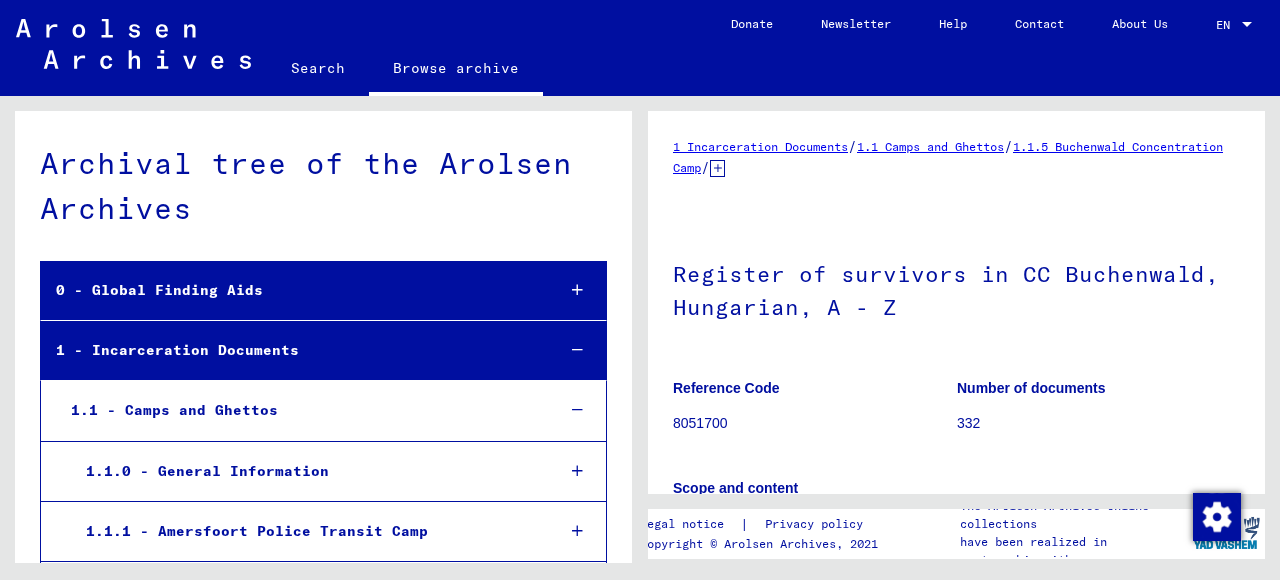 scroll, scrollTop: 0, scrollLeft: 0, axis: both 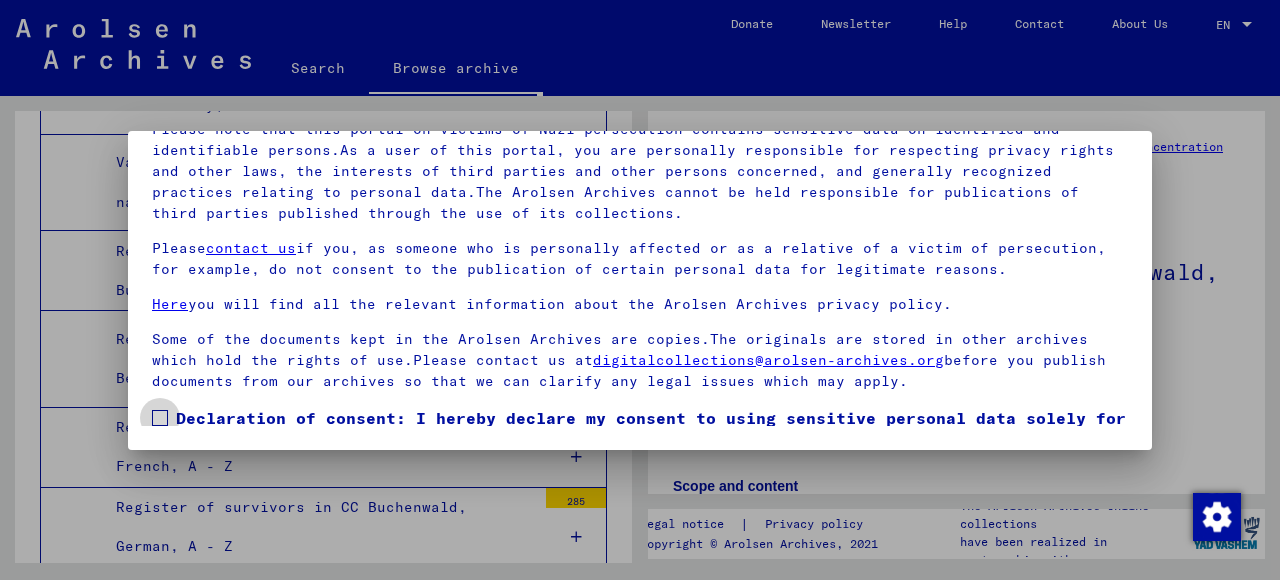 click at bounding box center [160, 418] 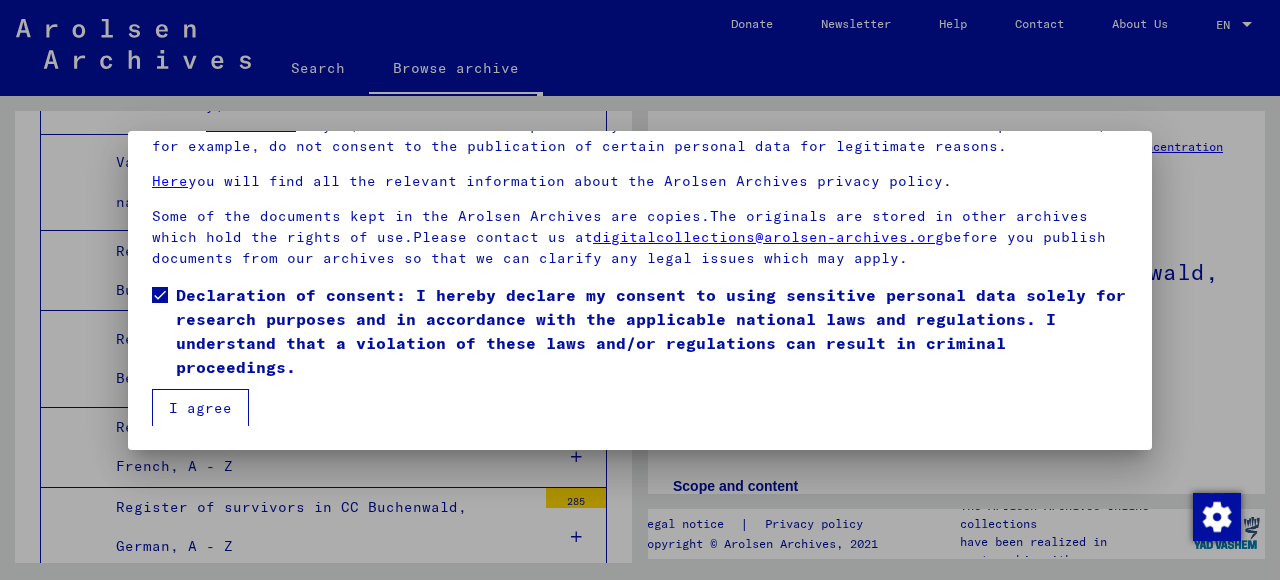 click on "I agree" at bounding box center [200, 408] 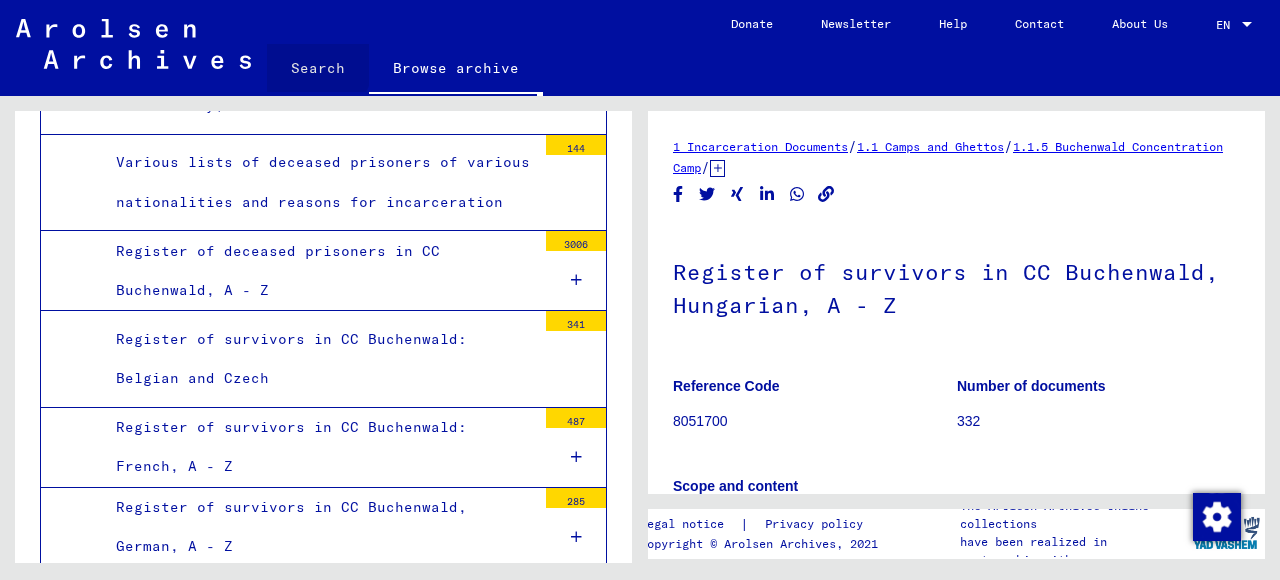 click on "Search" 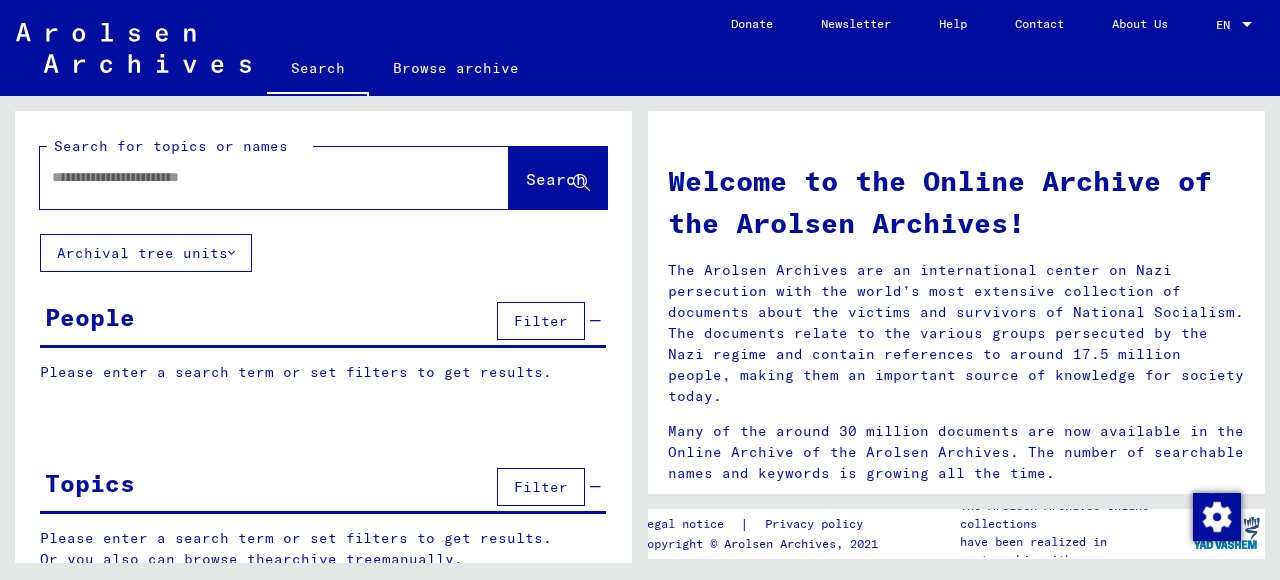 click at bounding box center (250, 177) 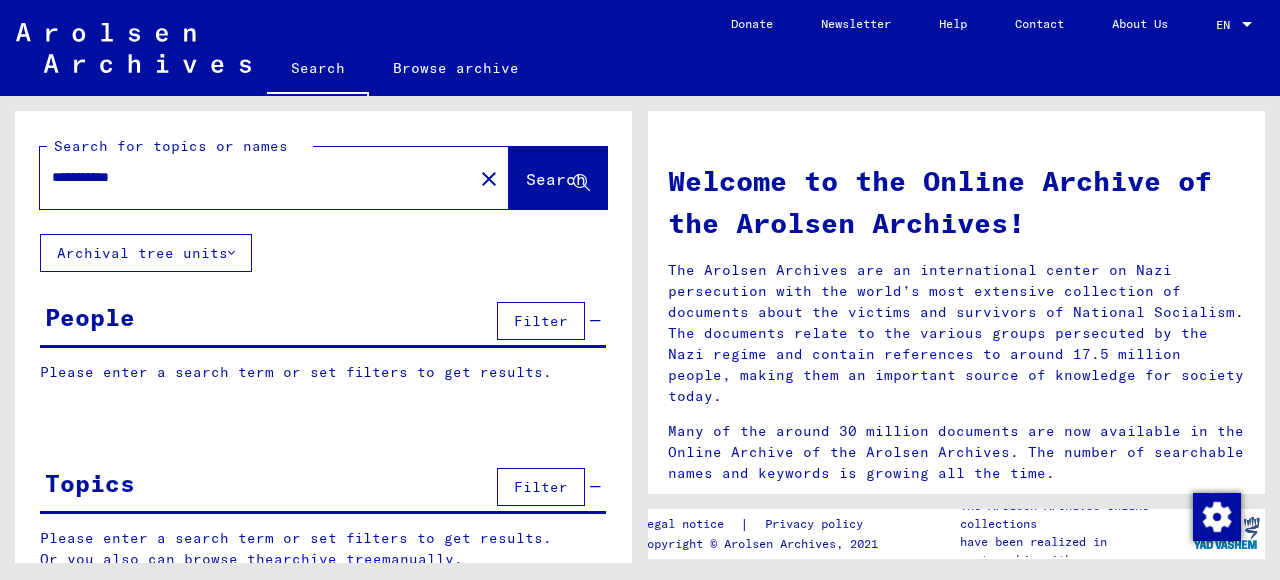 type on "**********" 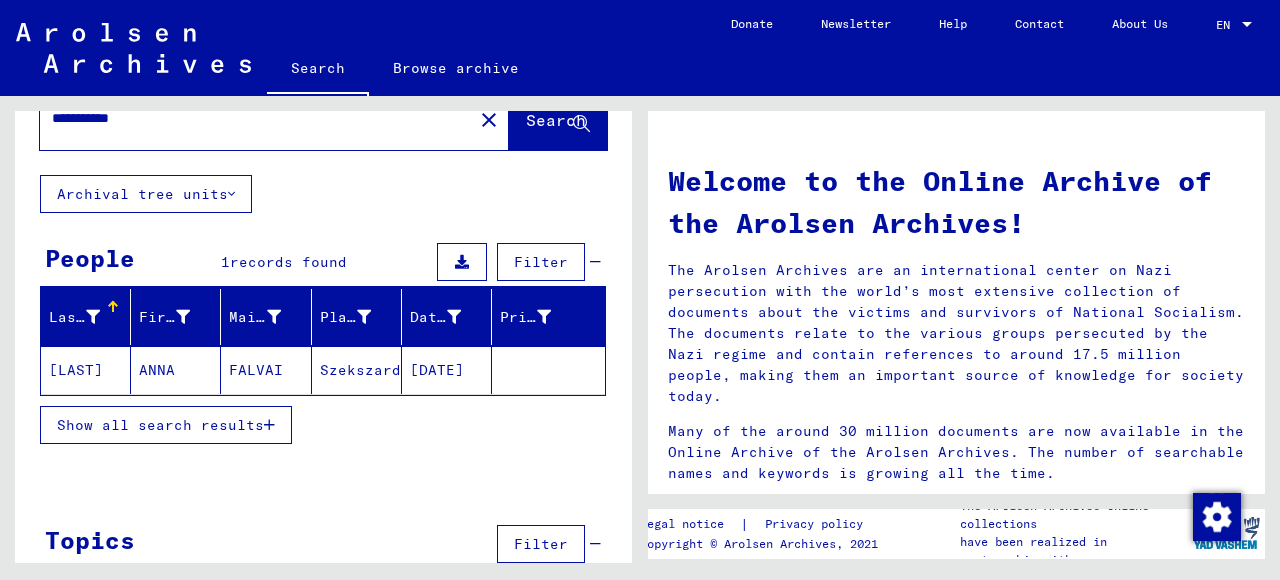 scroll, scrollTop: 99, scrollLeft: 0, axis: vertical 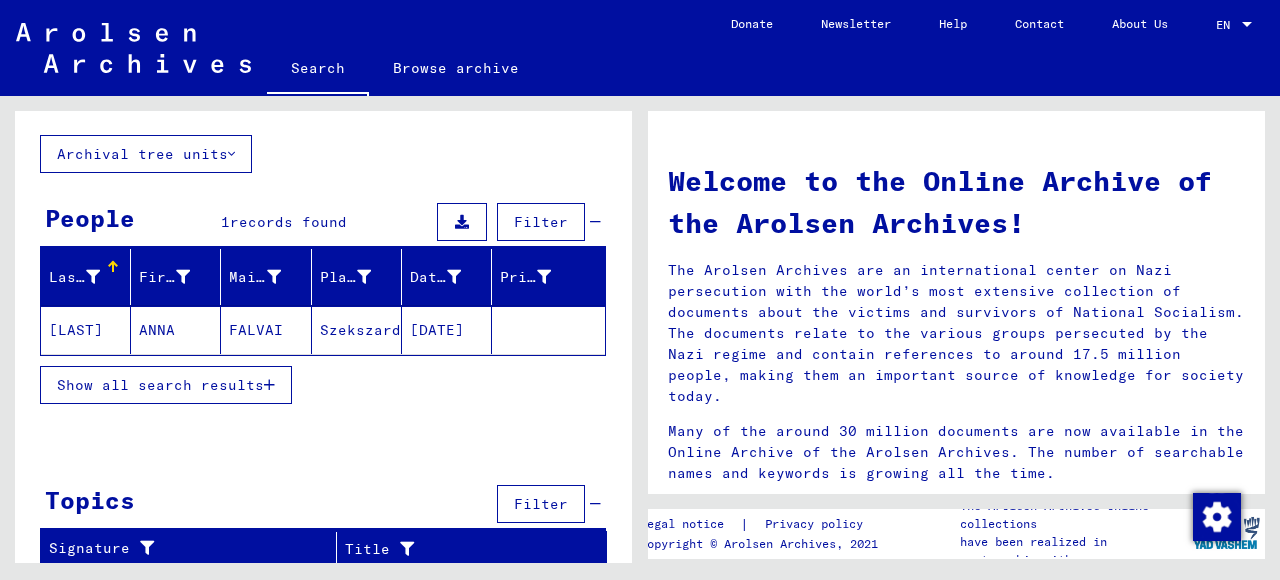 click on "Show all search results" at bounding box center [160, 385] 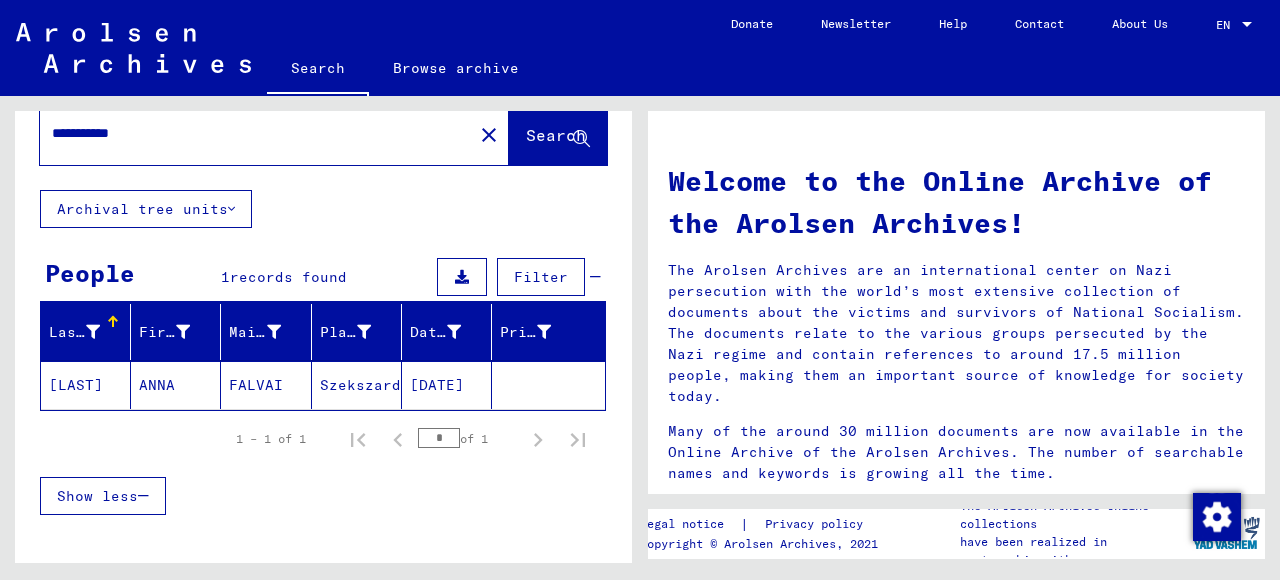 scroll, scrollTop: 39, scrollLeft: 0, axis: vertical 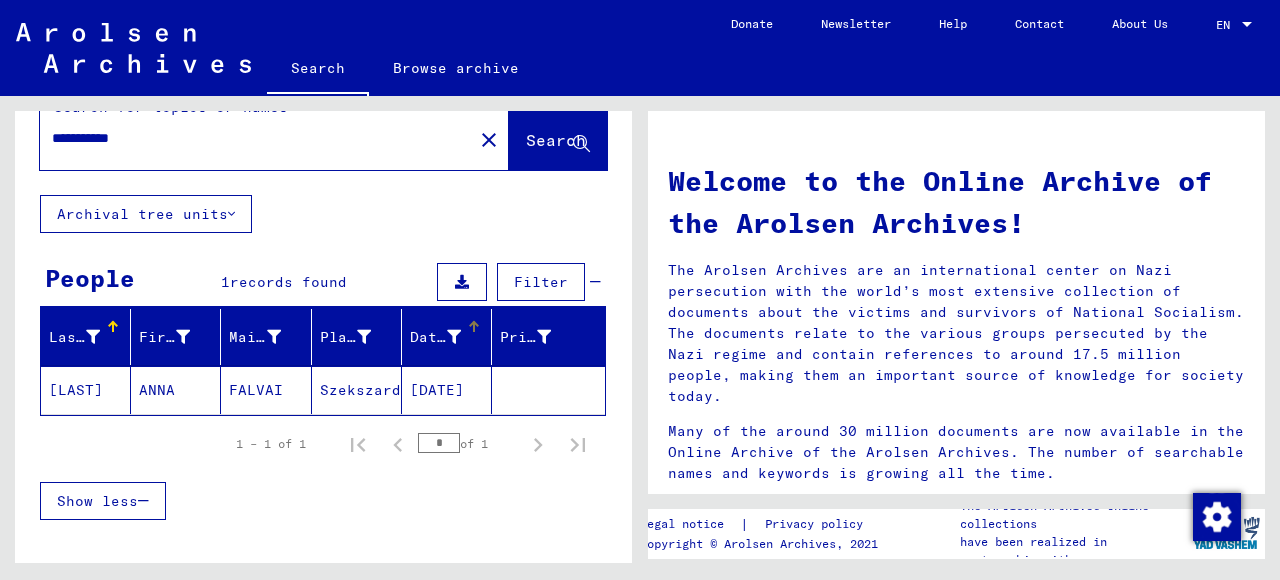 click at bounding box center (454, 337) 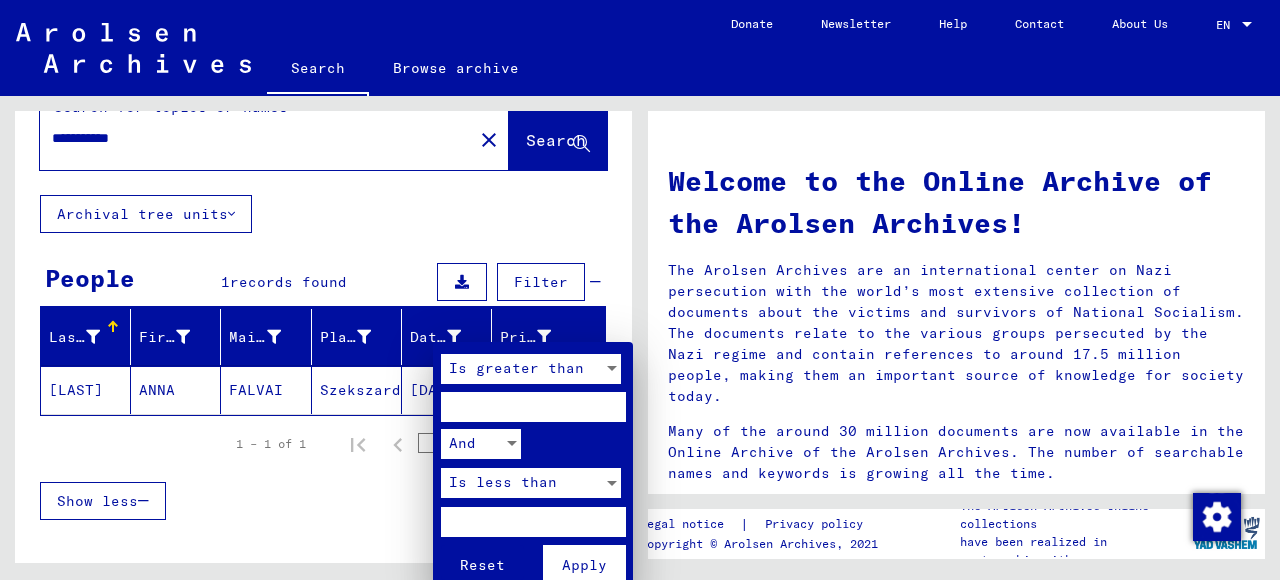 click at bounding box center (640, 290) 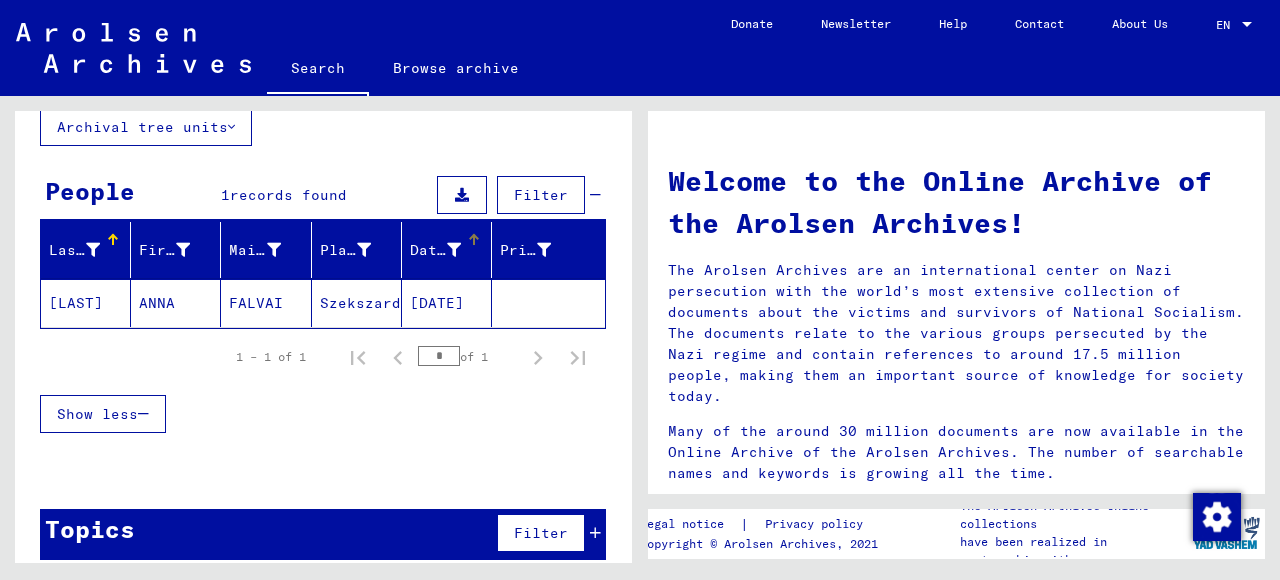 scroll, scrollTop: 139, scrollLeft: 0, axis: vertical 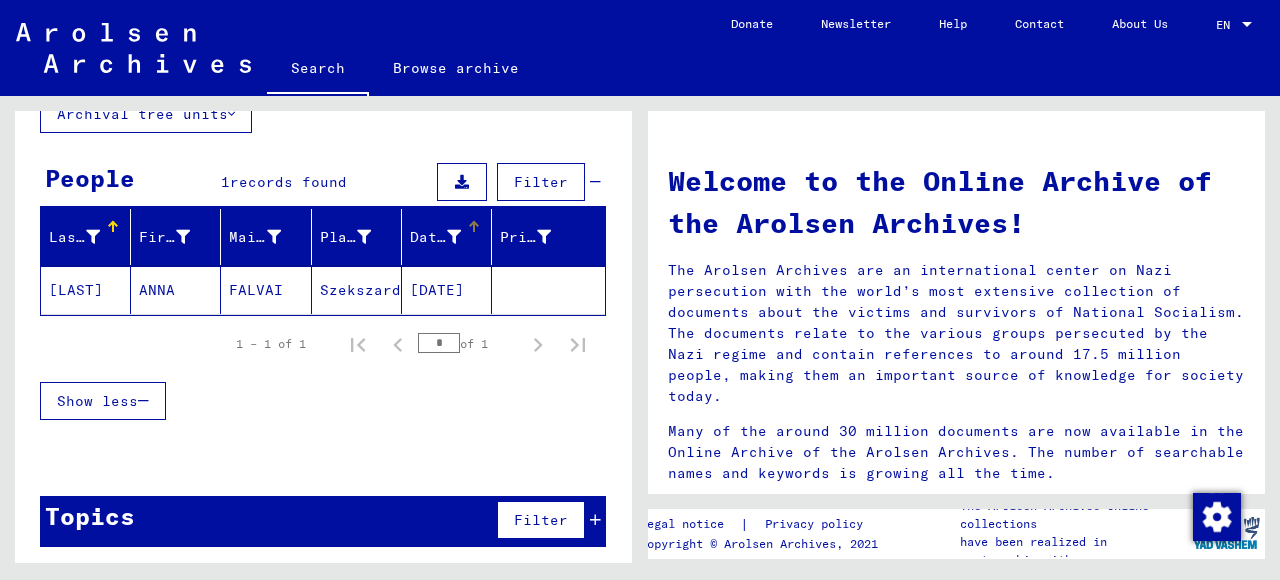 click on "[LAST]" 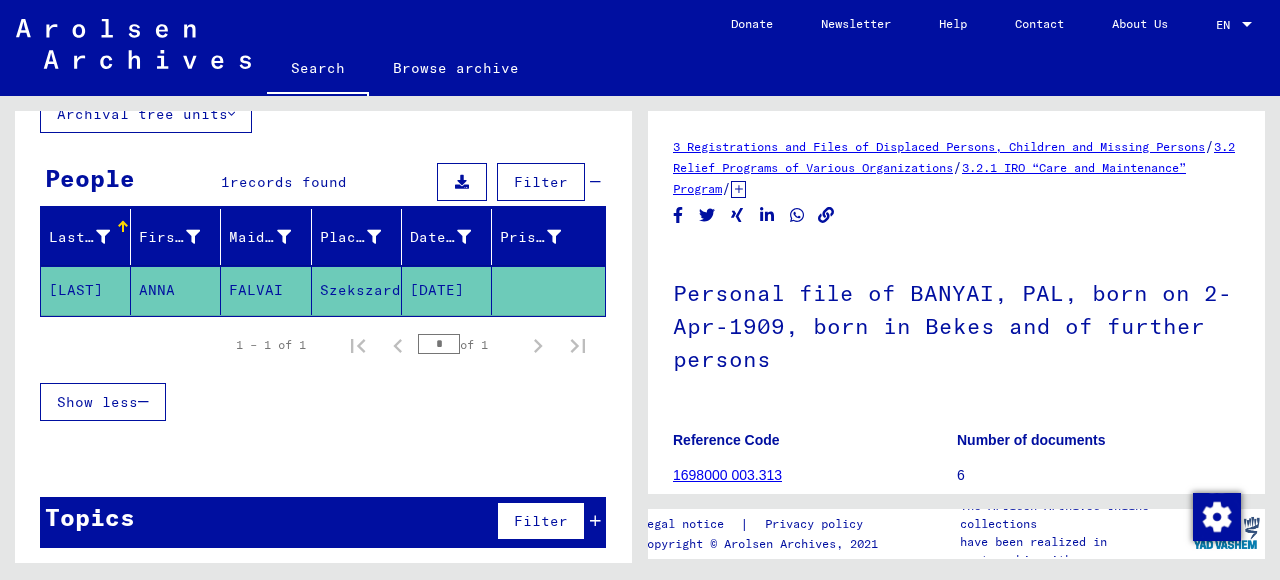 scroll, scrollTop: 0, scrollLeft: 0, axis: both 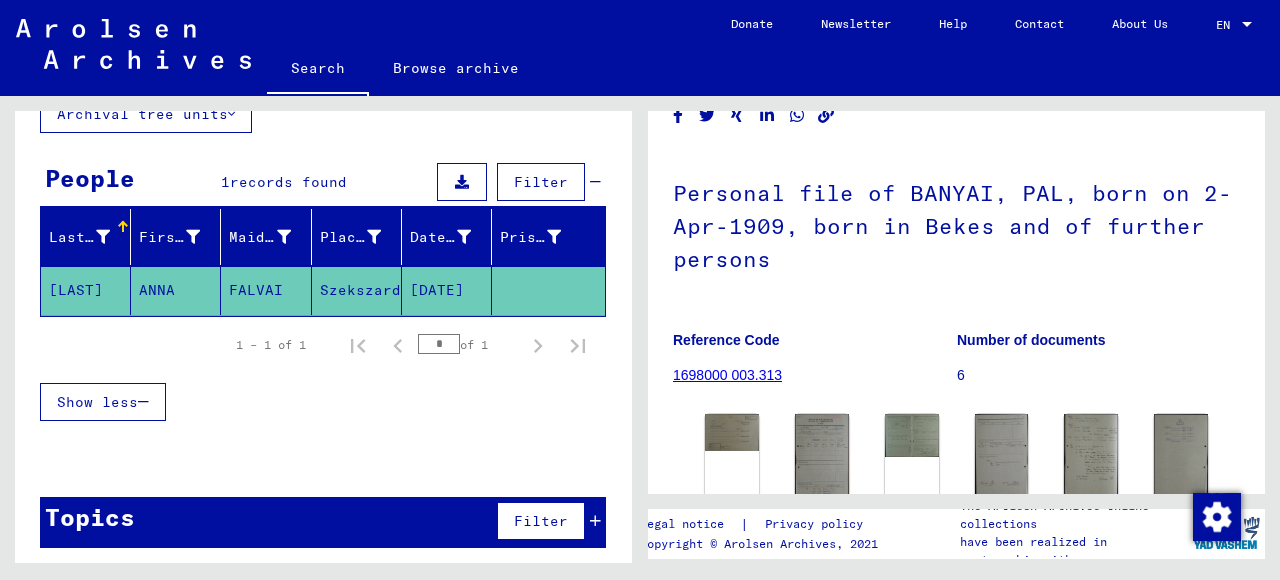 click on "FALVAI" 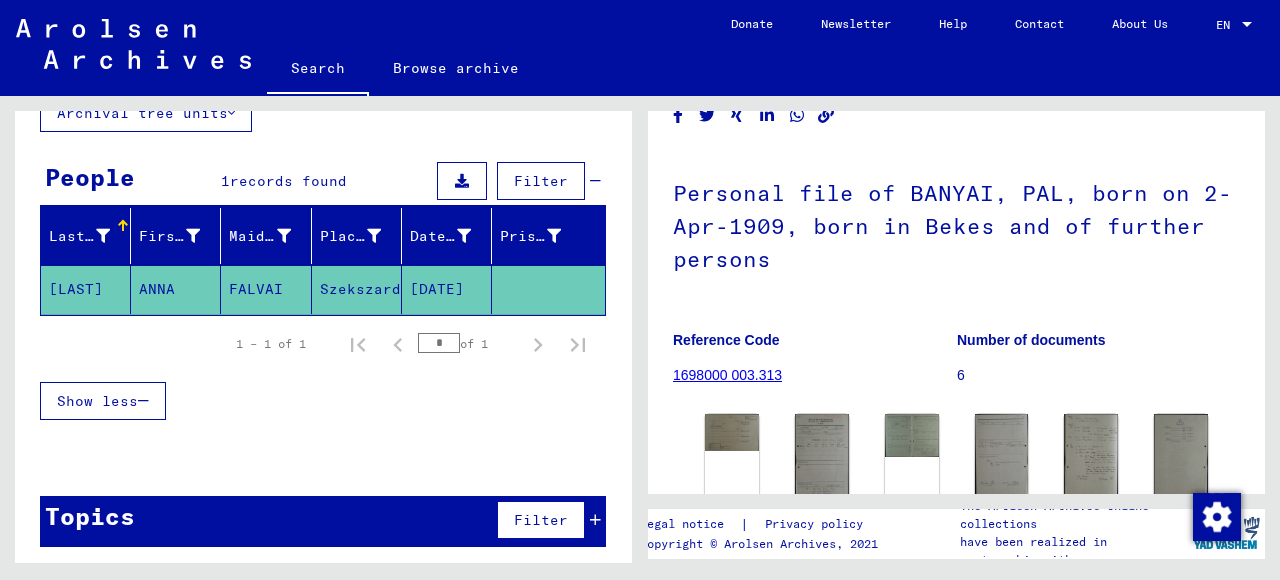 click on "FALVAI" 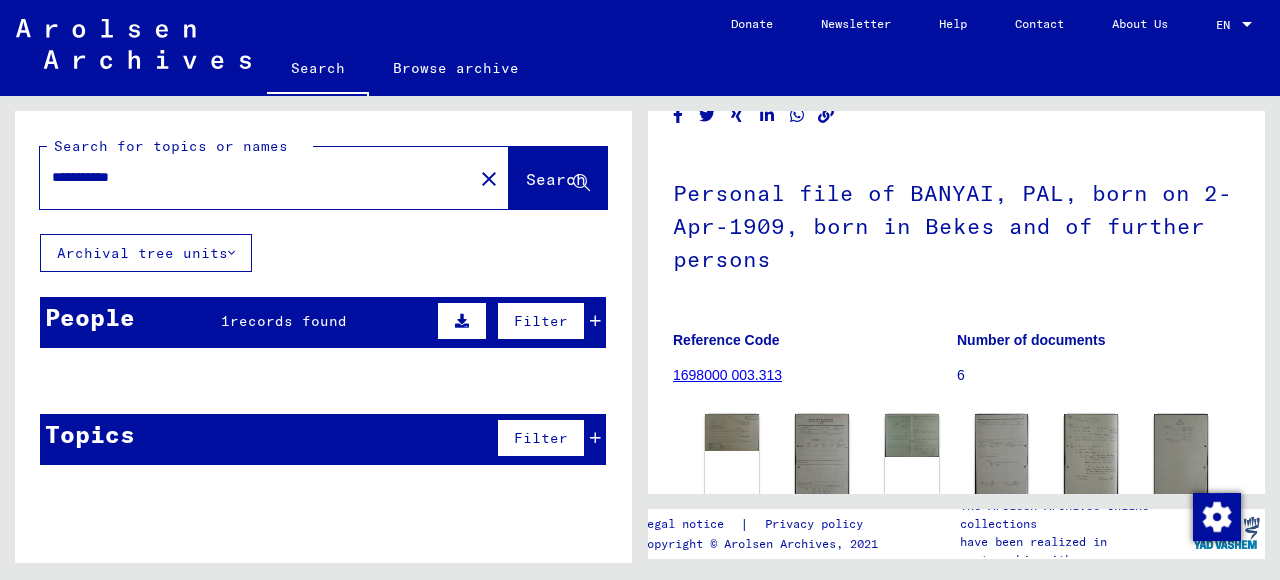 scroll, scrollTop: 0, scrollLeft: 0, axis: both 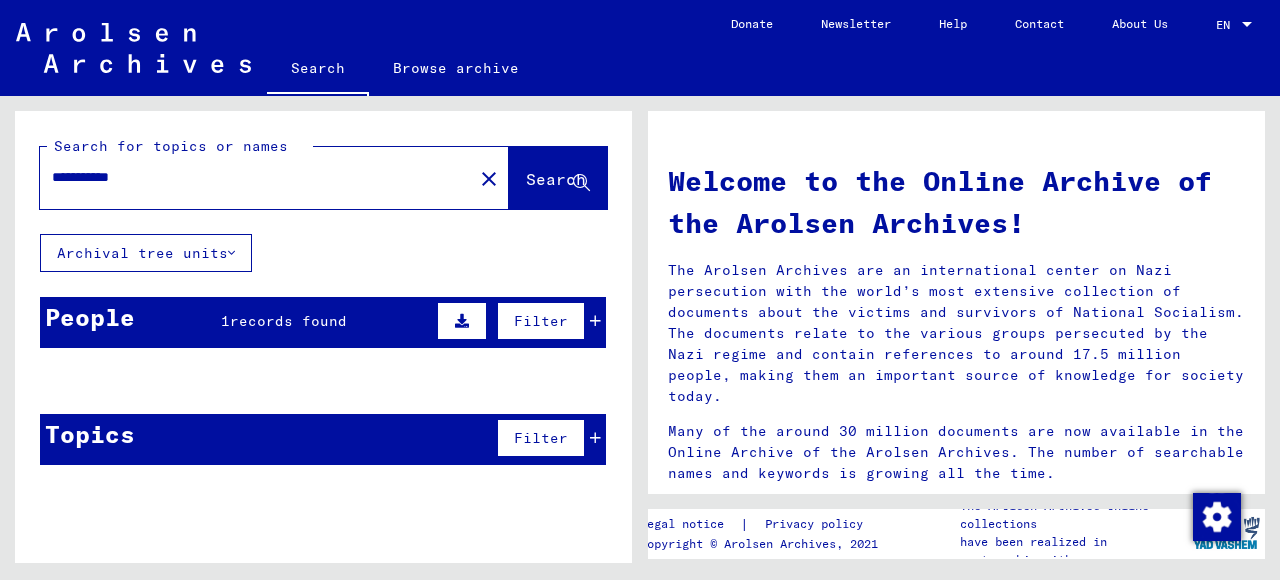click at bounding box center (462, 321) 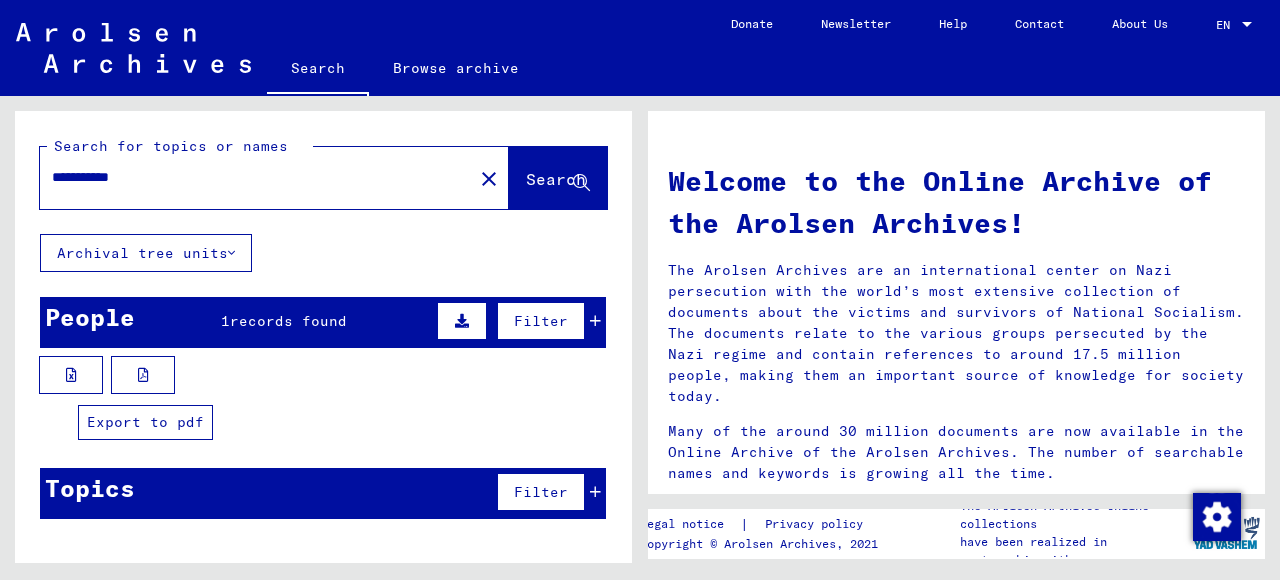 click at bounding box center [143, 375] 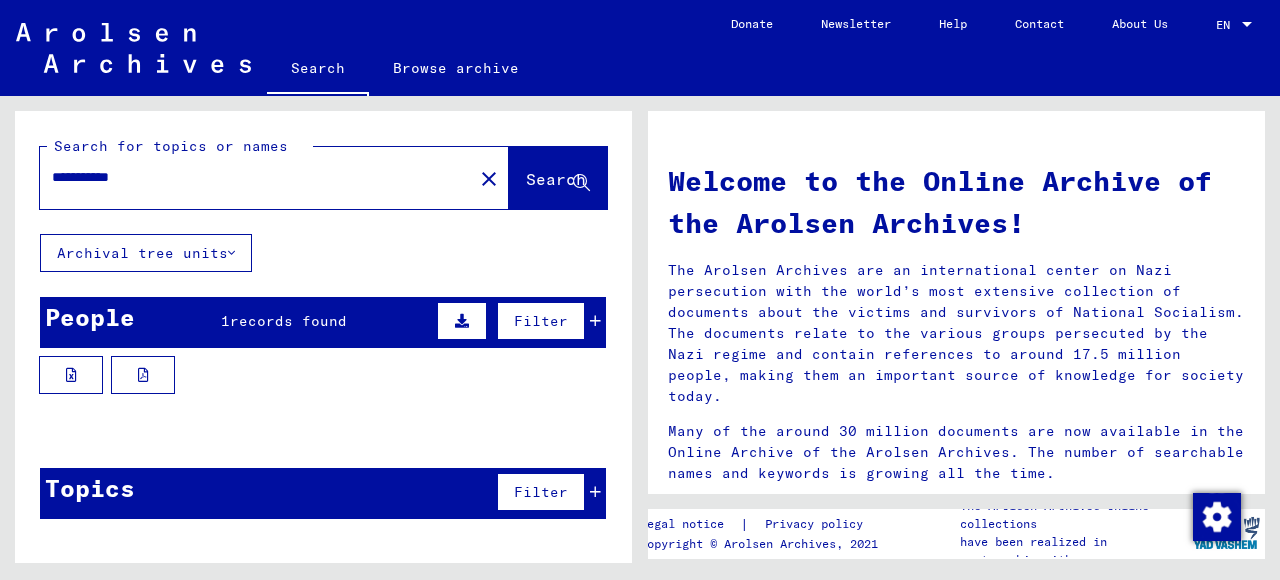 click on "Search" 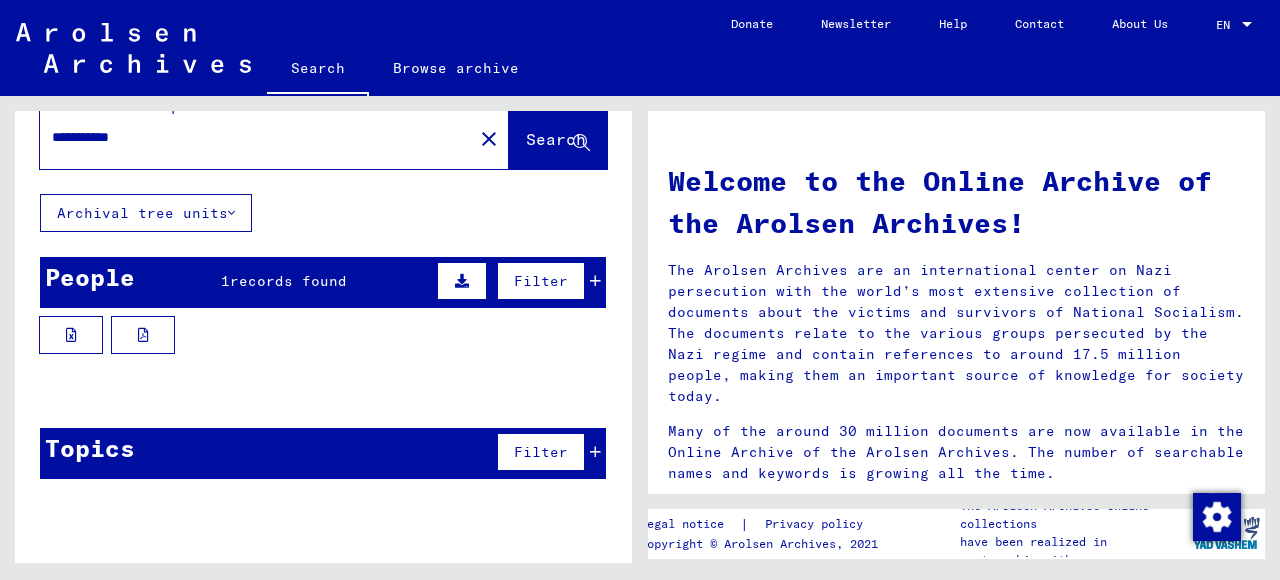 scroll, scrollTop: 0, scrollLeft: 0, axis: both 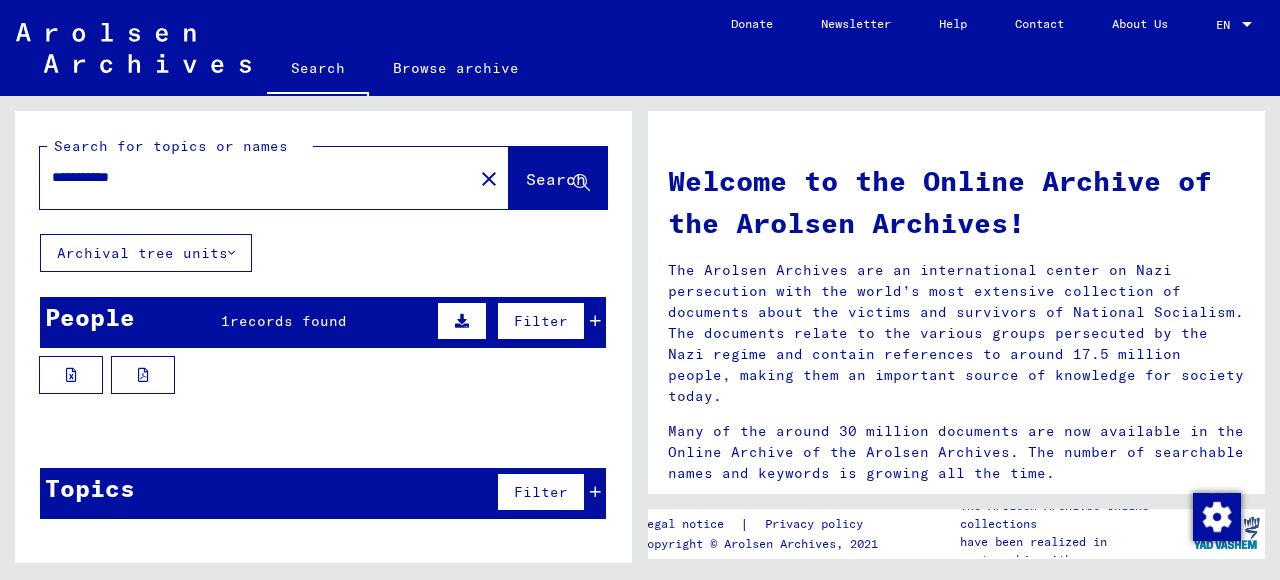 click on "Archival tree units" 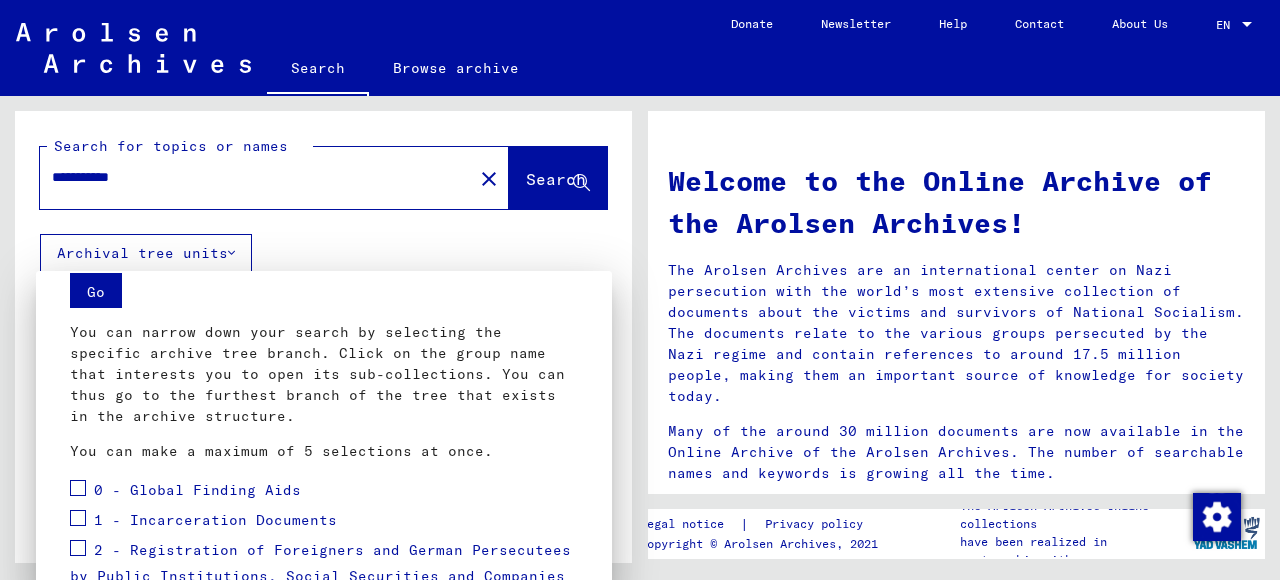 scroll, scrollTop: 206, scrollLeft: 0, axis: vertical 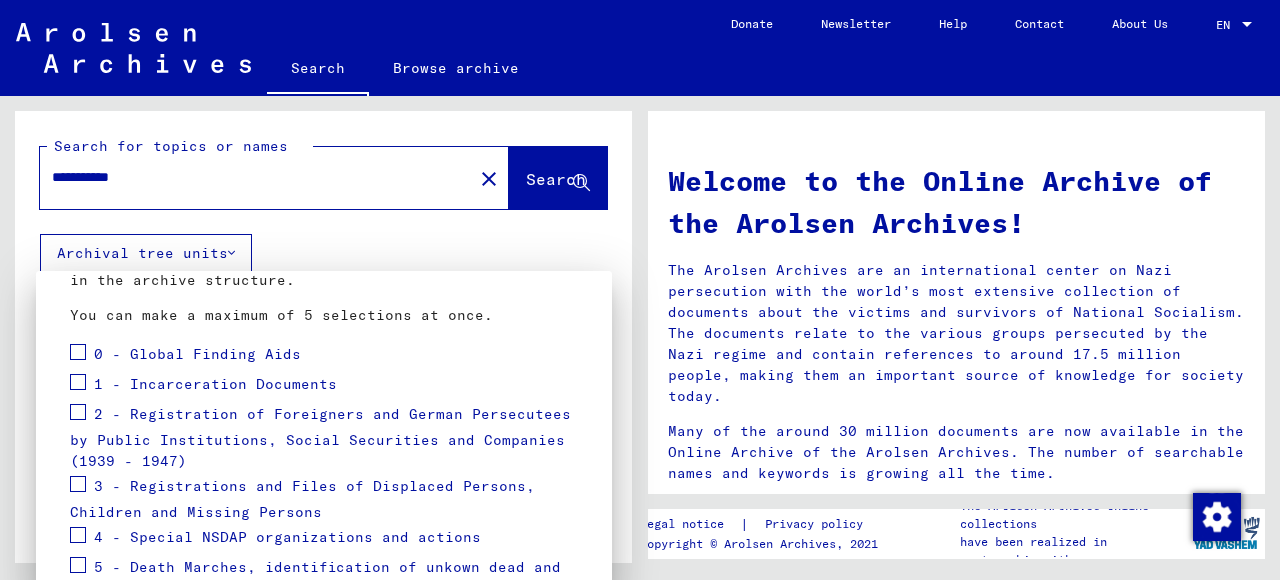 click at bounding box center (78, 352) 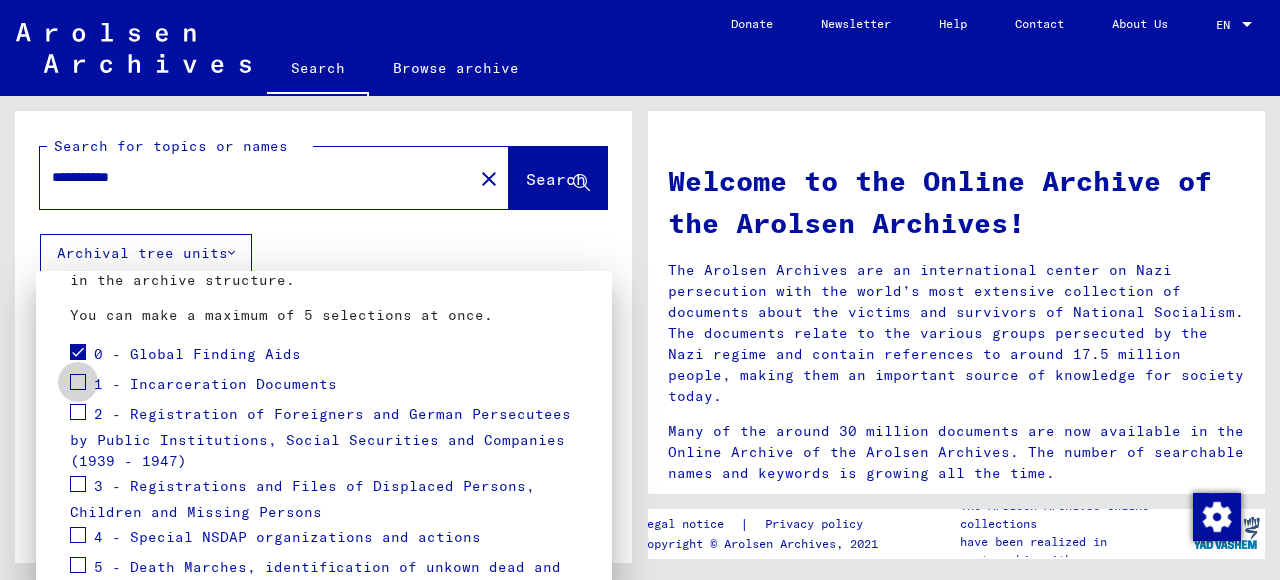 click at bounding box center (78, 382) 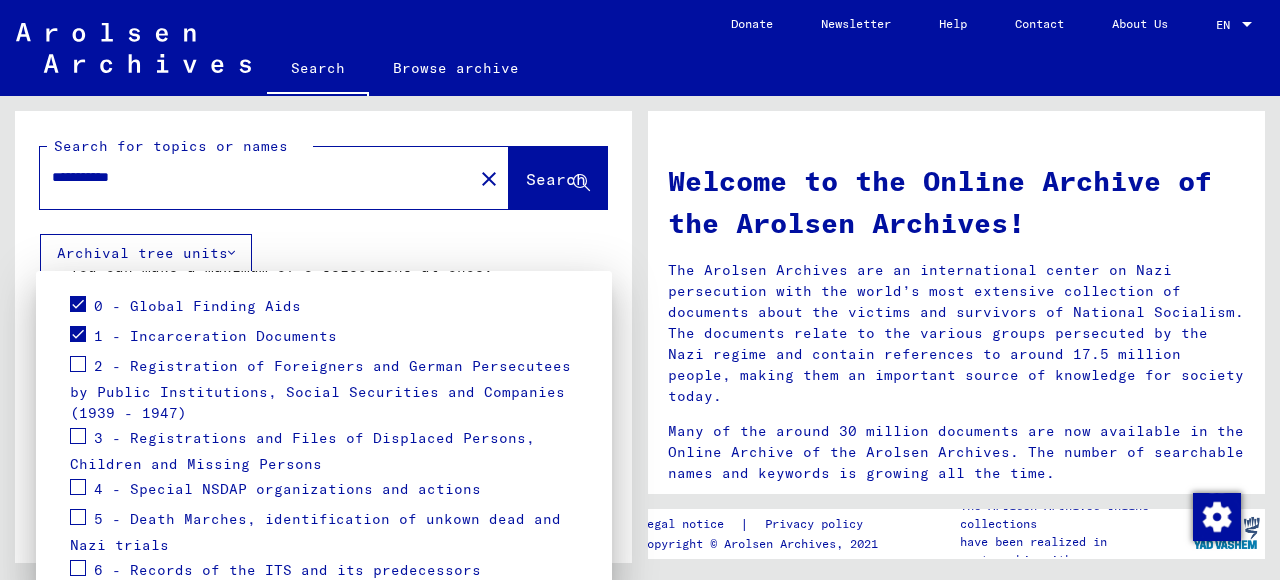 scroll, scrollTop: 306, scrollLeft: 0, axis: vertical 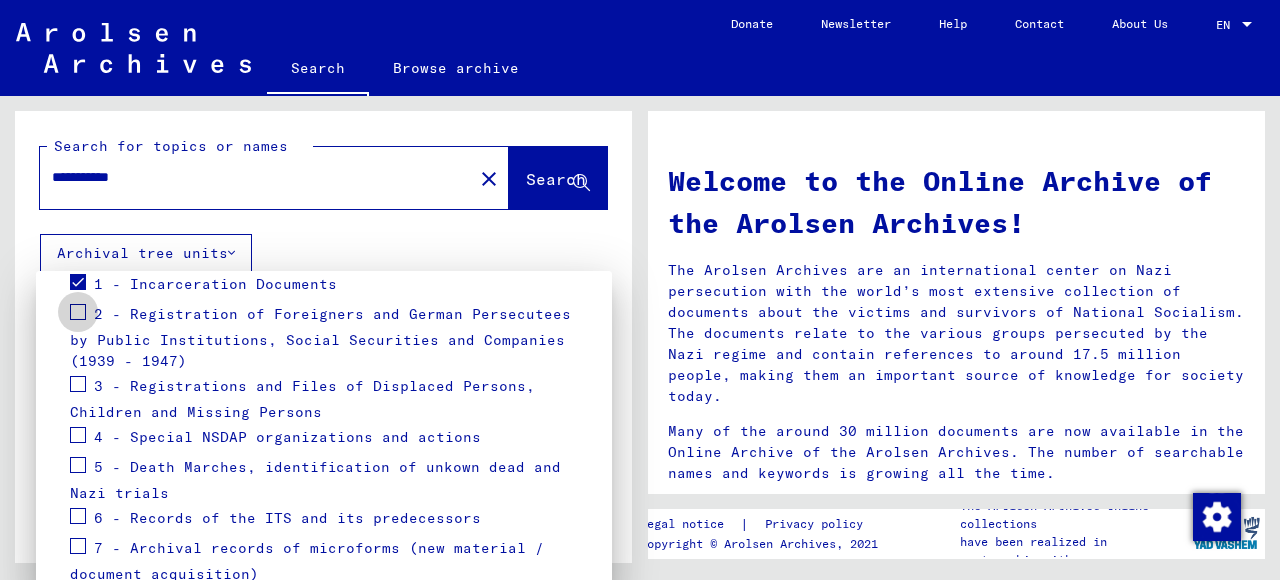 click at bounding box center [78, 312] 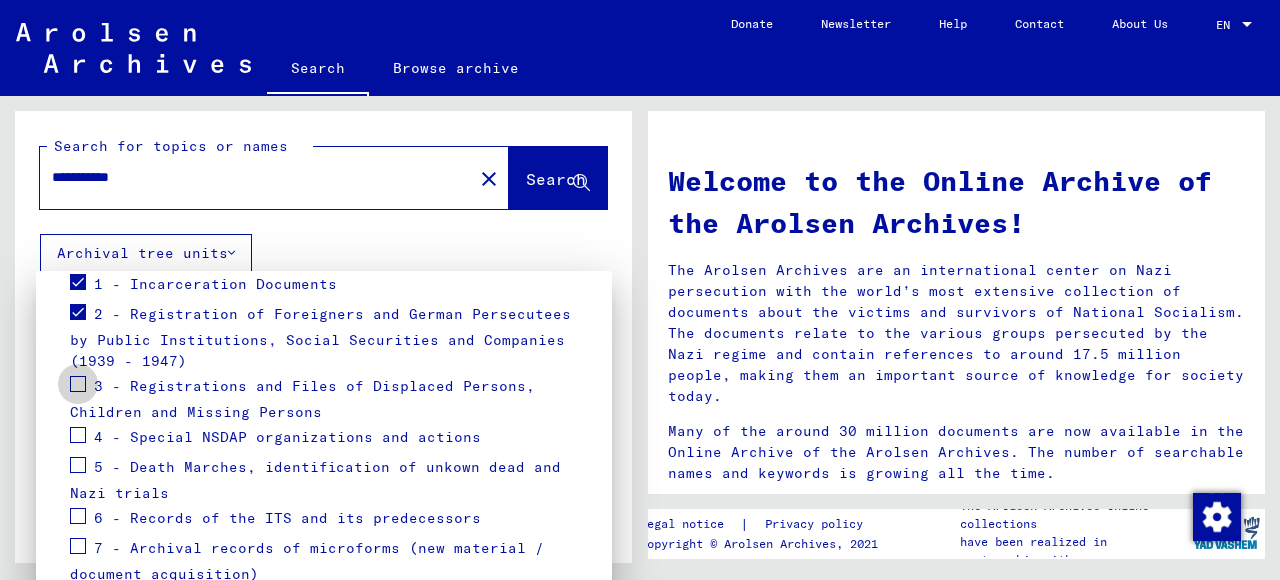 click at bounding box center [78, 384] 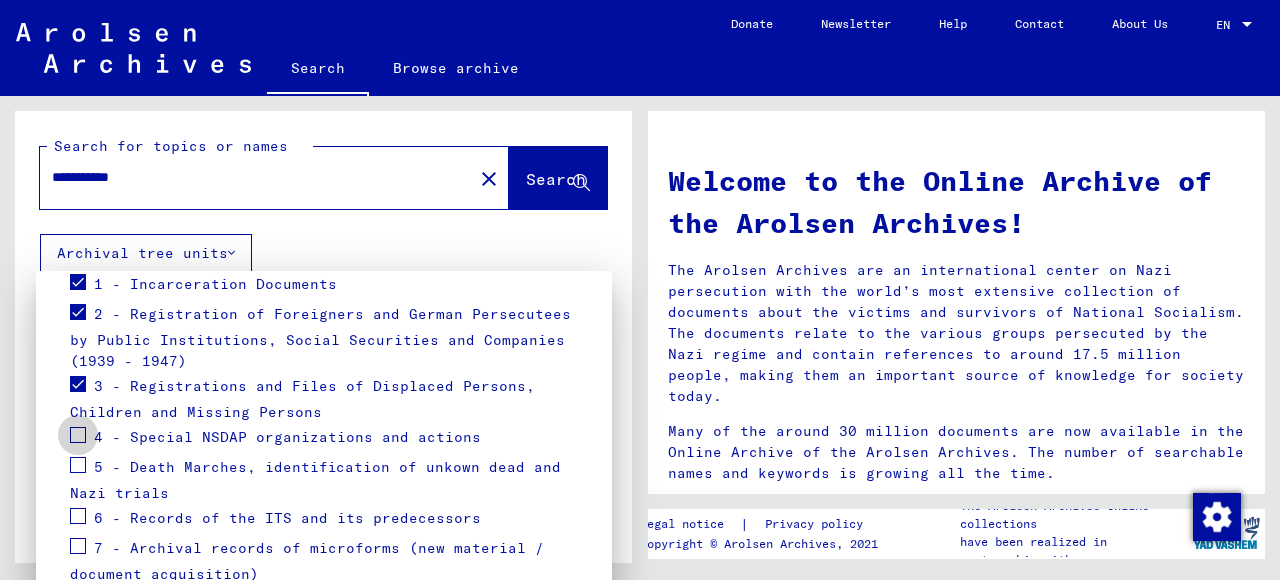 click at bounding box center (78, 435) 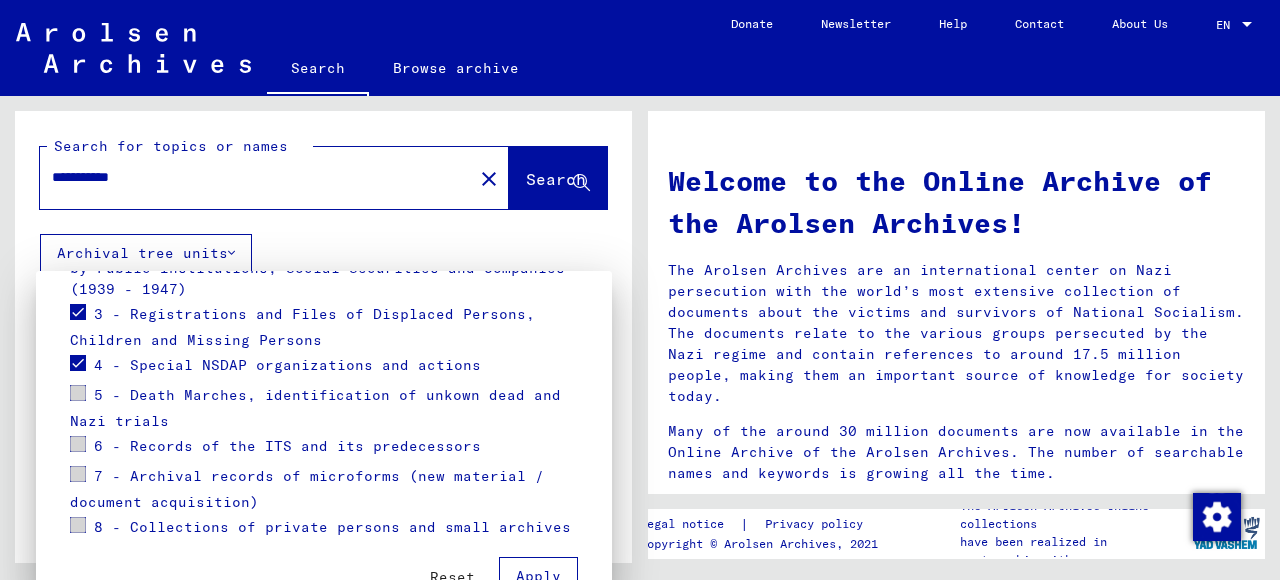scroll, scrollTop: 415, scrollLeft: 0, axis: vertical 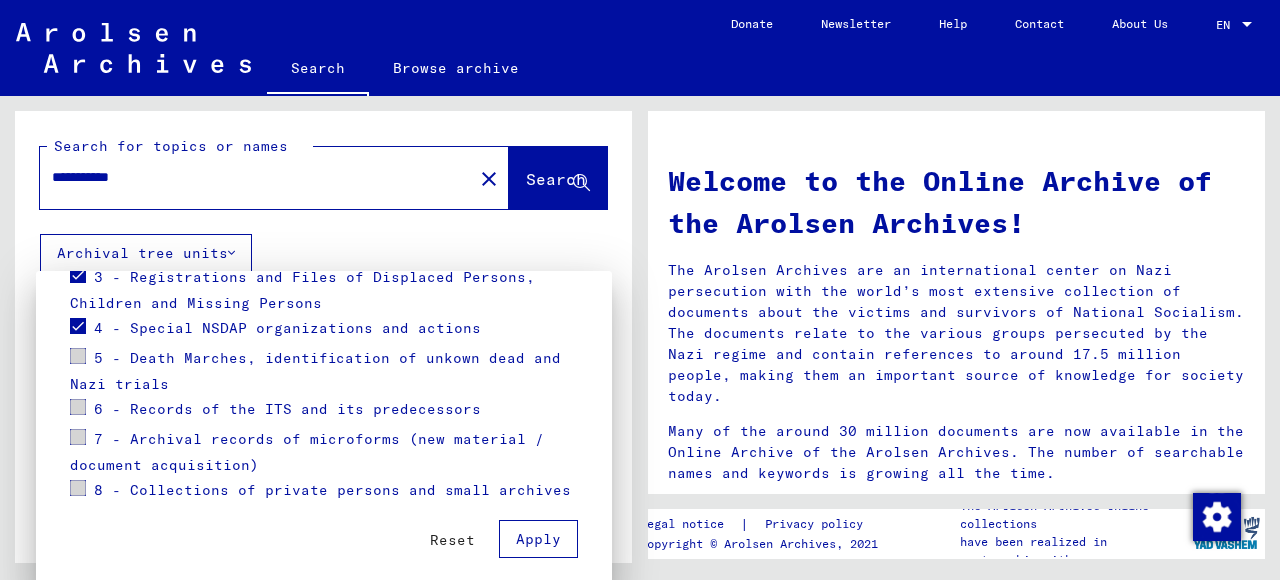 click on "Apply" at bounding box center (538, 539) 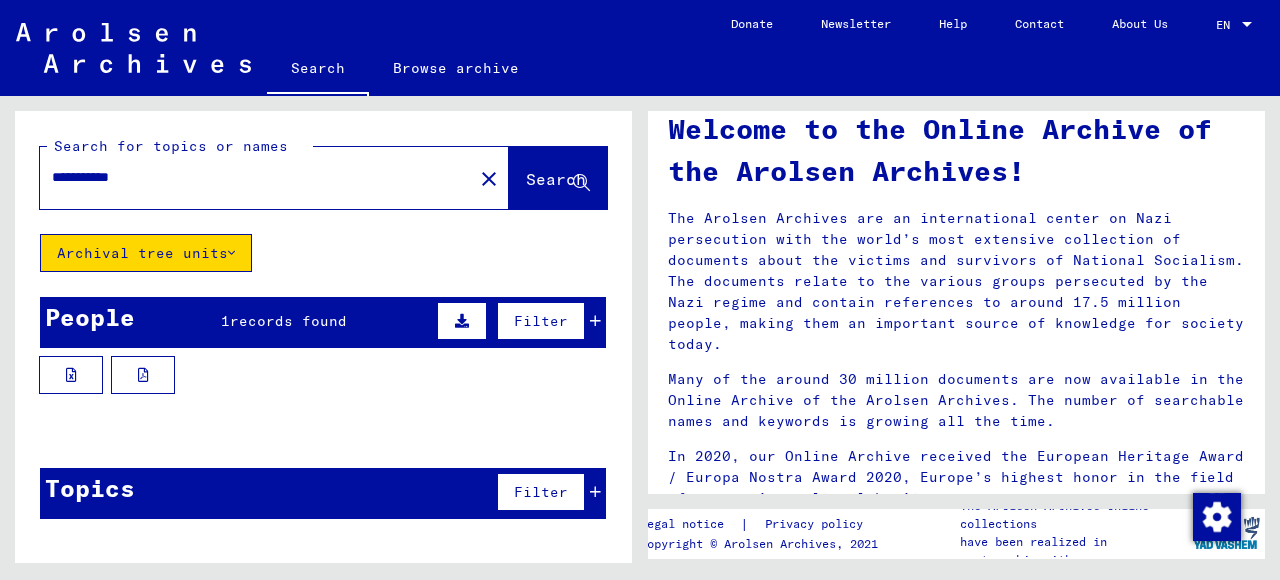 scroll, scrollTop: 0, scrollLeft: 0, axis: both 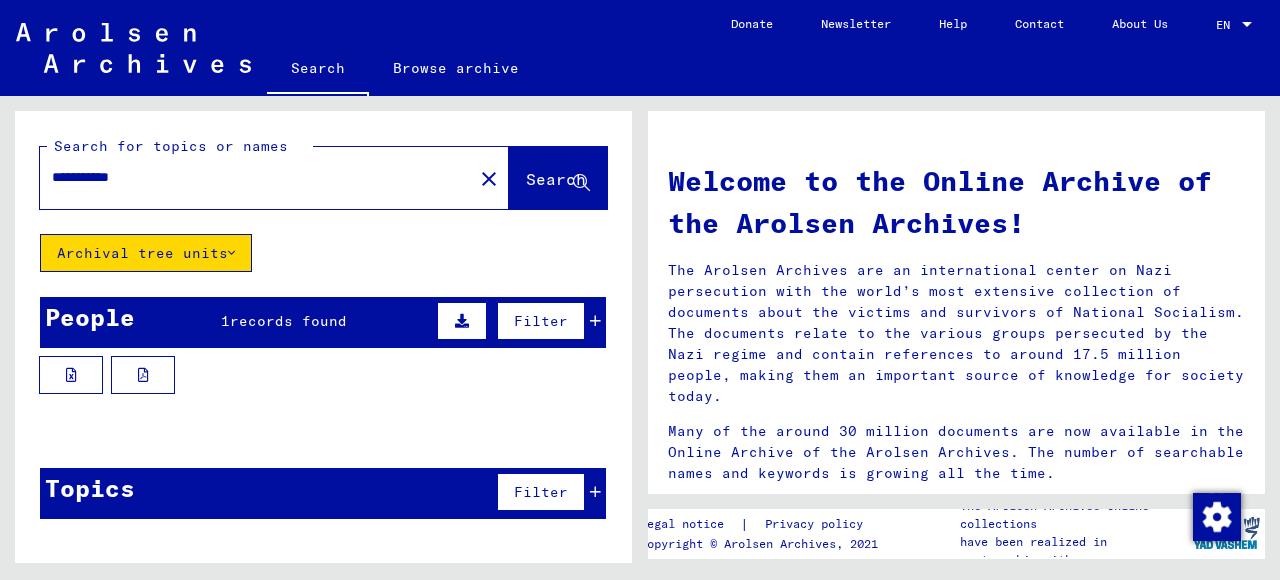 click on "Archival tree units" 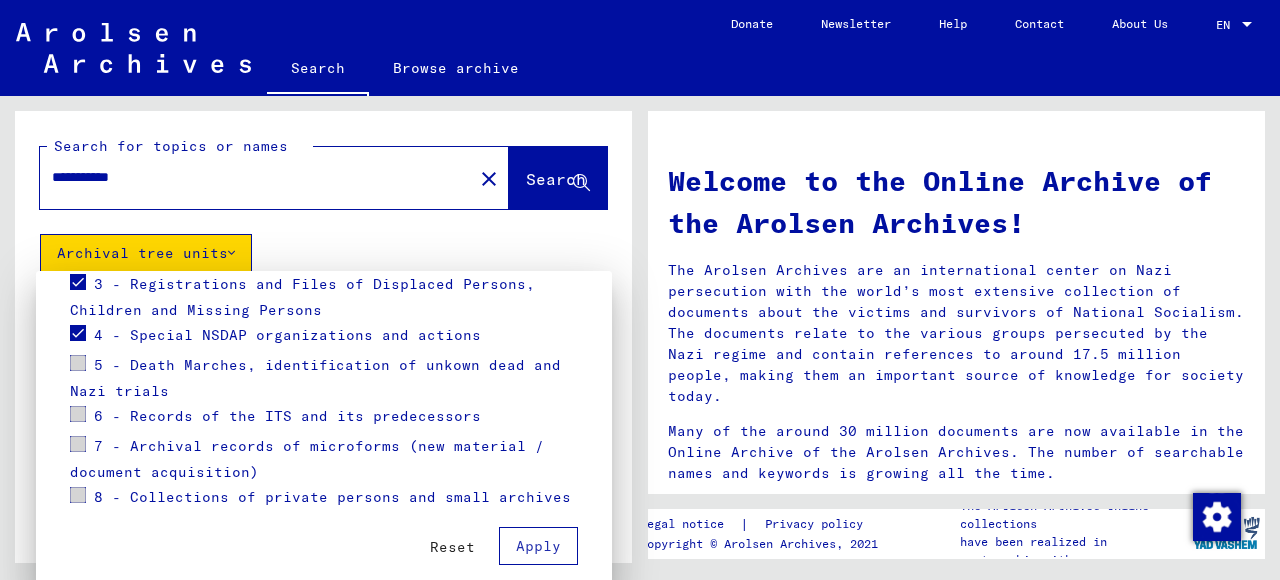 scroll, scrollTop: 415, scrollLeft: 0, axis: vertical 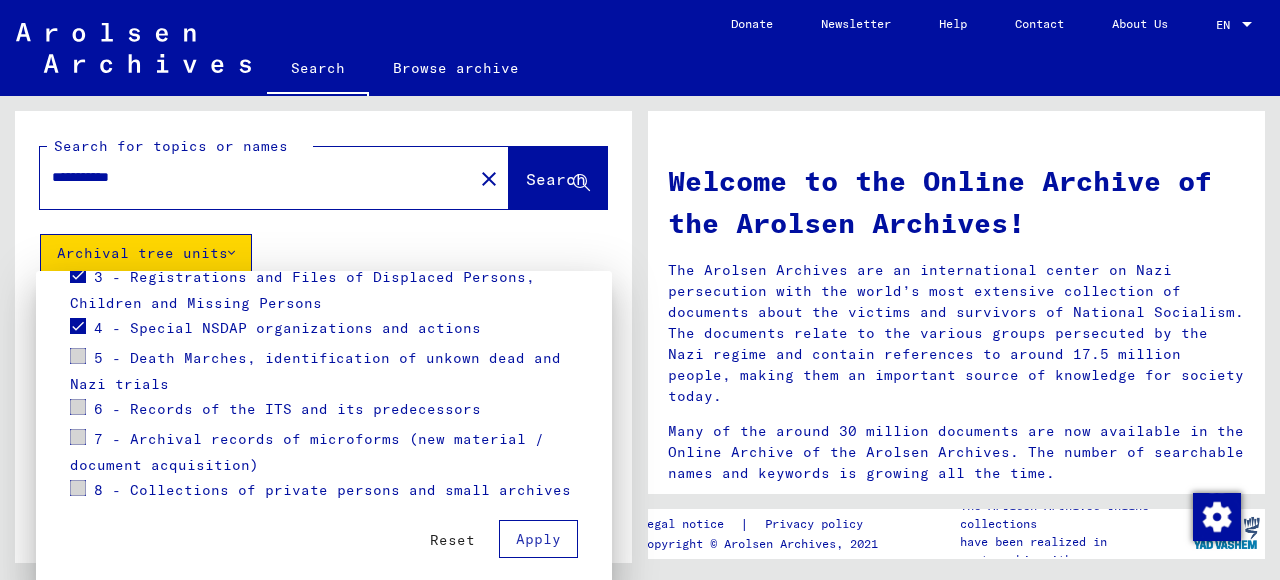 click on "Reset" at bounding box center [452, 540] 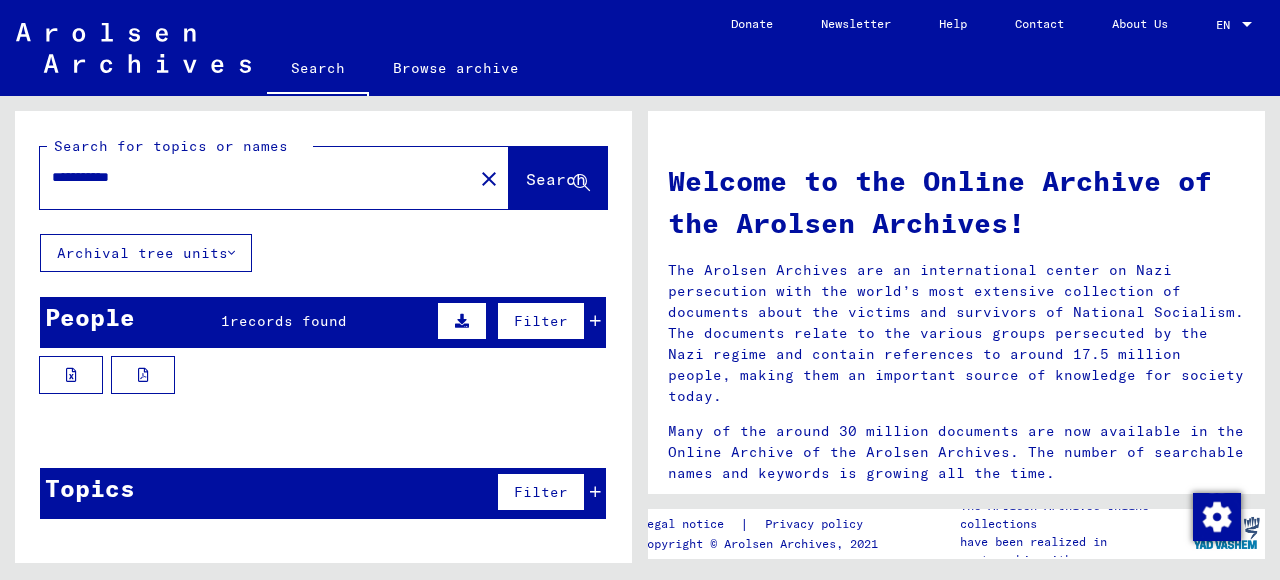 click on "Archival tree units" 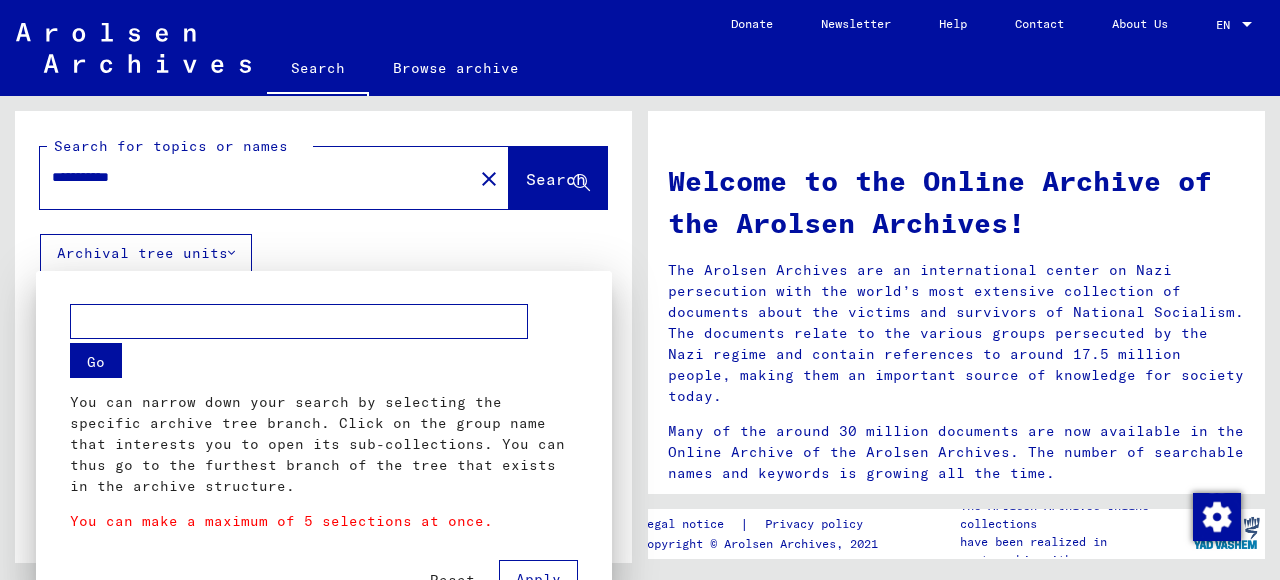 scroll, scrollTop: 415, scrollLeft: 0, axis: vertical 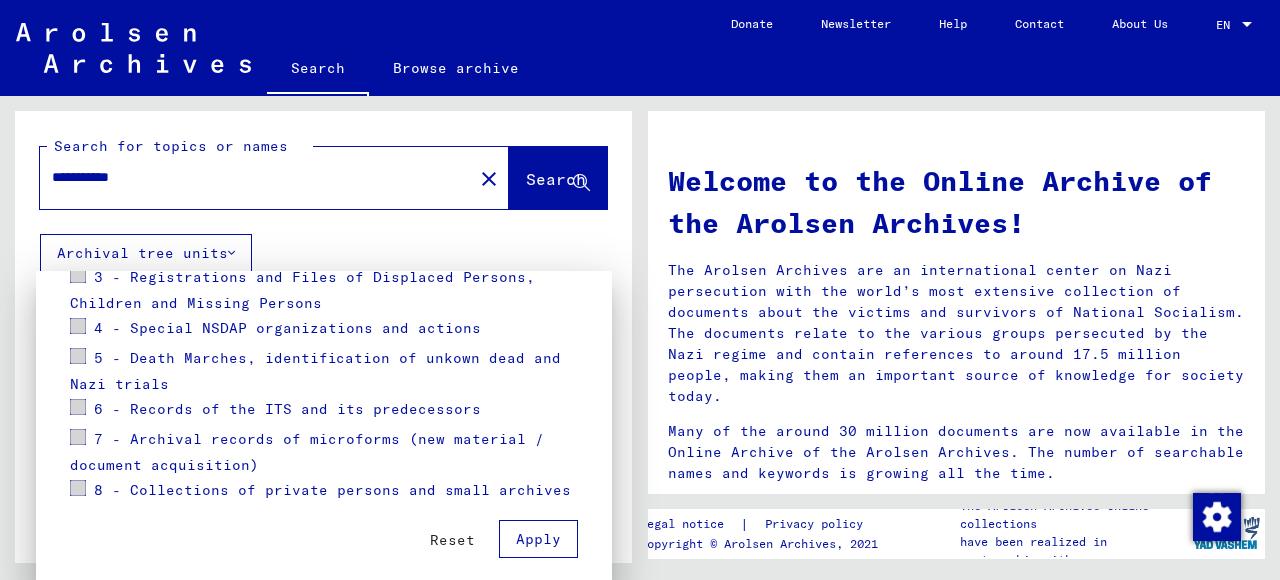 click at bounding box center [640, 290] 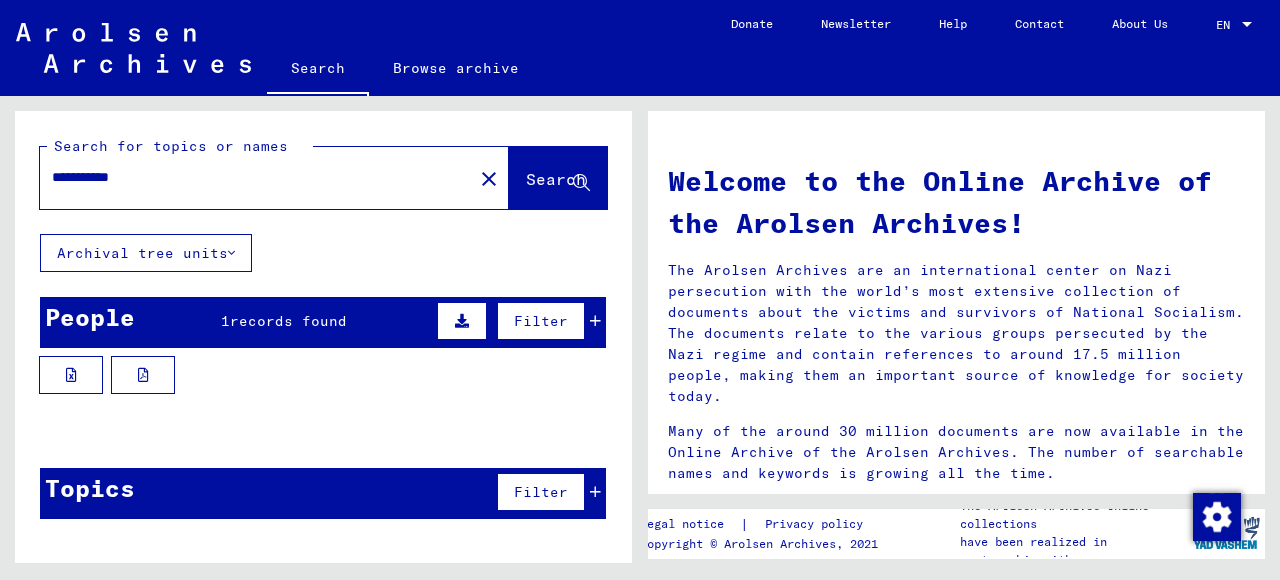 click on "Search" 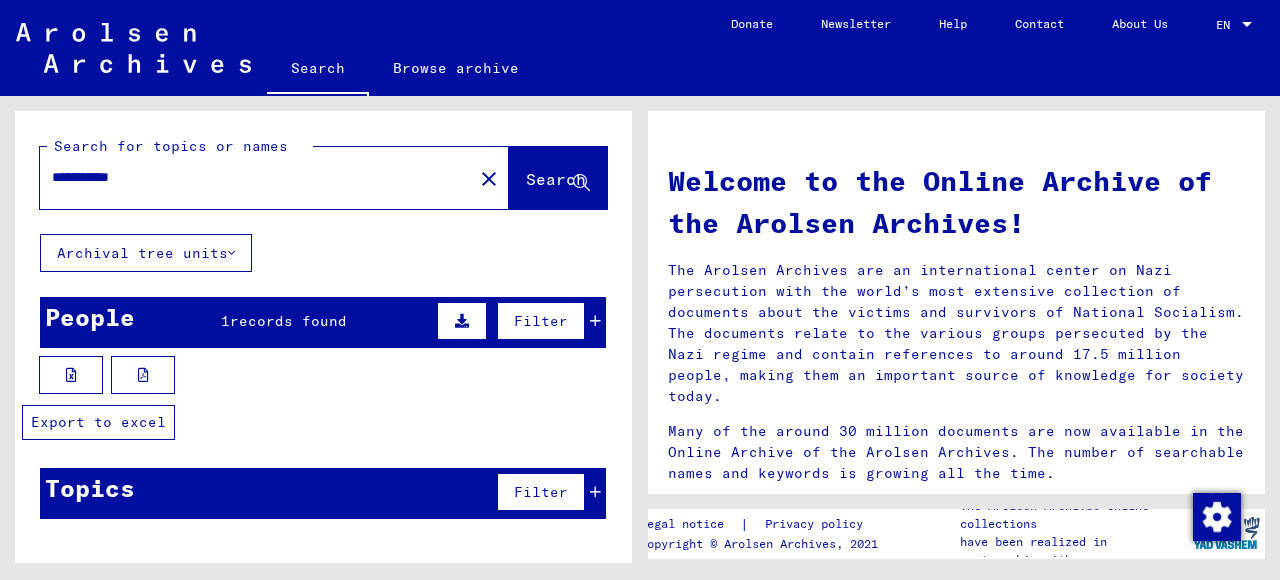 click at bounding box center [71, 375] 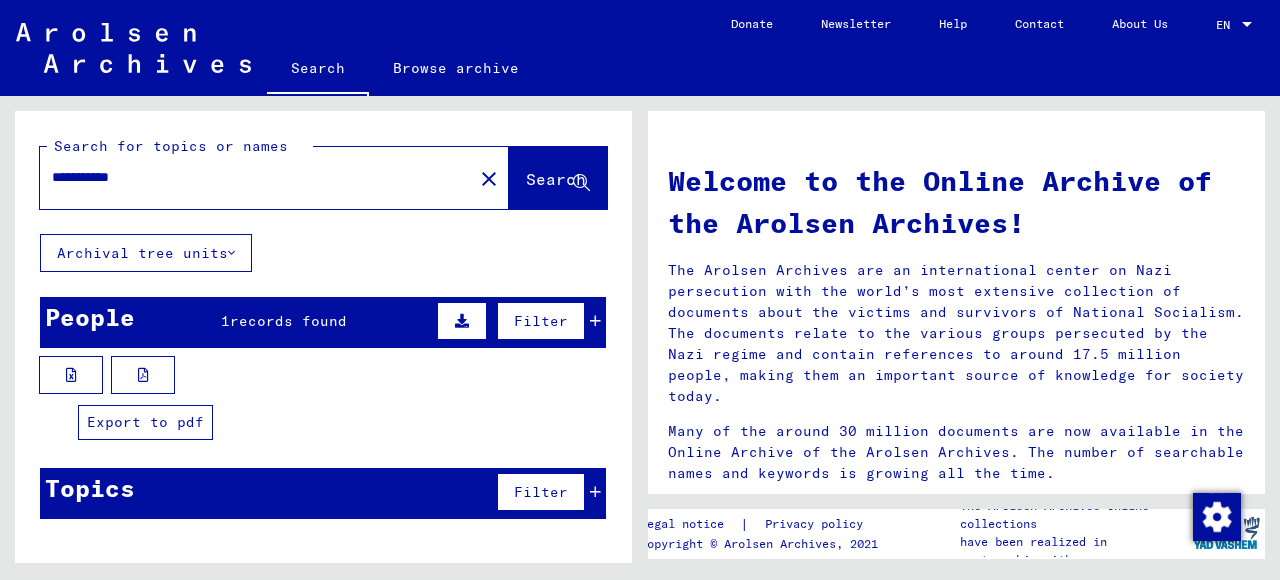 click at bounding box center (143, 375) 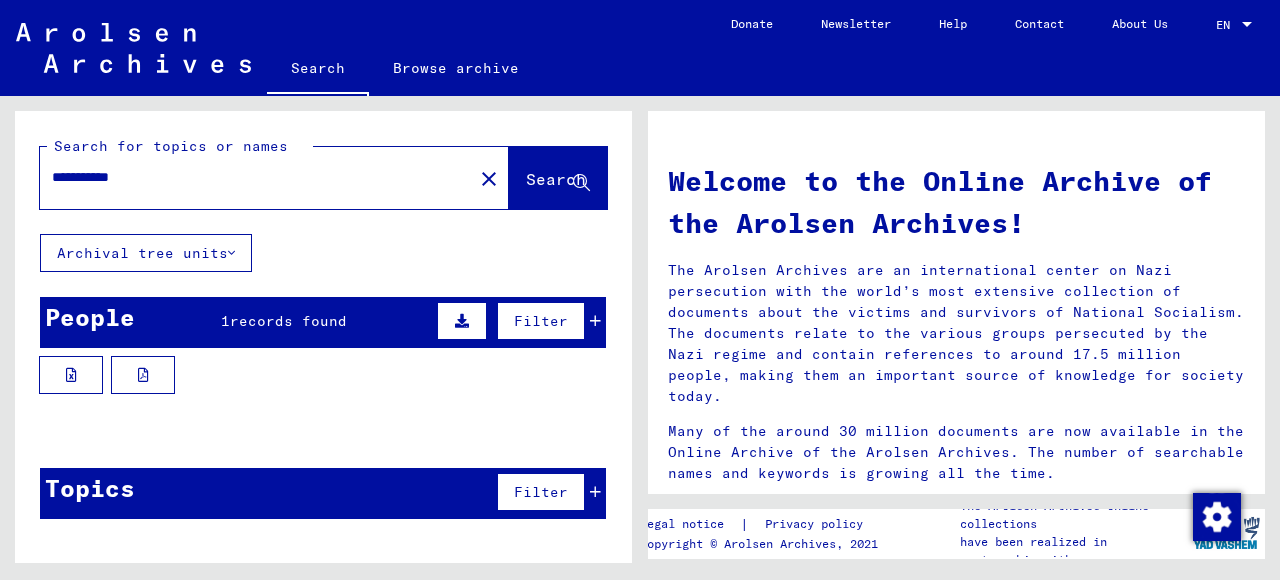 click on "Archival tree units" 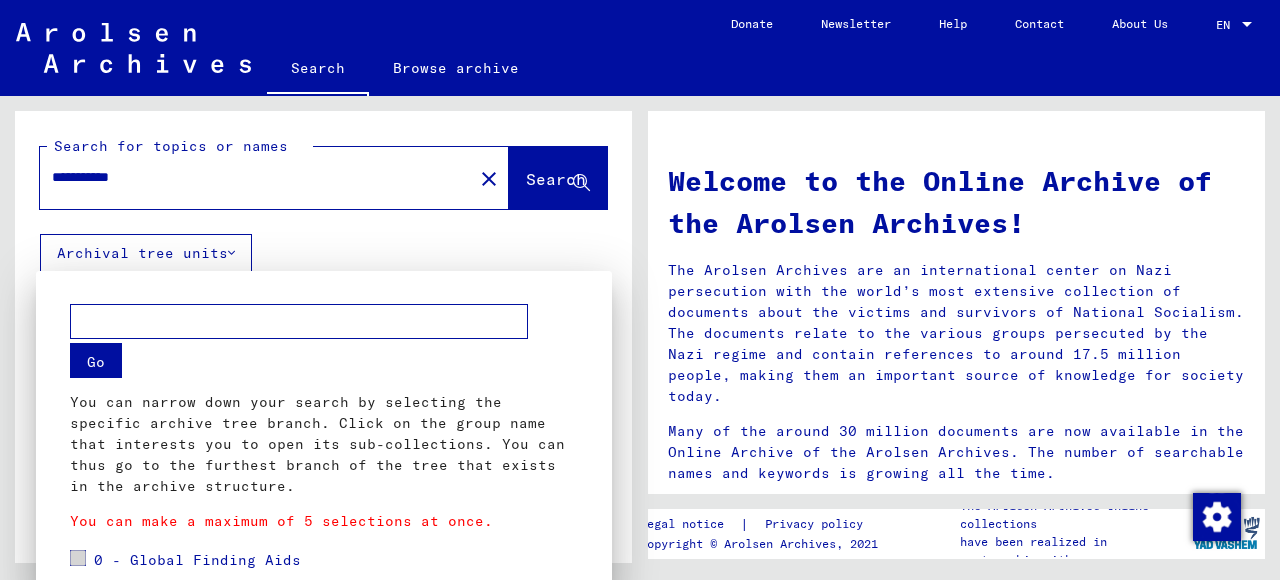scroll, scrollTop: 415, scrollLeft: 0, axis: vertical 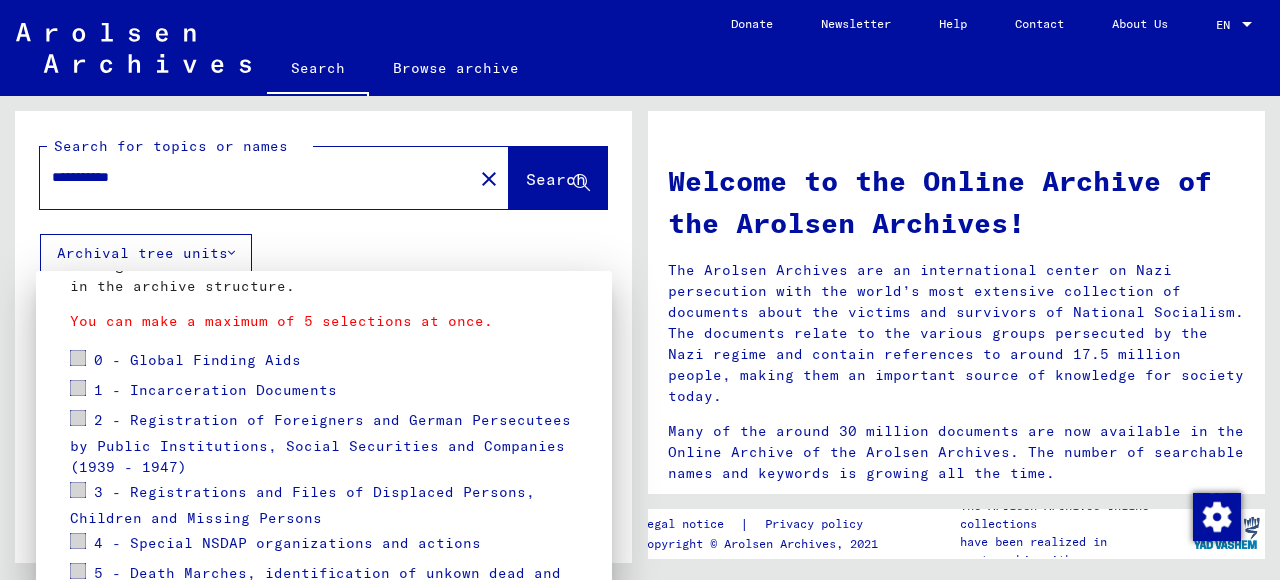 click at bounding box center [78, 358] 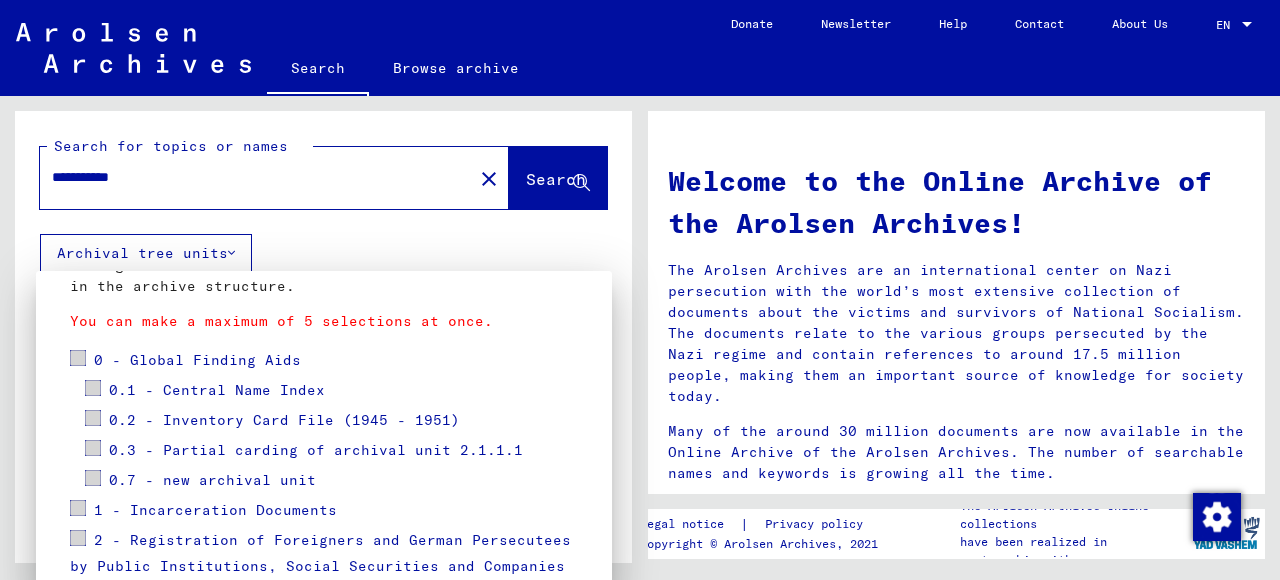 click at bounding box center [93, 388] 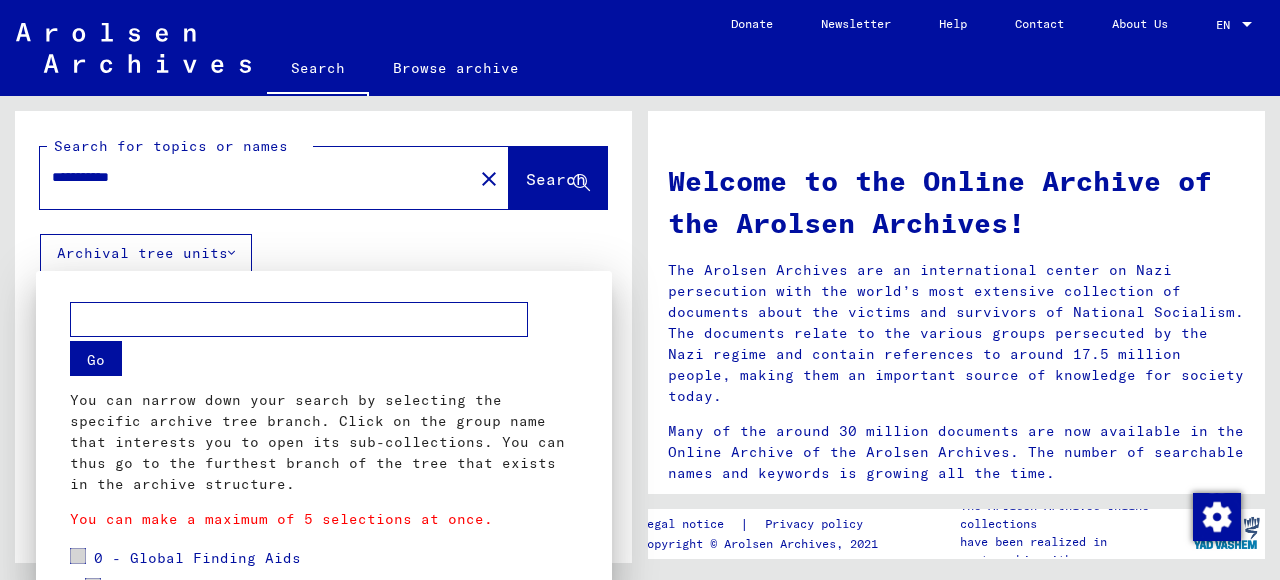 scroll, scrollTop: 0, scrollLeft: 0, axis: both 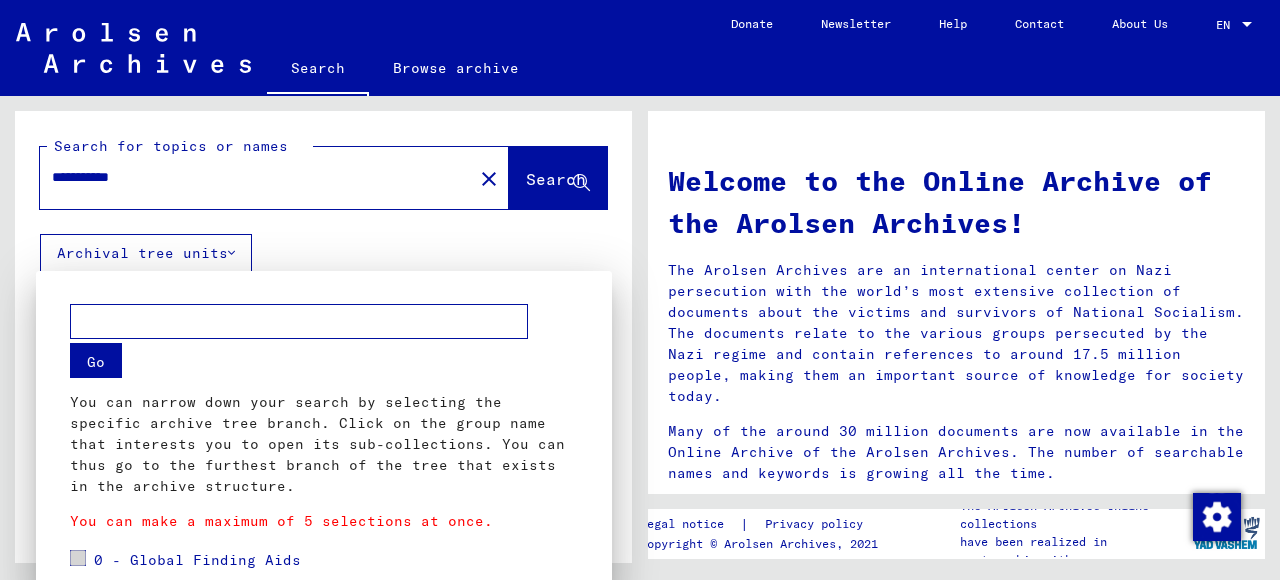 drag, startPoint x: 1256, startPoint y: 148, endPoint x: 1263, endPoint y: 242, distance: 94.26028 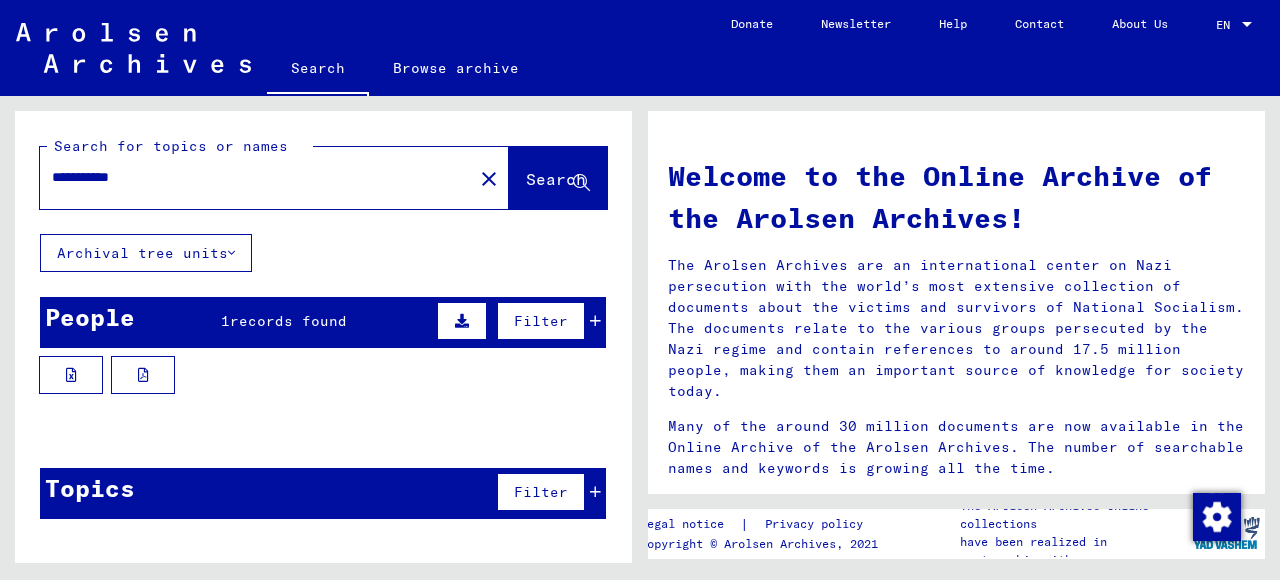 scroll, scrollTop: 0, scrollLeft: 0, axis: both 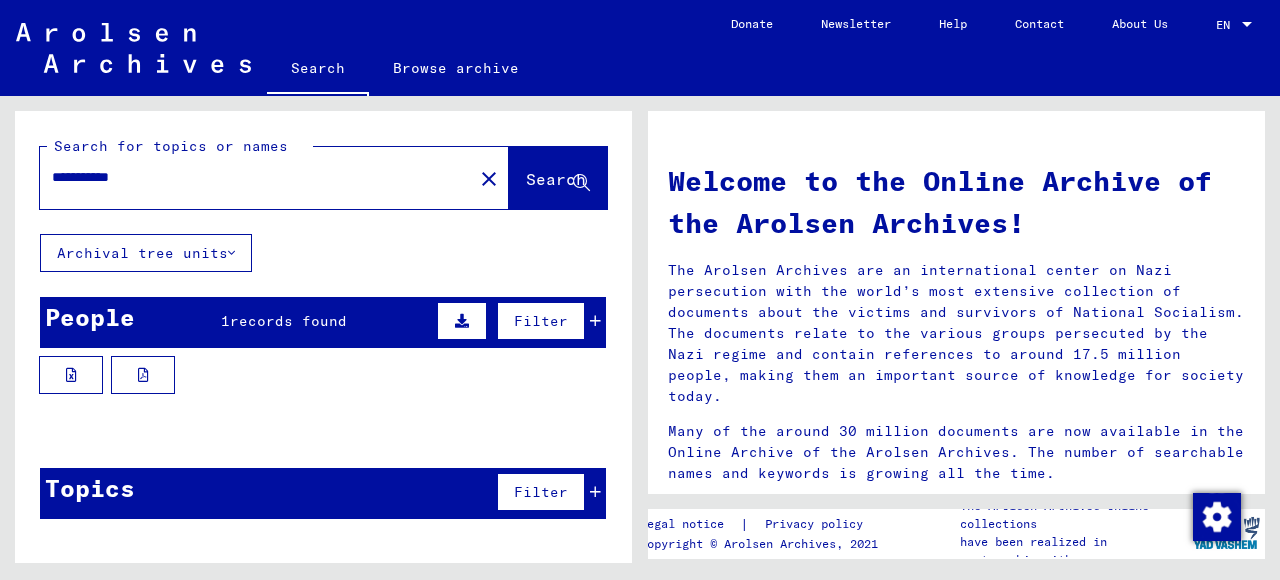 click on "Filter" at bounding box center (541, 321) 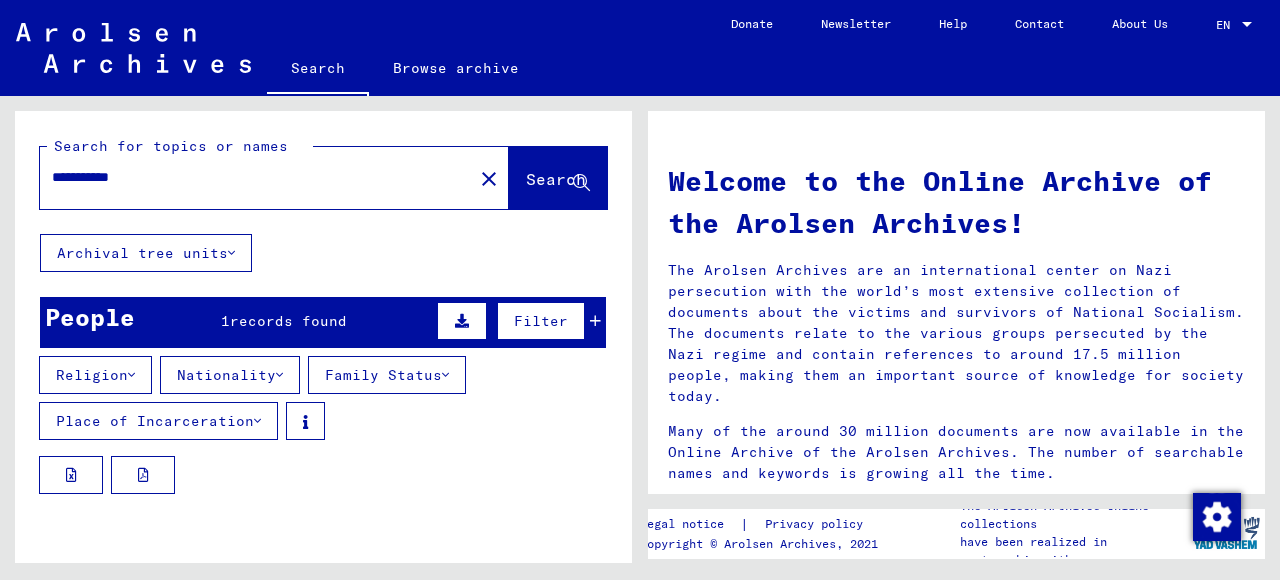 click on "Religion" at bounding box center [95, 375] 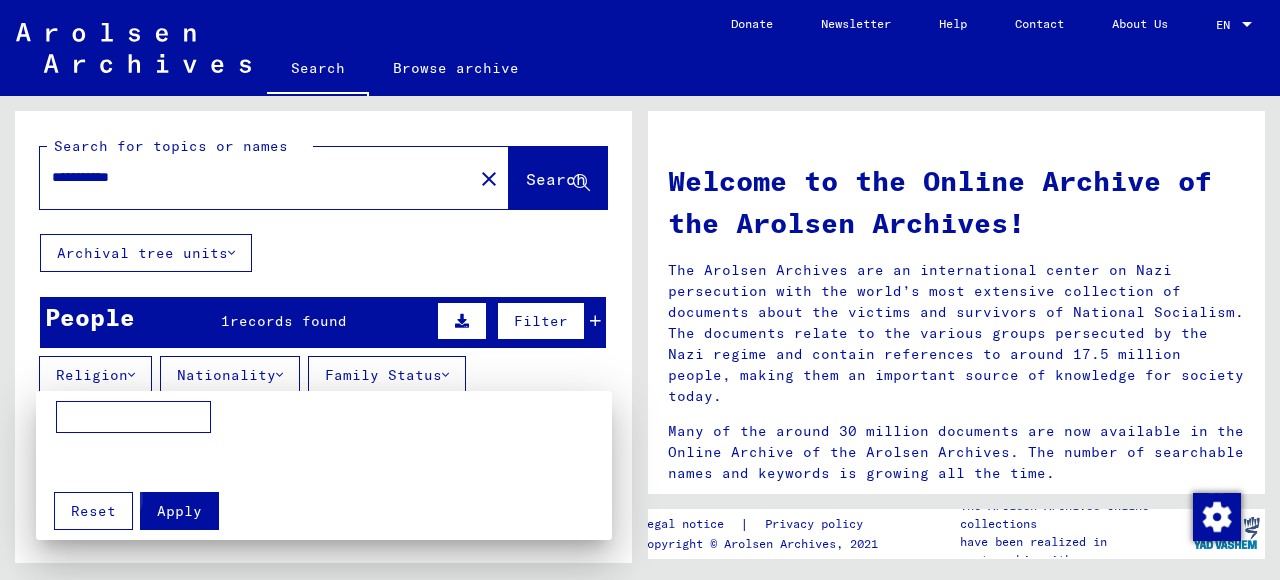 click on "Apply" at bounding box center (179, 511) 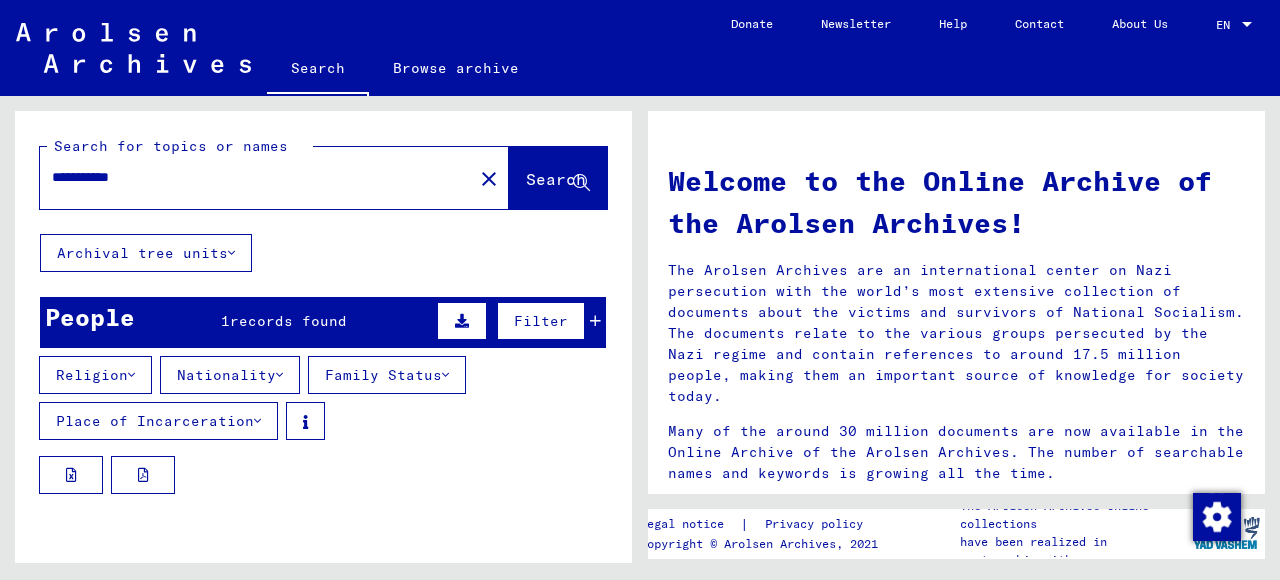 click on "Nationality" at bounding box center (230, 375) 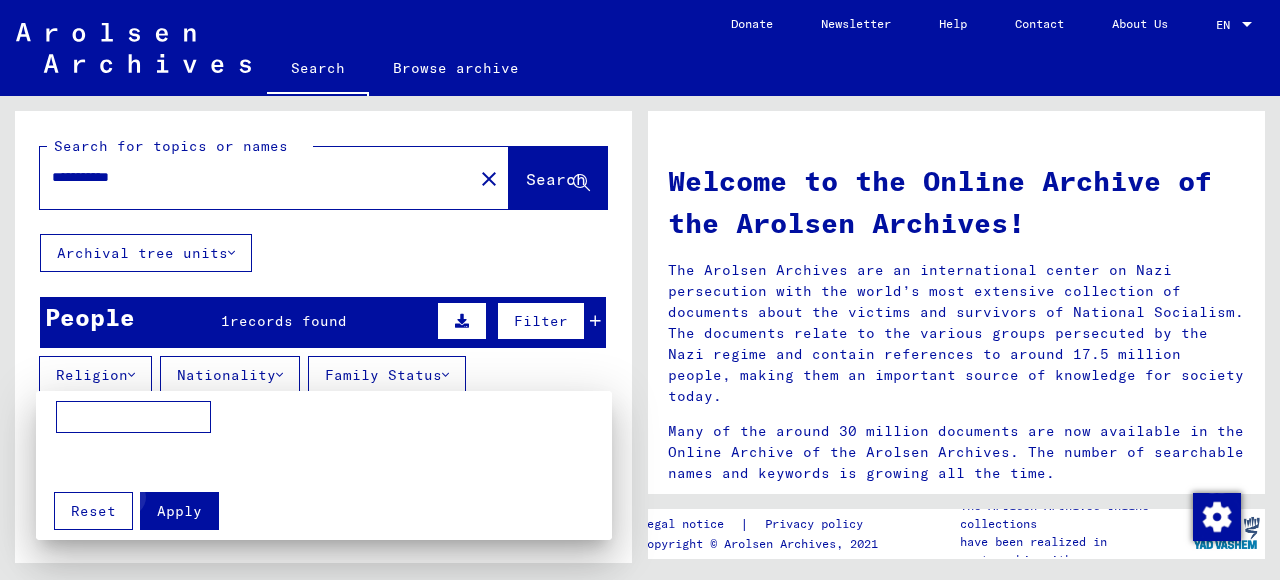 click on "Apply" at bounding box center (179, 511) 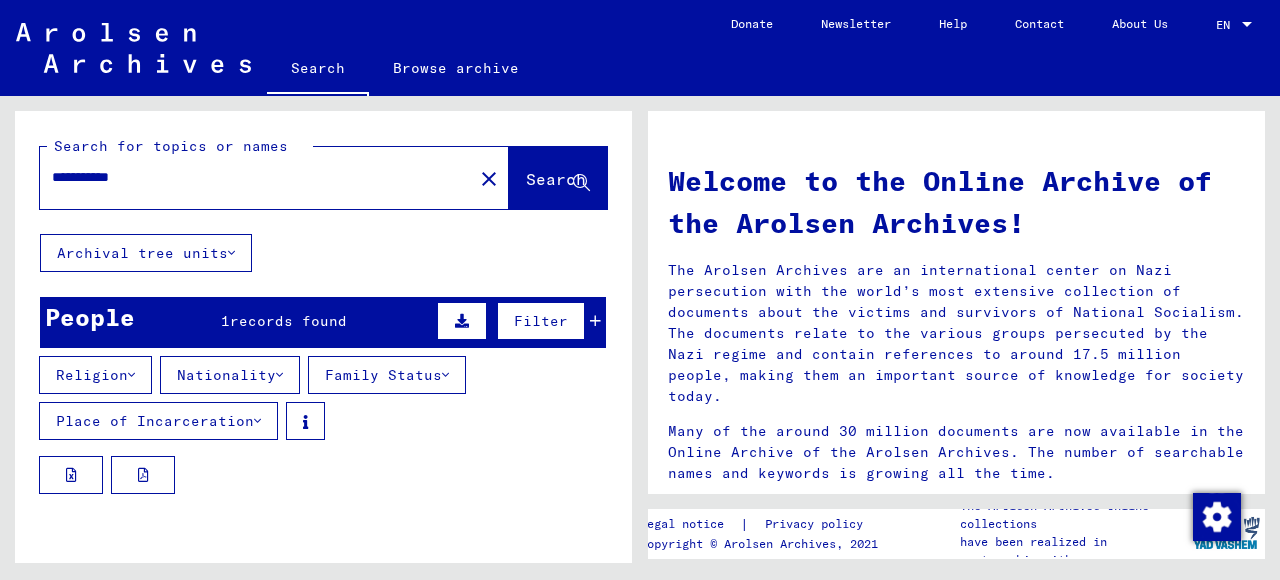 click at bounding box center [279, 375] 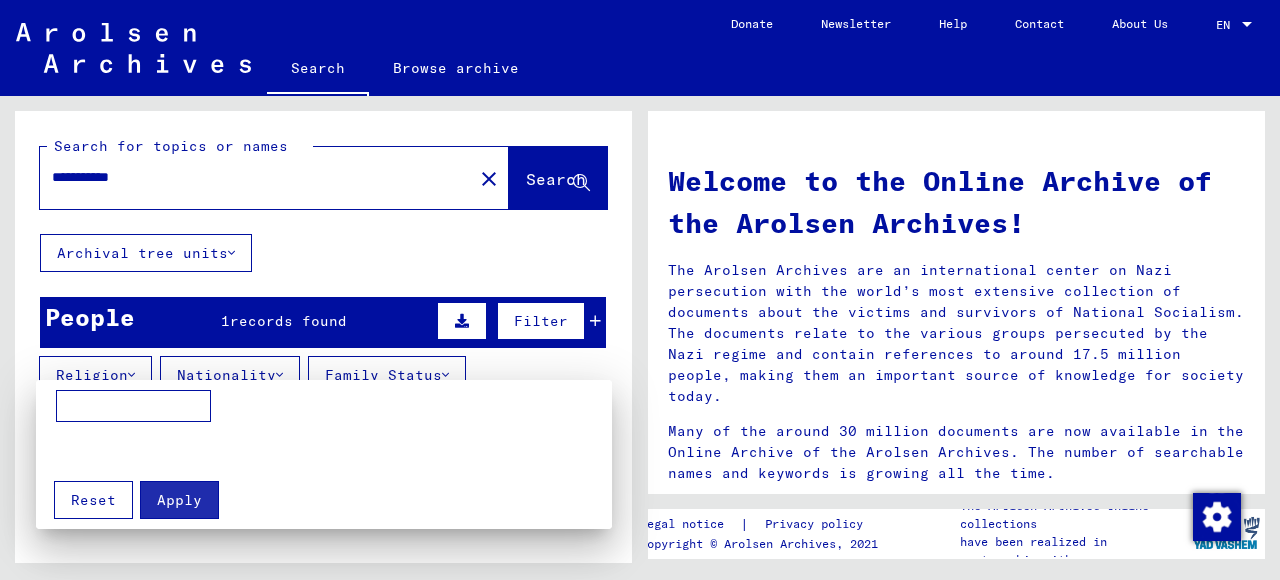 click on "Reset" at bounding box center [93, 500] 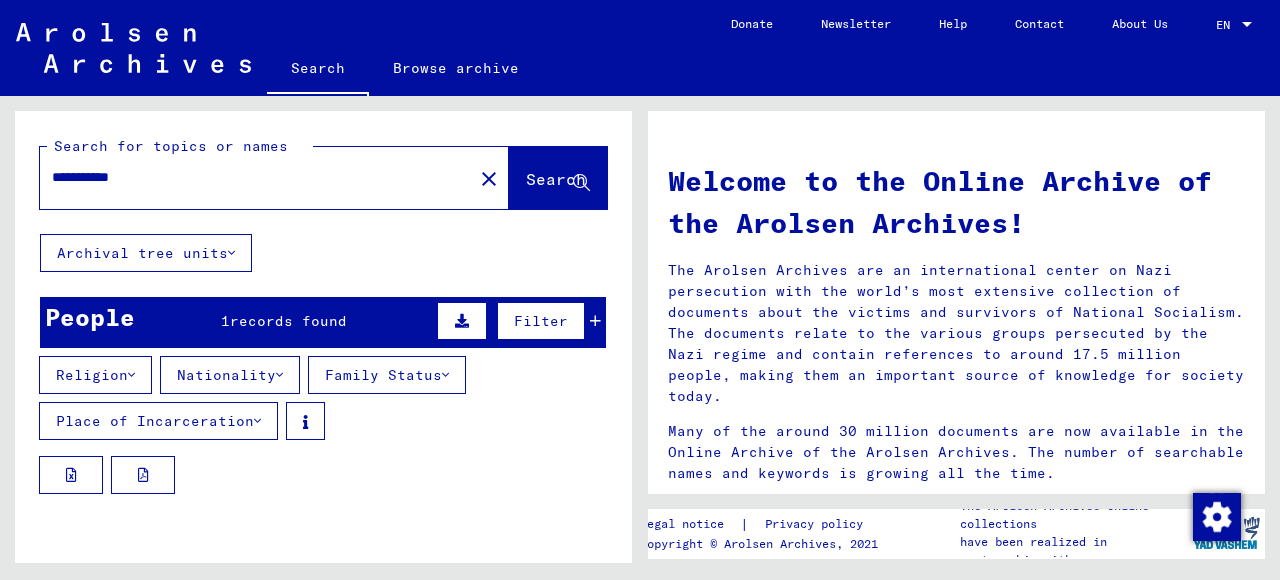 click on "Family Status" at bounding box center [387, 375] 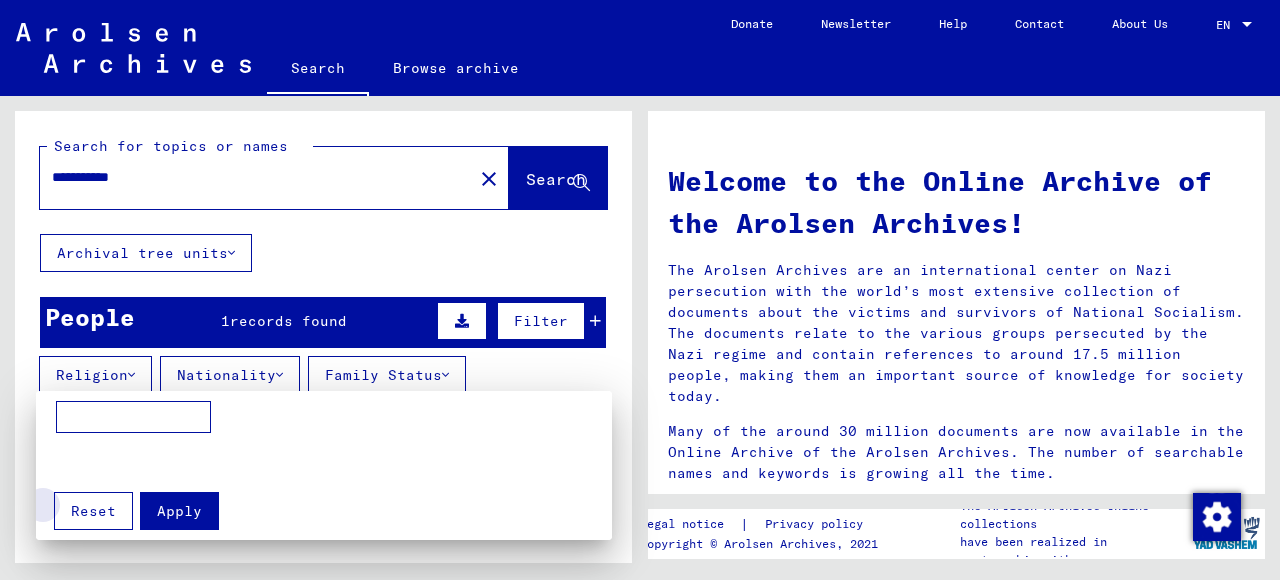 click on "Reset" at bounding box center (93, 511) 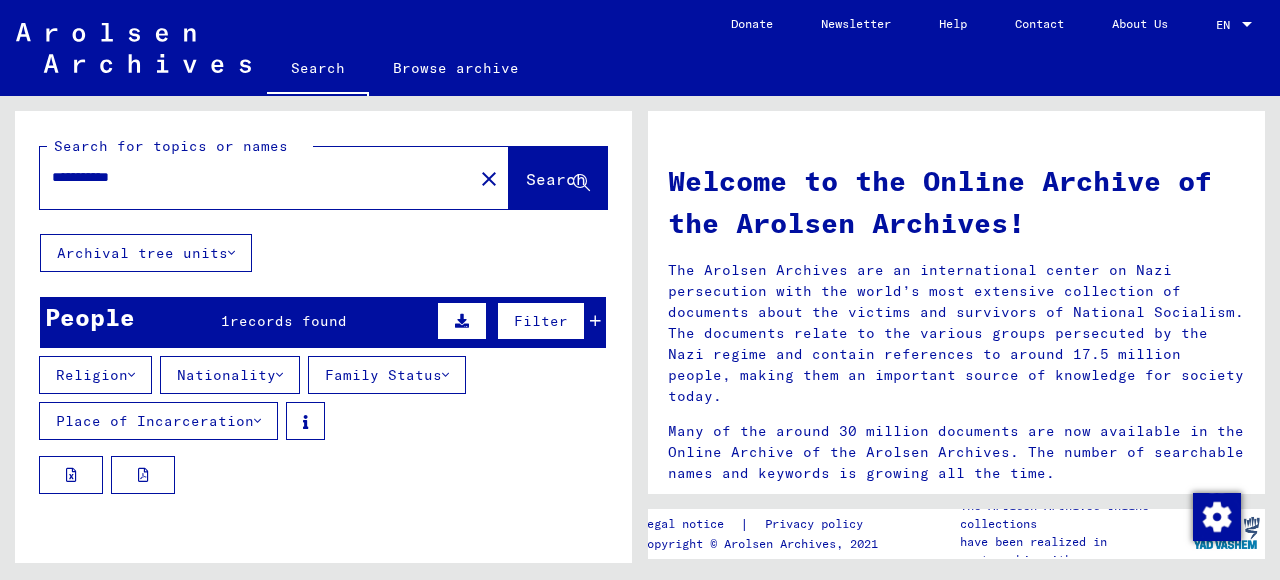 click on "records found" at bounding box center [288, 321] 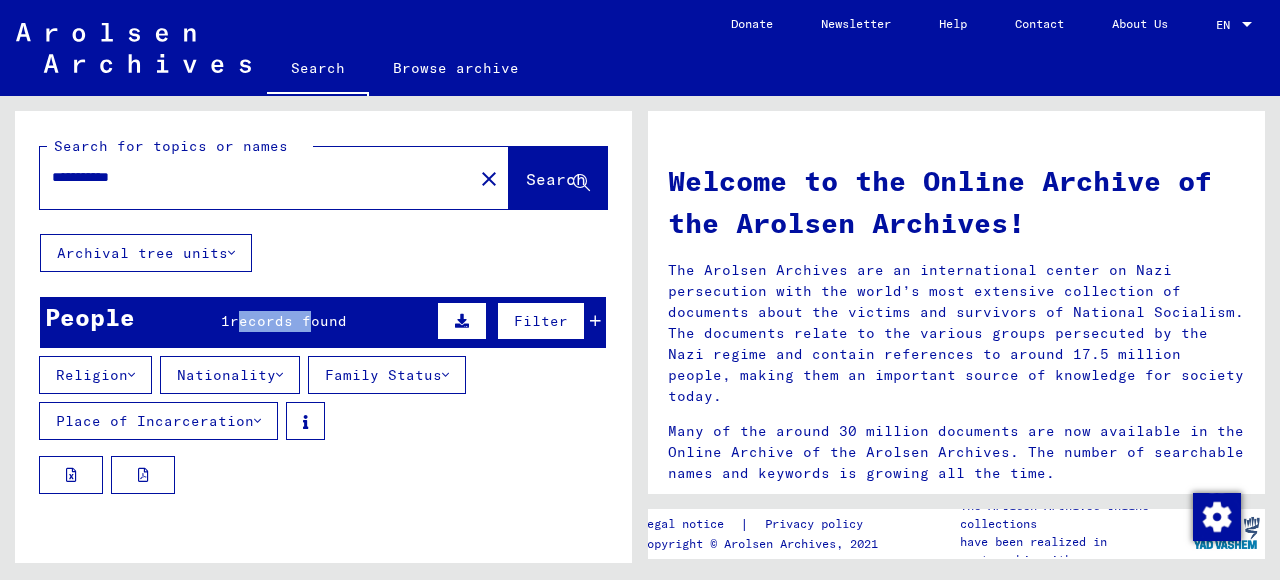click on "records found" at bounding box center [288, 321] 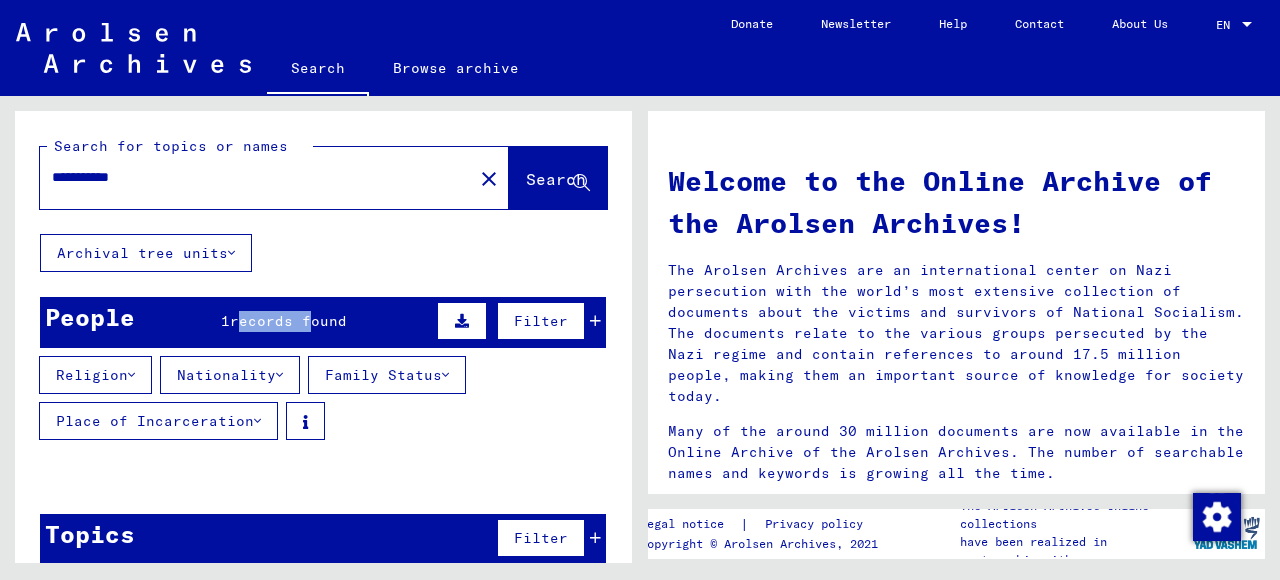 click at bounding box center (462, 321) 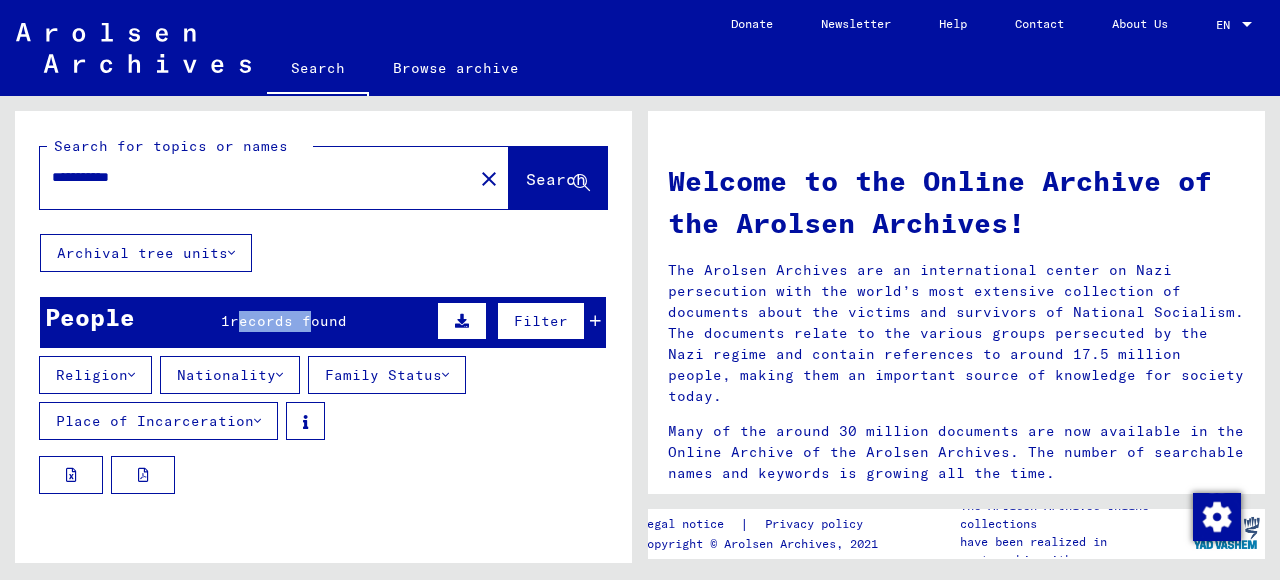 click on "Filter" at bounding box center (541, 321) 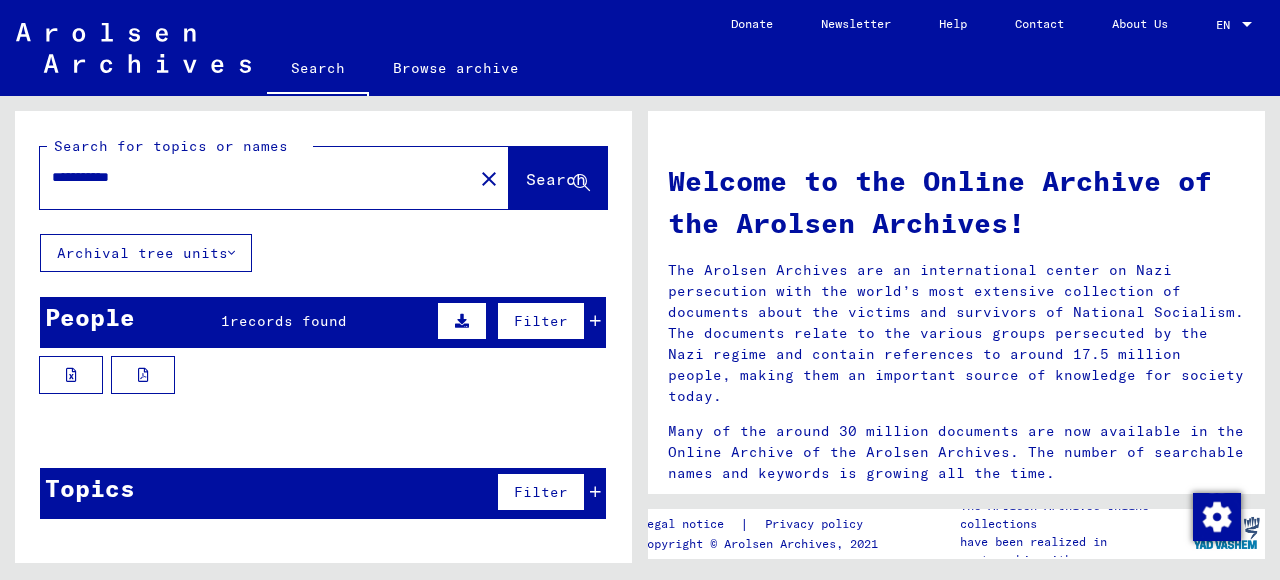click at bounding box center (595, 321) 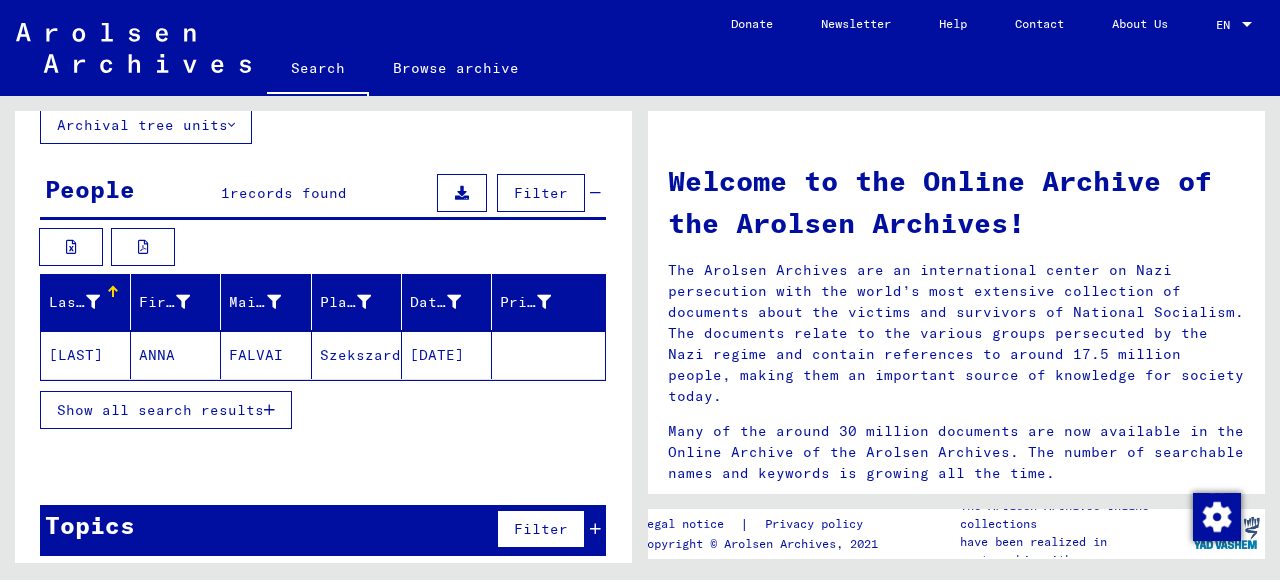 scroll, scrollTop: 136, scrollLeft: 0, axis: vertical 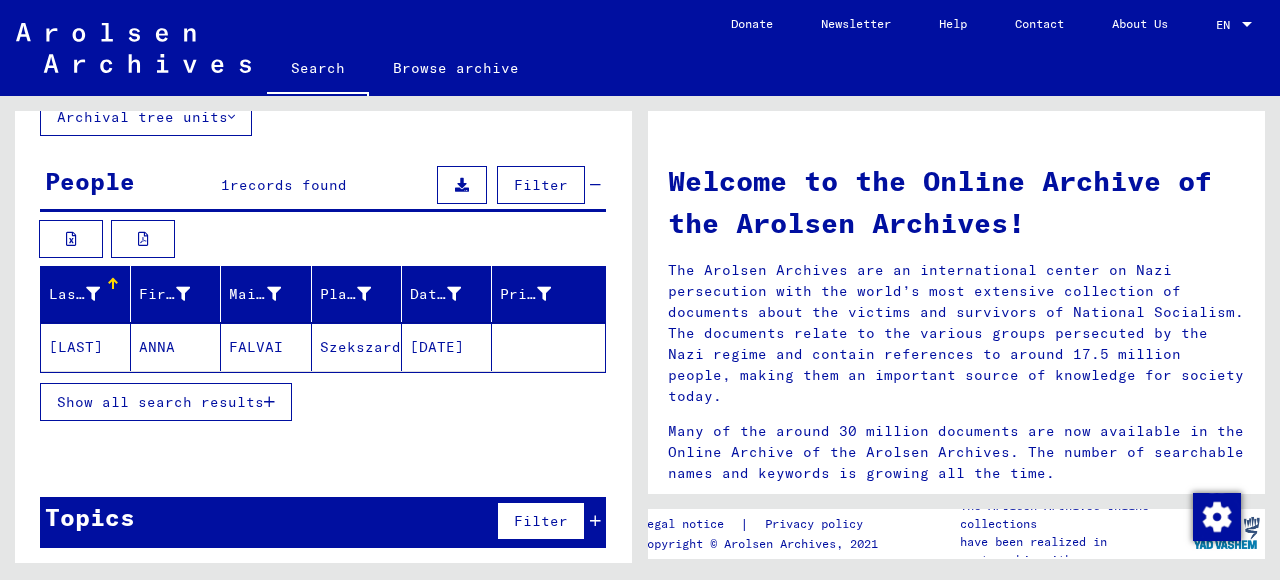 click on "Show all search results" at bounding box center [160, 402] 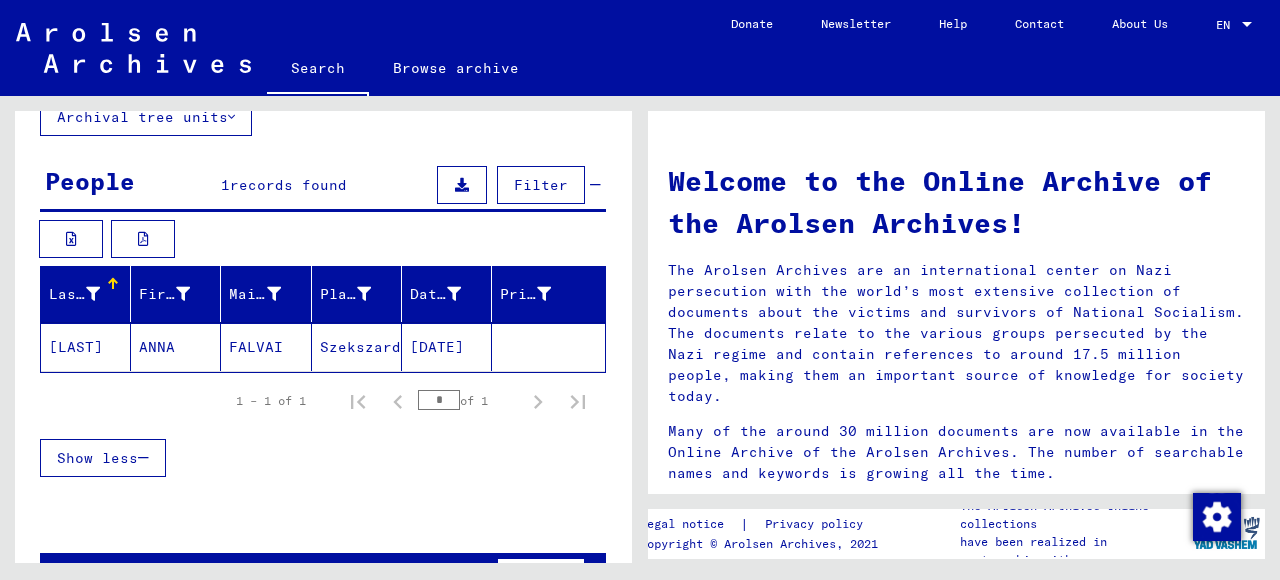 click on "Show less" at bounding box center (97, 458) 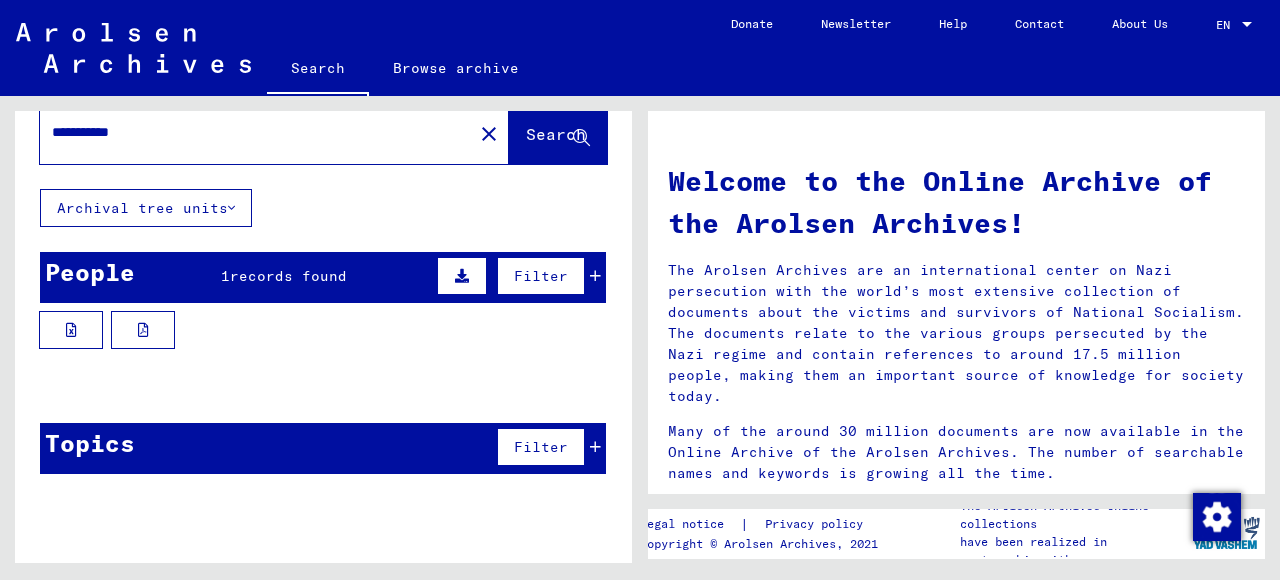 scroll, scrollTop: 40, scrollLeft: 0, axis: vertical 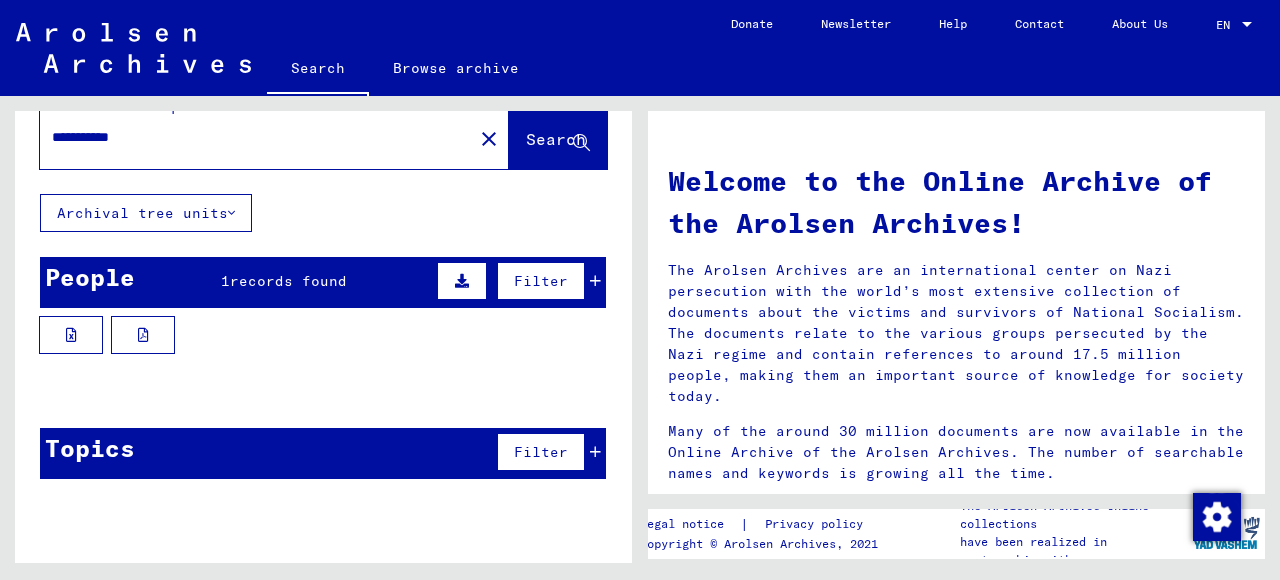 click on "Filter" at bounding box center [541, 452] 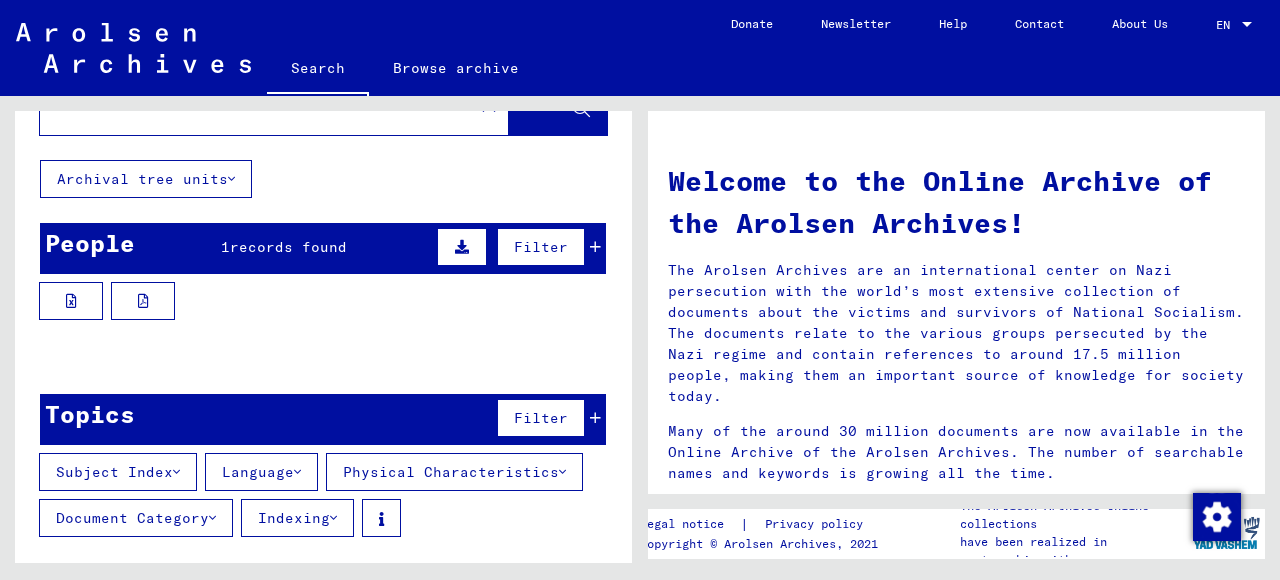 scroll, scrollTop: 117, scrollLeft: 0, axis: vertical 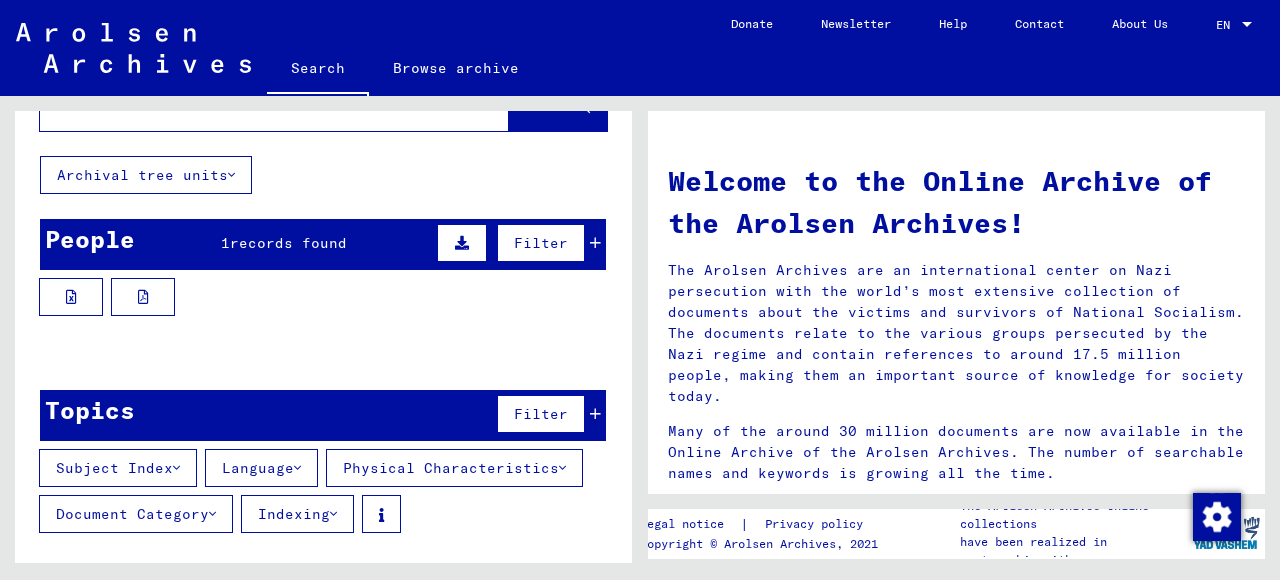click on "Document Category" at bounding box center (136, 514) 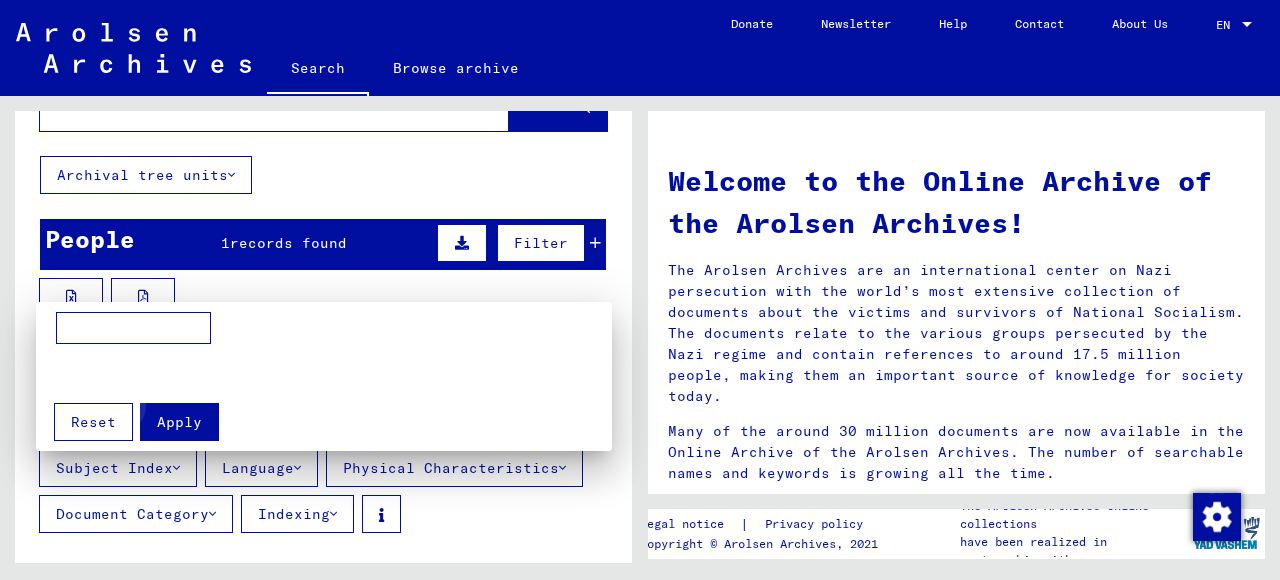 click on "Apply" at bounding box center (179, 422) 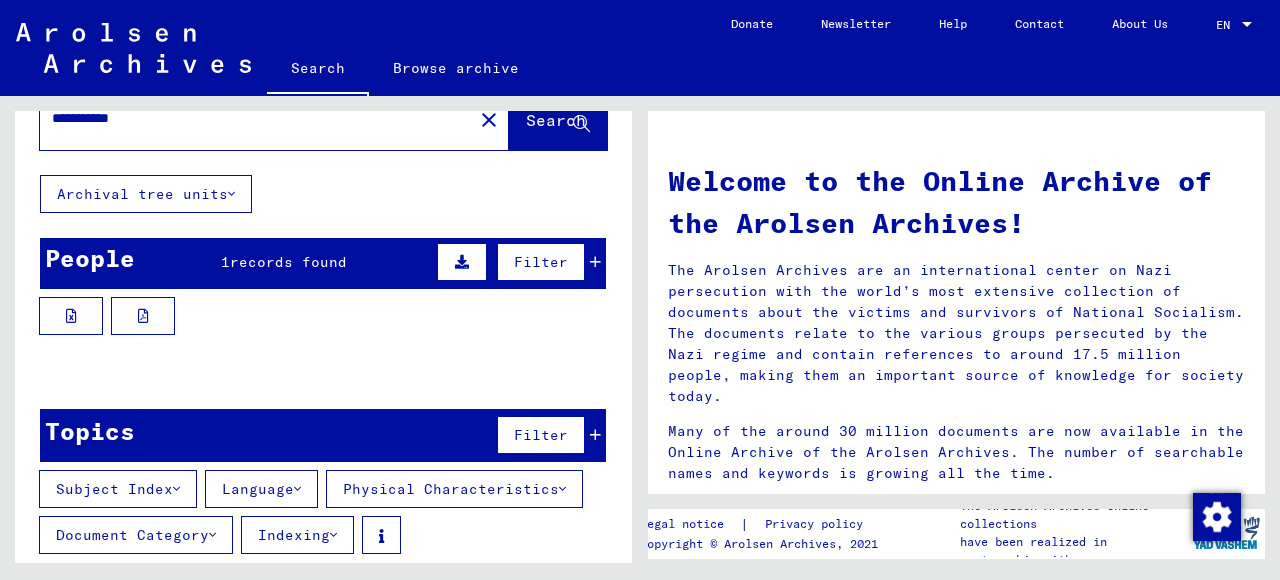 scroll, scrollTop: 117, scrollLeft: 0, axis: vertical 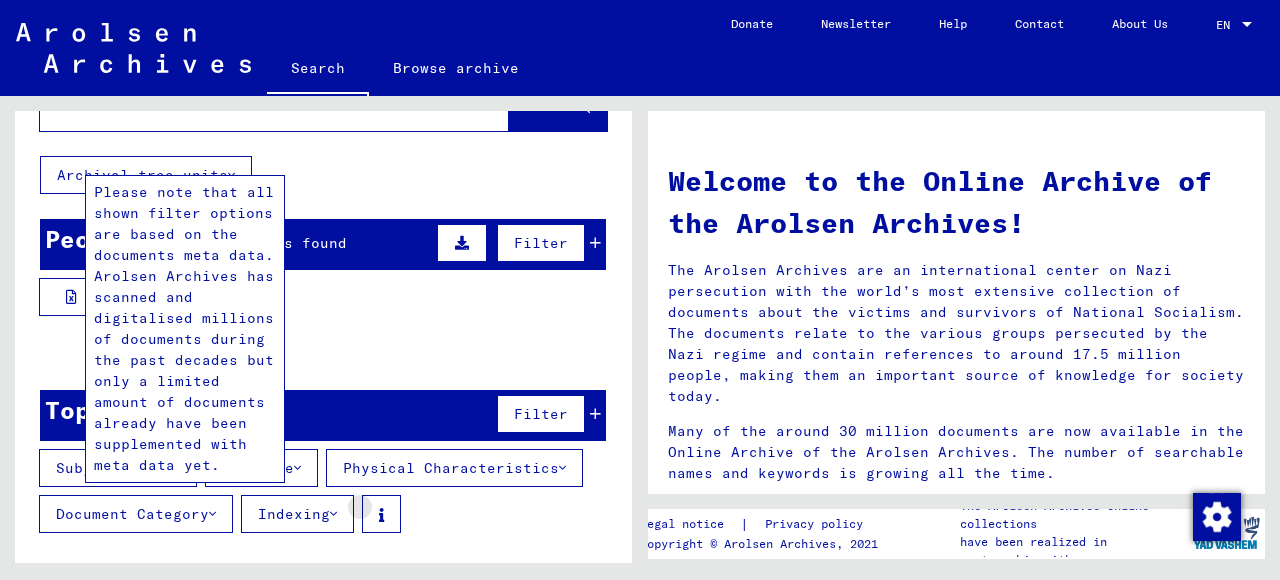 click at bounding box center [381, 515] 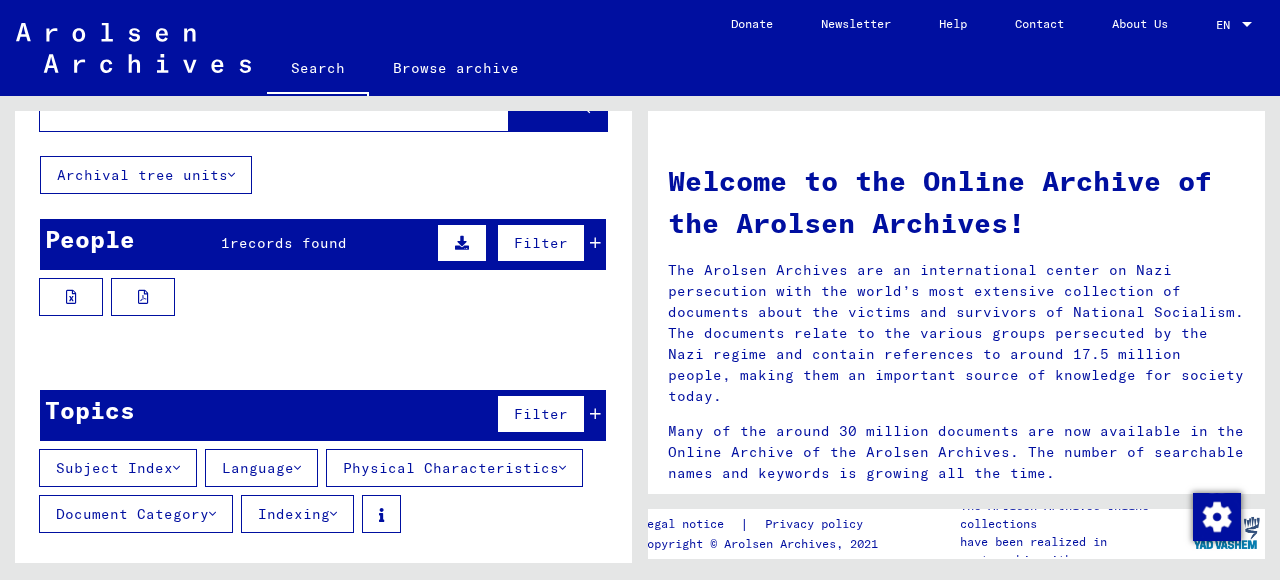 click on "Indexing" at bounding box center [297, 514] 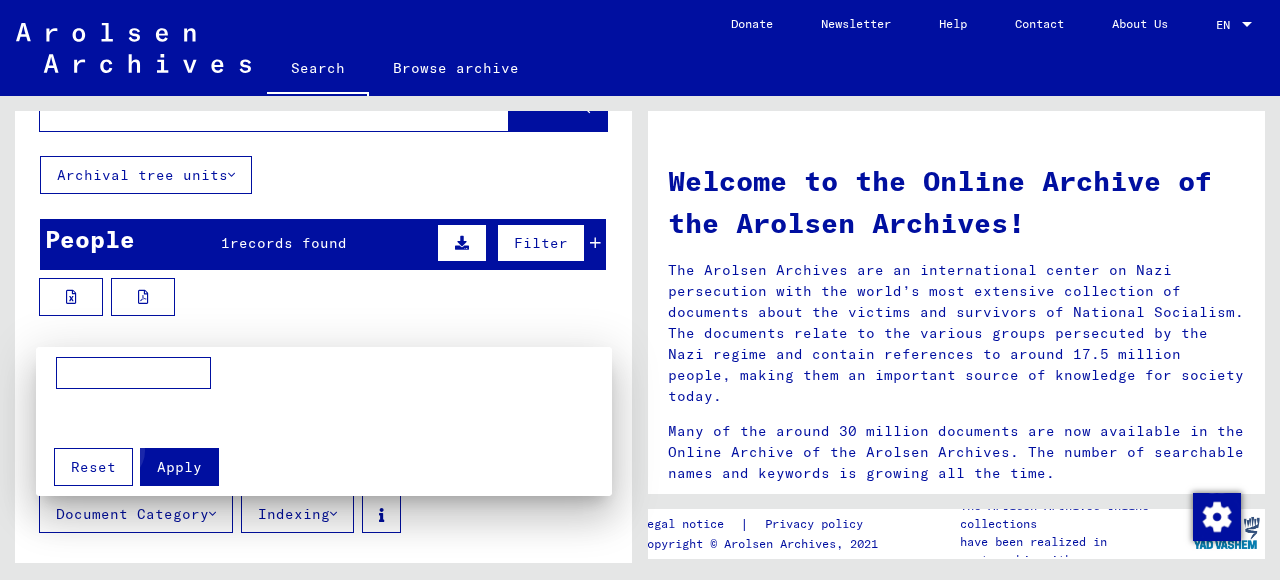 click on "Apply" at bounding box center [179, 467] 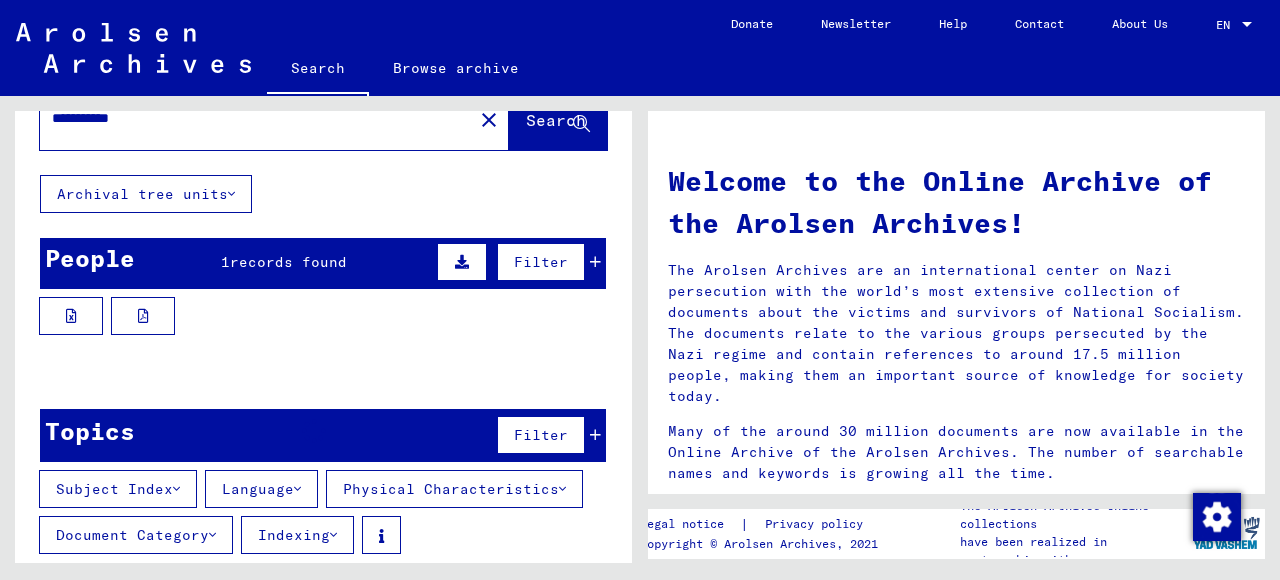 scroll, scrollTop: 97, scrollLeft: 0, axis: vertical 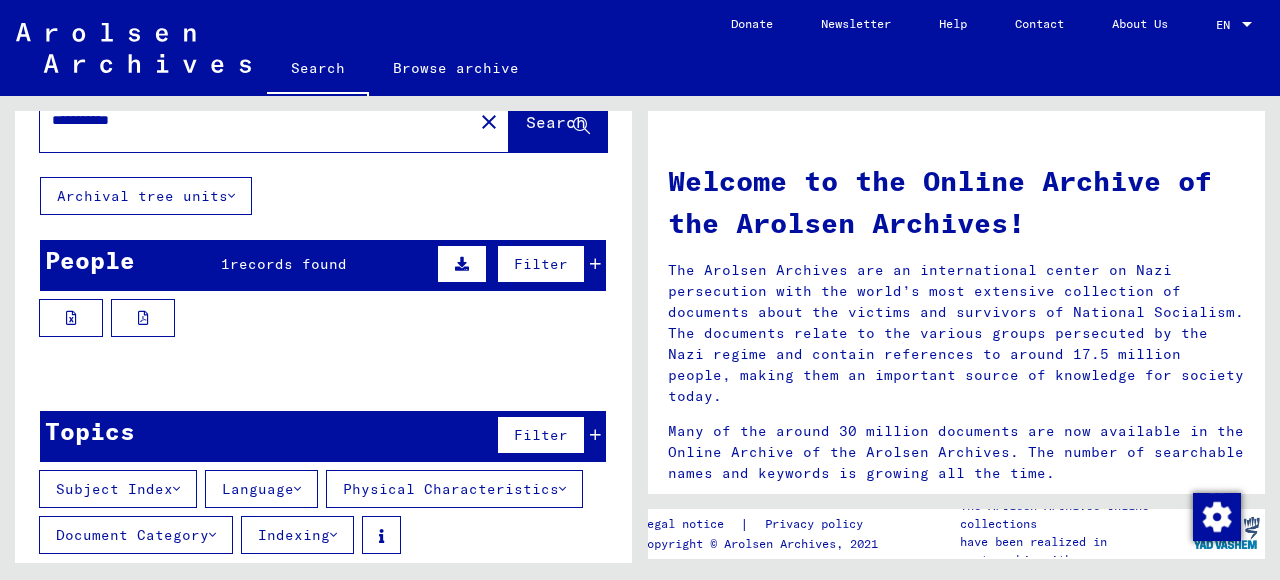 click on "Indexing" at bounding box center (297, 535) 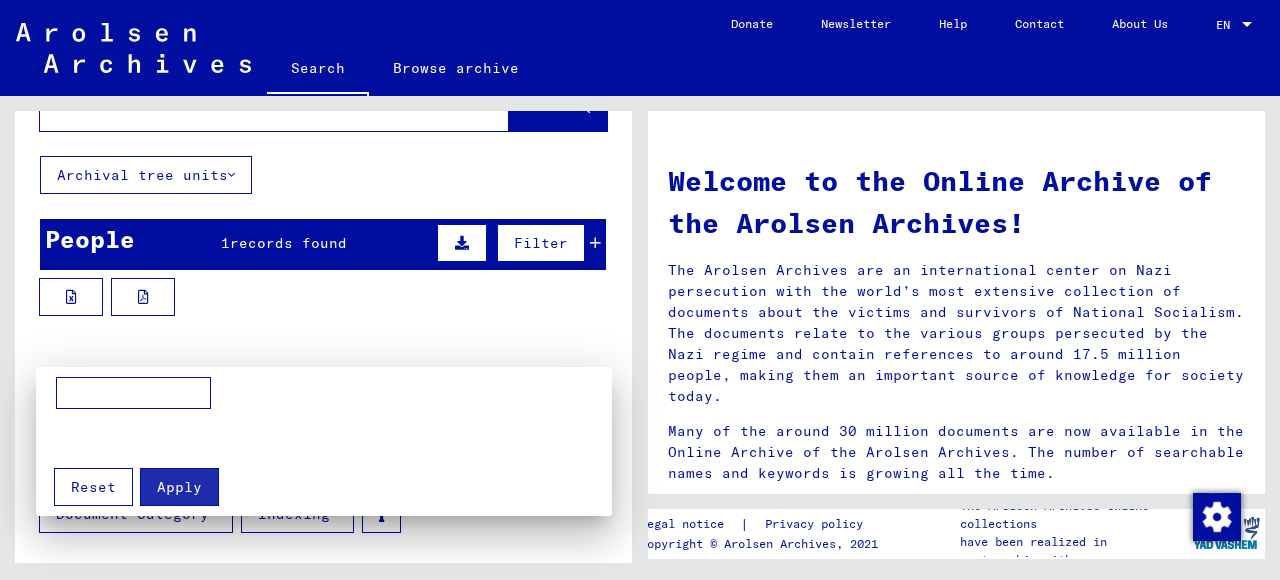 click on "Reset" at bounding box center (93, 487) 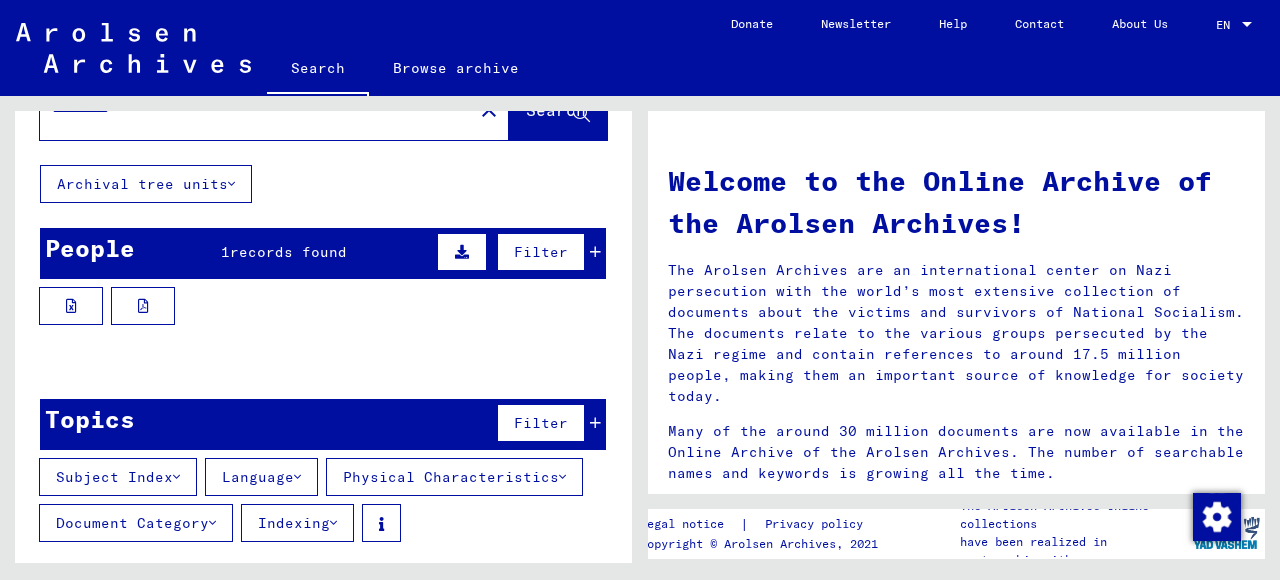 scroll, scrollTop: 0, scrollLeft: 0, axis: both 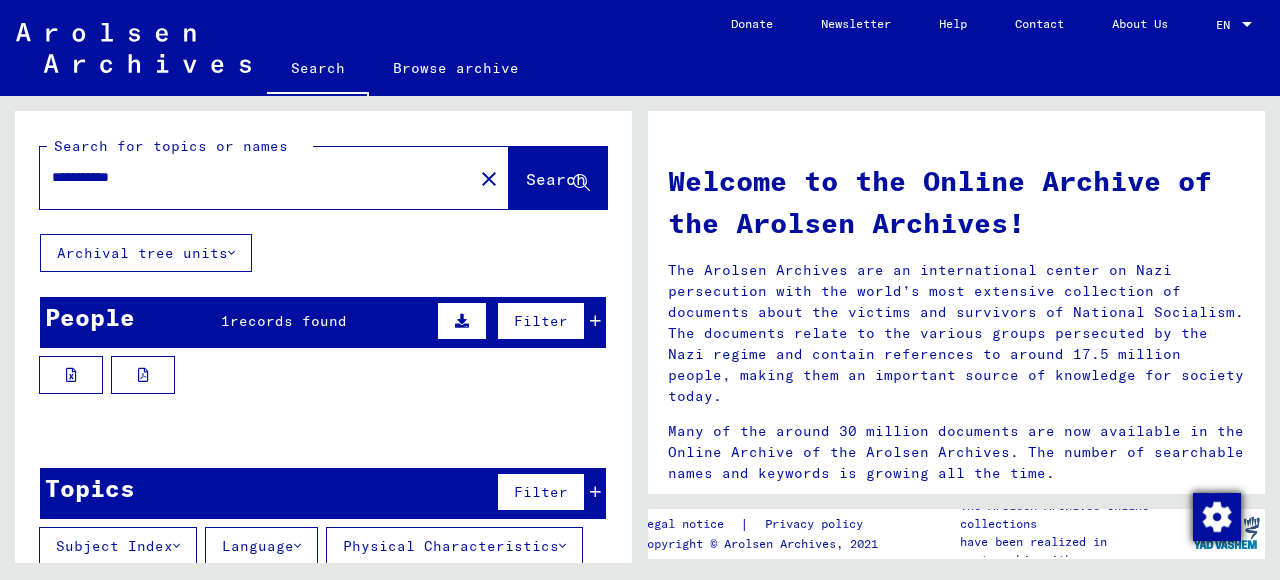 click at bounding box center (1217, 517) 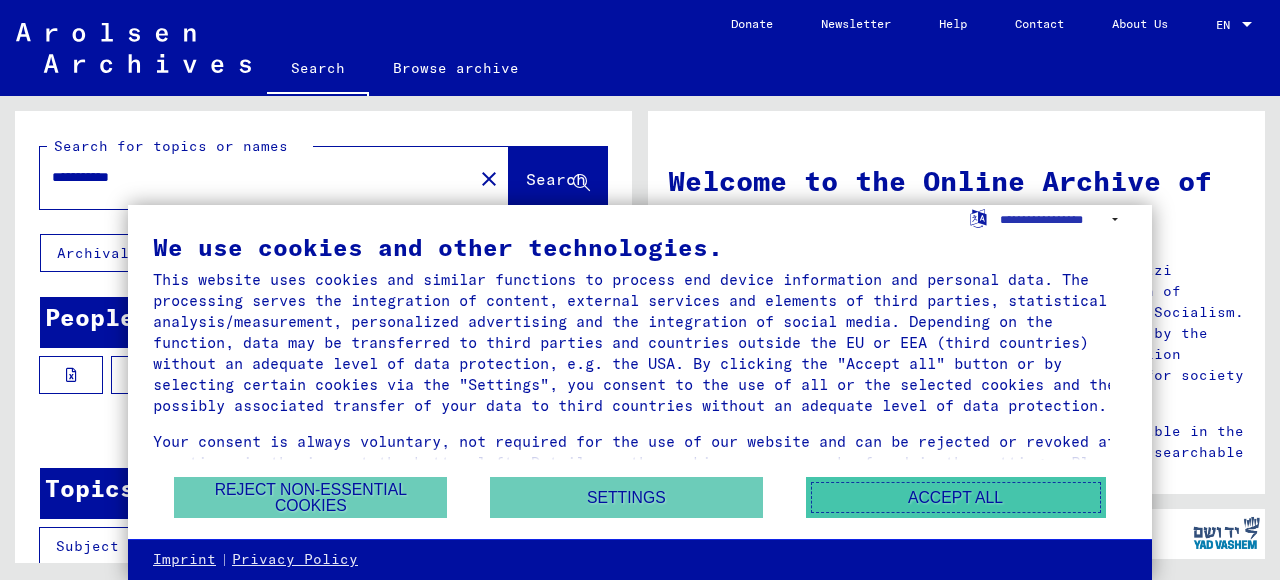 click on "Accept all" at bounding box center [956, 497] 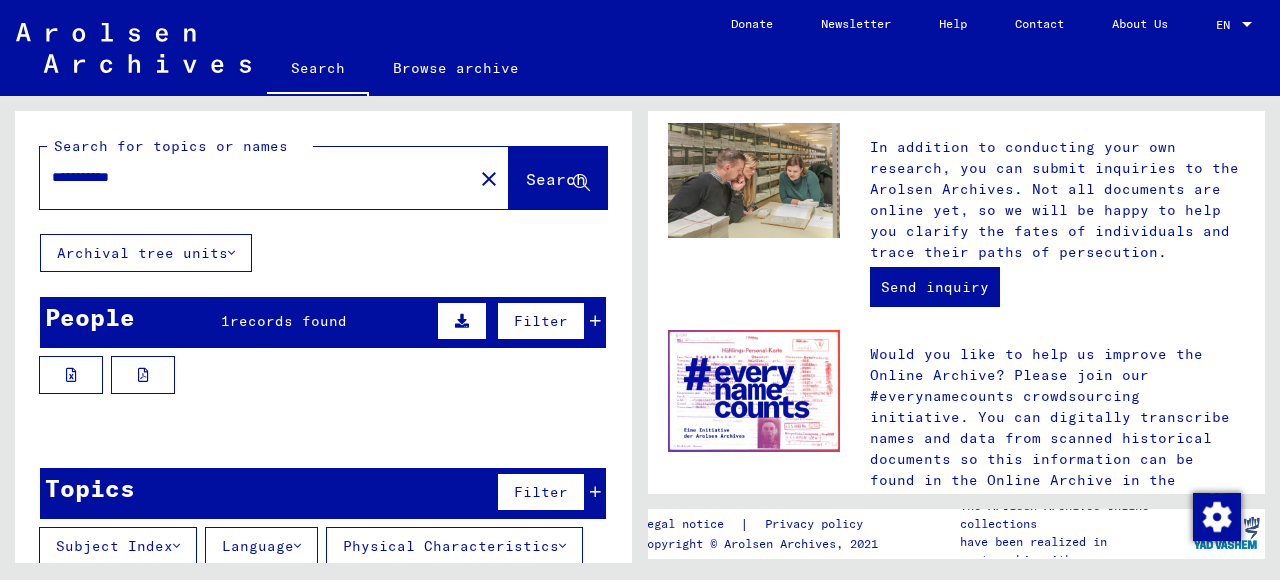 scroll, scrollTop: 992, scrollLeft: 0, axis: vertical 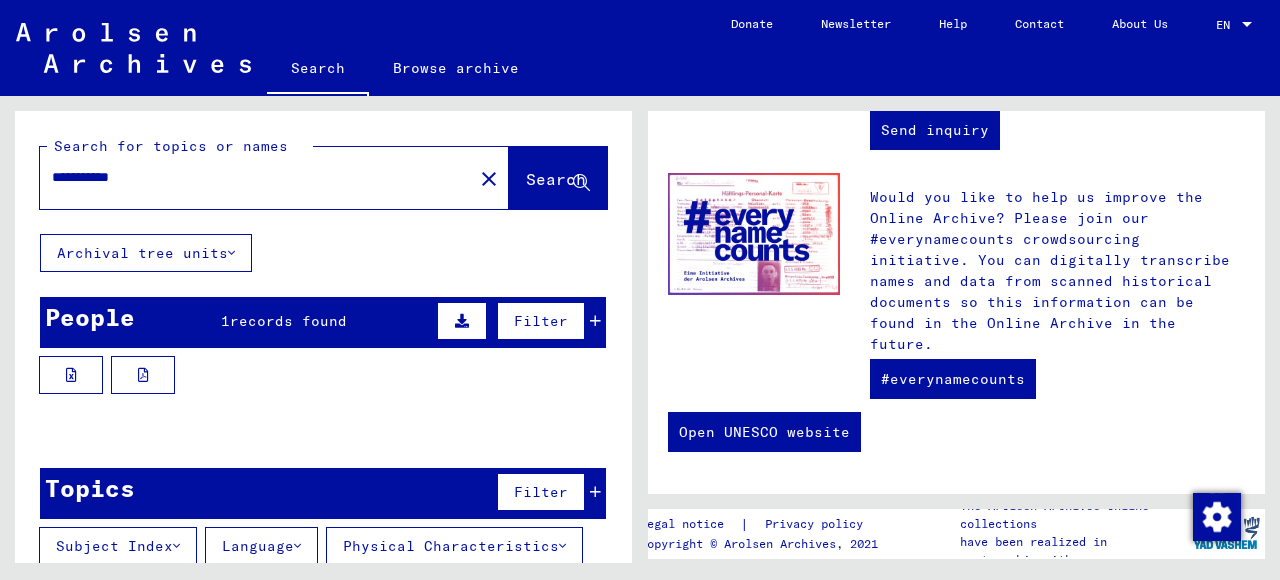 drag, startPoint x: 1247, startPoint y: 436, endPoint x: 1036, endPoint y: 438, distance: 211.00948 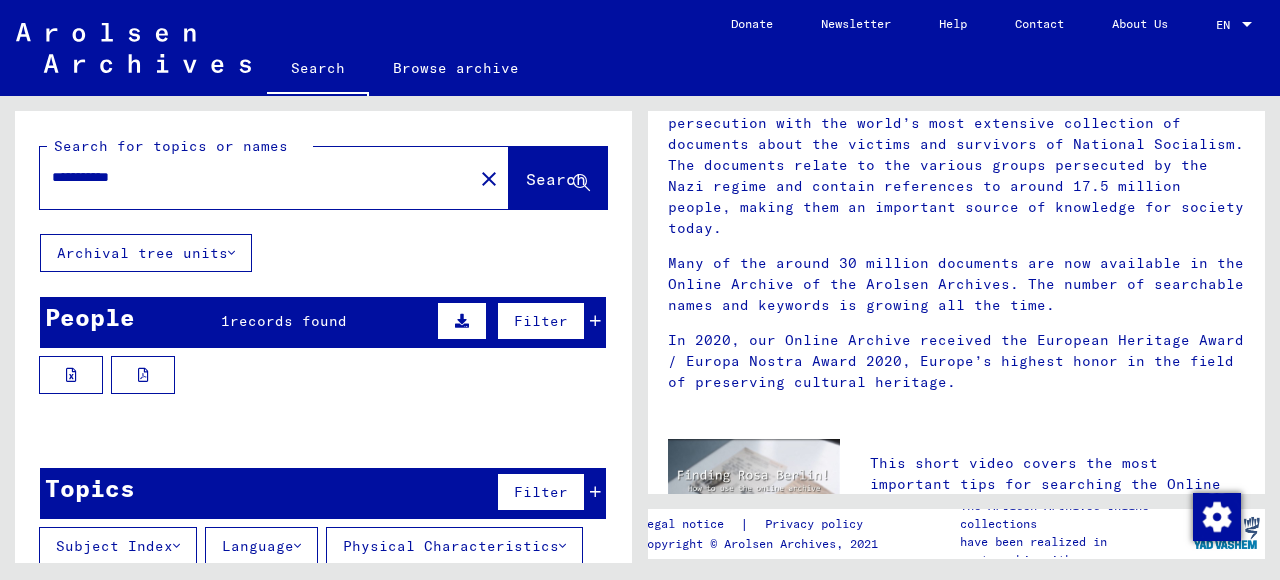 scroll, scrollTop: 0, scrollLeft: 0, axis: both 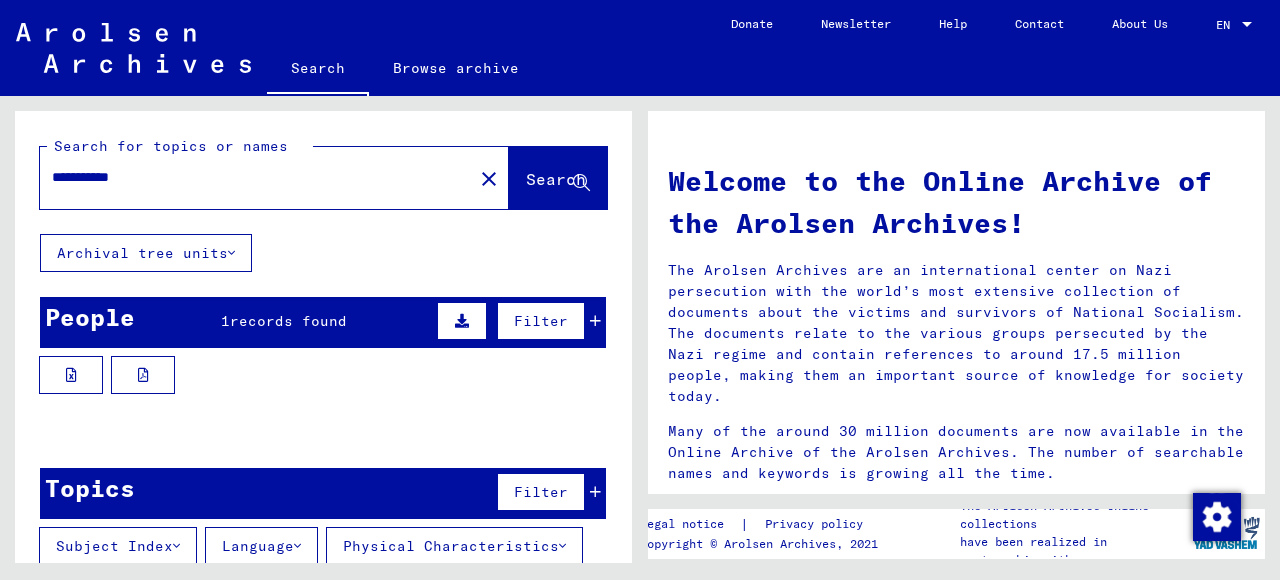 click on "records found" at bounding box center (288, 321) 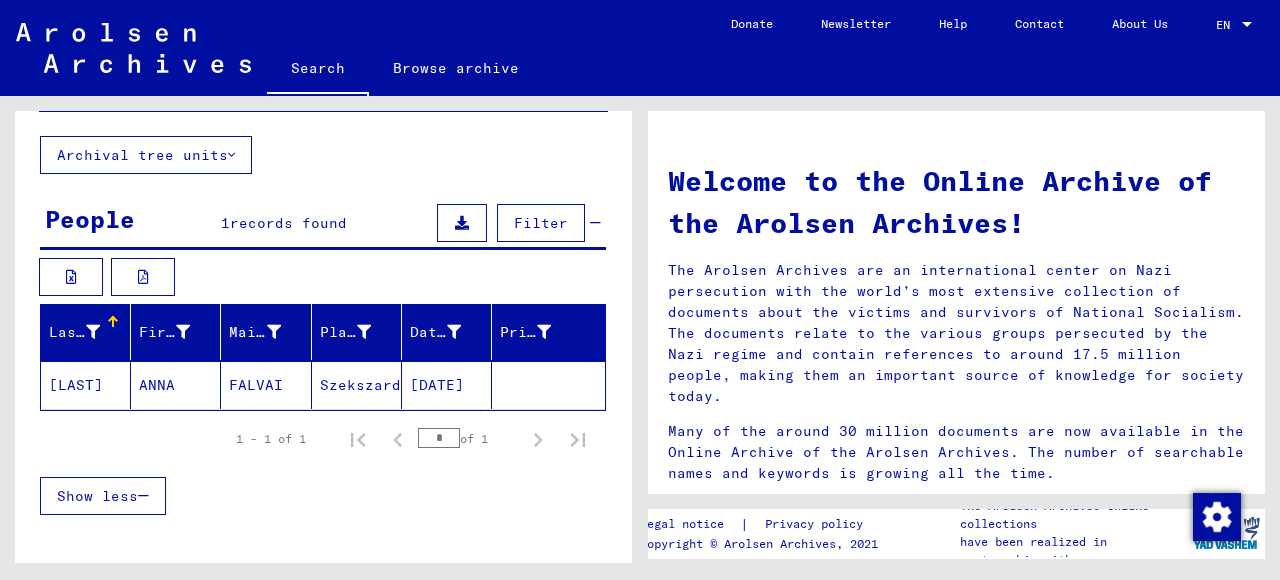 scroll, scrollTop: 100, scrollLeft: 0, axis: vertical 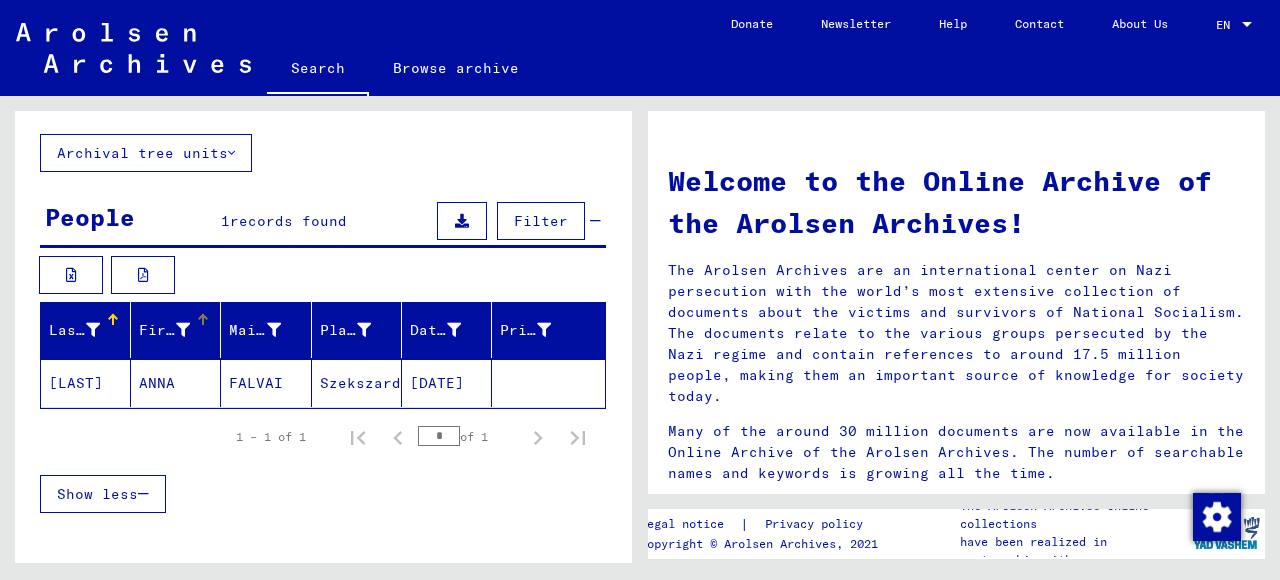 click on "First Name" at bounding box center [164, 330] 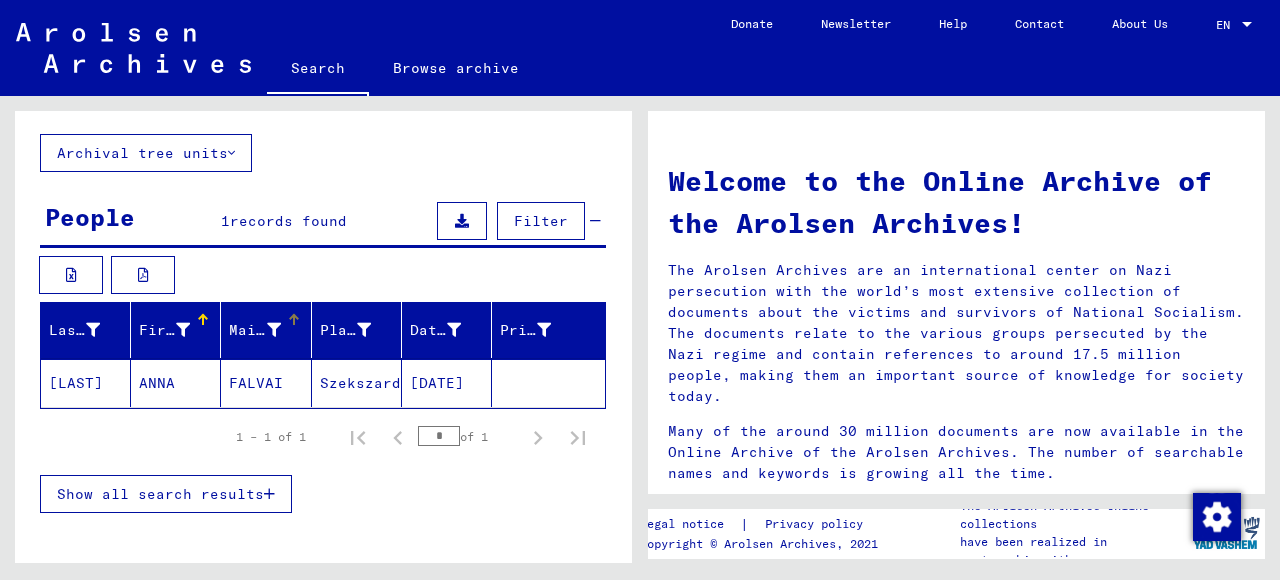 click on "Maiden Name" at bounding box center [254, 330] 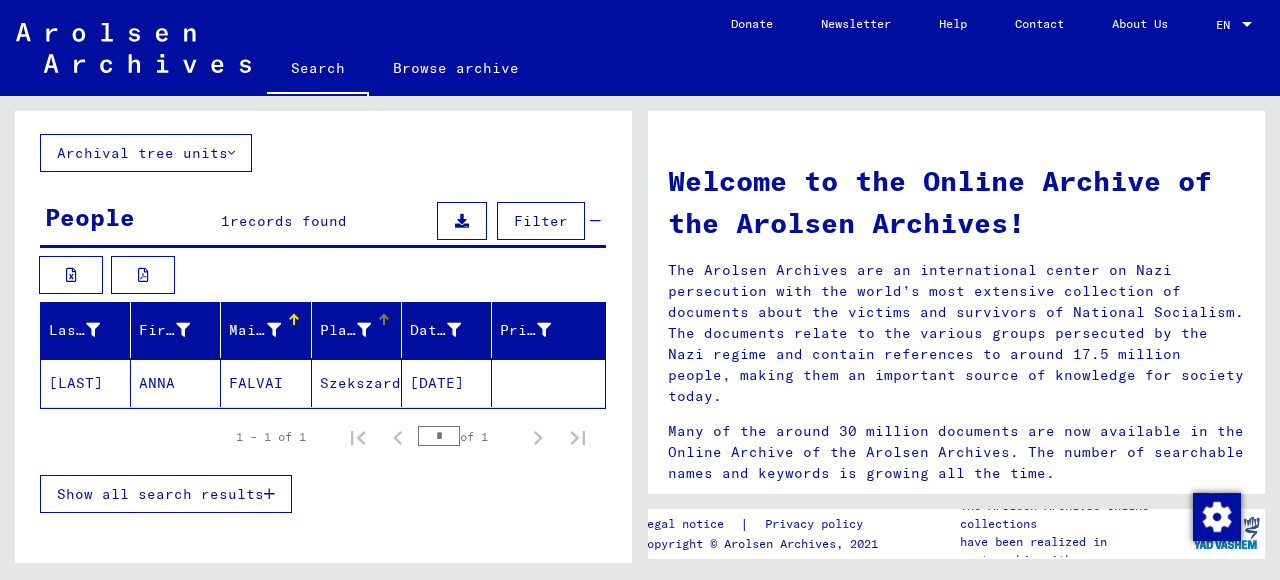 click on "Place of Birth" at bounding box center (345, 330) 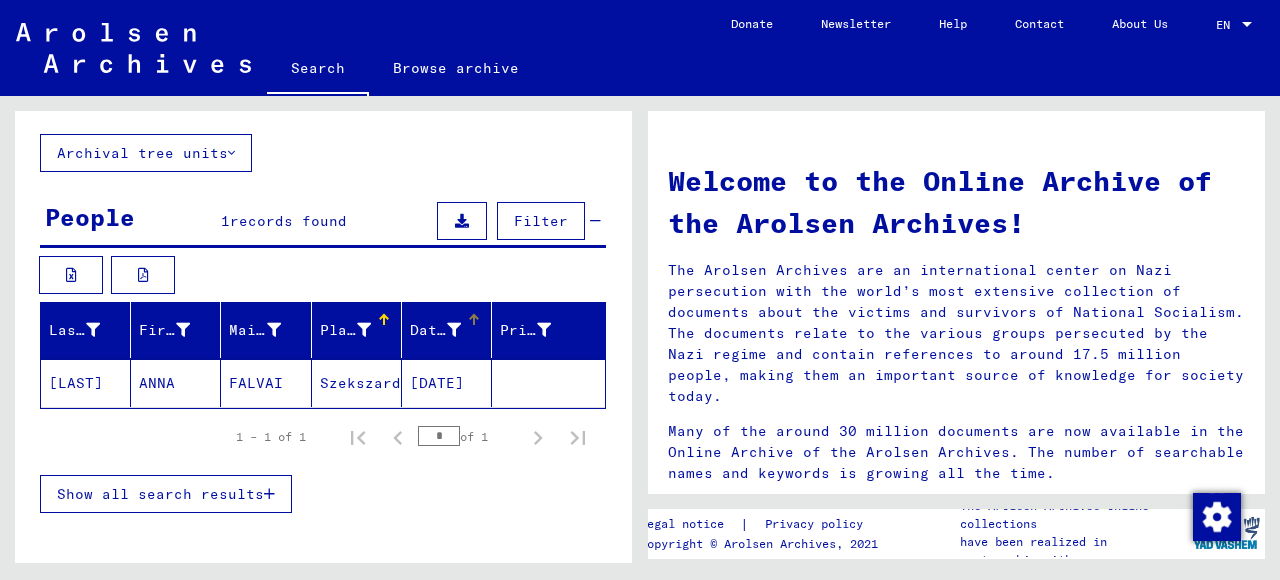 click on "Date of Birth" at bounding box center [435, 330] 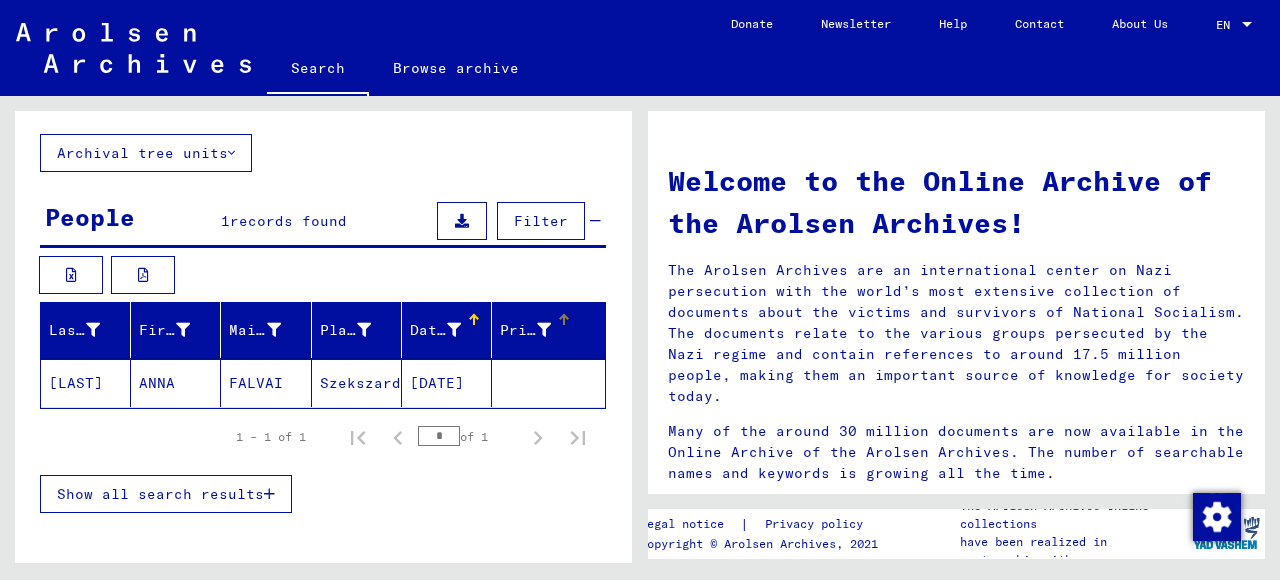 click on "Prisoner #" 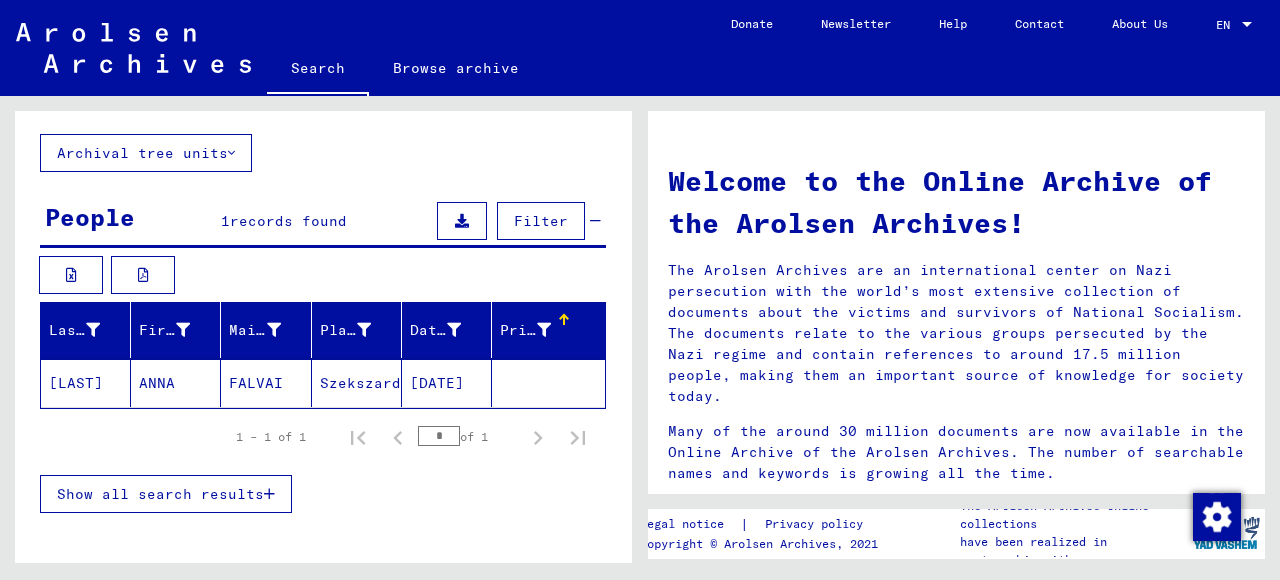 click 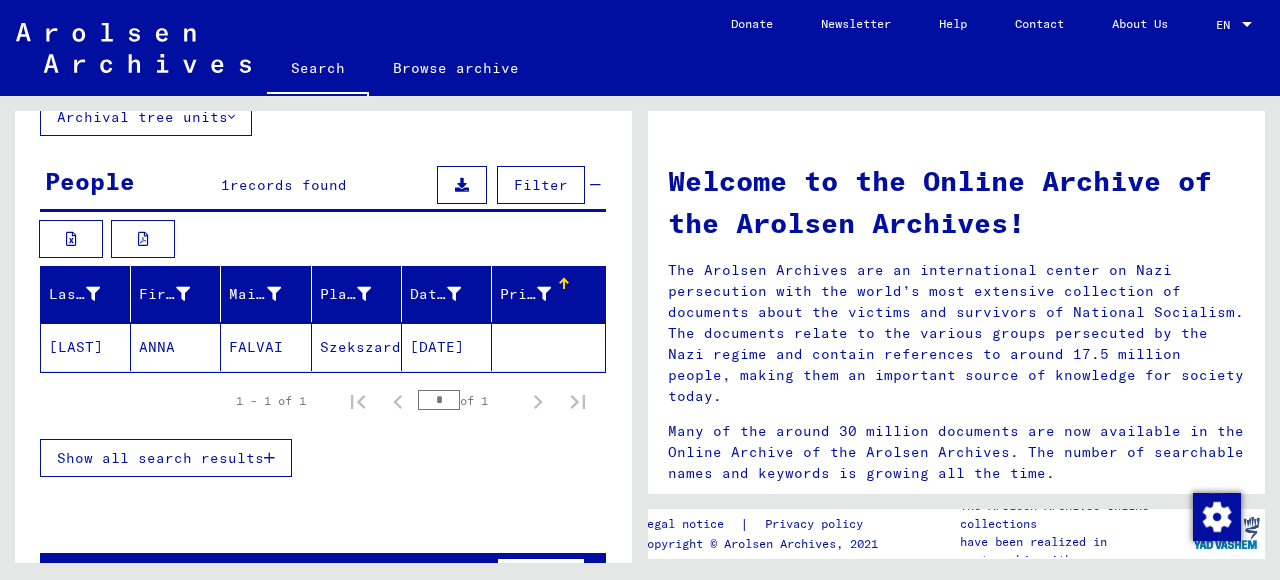scroll, scrollTop: 236, scrollLeft: 0, axis: vertical 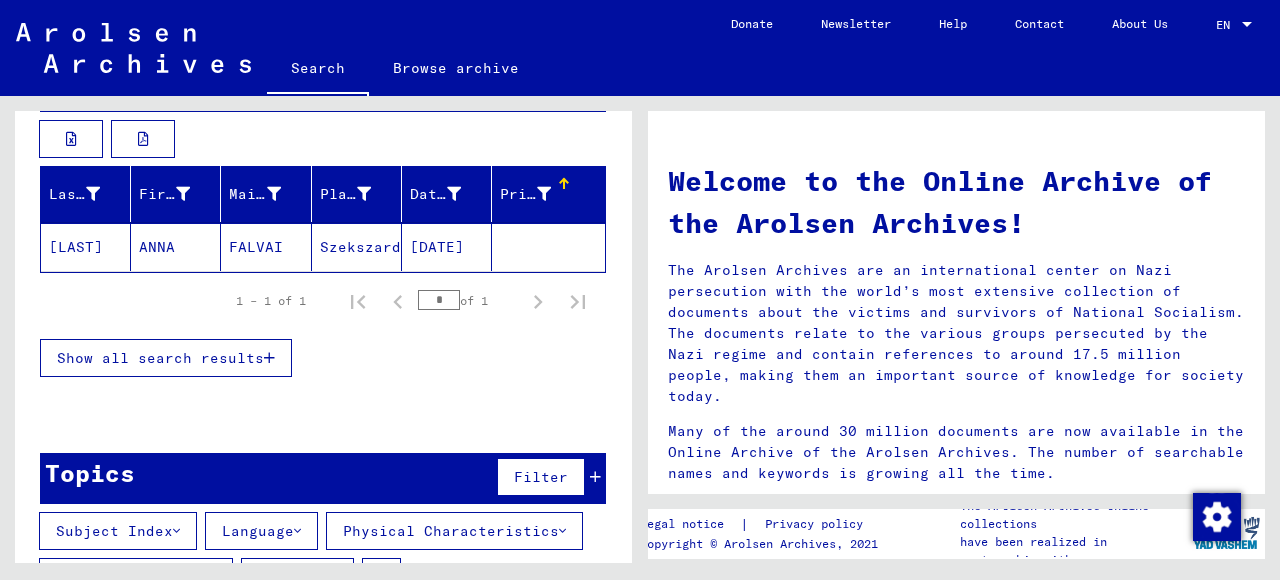 click on "Show all search results" at bounding box center [160, 358] 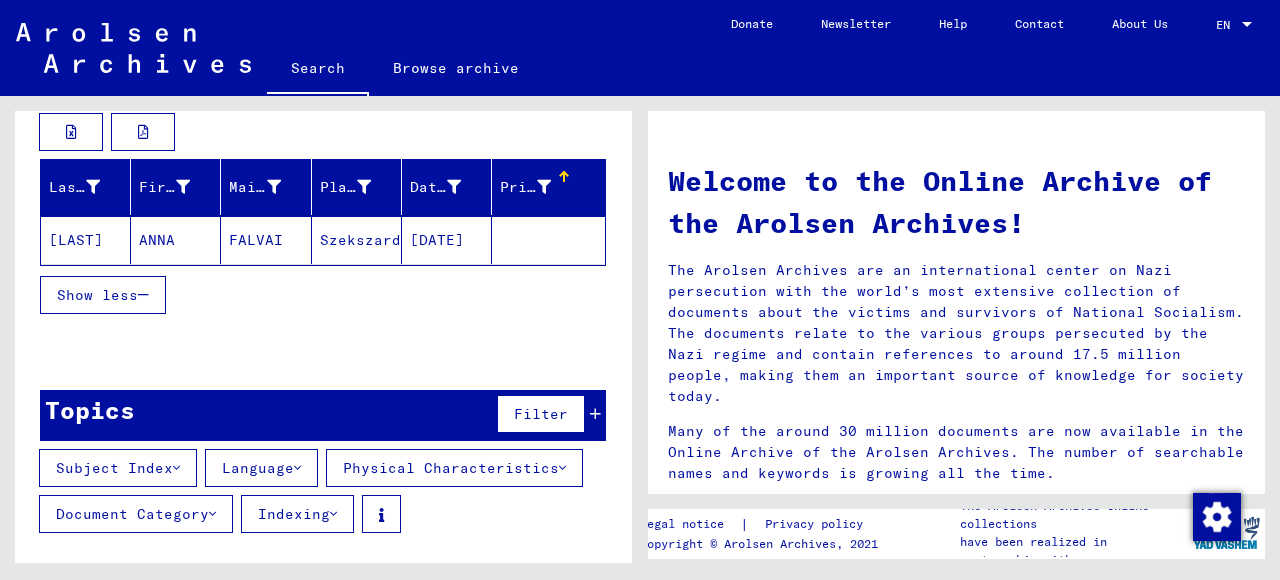 scroll, scrollTop: 280, scrollLeft: 0, axis: vertical 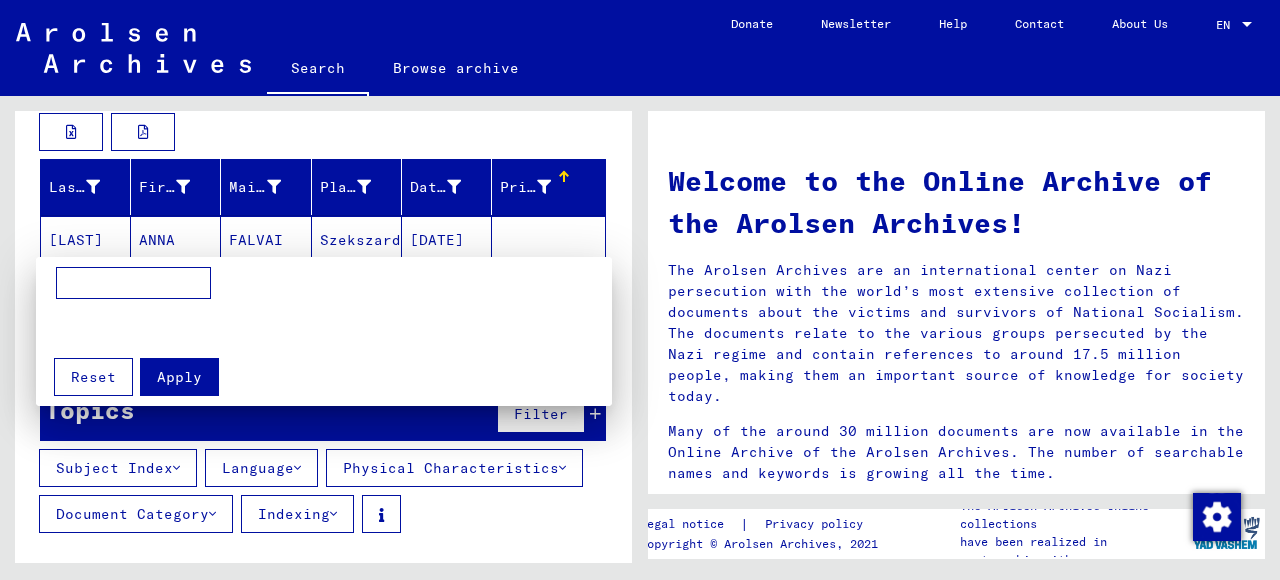 click on "Apply" at bounding box center [179, 377] 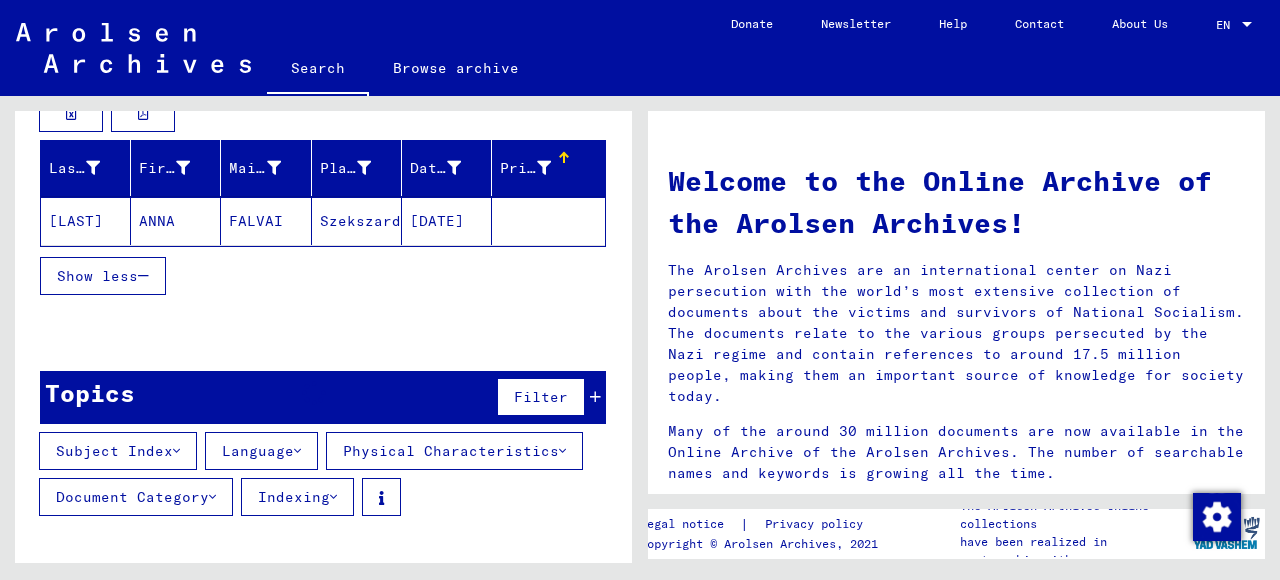 scroll, scrollTop: 280, scrollLeft: 0, axis: vertical 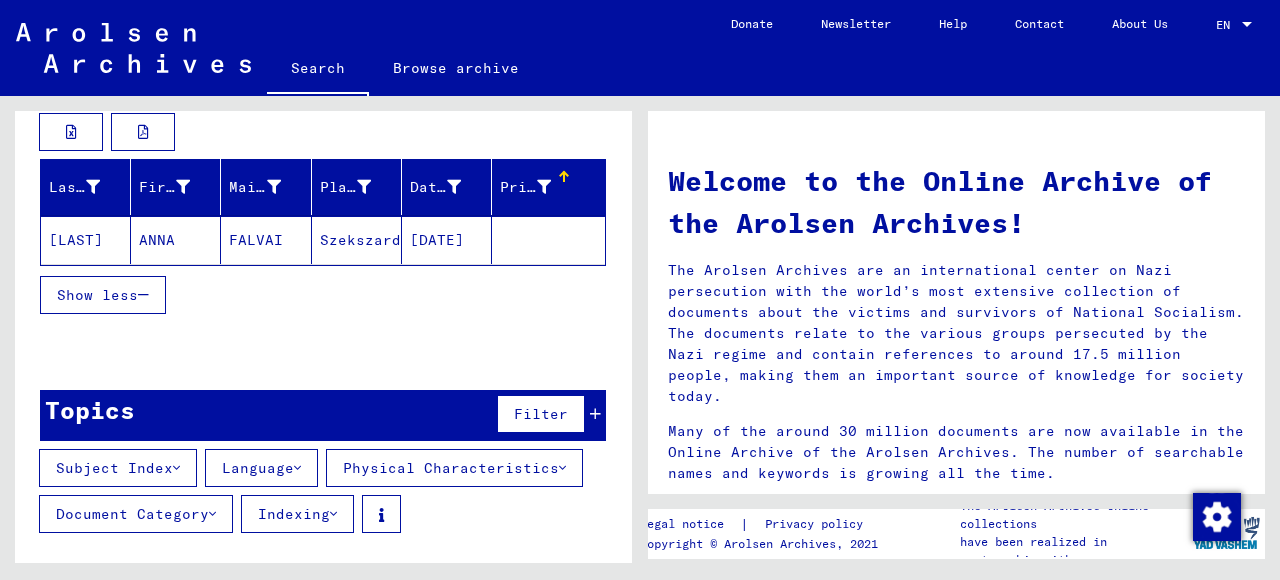 click on "Document Category" at bounding box center (136, 514) 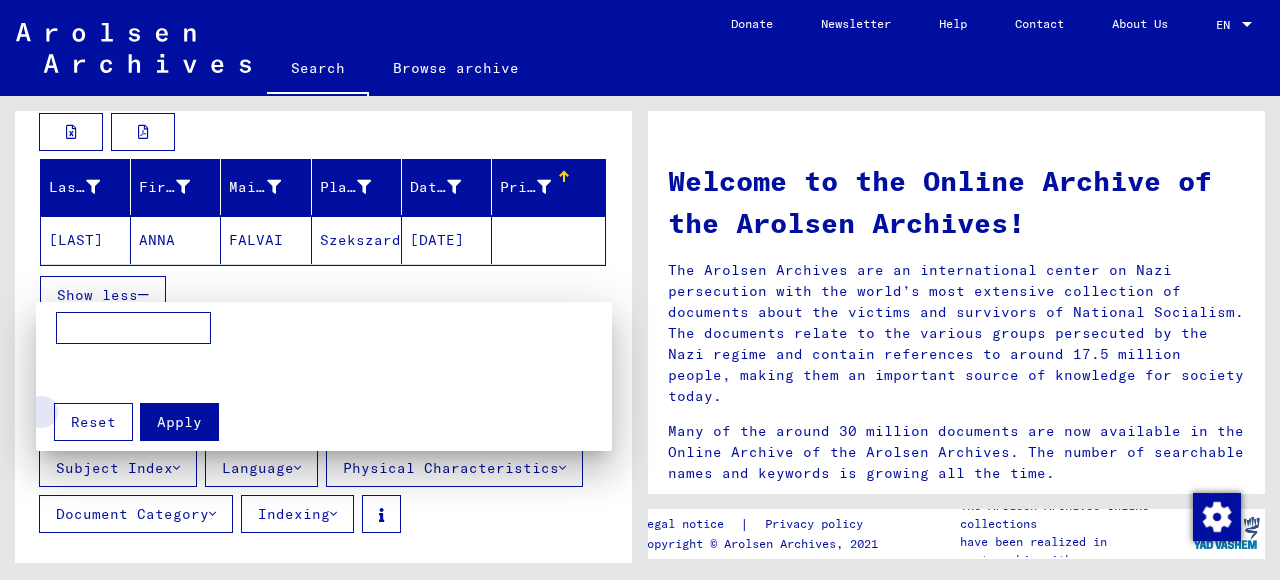 click on "Reset" at bounding box center [93, 422] 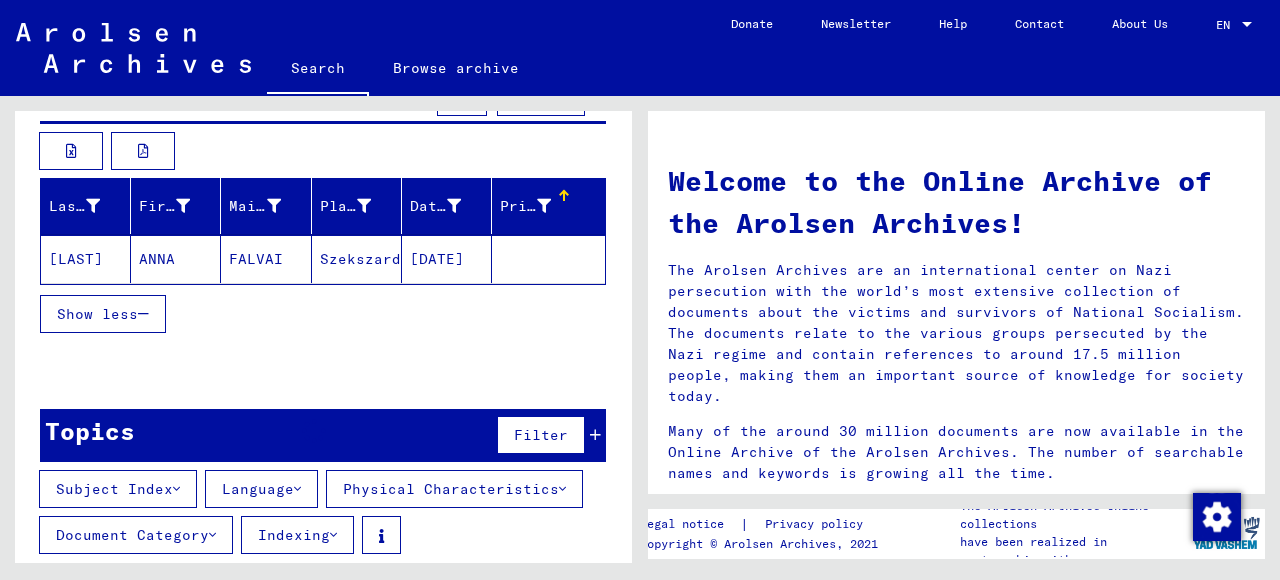 scroll, scrollTop: 280, scrollLeft: 0, axis: vertical 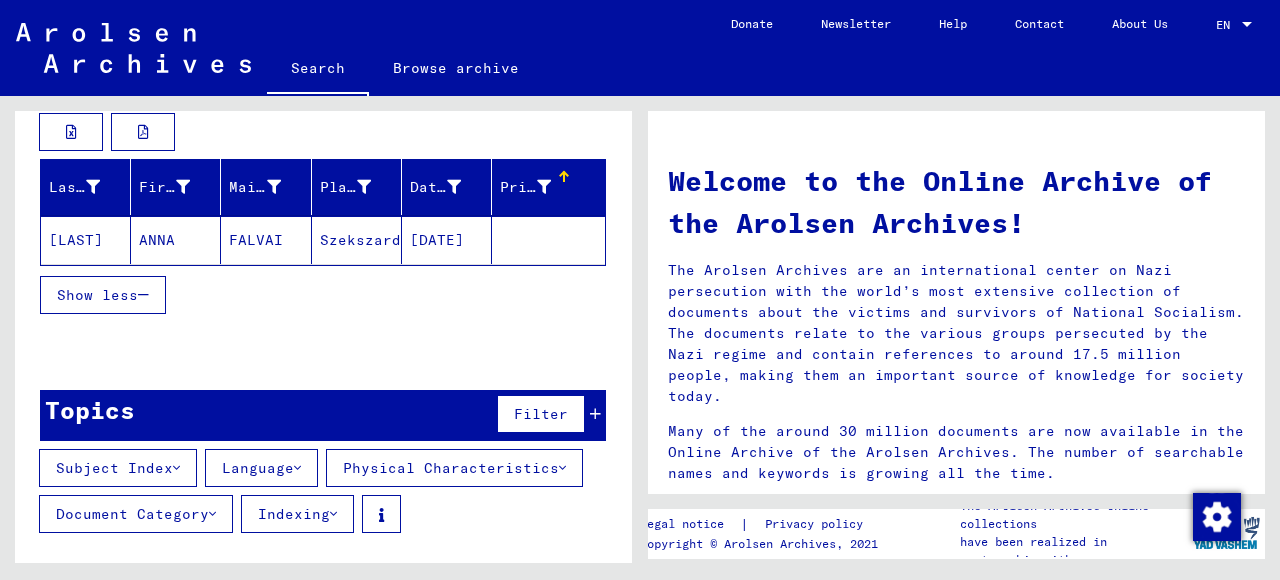 click on "Document Category" at bounding box center [136, 514] 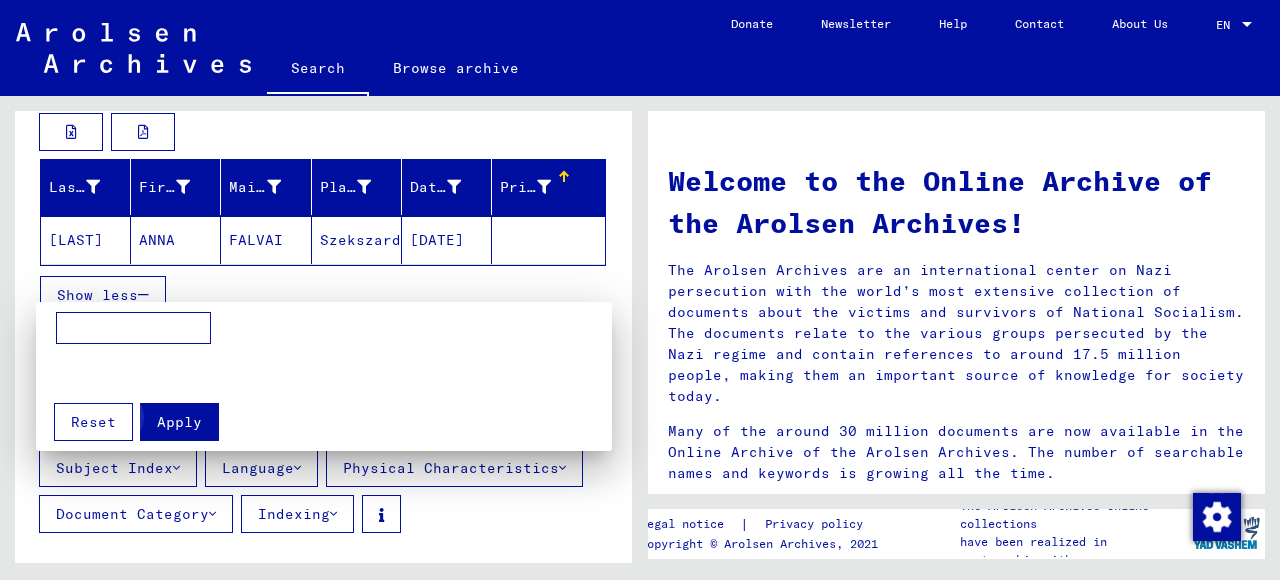 click on "Apply" at bounding box center [179, 422] 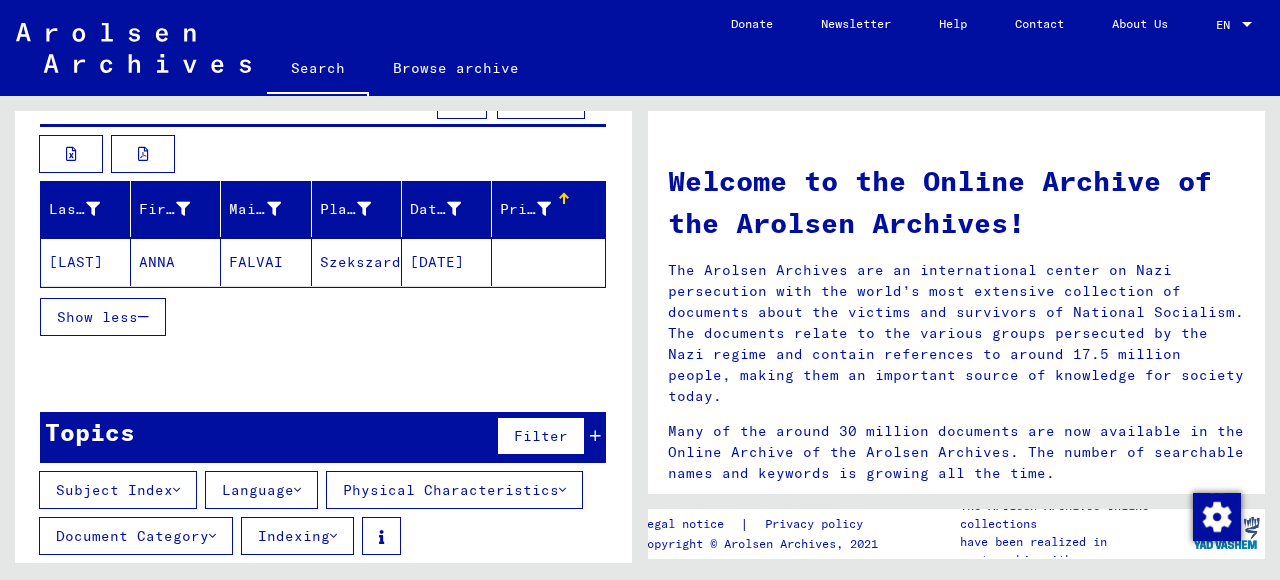 scroll, scrollTop: 180, scrollLeft: 0, axis: vertical 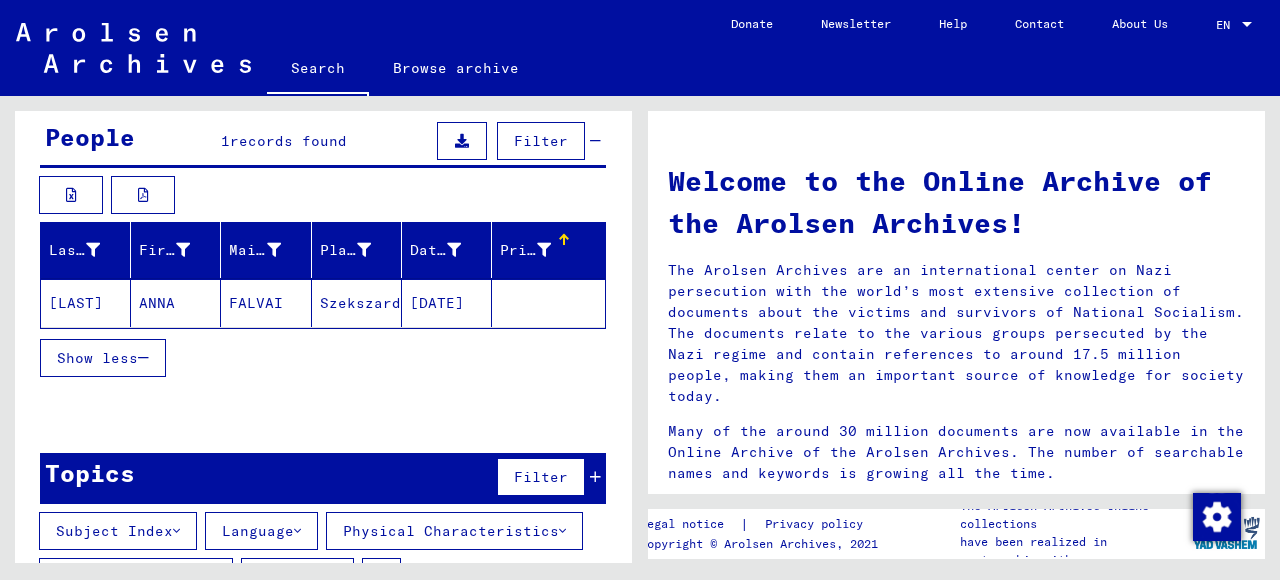 click on "ANNA" 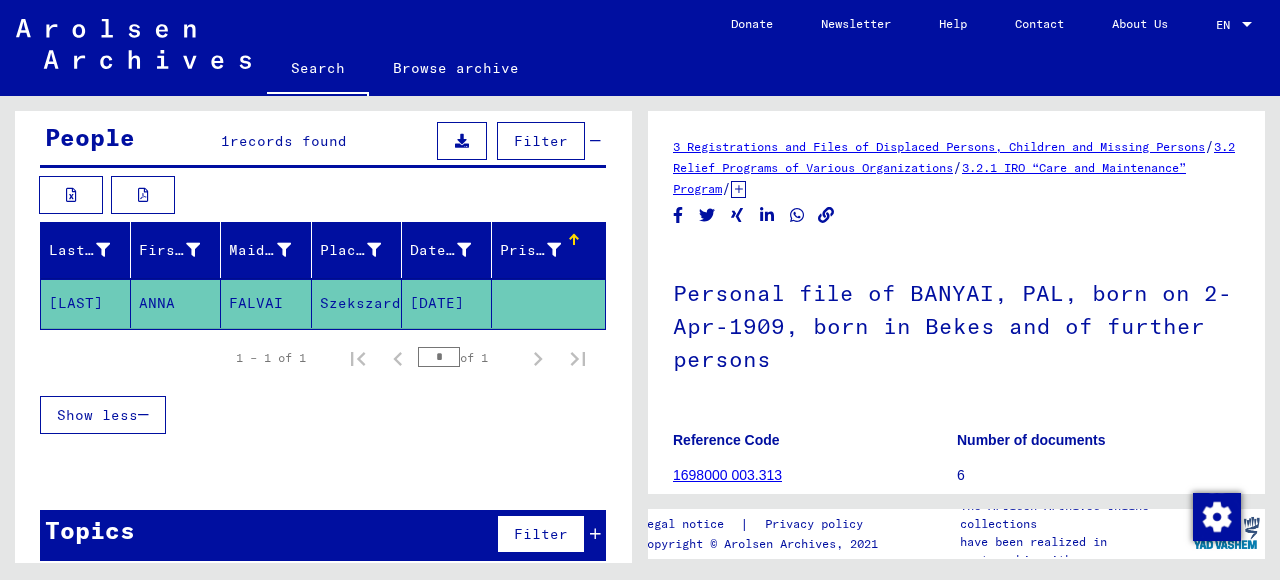 scroll, scrollTop: 0, scrollLeft: 0, axis: both 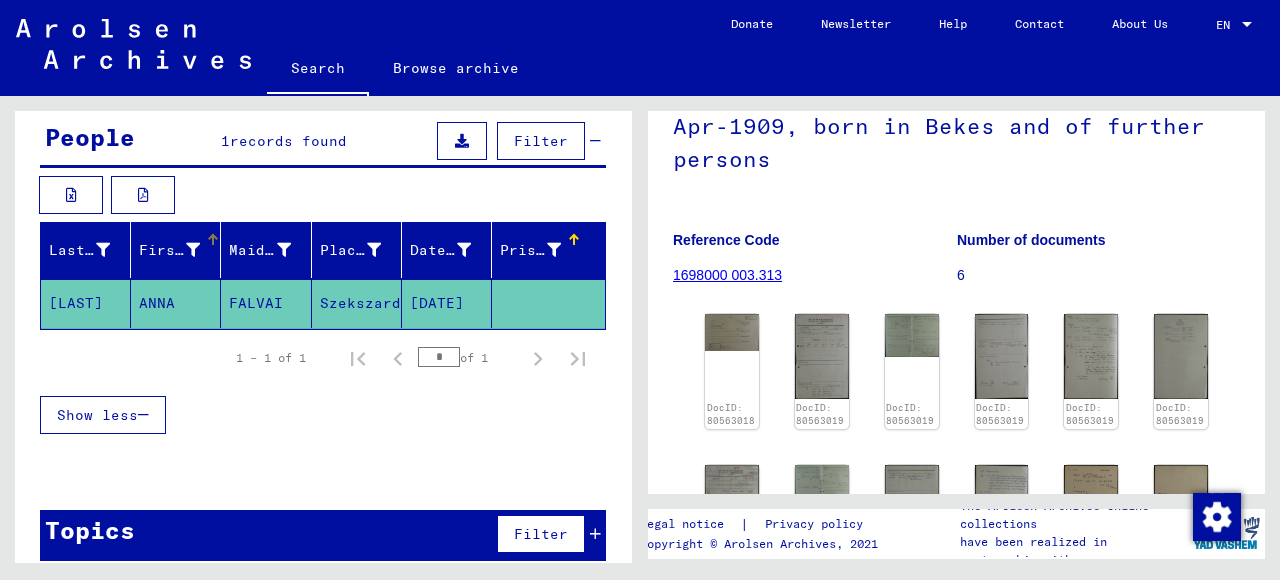 click on "First Name" at bounding box center [169, 250] 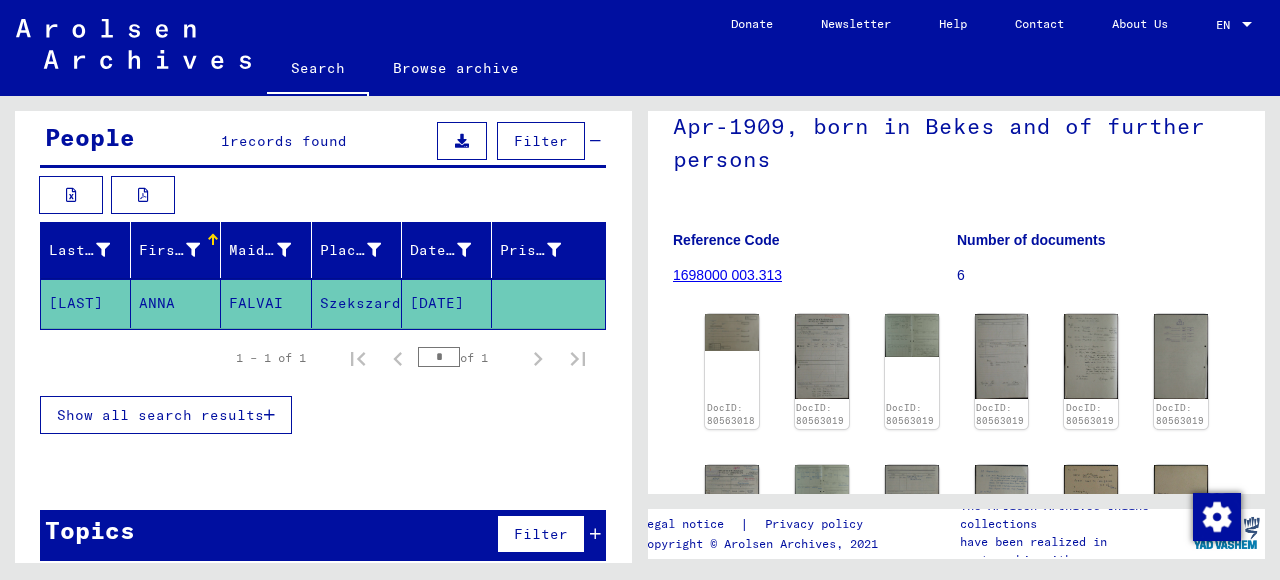 click on "ANNA" 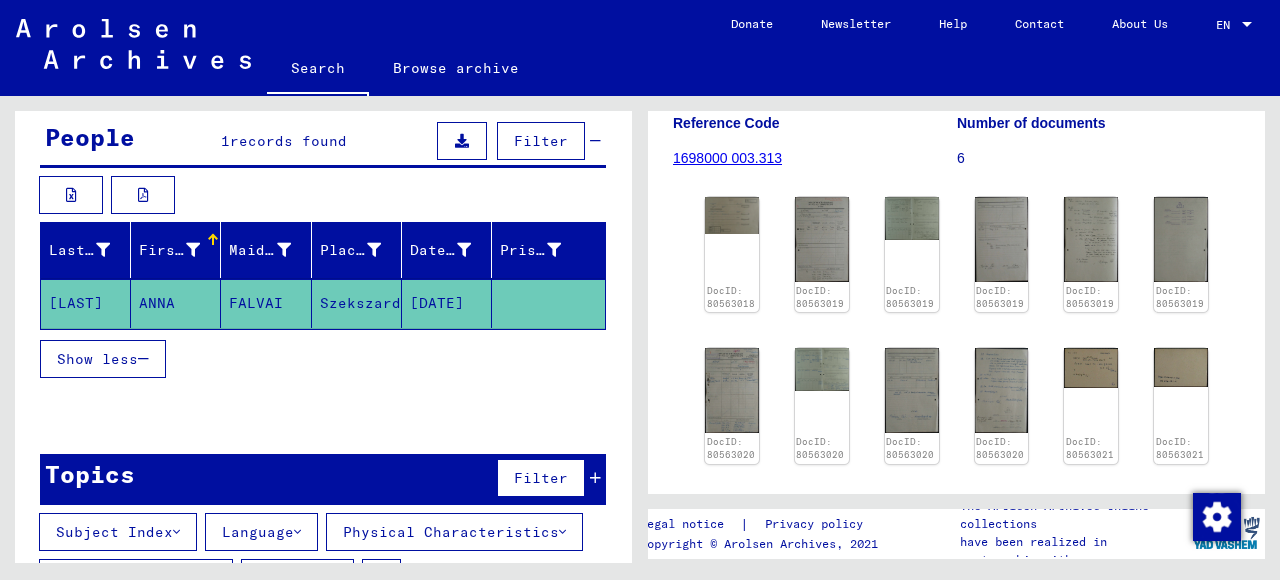 scroll, scrollTop: 200, scrollLeft: 0, axis: vertical 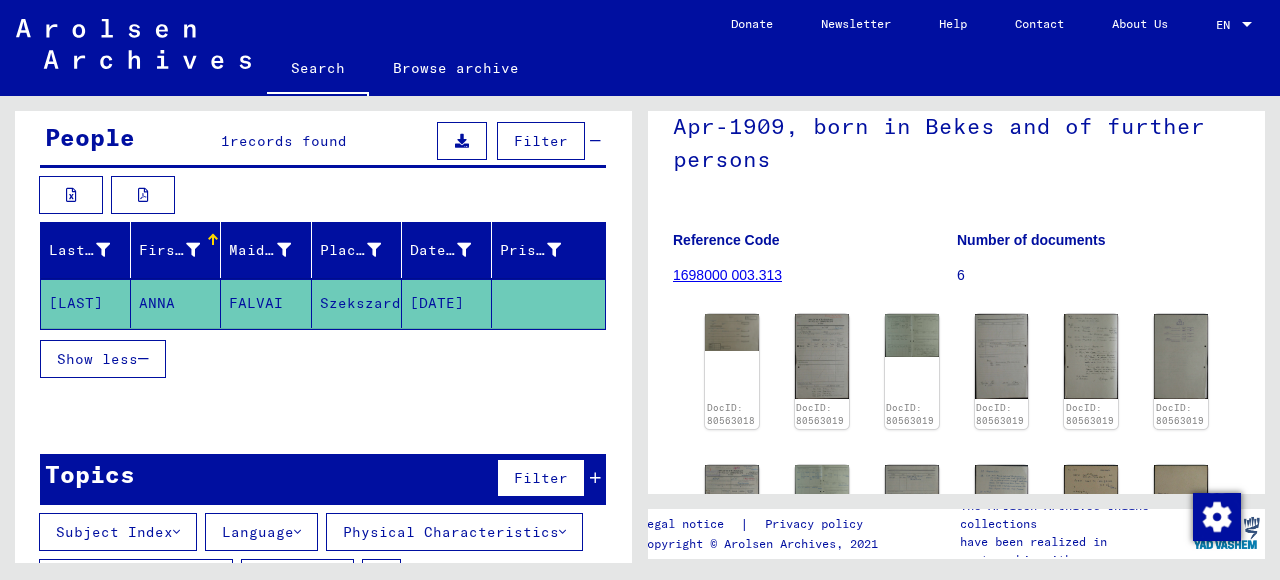 click on "FALVAI" 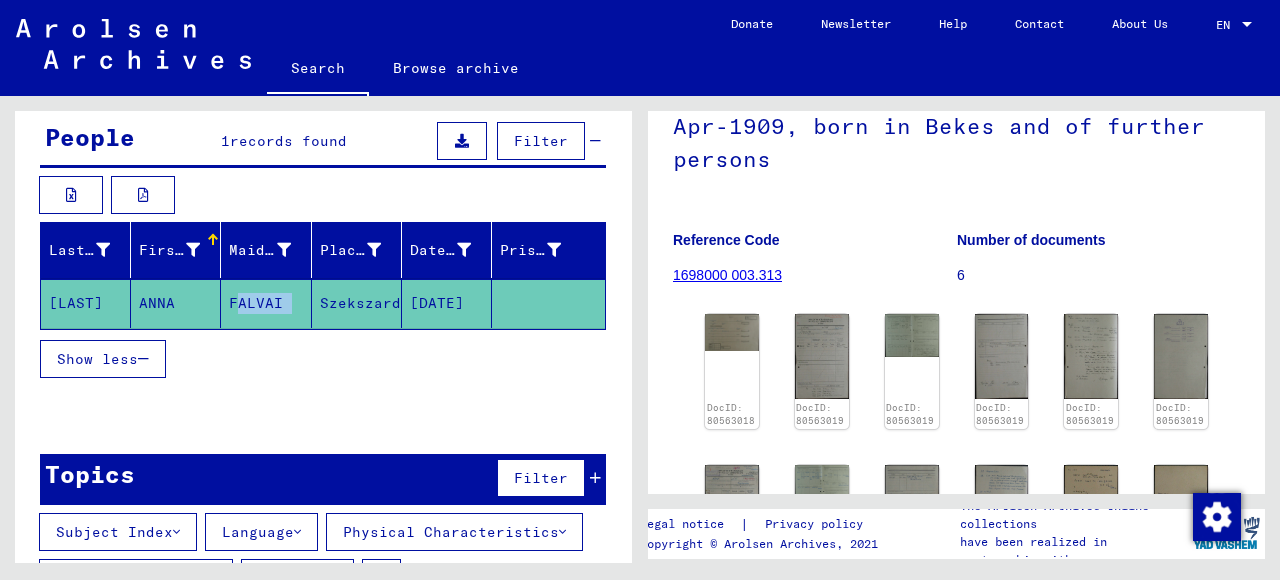 click on "FALVAI" 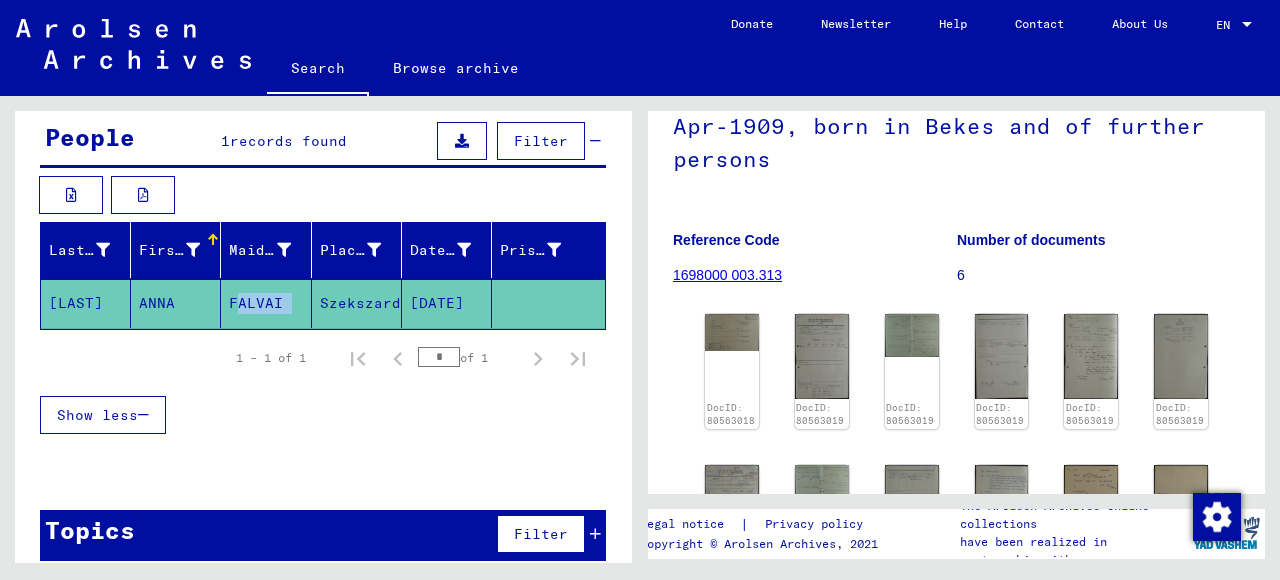 click on "FALVAI" 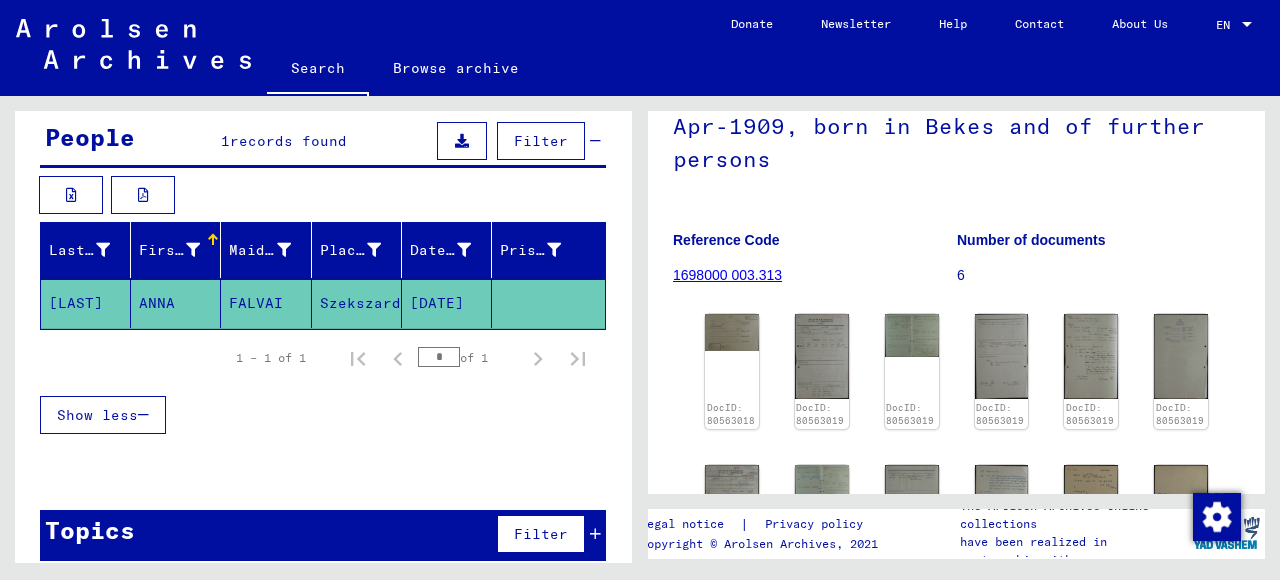 click on "FALVAI" 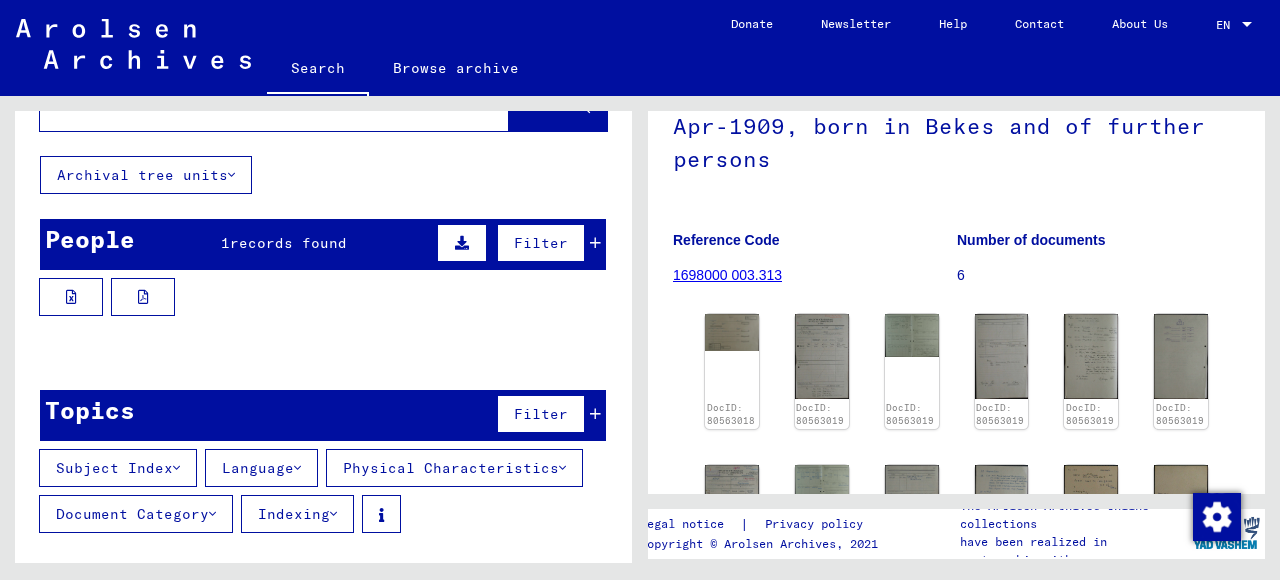 scroll, scrollTop: 117, scrollLeft: 0, axis: vertical 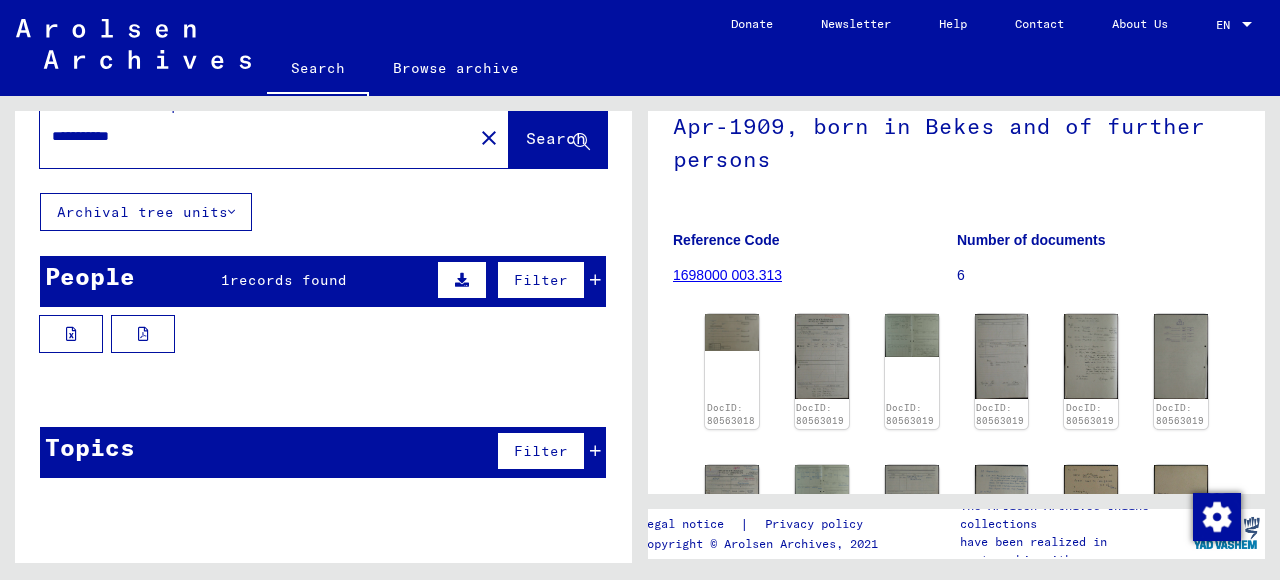 click on "records found" at bounding box center (288, 280) 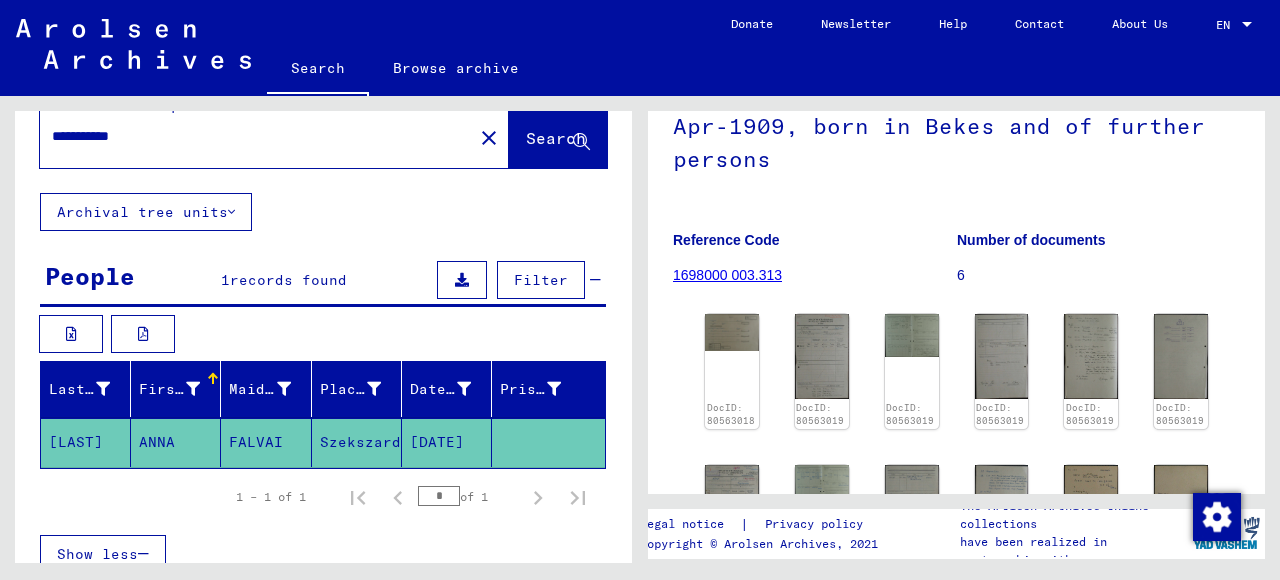 click on "ANNA" 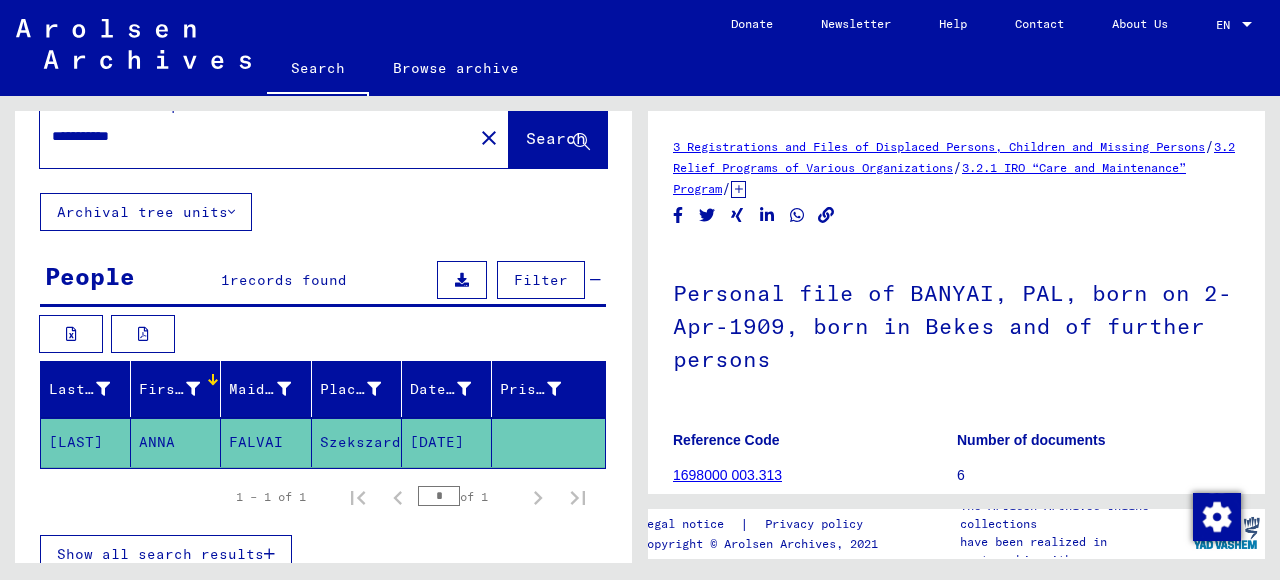 scroll, scrollTop: 0, scrollLeft: 0, axis: both 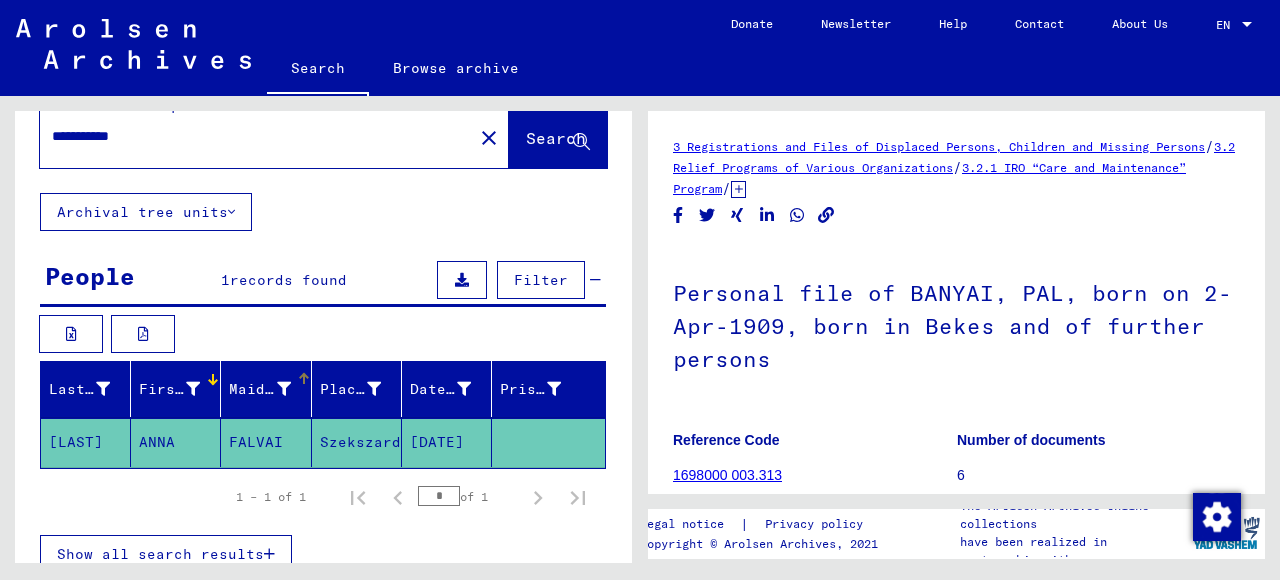 click on "Maiden Name" at bounding box center (259, 389) 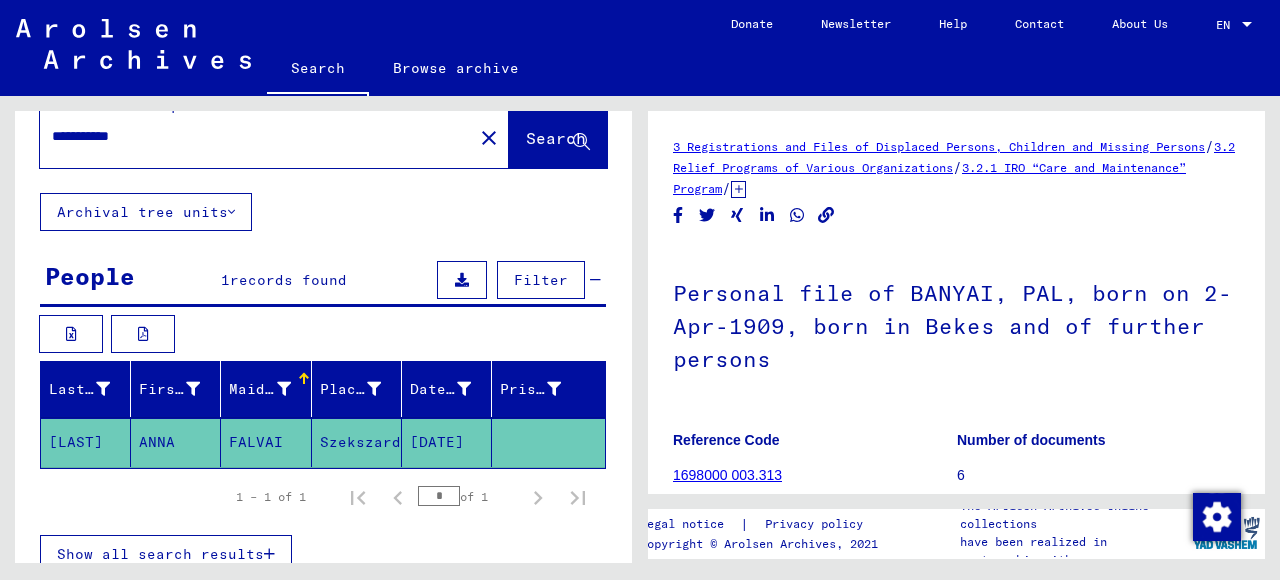 click at bounding box center (302, 376) 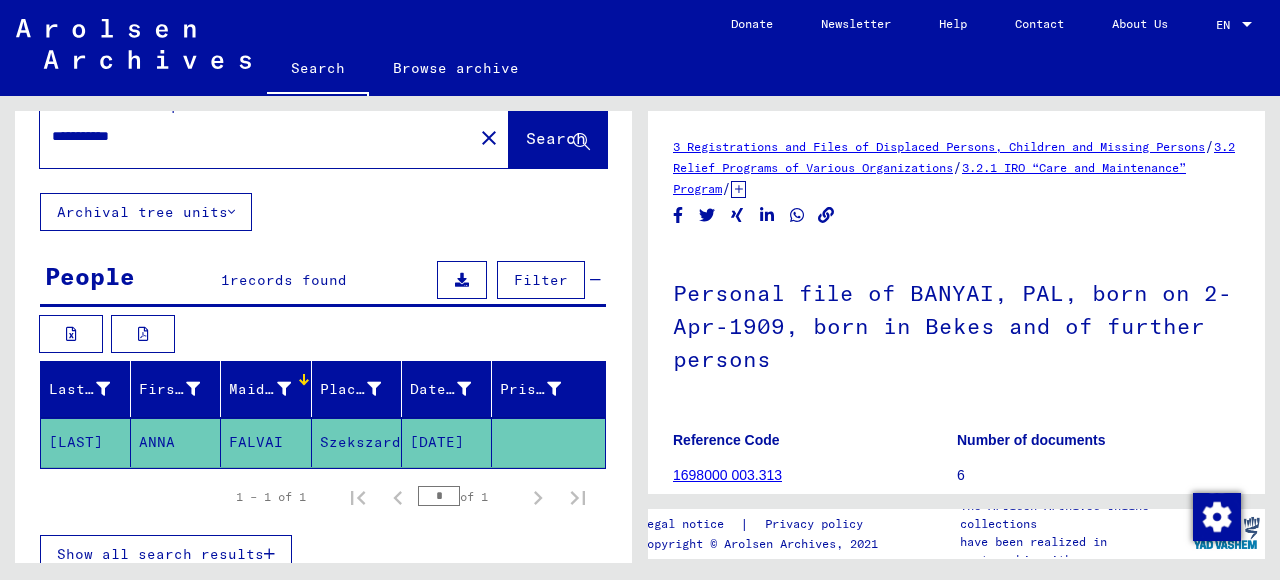click on "Maiden Name" at bounding box center [259, 389] 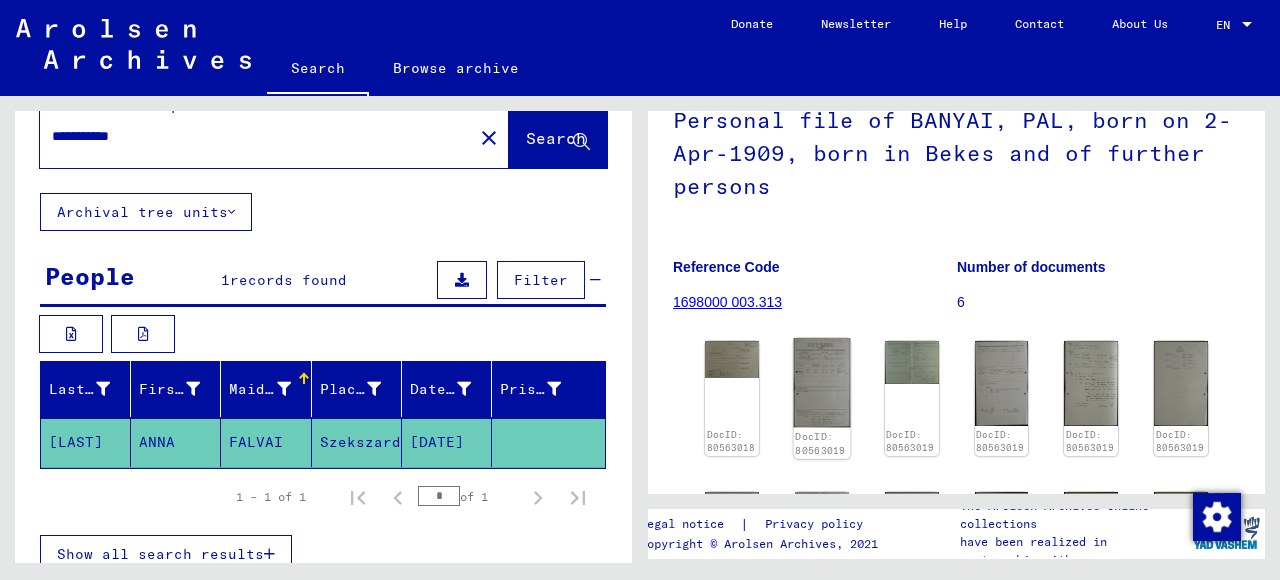 scroll, scrollTop: 200, scrollLeft: 0, axis: vertical 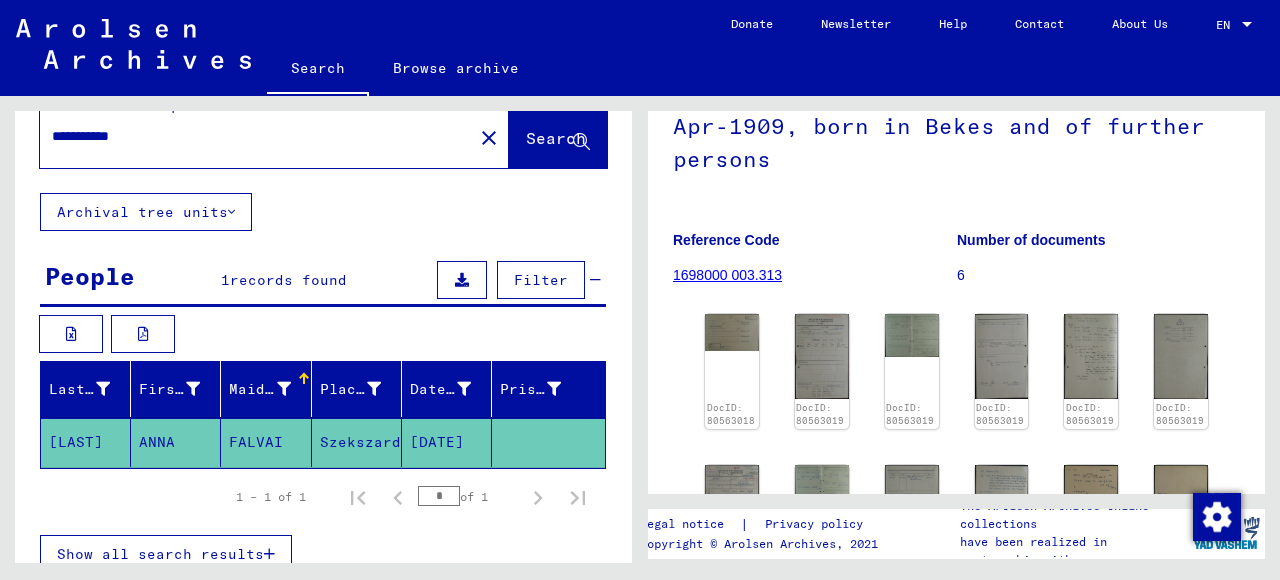 click on "records found" at bounding box center [288, 280] 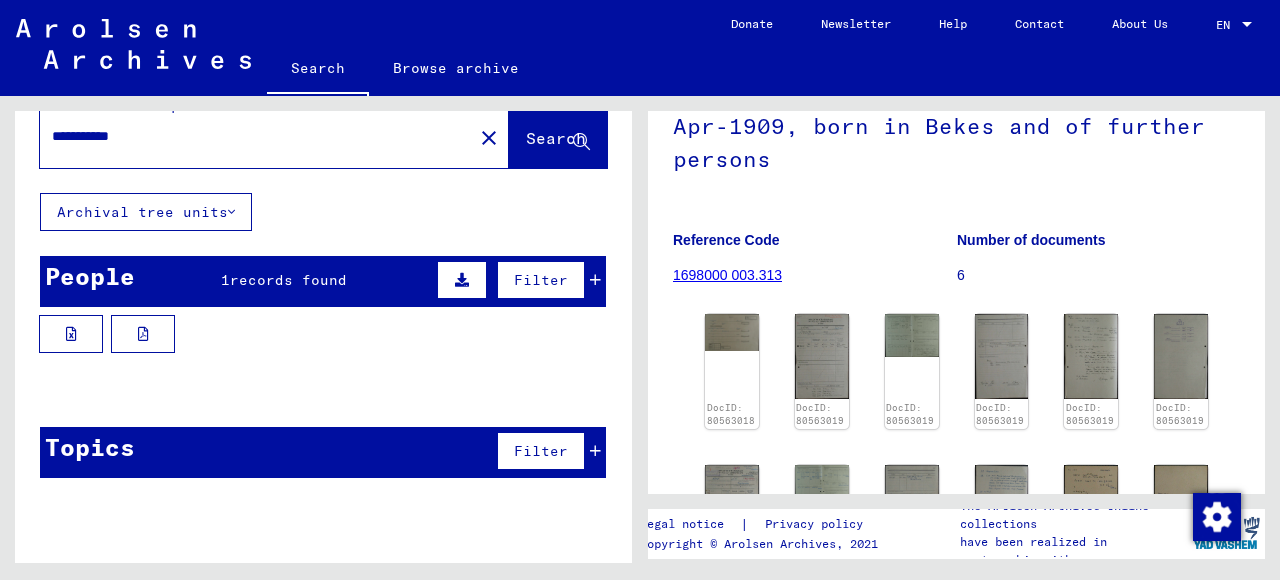 click on "records found" at bounding box center (288, 280) 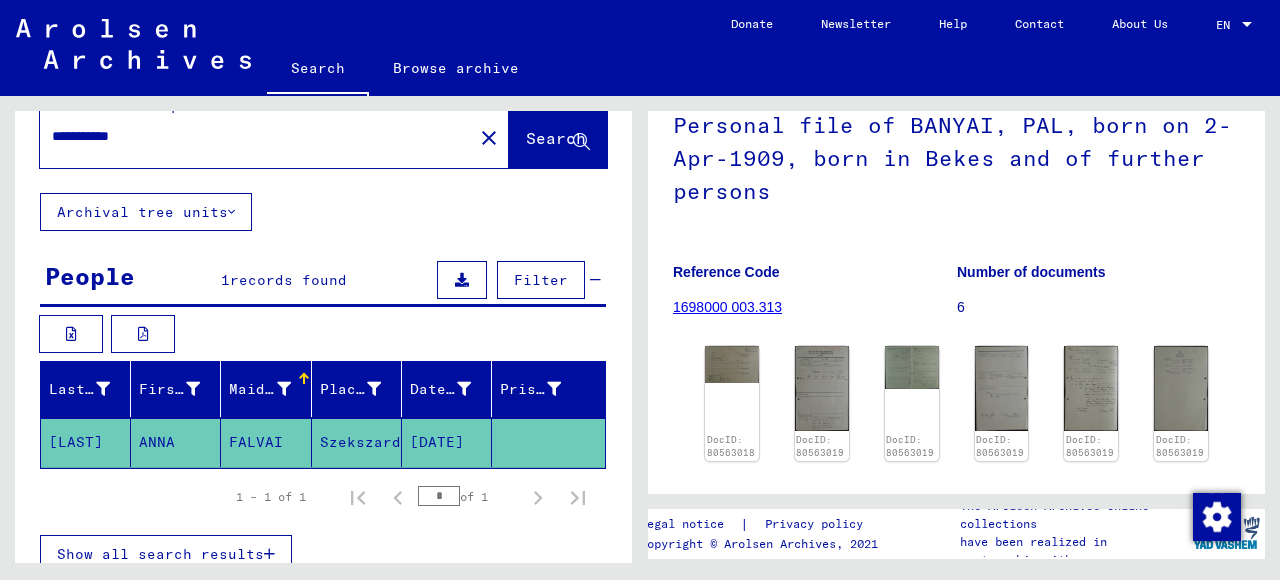 scroll, scrollTop: 0, scrollLeft: 0, axis: both 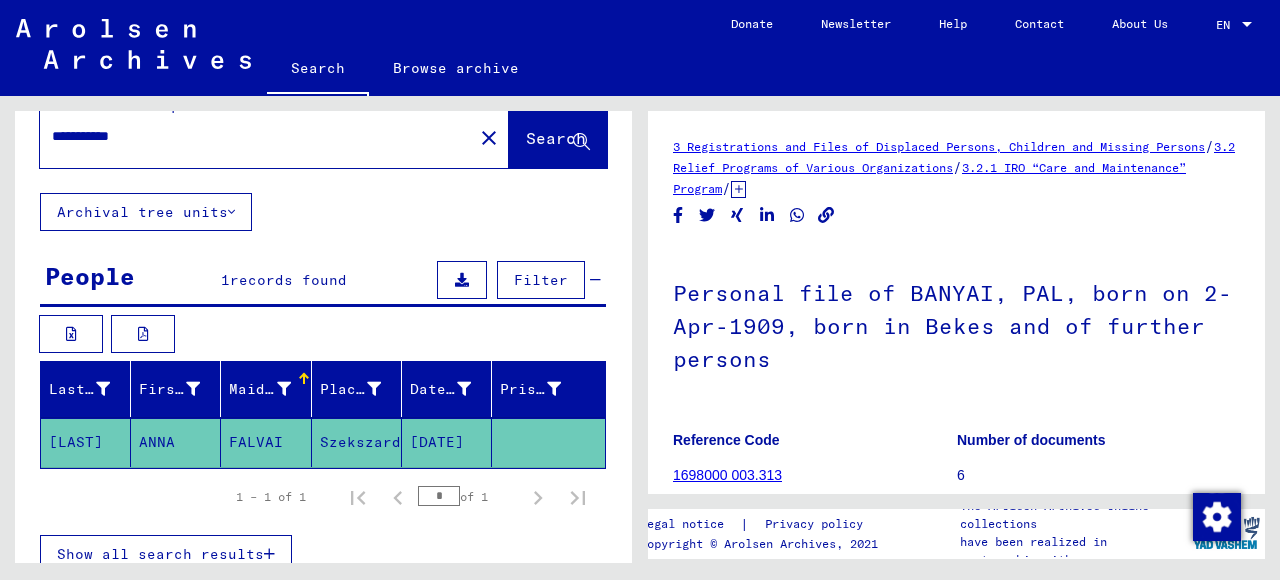 click on "Filter" at bounding box center (541, 280) 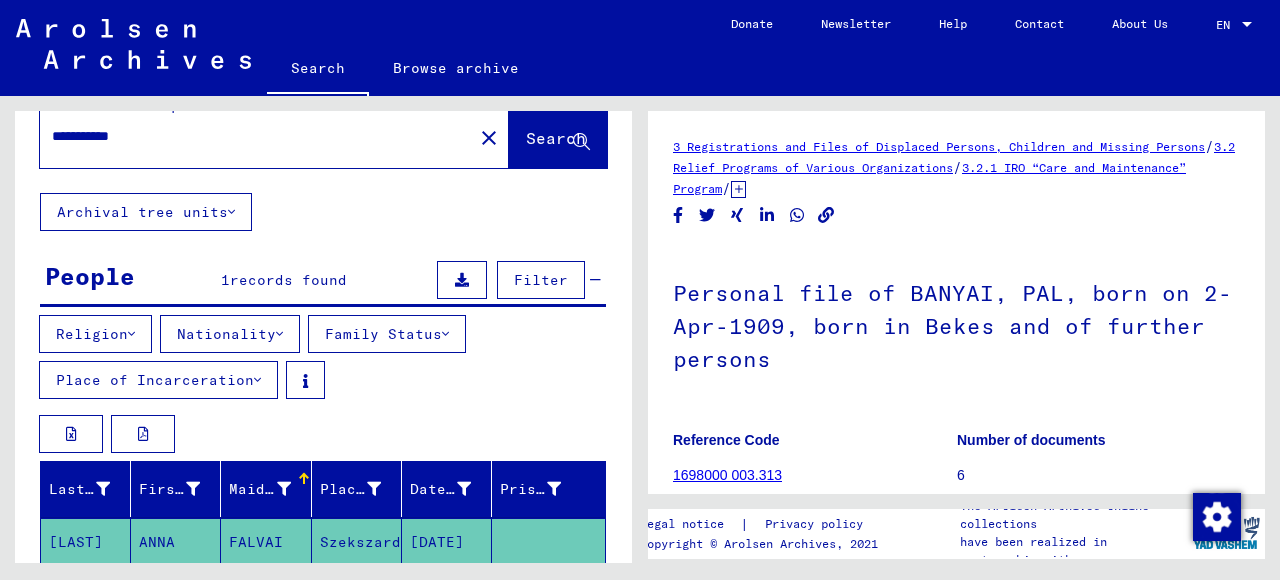 click on "Filter" at bounding box center (541, 280) 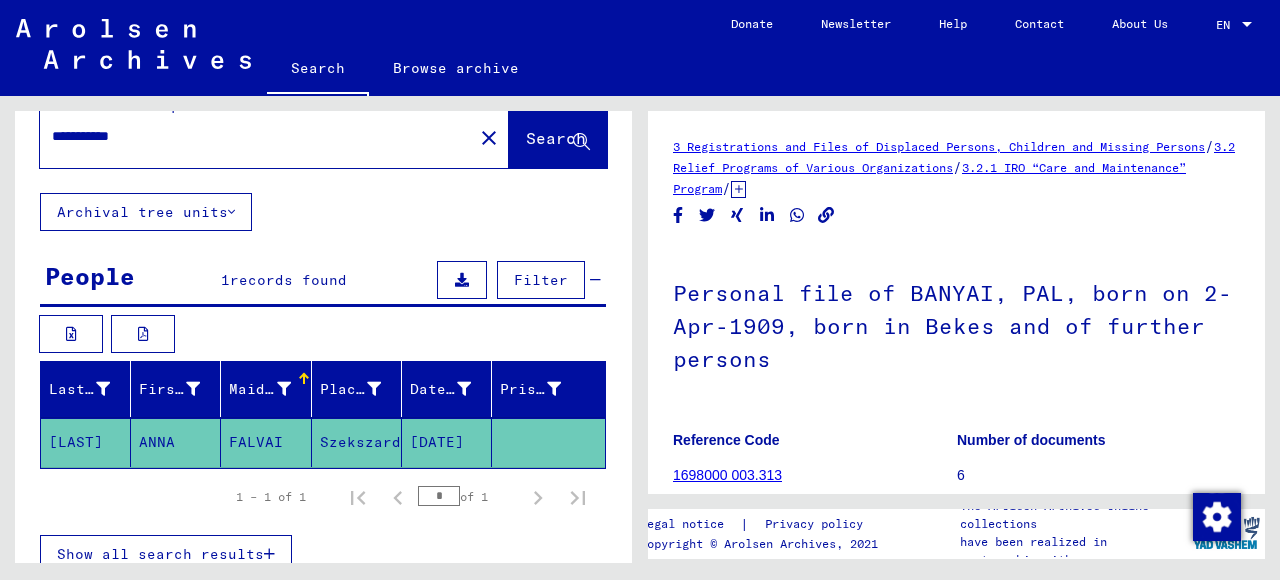 click on "Archival tree units" 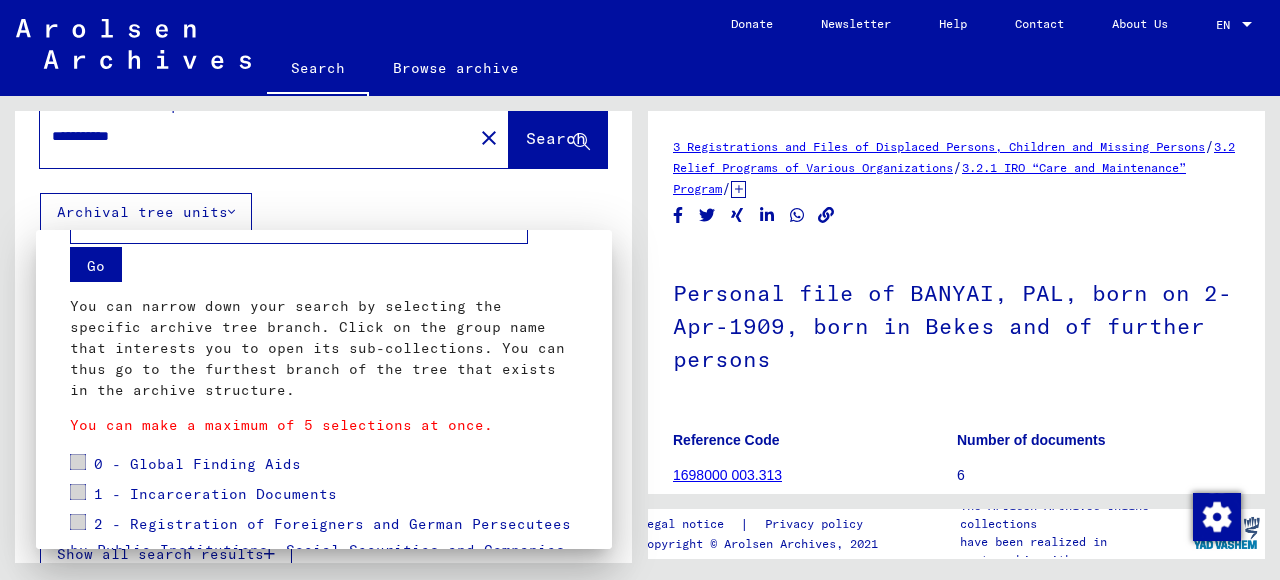 scroll, scrollTop: 206, scrollLeft: 0, axis: vertical 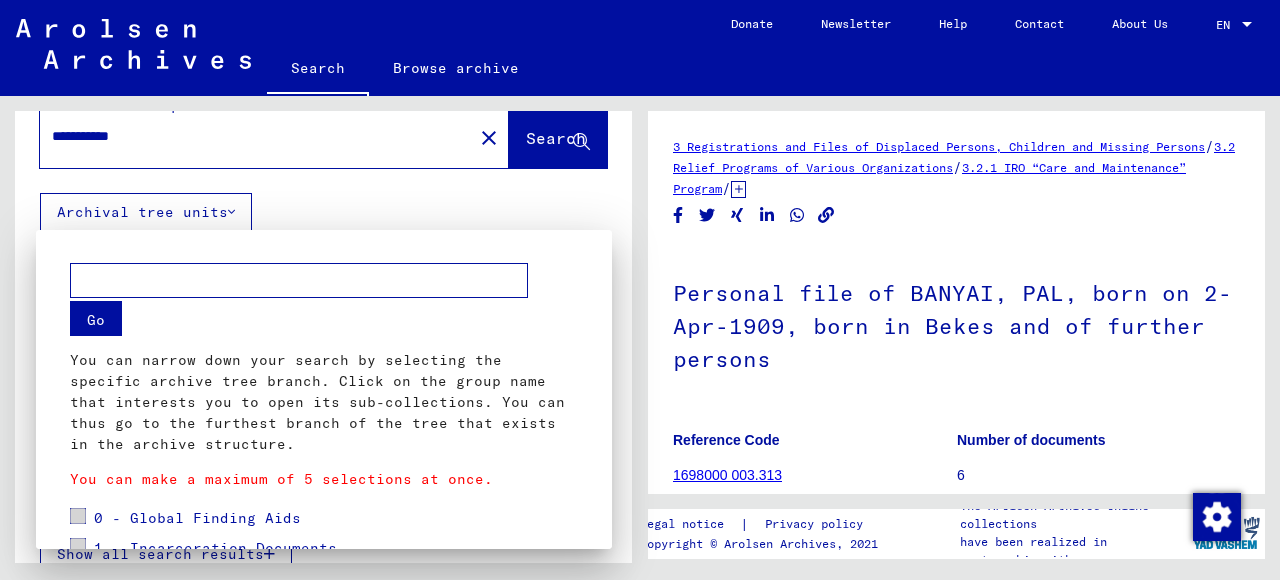 click on "Go" at bounding box center [96, 318] 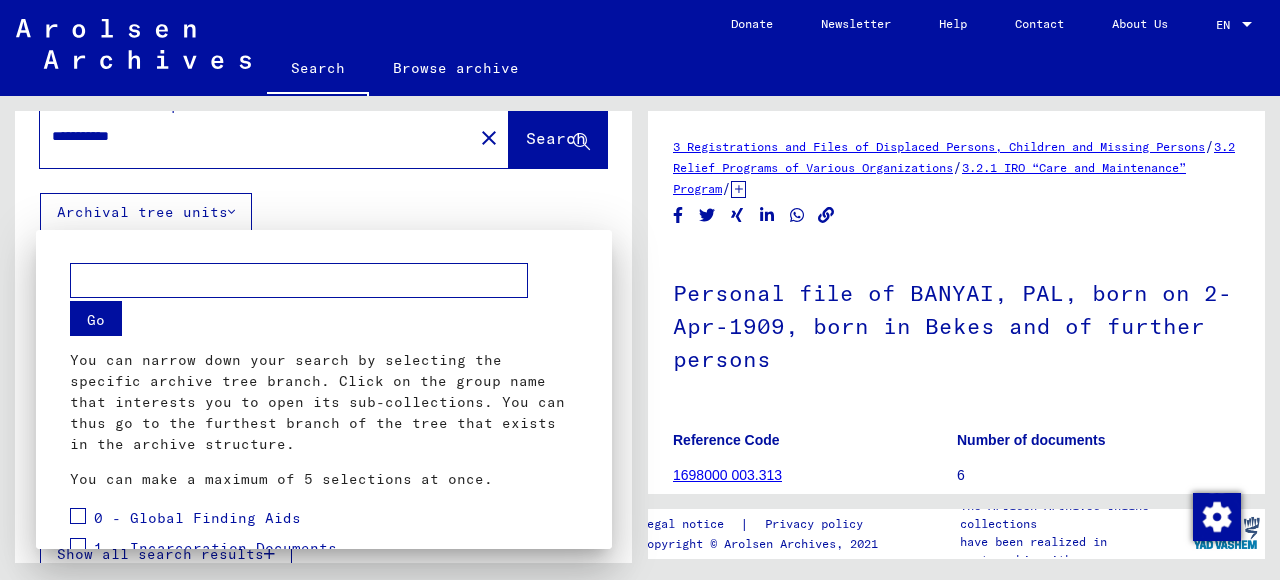 click at bounding box center [640, 290] 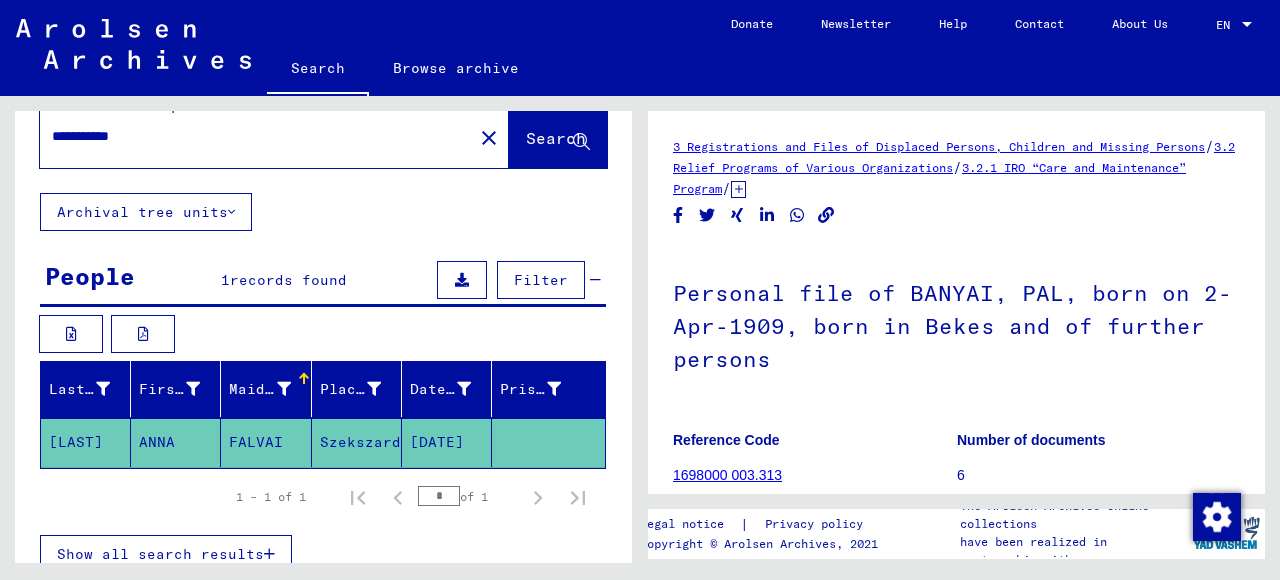 click on "FALVAI" 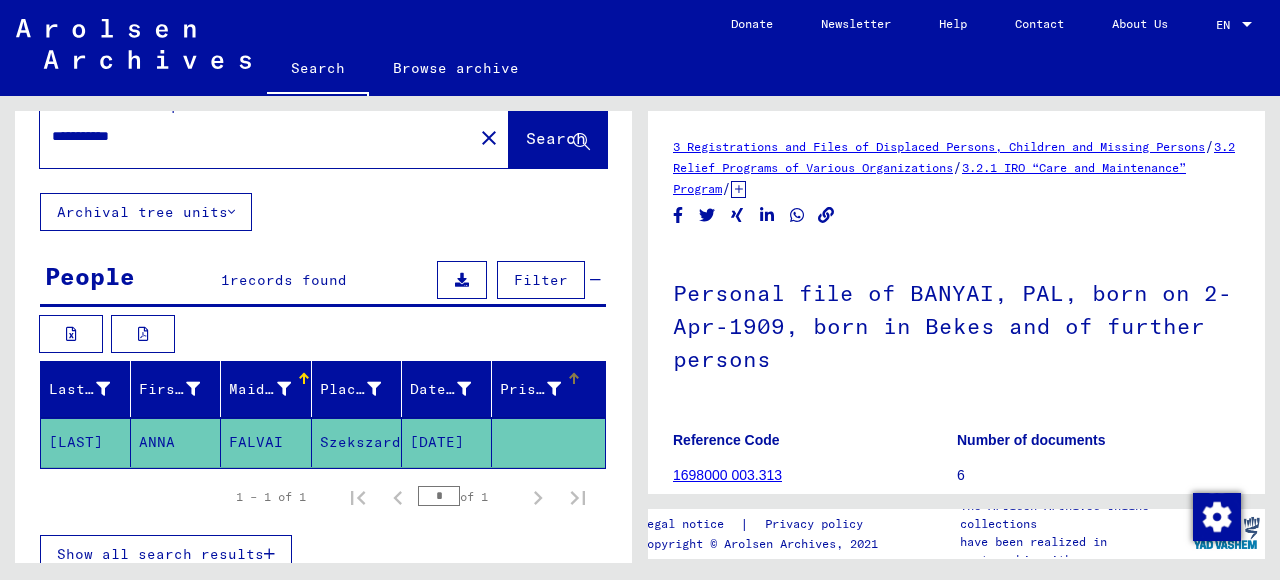 click on "Prisoner #" at bounding box center (530, 389) 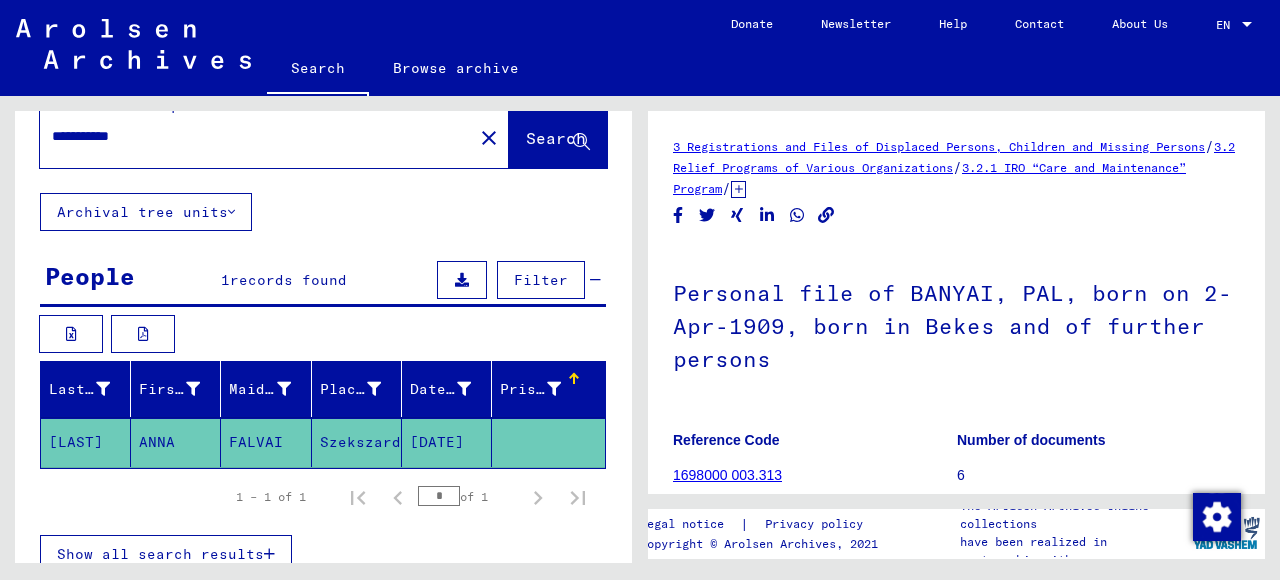 click on "FALVAI" 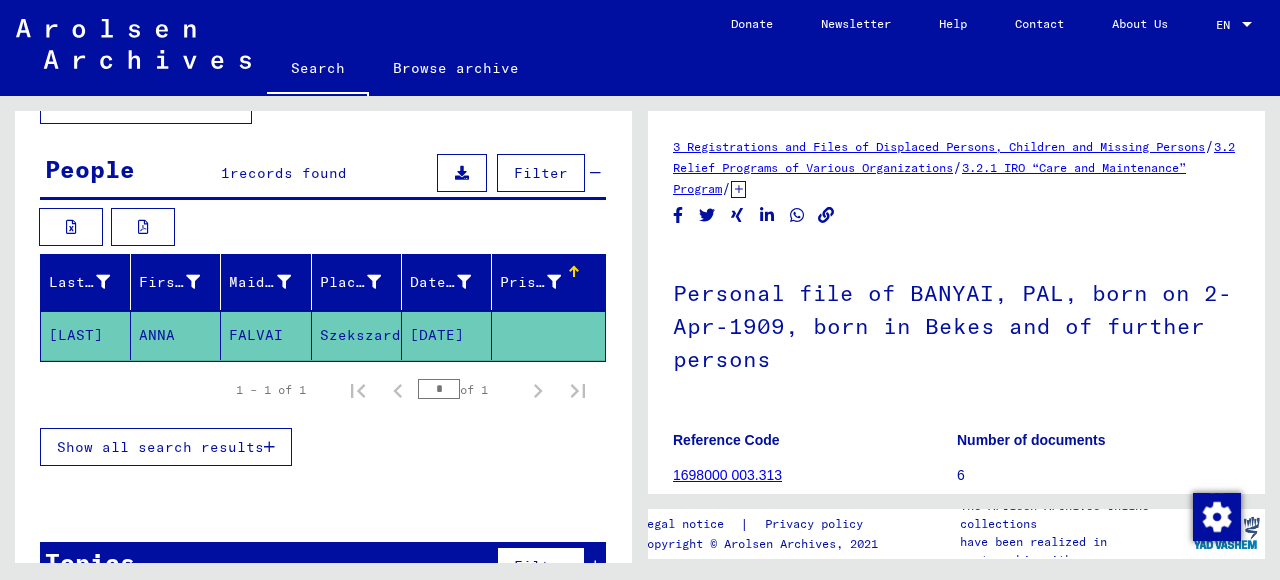 scroll, scrollTop: 193, scrollLeft: 0, axis: vertical 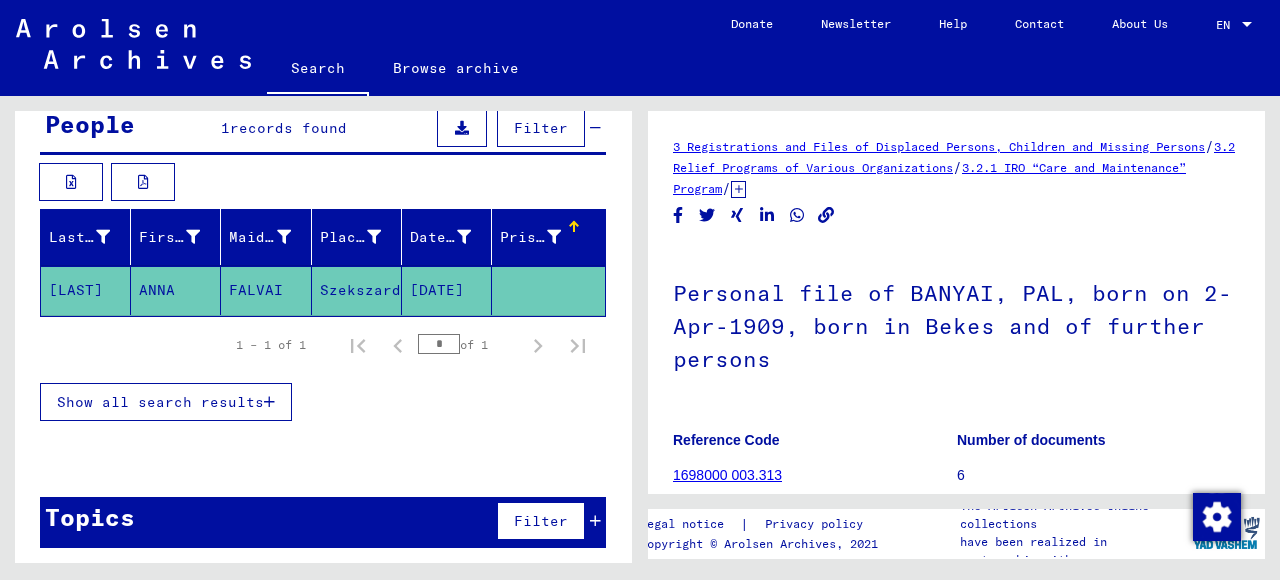 click 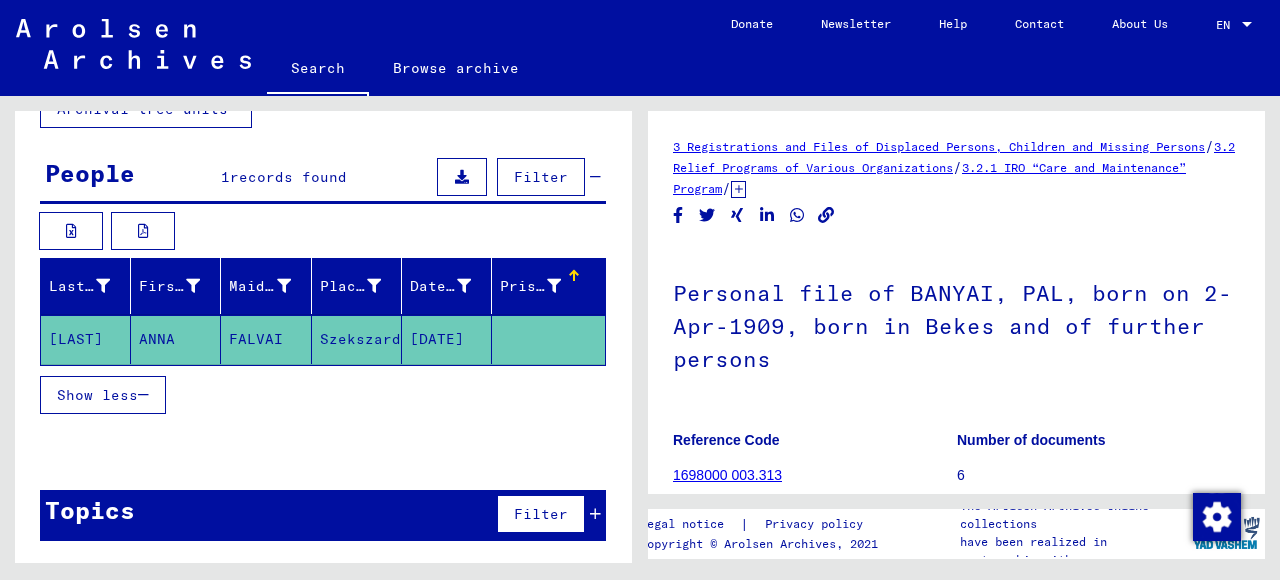 scroll, scrollTop: 137, scrollLeft: 0, axis: vertical 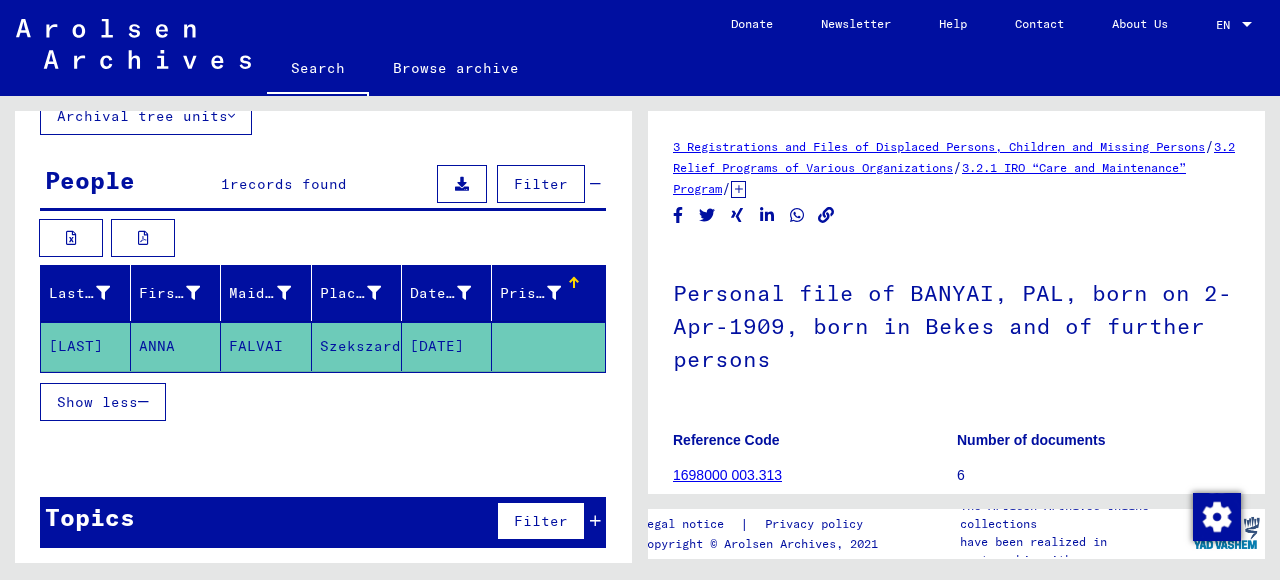 click on "Show less" at bounding box center (97, 402) 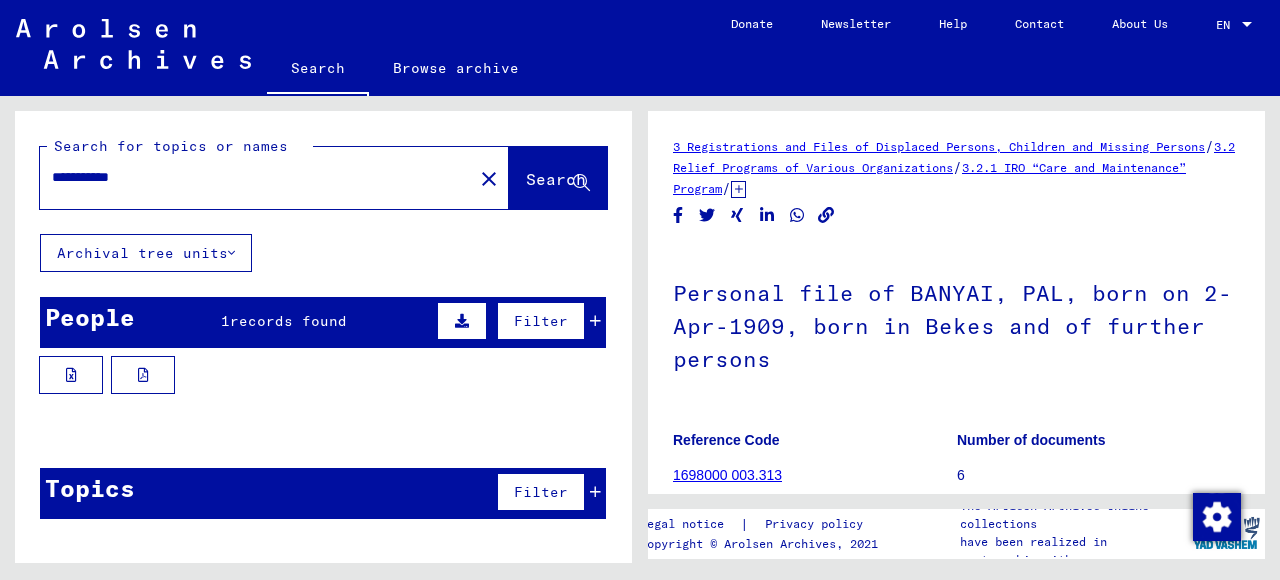 scroll, scrollTop: 0, scrollLeft: 0, axis: both 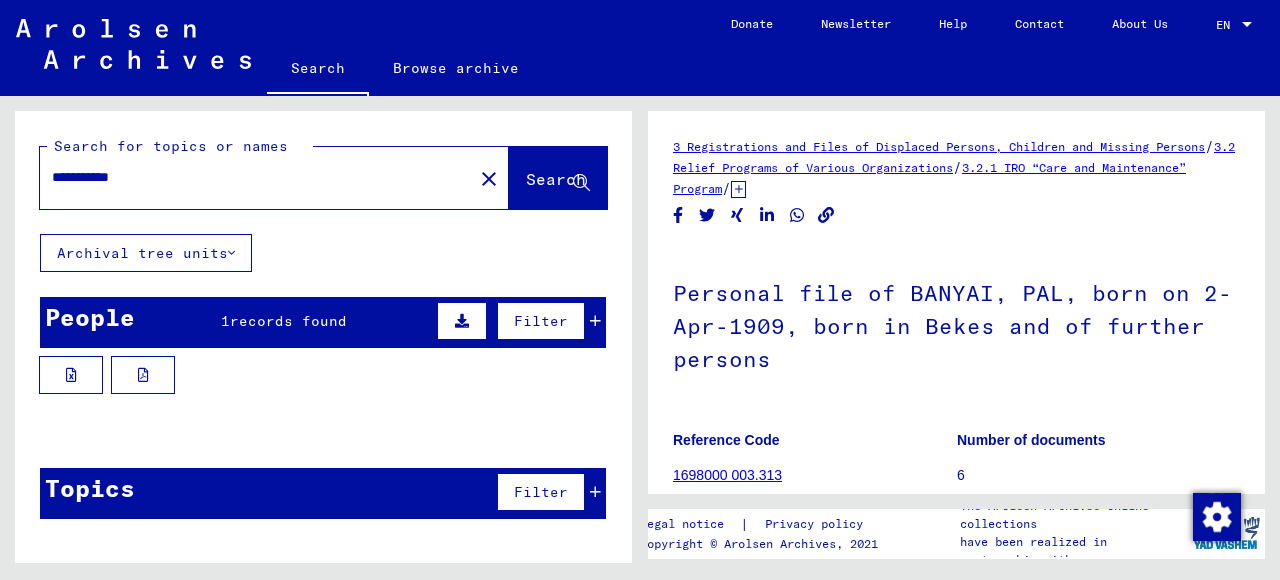 click on "records found" at bounding box center [288, 321] 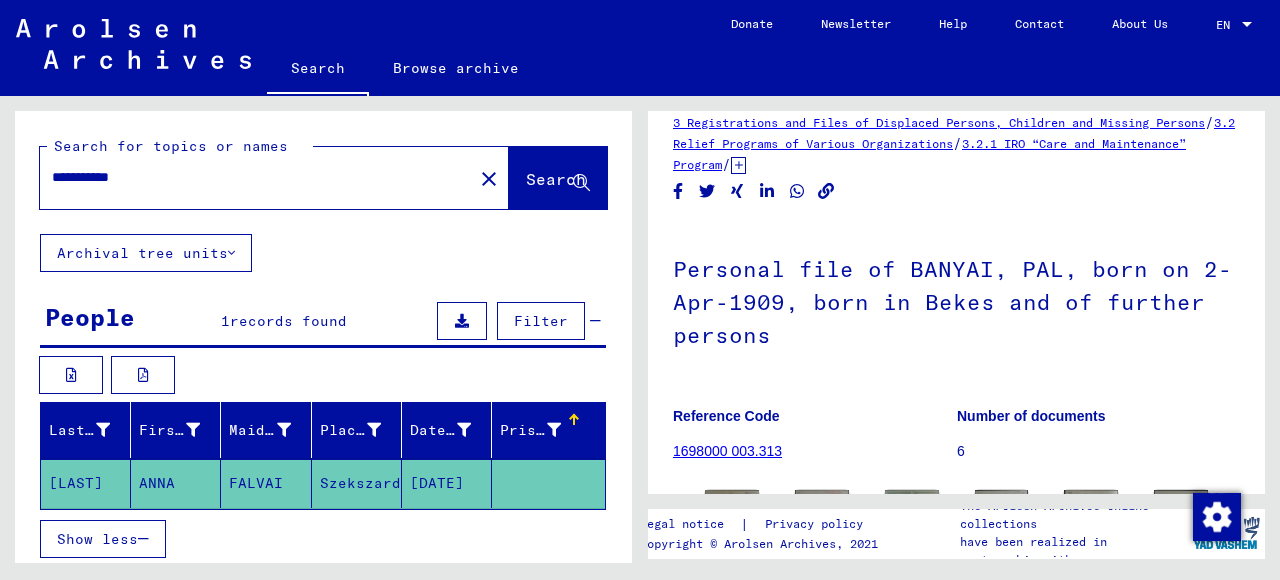 scroll, scrollTop: 0, scrollLeft: 0, axis: both 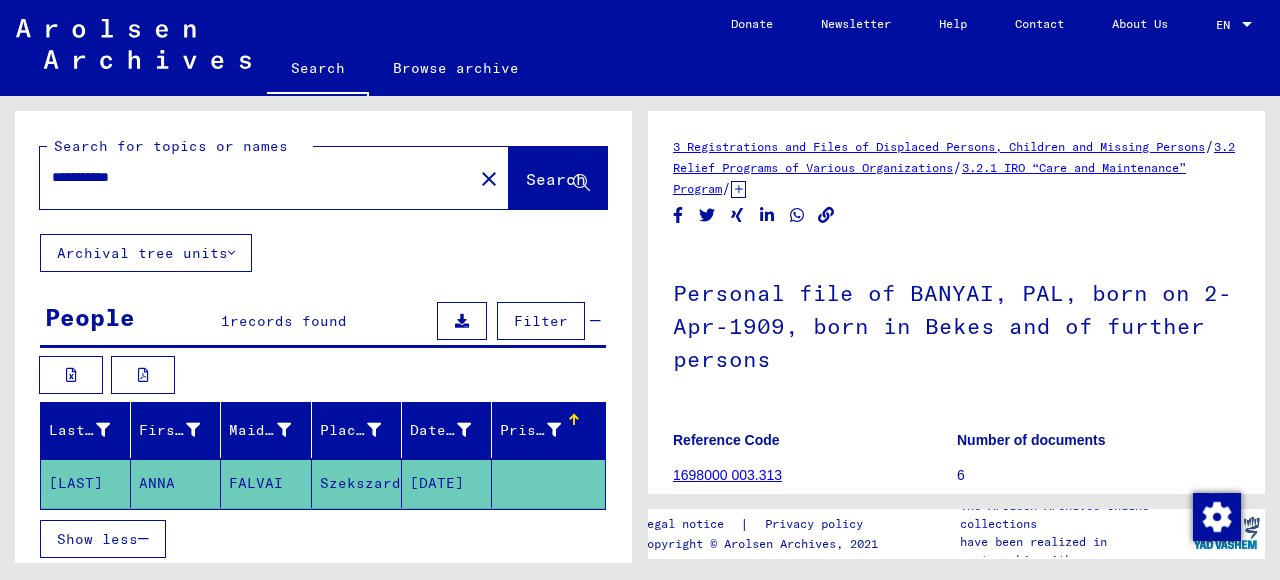 click on "3.2 Relief Programs of Various Organizations" 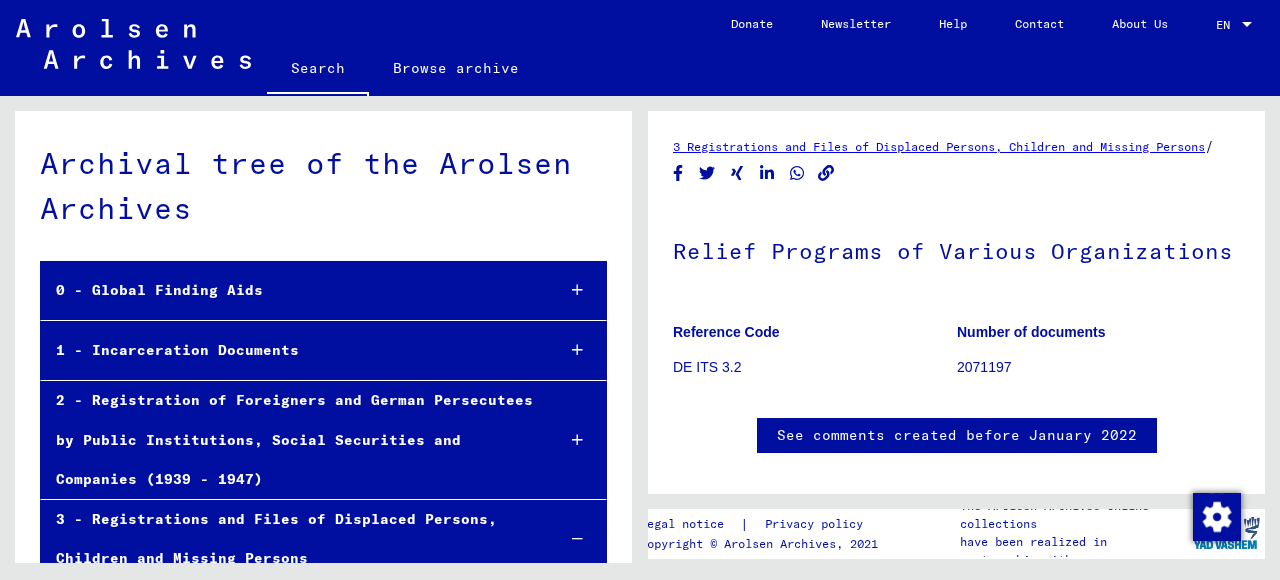 scroll, scrollTop: 344, scrollLeft: 0, axis: vertical 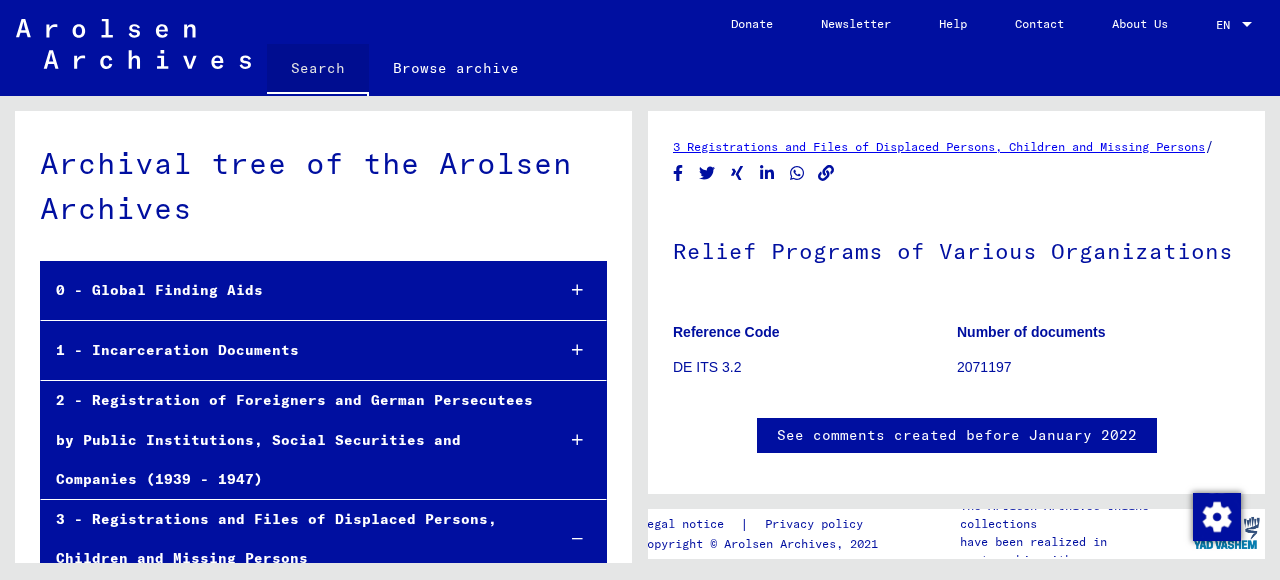 click on "Search" 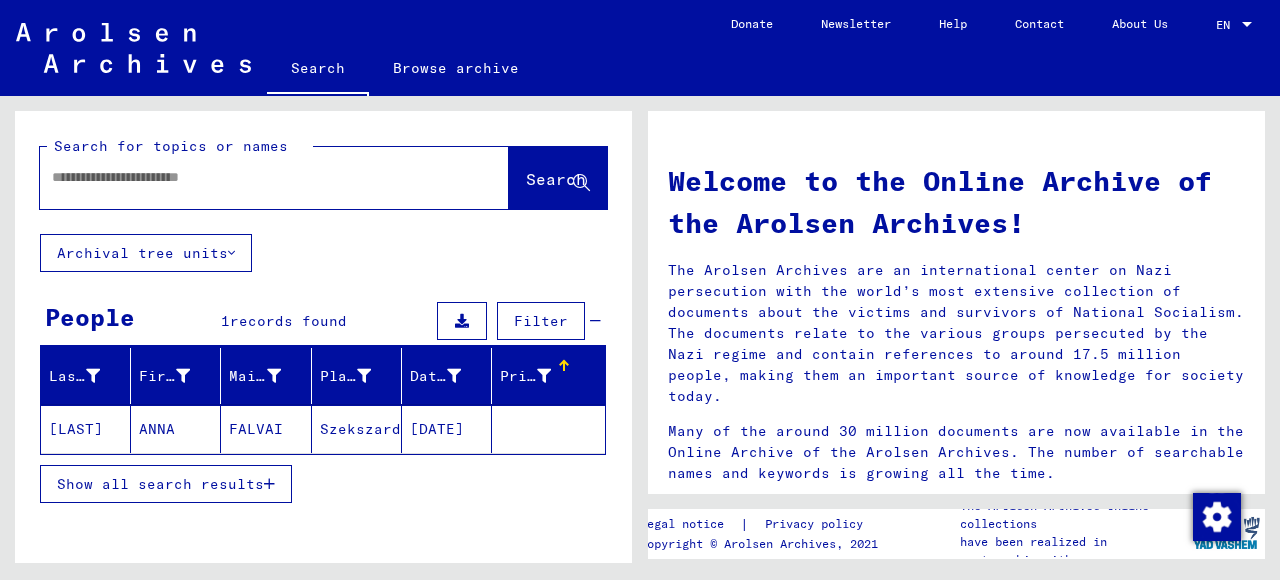click at bounding box center [250, 177] 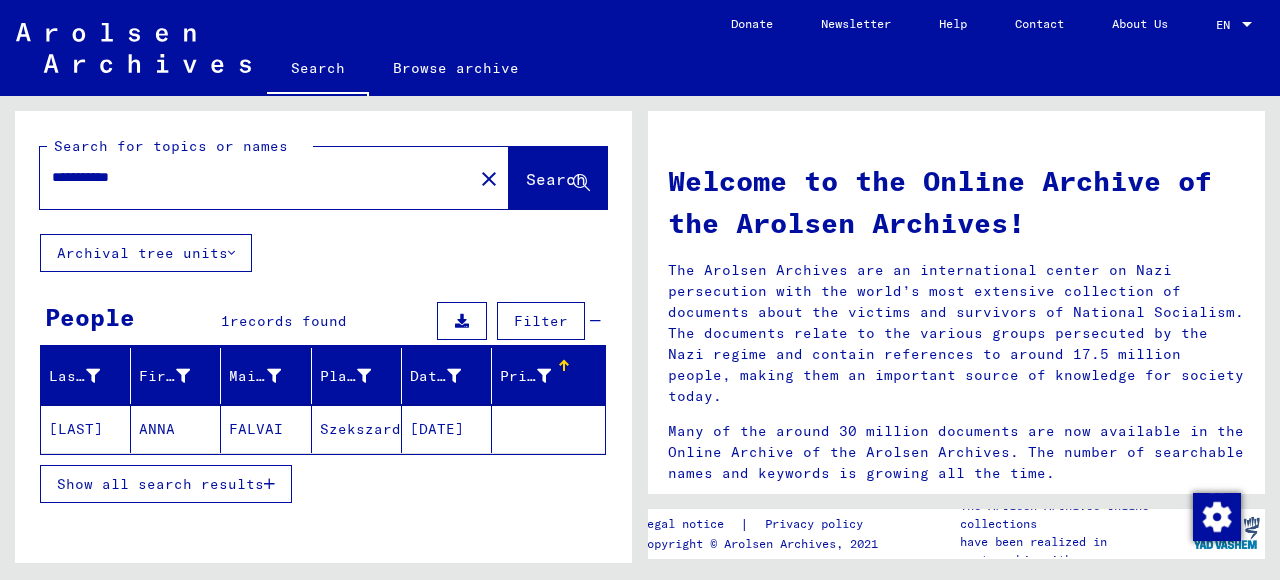 type on "**********" 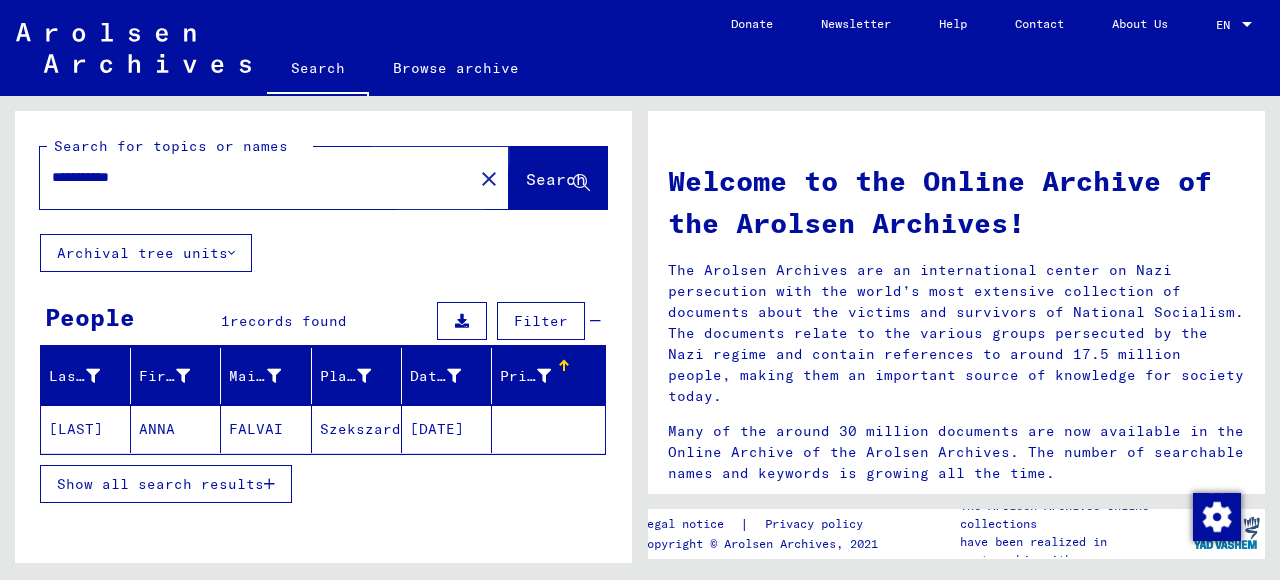 click on "Search" 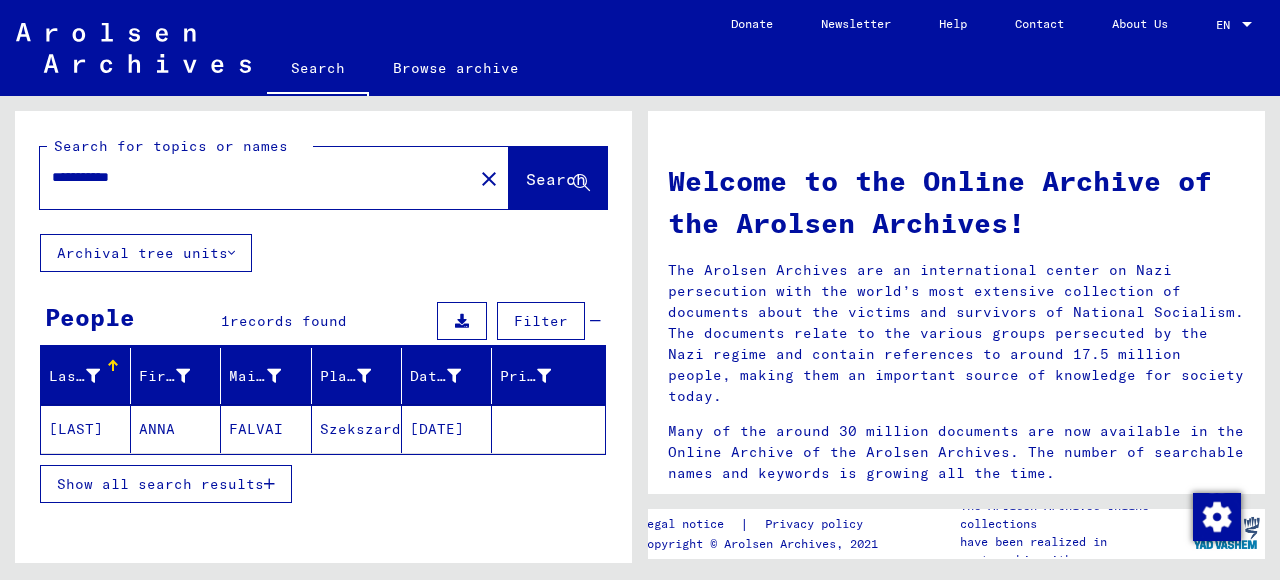 click on "FALVAI" 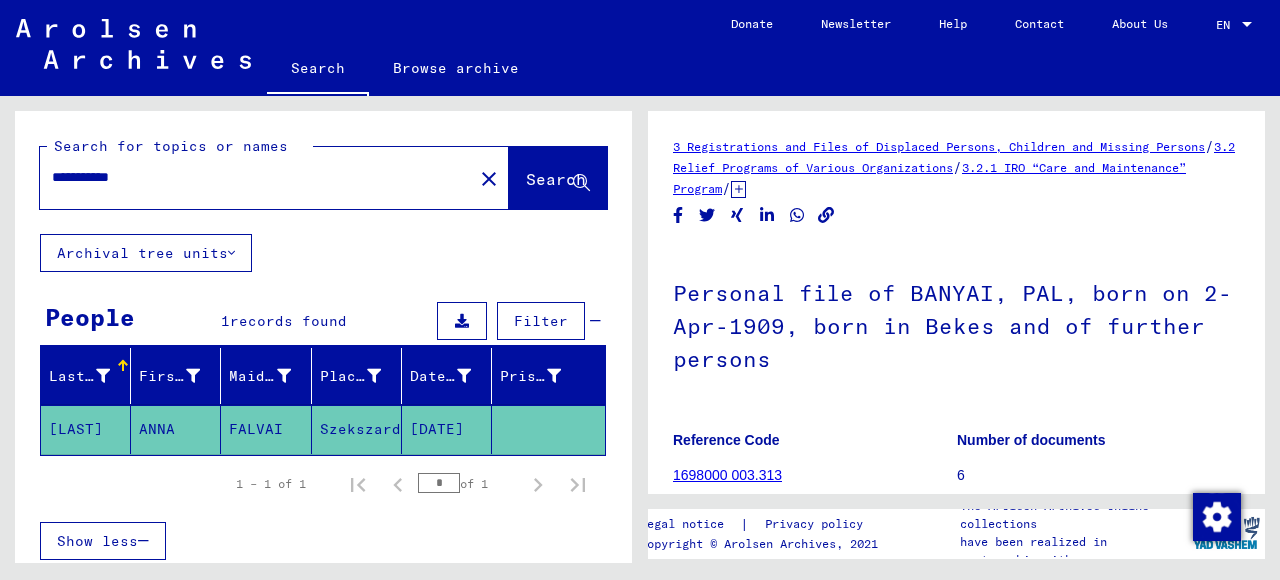 scroll, scrollTop: 0, scrollLeft: 0, axis: both 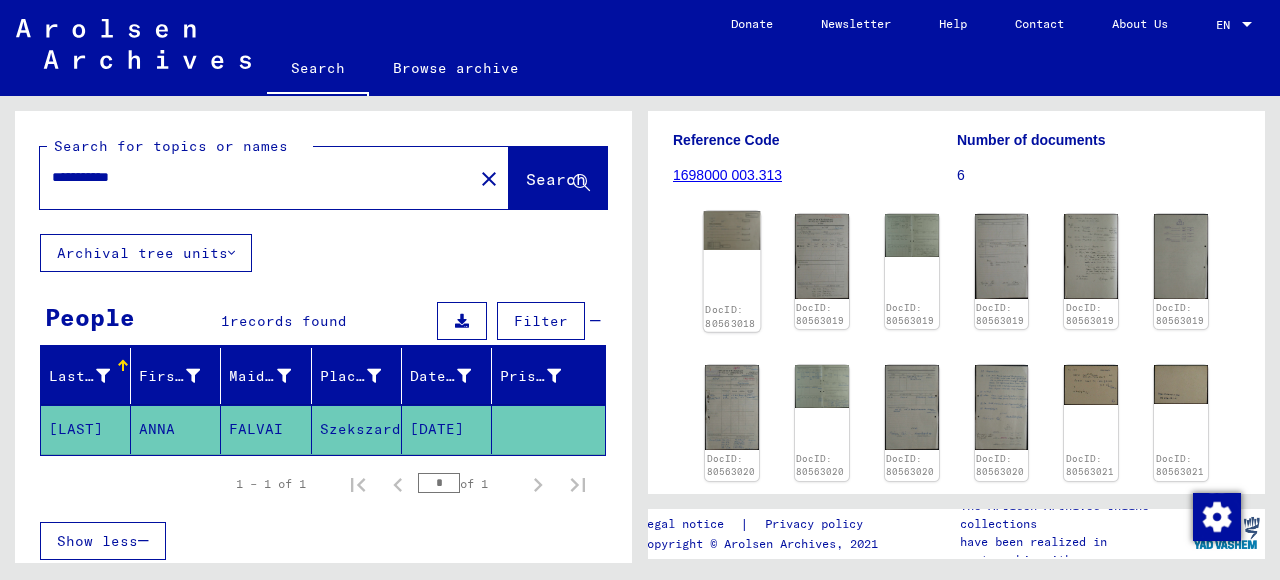 click 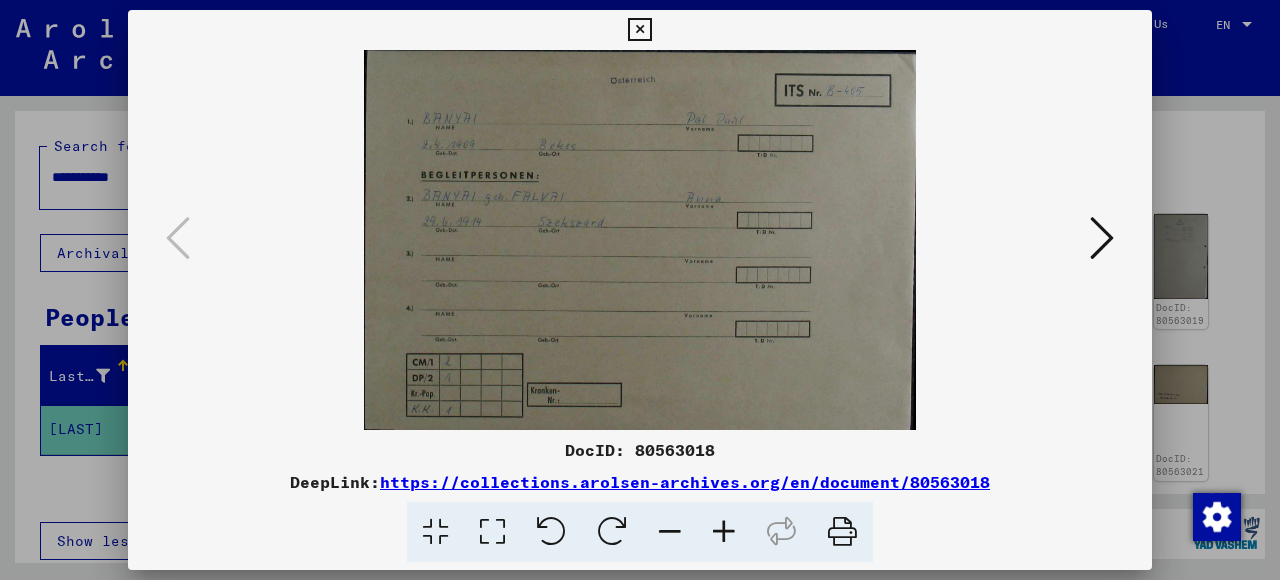 click at bounding box center [639, 30] 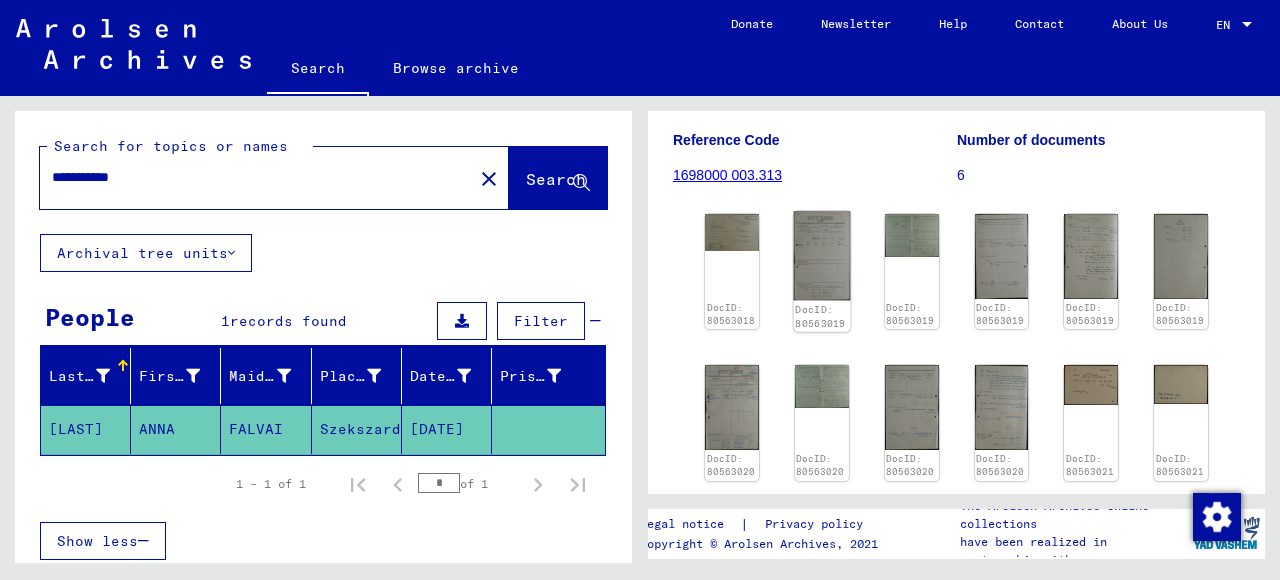 click 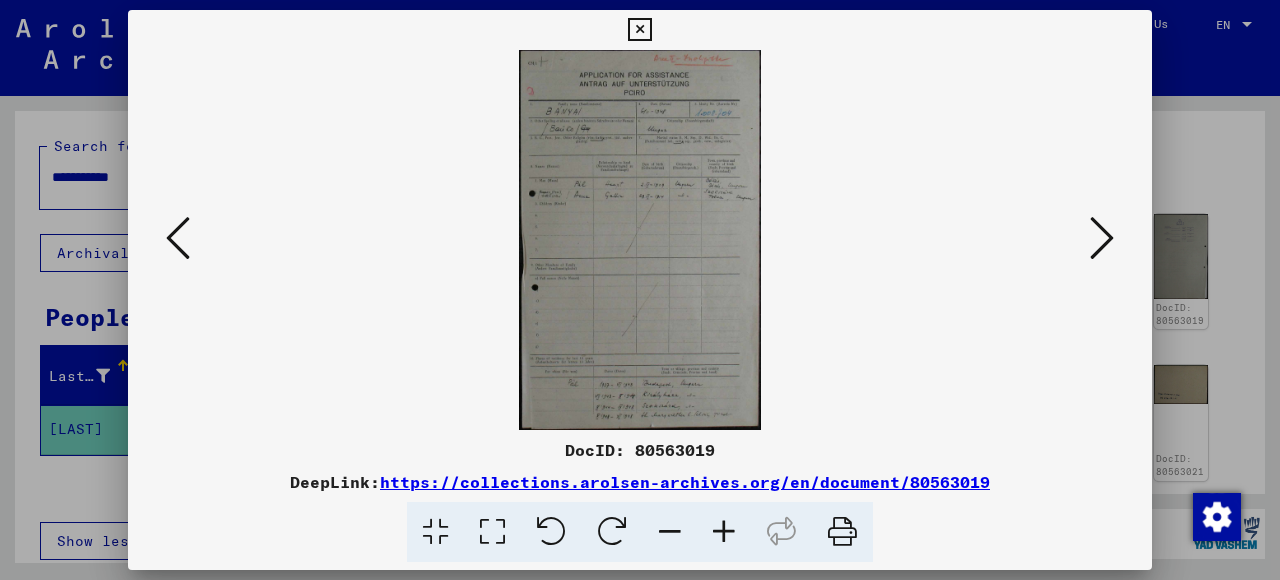 click at bounding box center (724, 532) 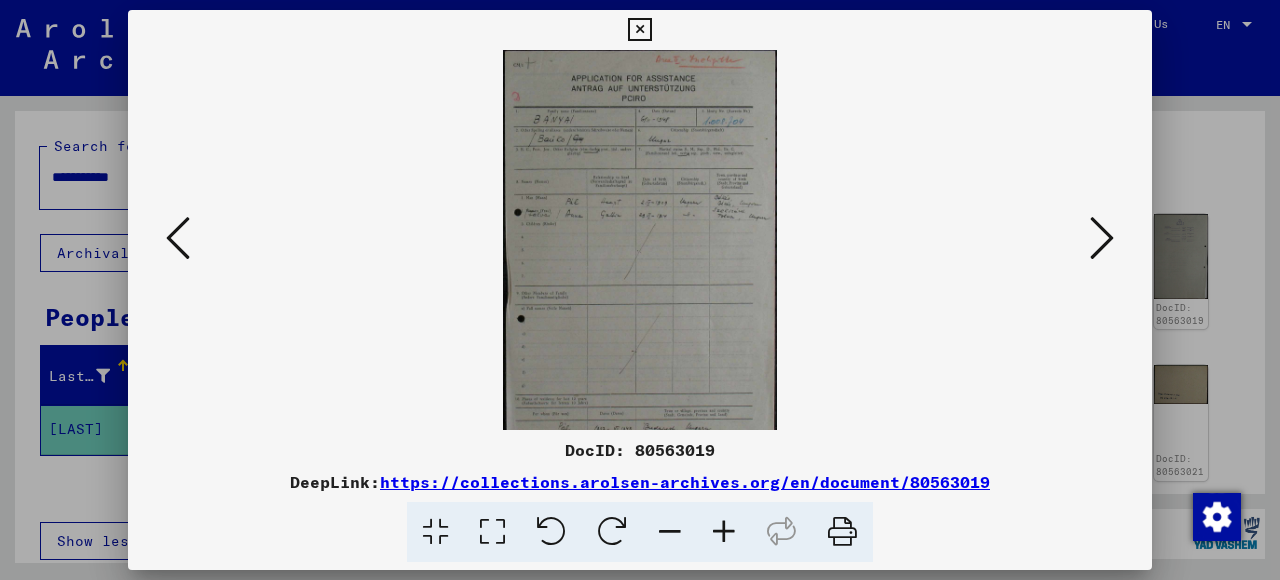 click at bounding box center [724, 532] 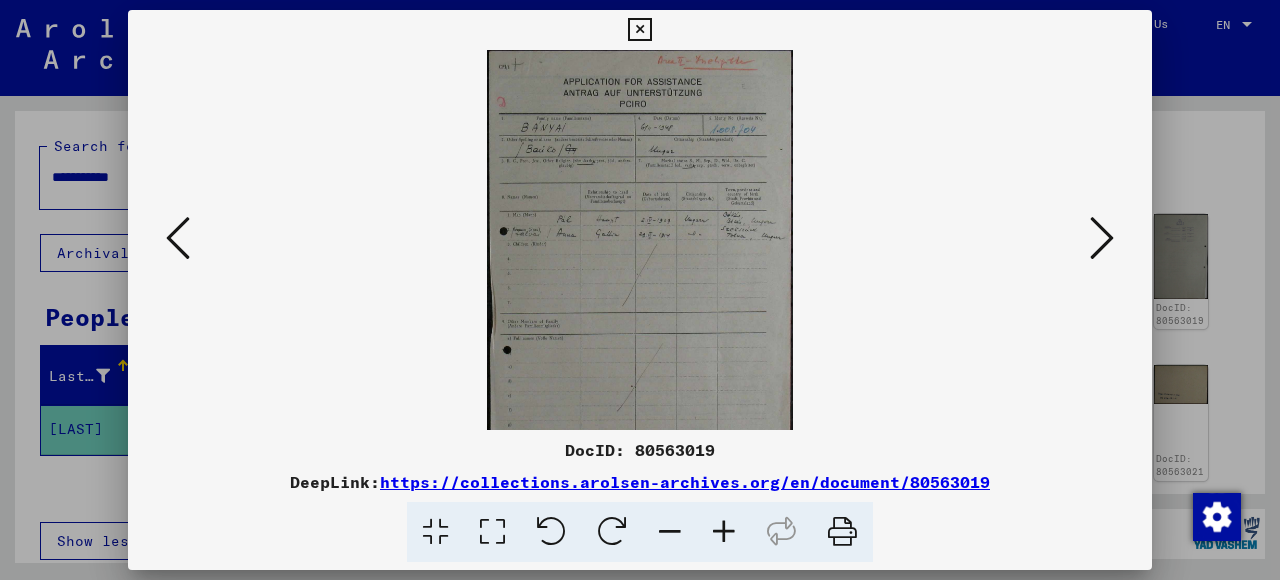 click at bounding box center (724, 532) 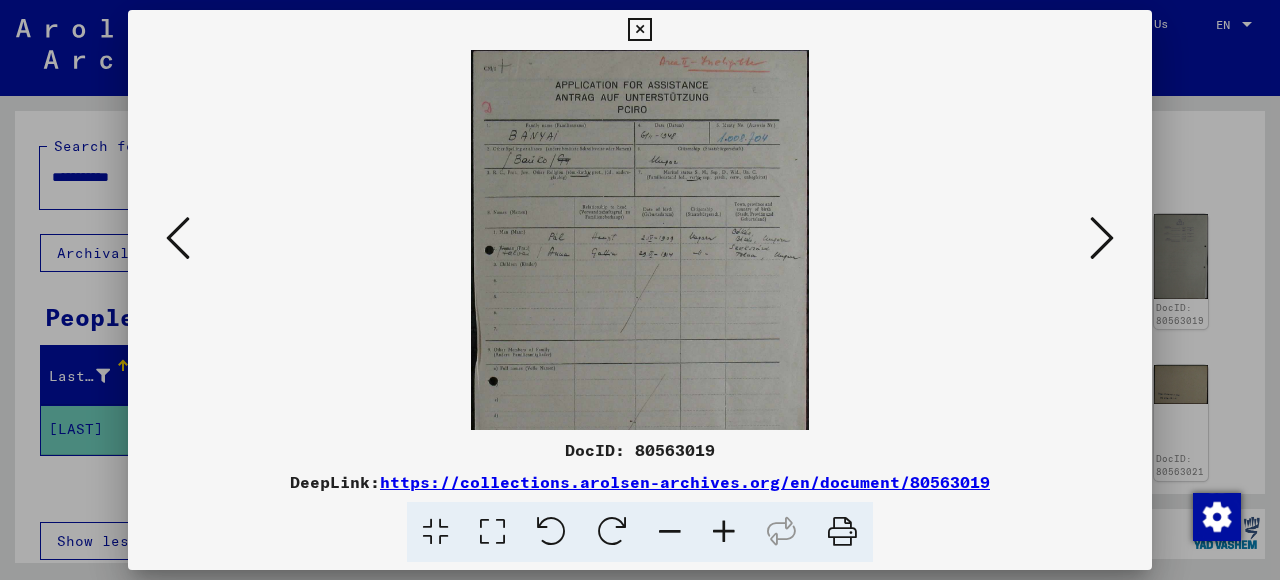 click at bounding box center [724, 532] 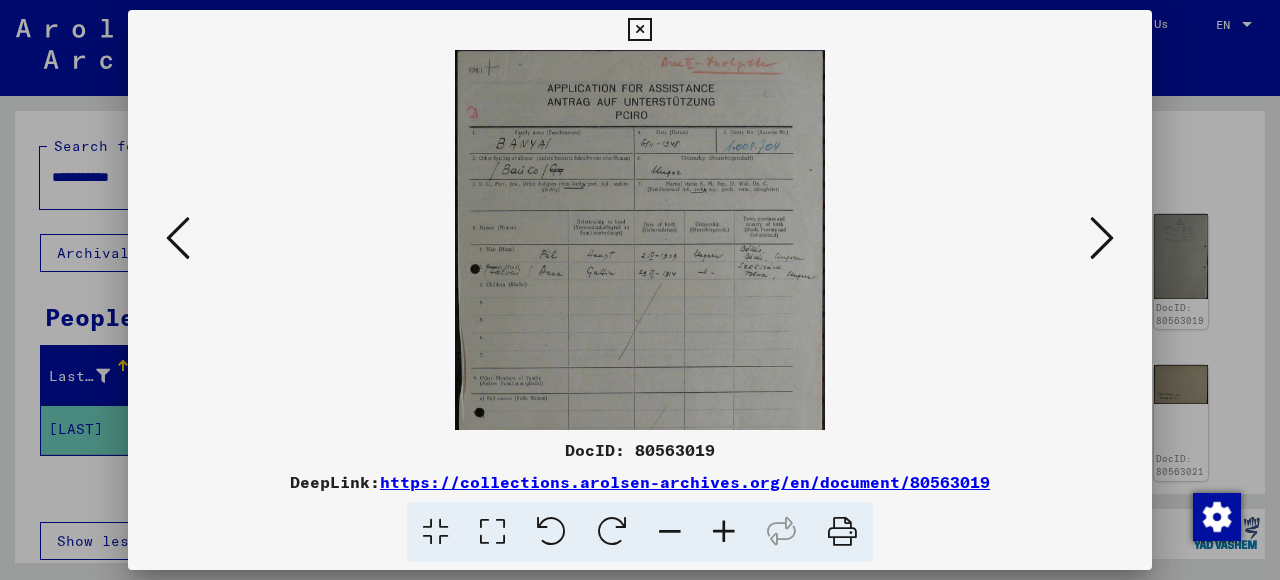 click at bounding box center [724, 532] 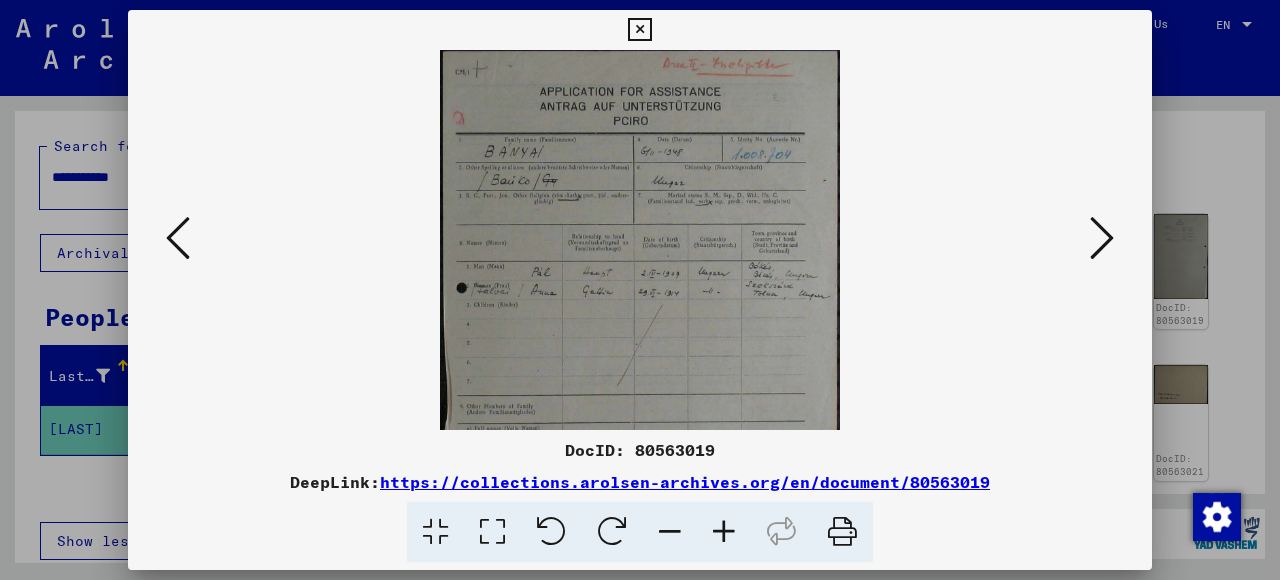 click at bounding box center (724, 532) 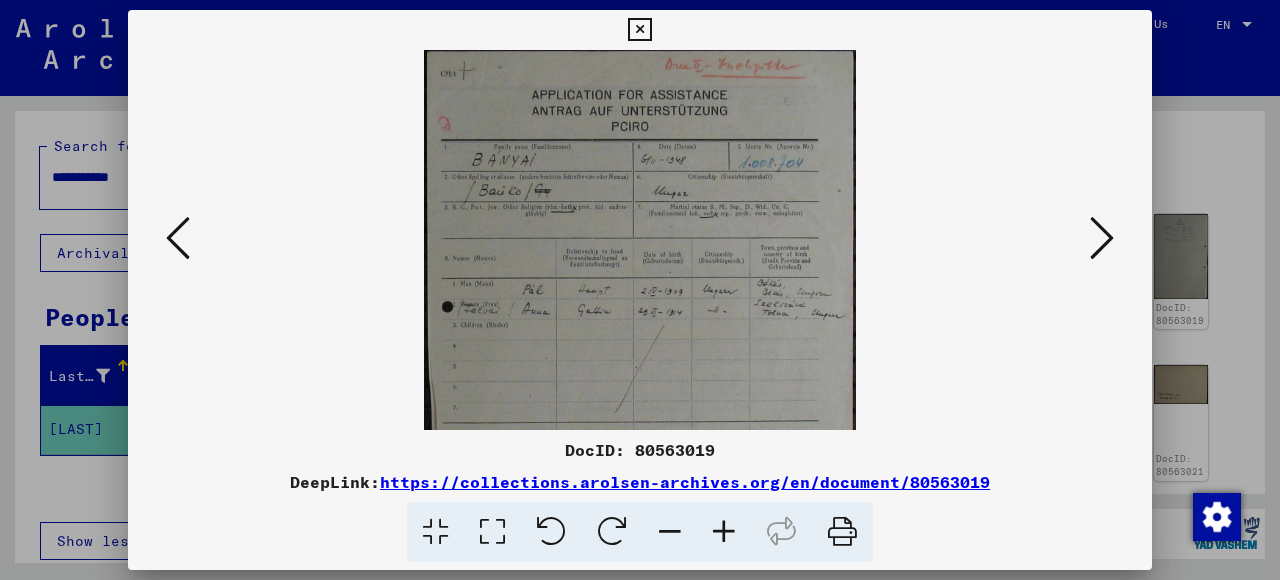 click at bounding box center [724, 532] 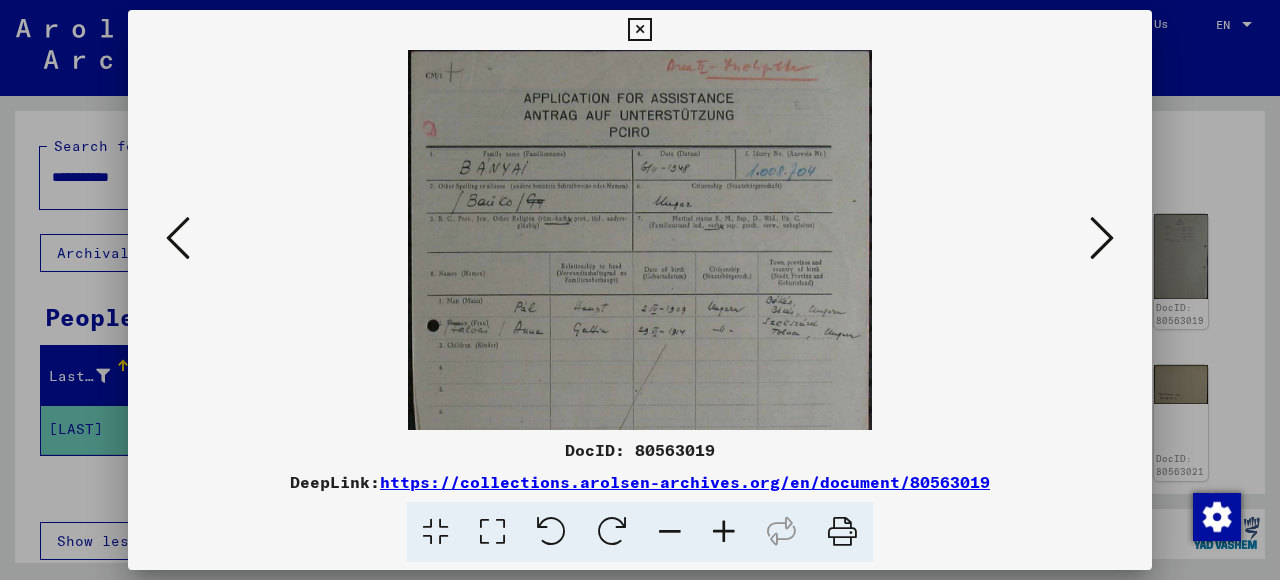 click at bounding box center [724, 532] 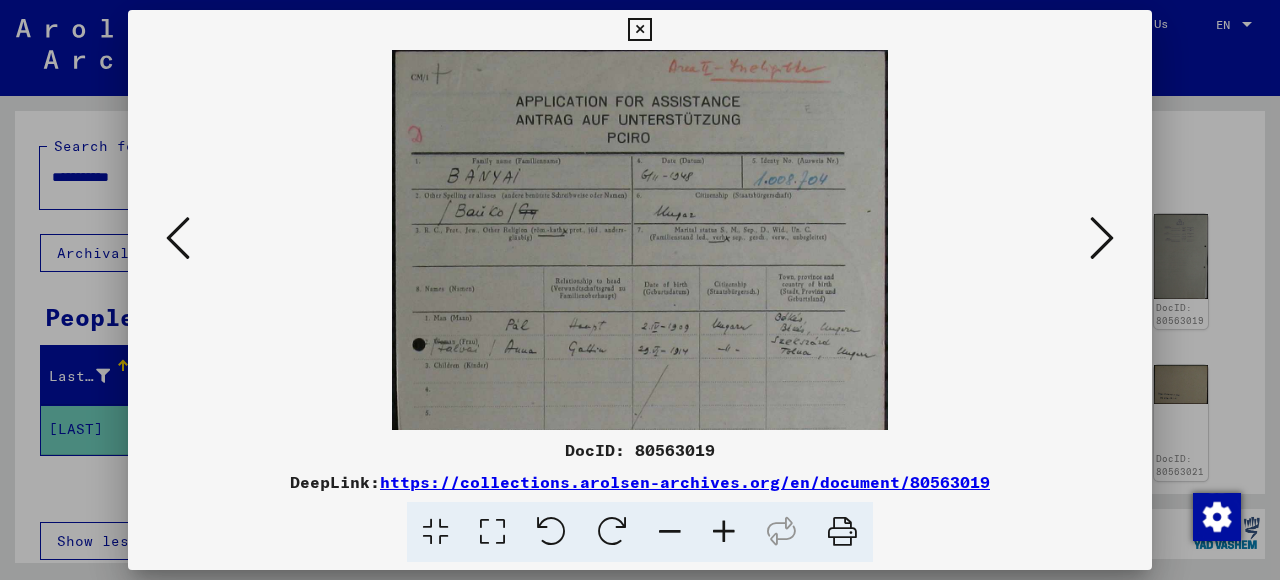 click at bounding box center [724, 532] 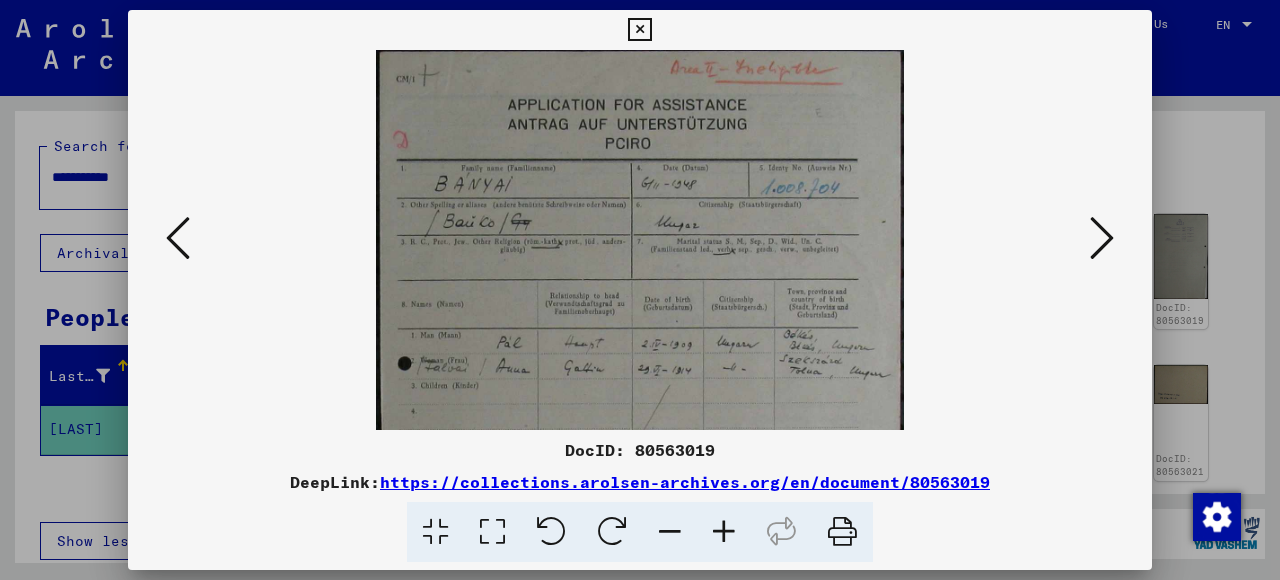 click at bounding box center [724, 532] 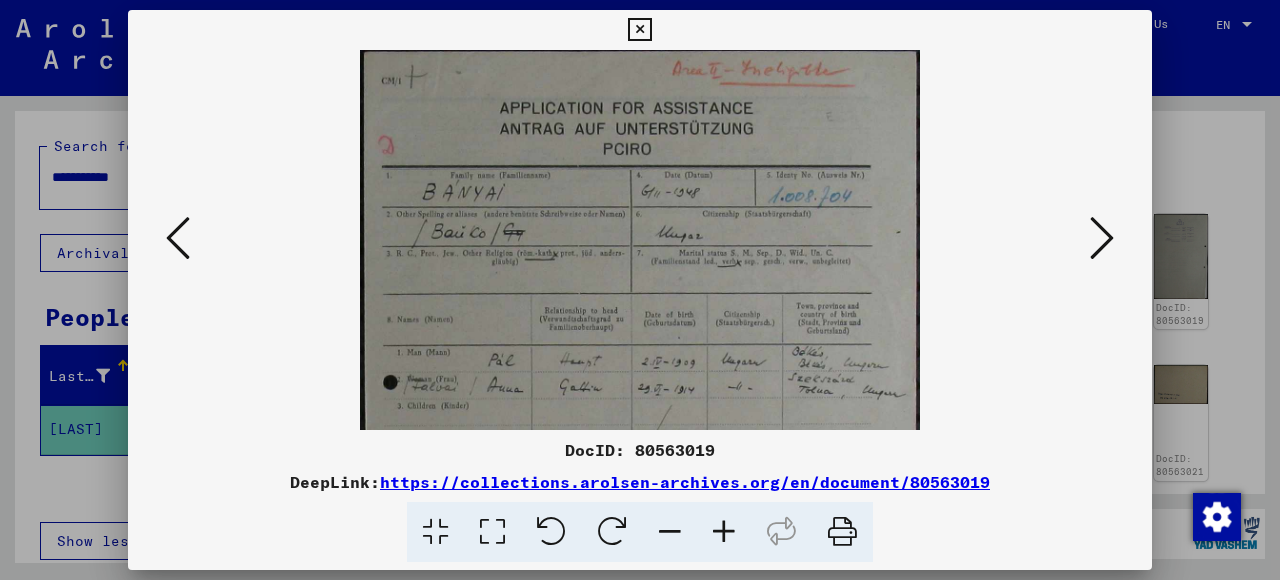 click at bounding box center (1102, 238) 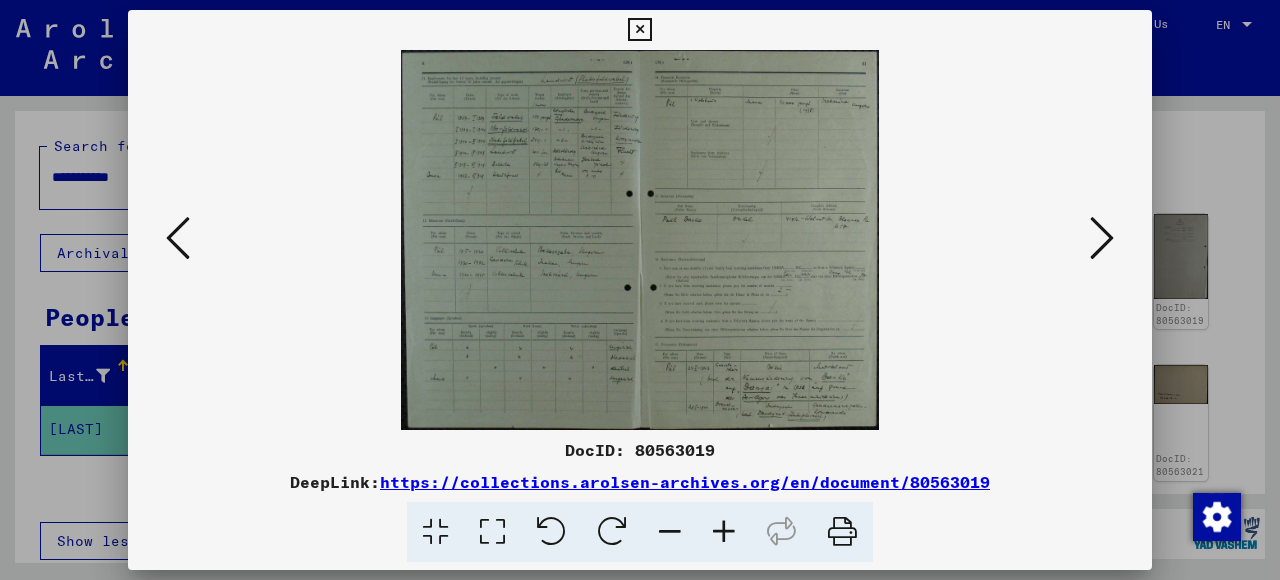 click at bounding box center (724, 532) 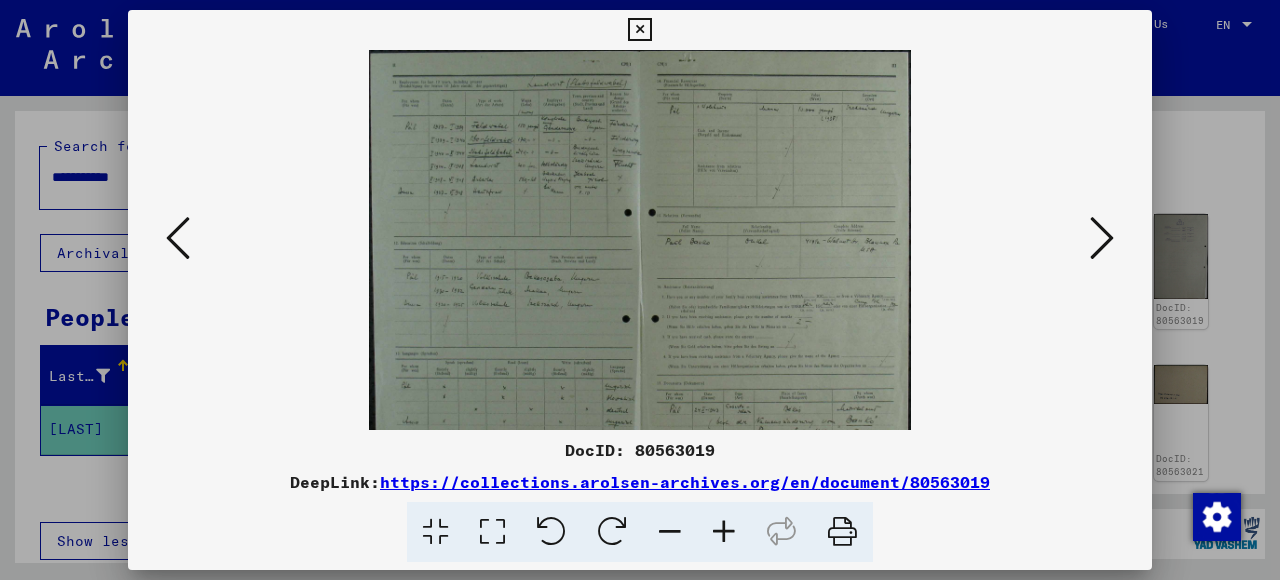 click at bounding box center (724, 532) 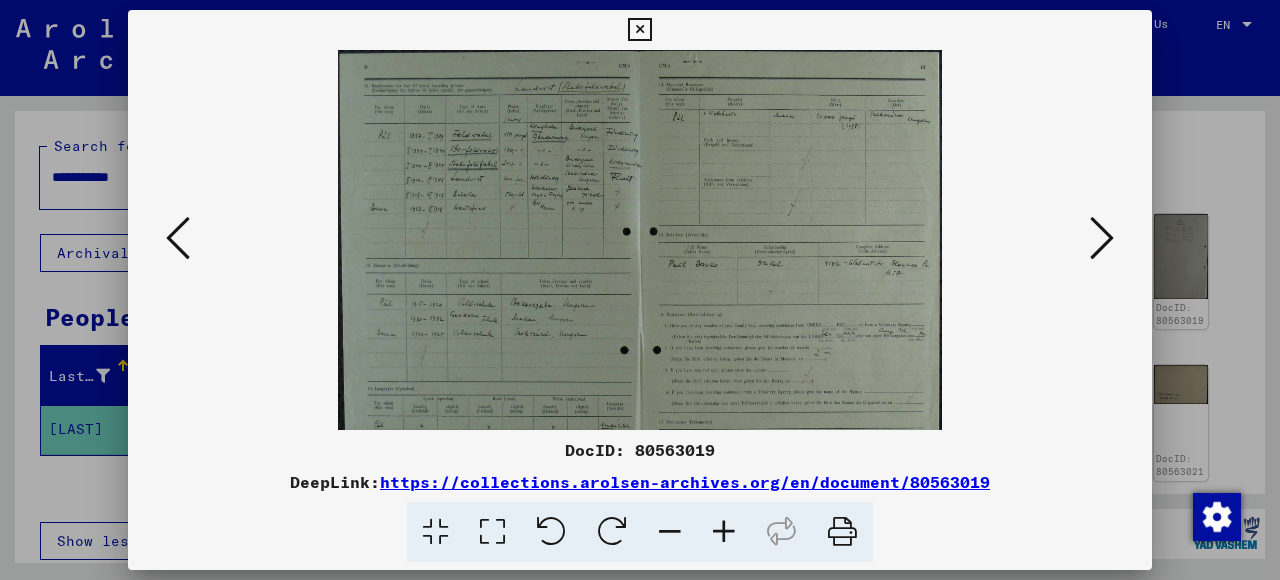 click at bounding box center [724, 532] 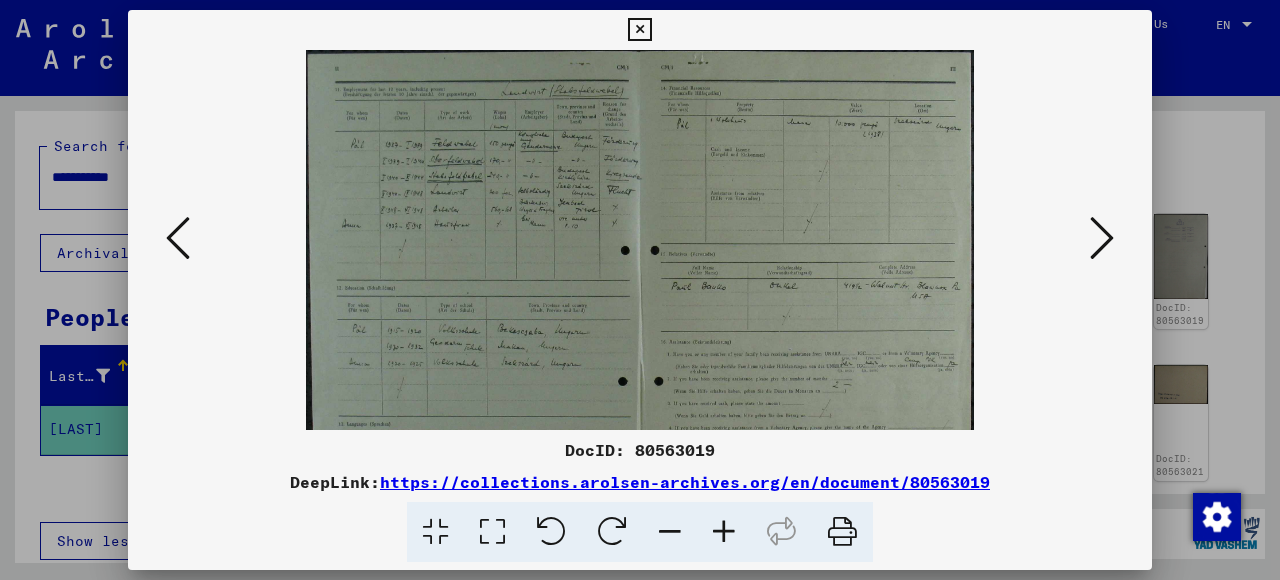 click at bounding box center [724, 532] 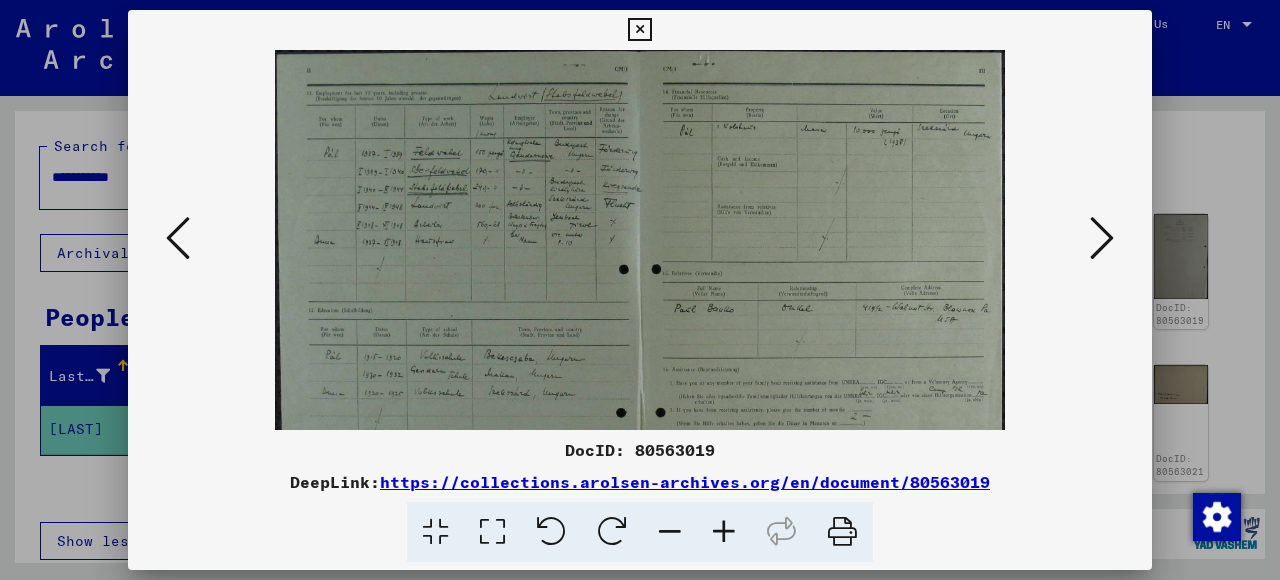 click at bounding box center [724, 532] 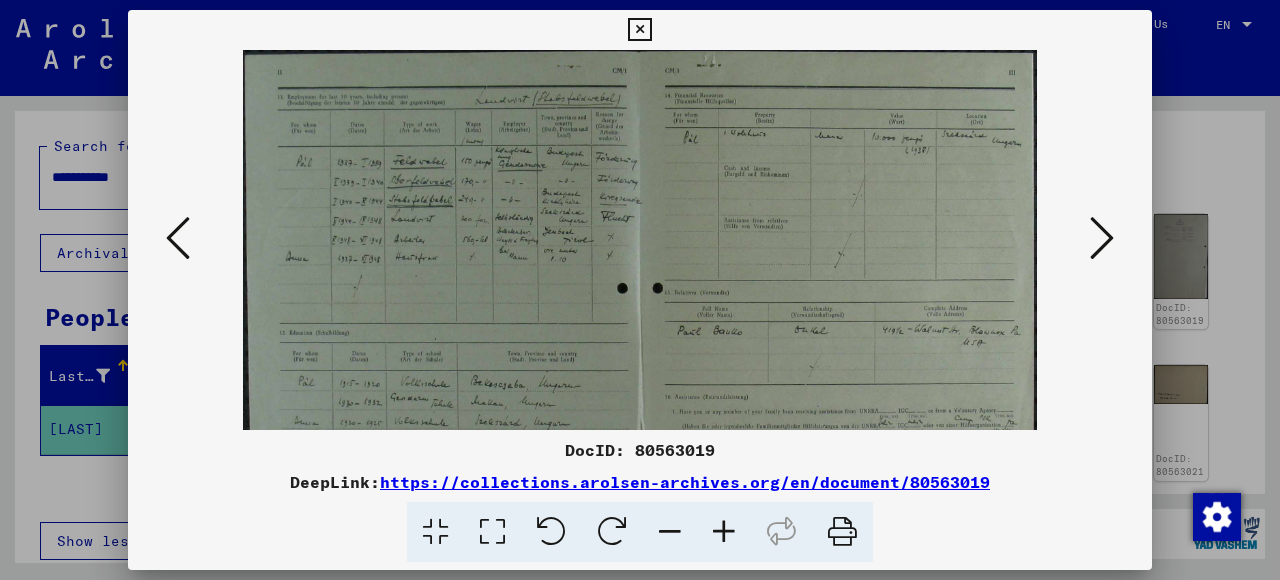 click at bounding box center (724, 532) 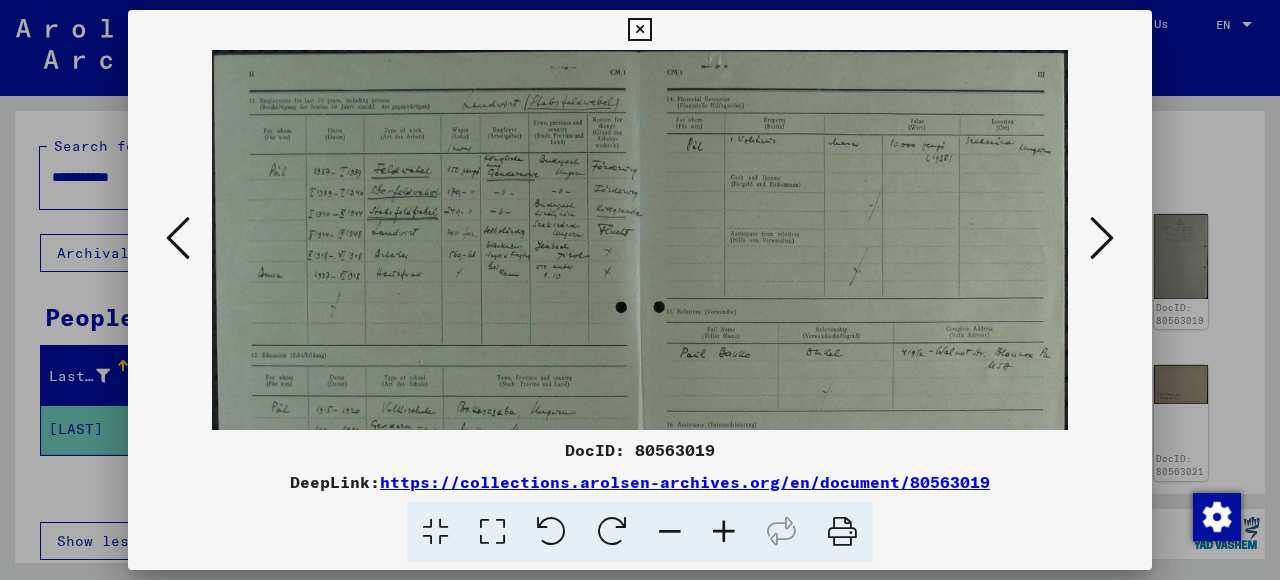 click at bounding box center [724, 532] 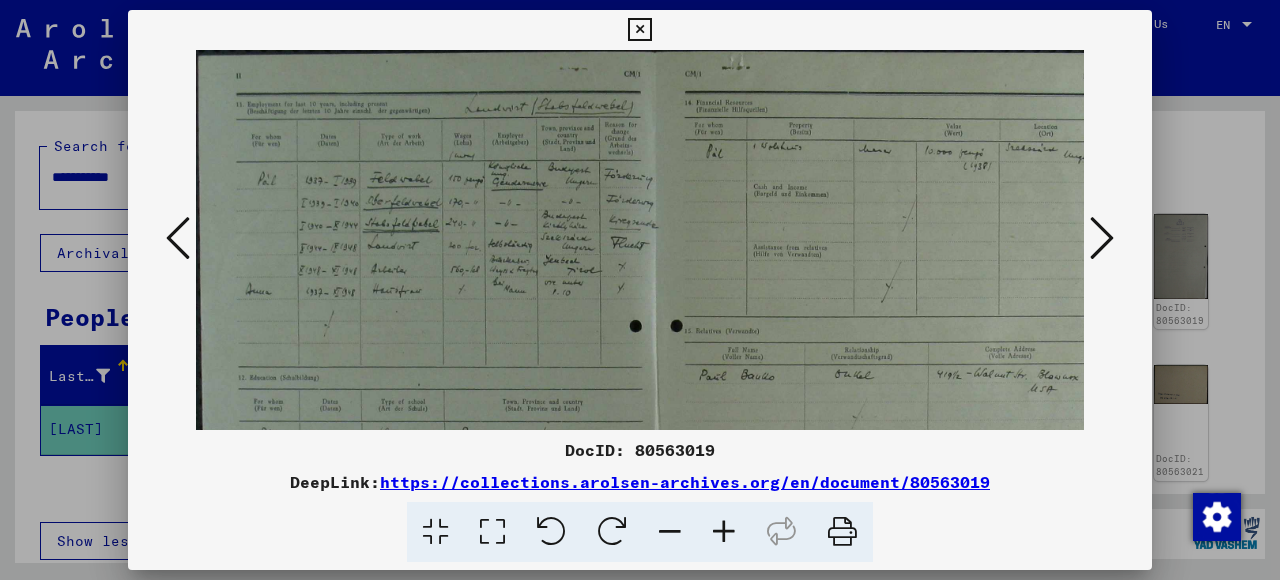 click at bounding box center [724, 532] 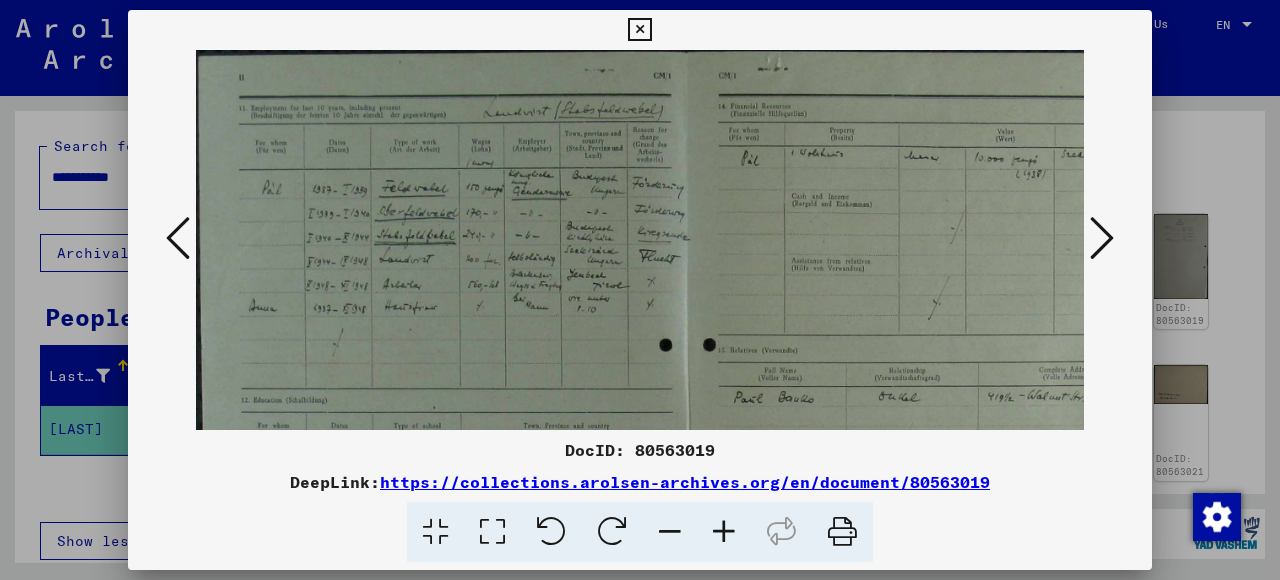 click at bounding box center (724, 532) 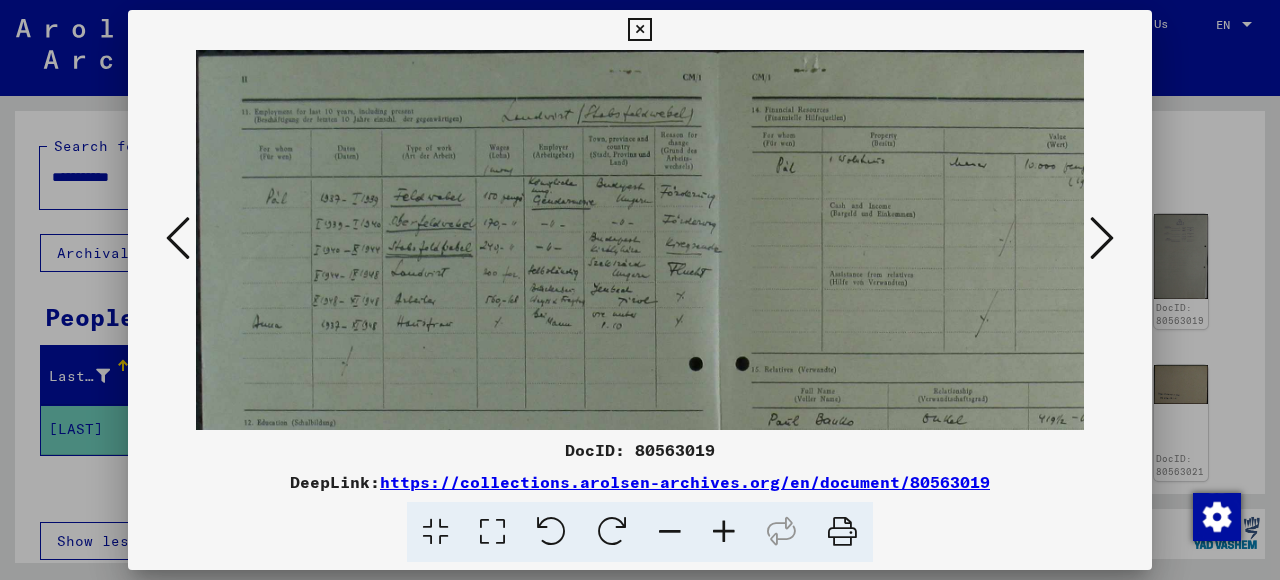 click at bounding box center (724, 532) 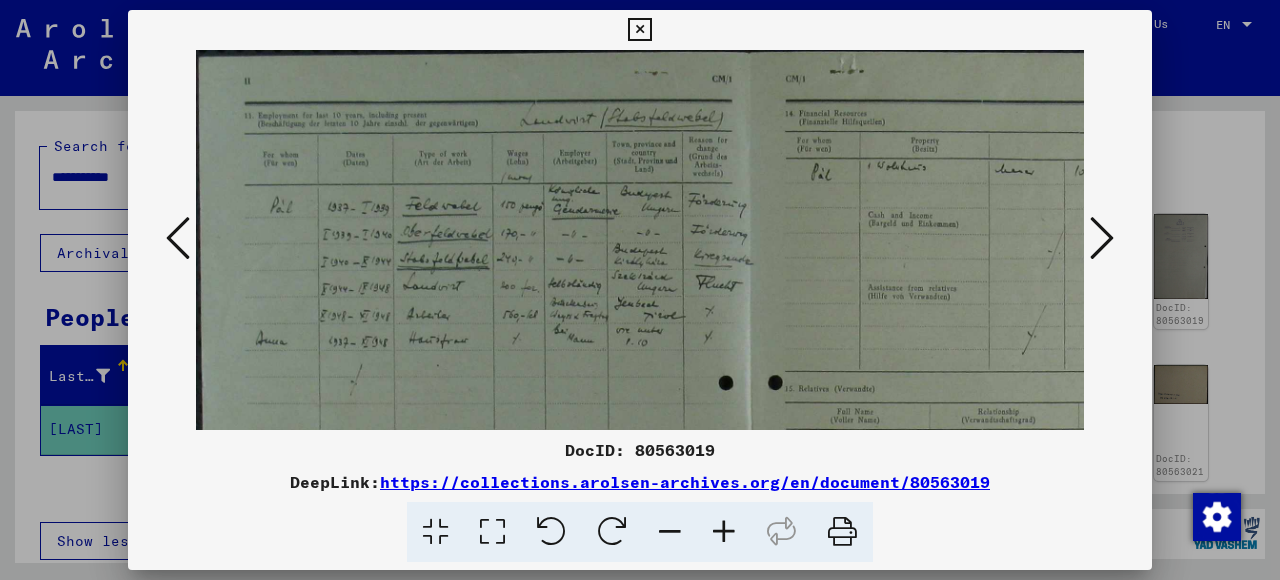click at bounding box center [724, 532] 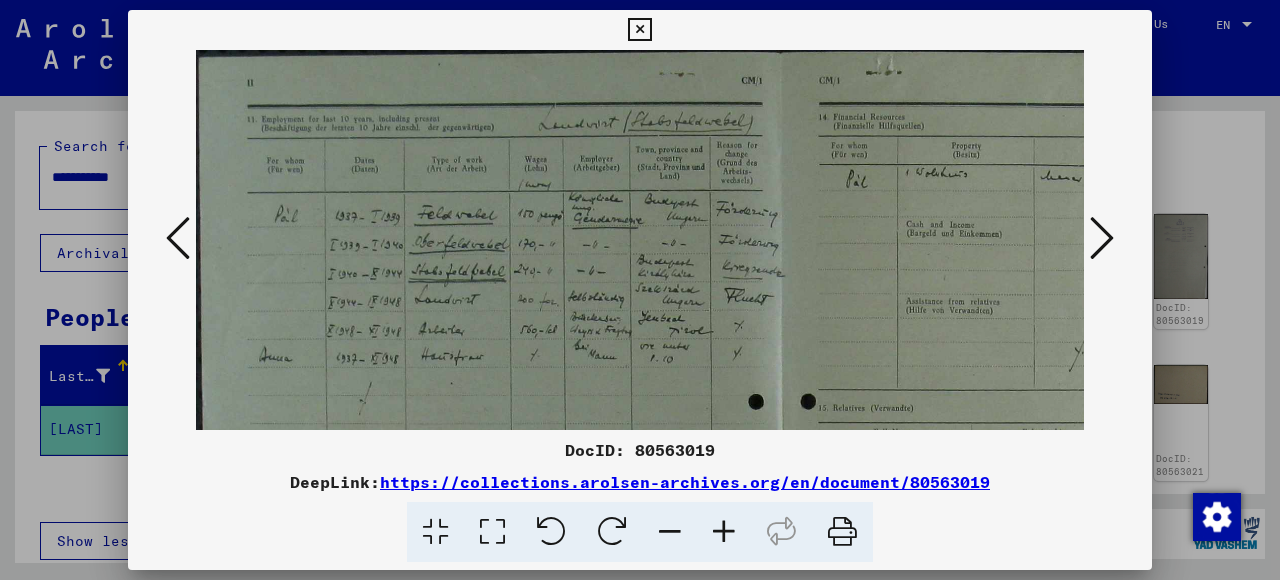 click at bounding box center (724, 532) 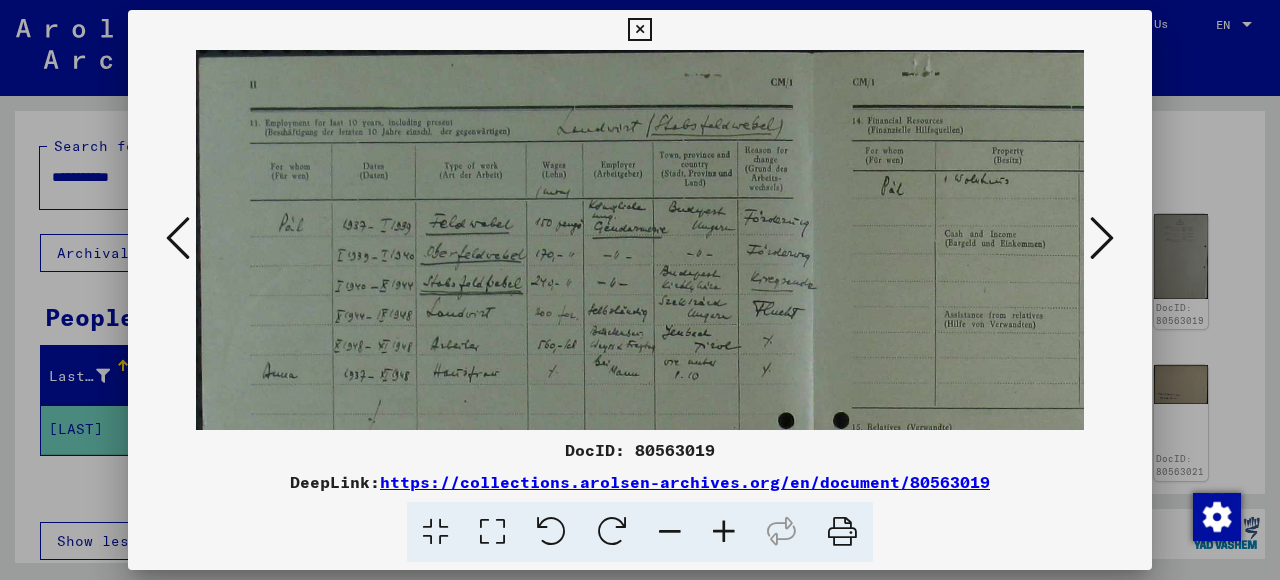 click at bounding box center (1102, 238) 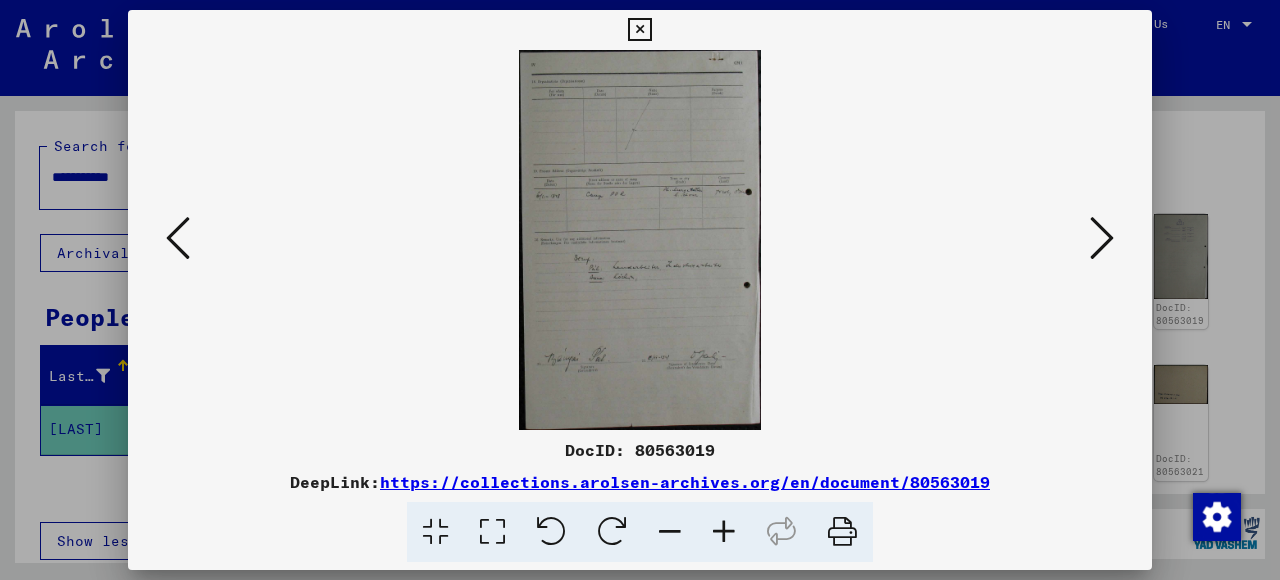 click at bounding box center [724, 532] 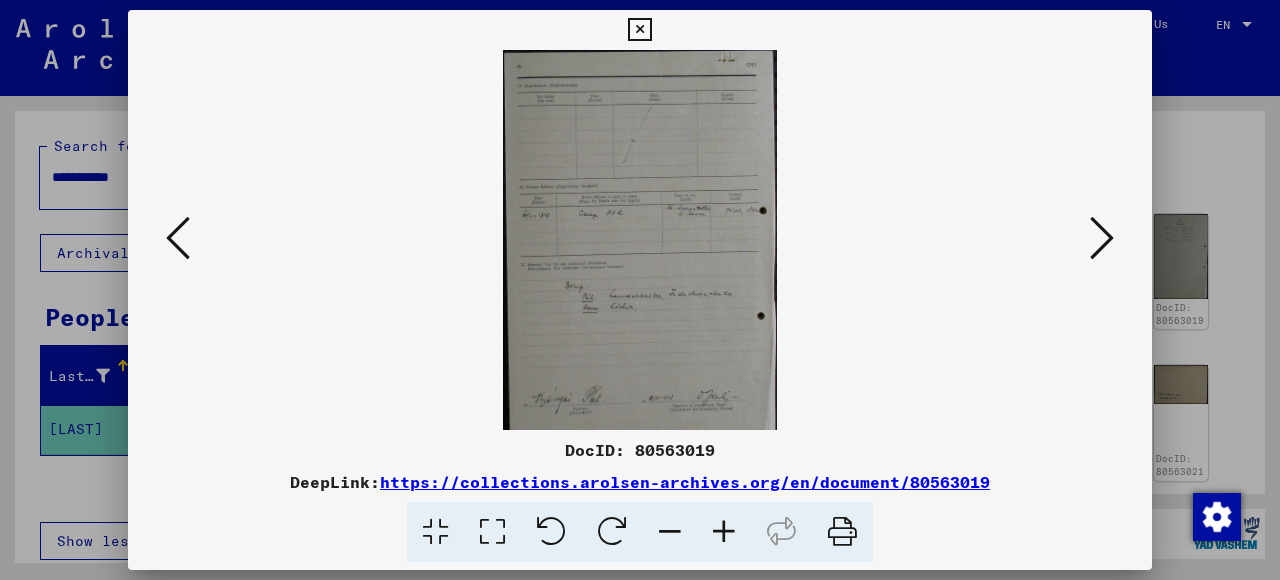 click at bounding box center [724, 532] 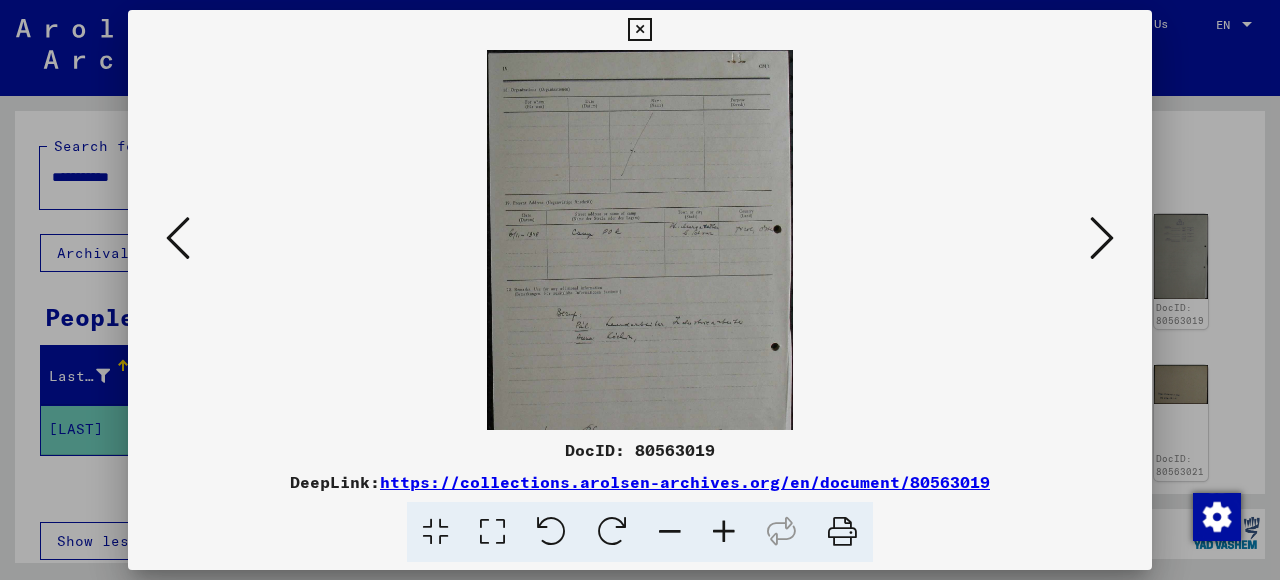 click at bounding box center (724, 532) 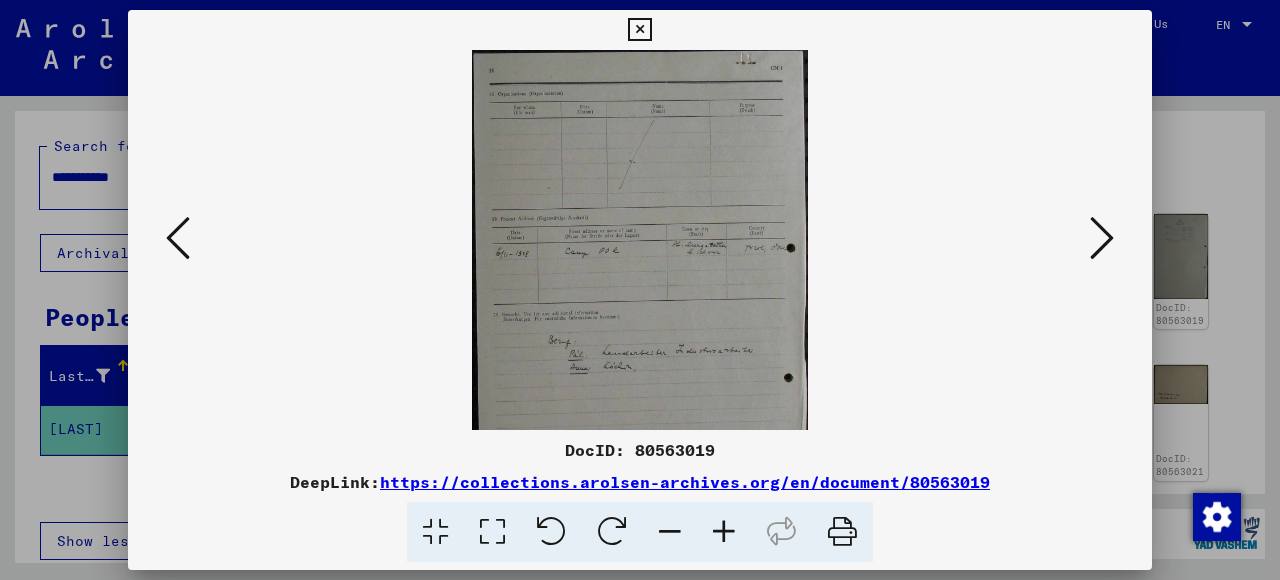 click at bounding box center (724, 532) 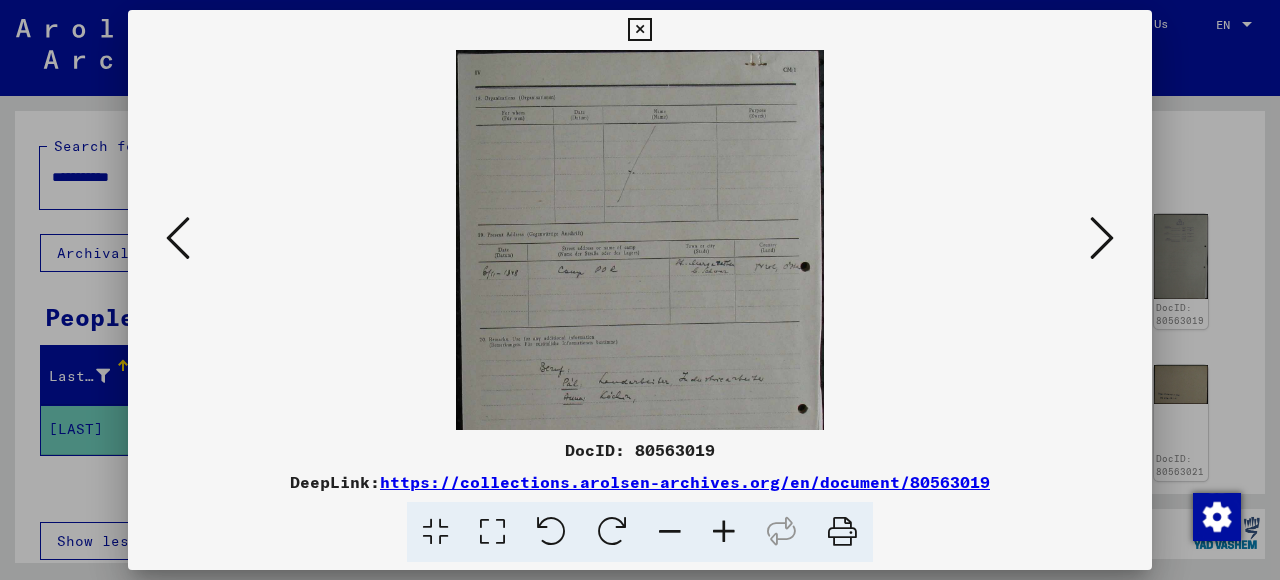 click at bounding box center [724, 532] 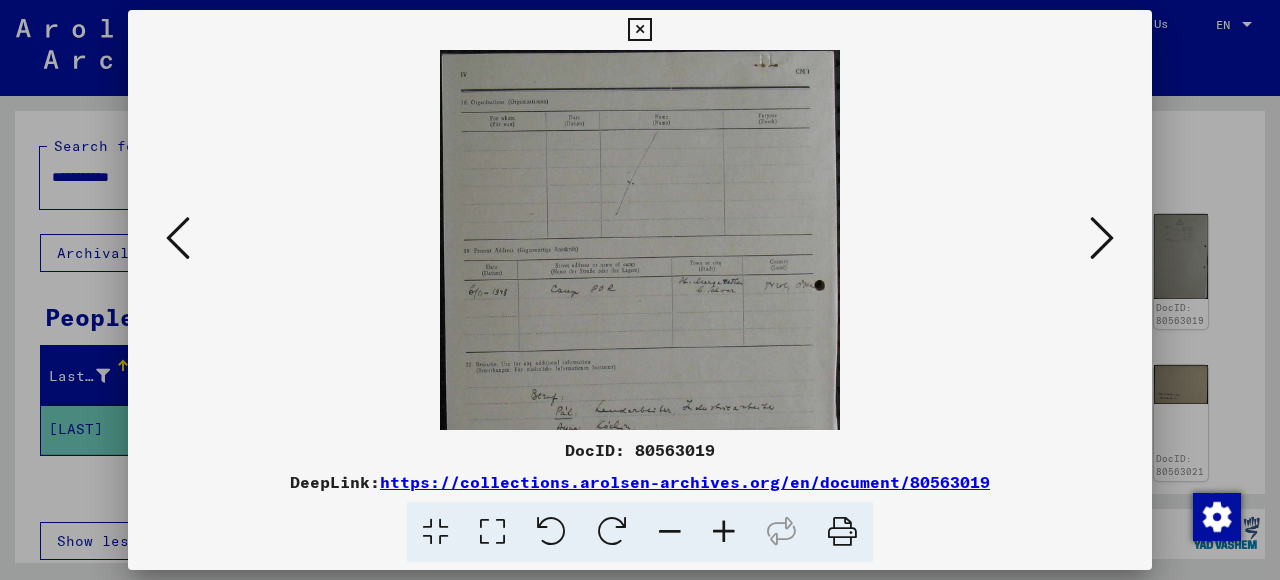click at bounding box center [724, 532] 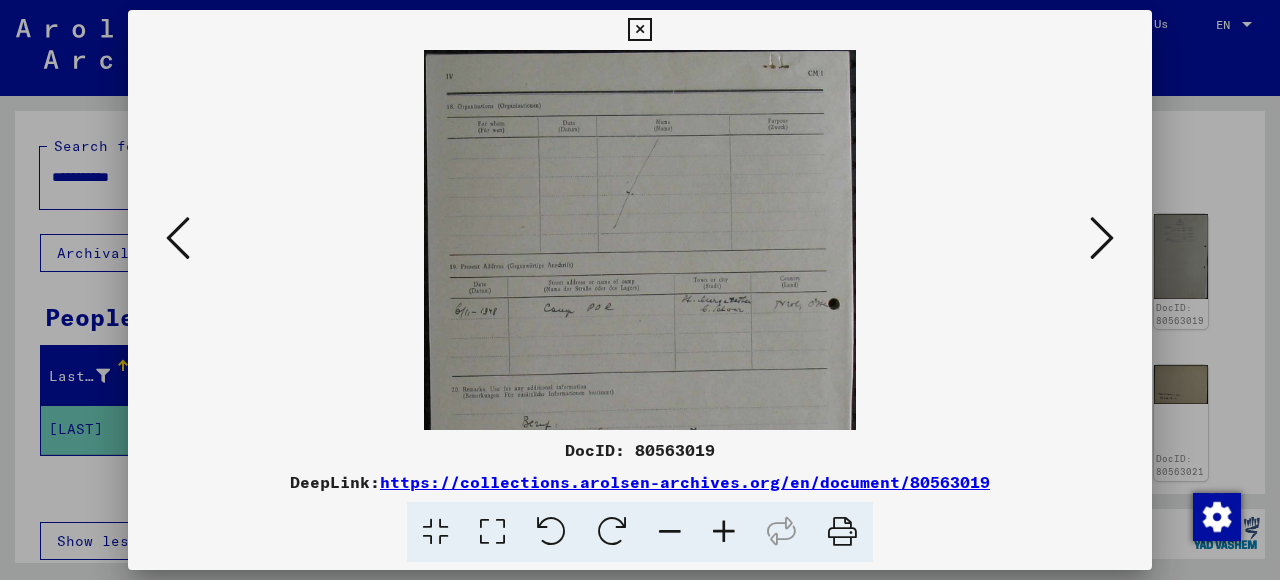 click at bounding box center [724, 532] 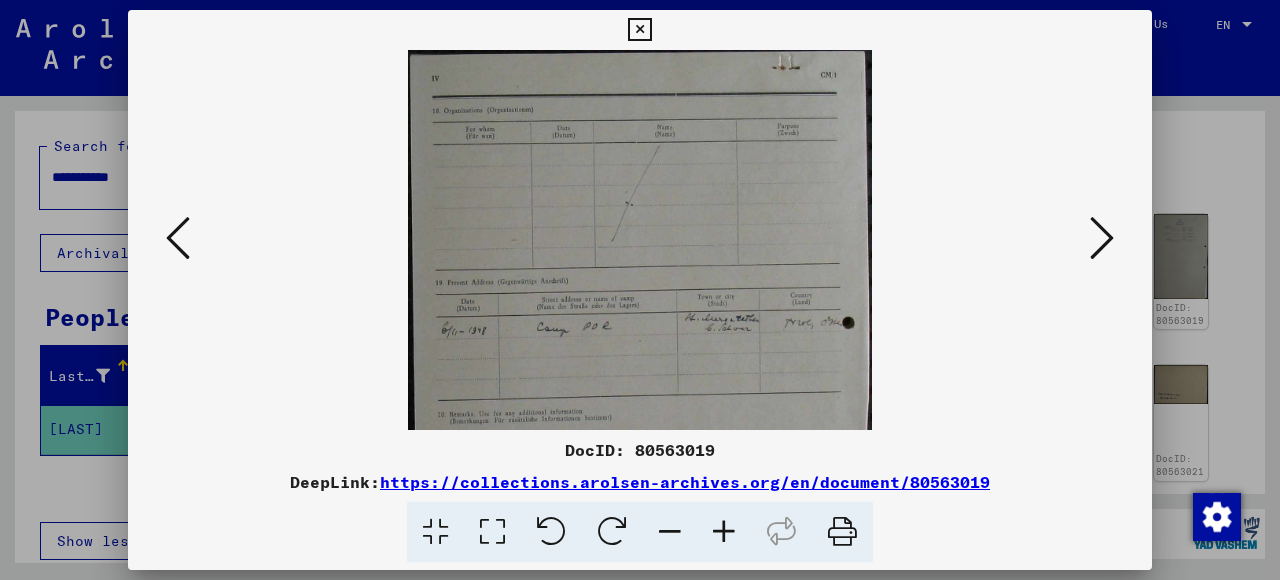 click at bounding box center (724, 532) 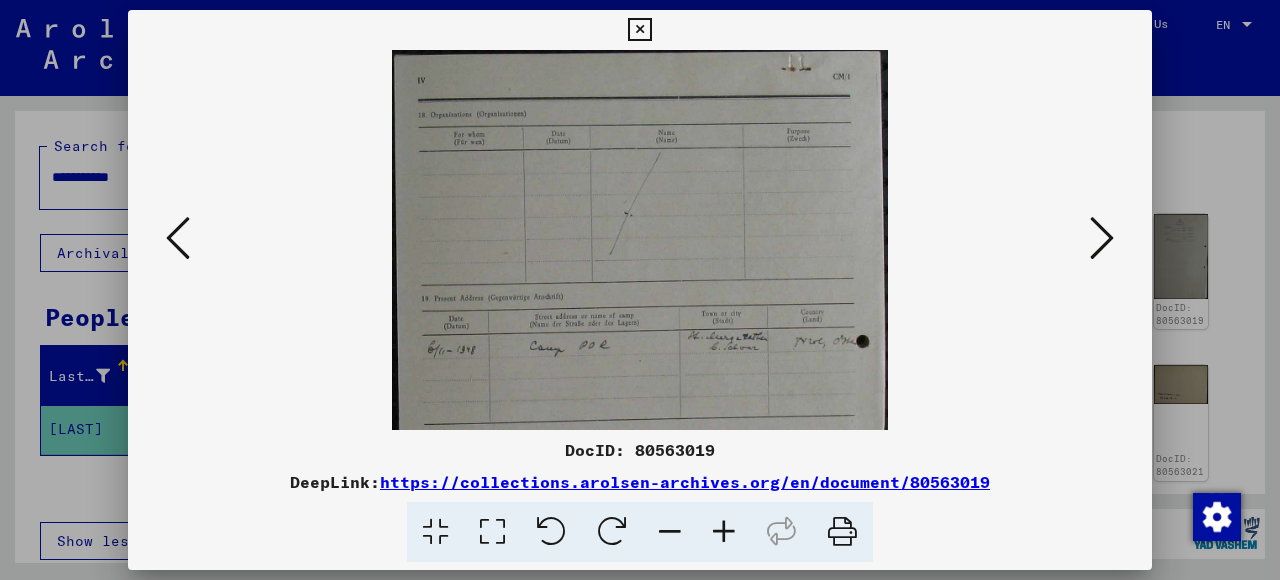 click at bounding box center [724, 532] 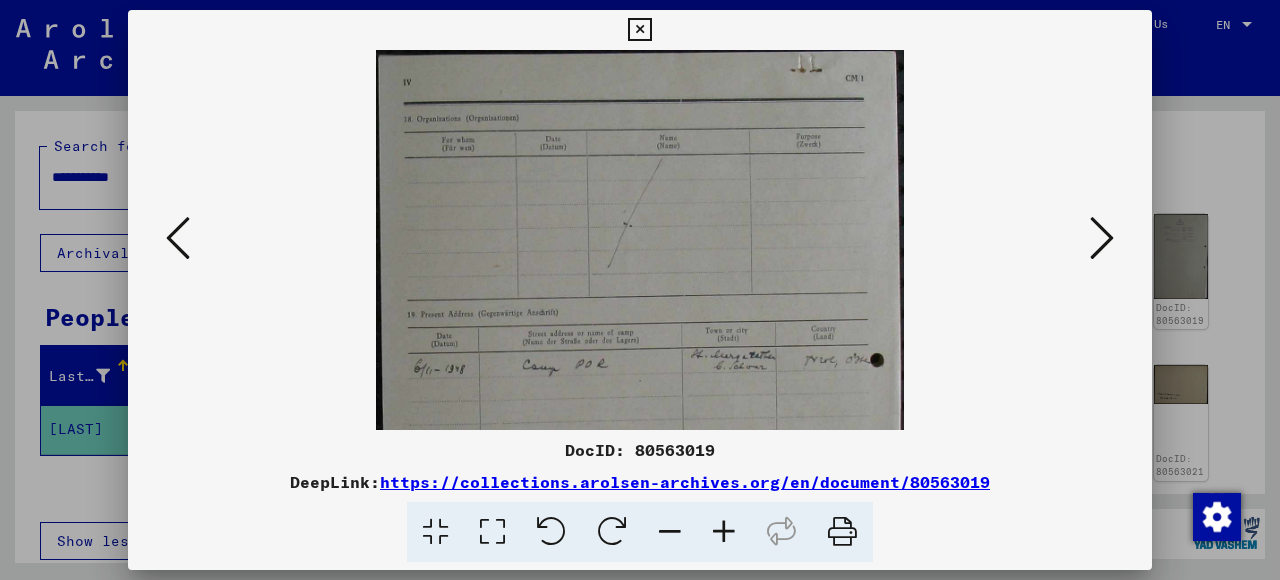 click at bounding box center [1102, 238] 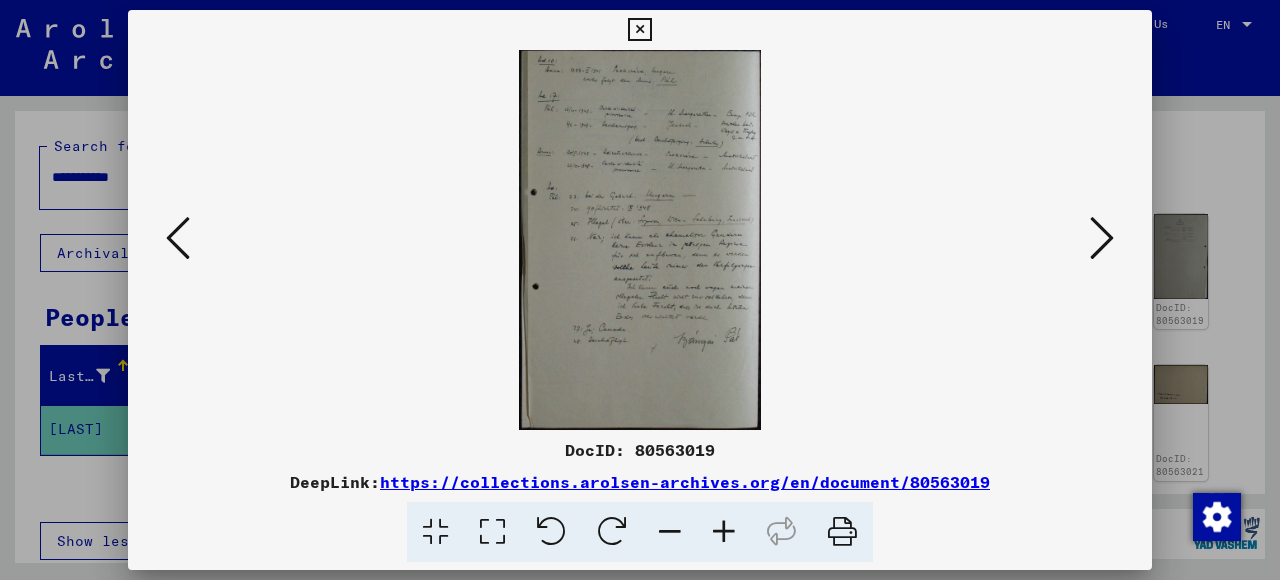 click at bounding box center (724, 532) 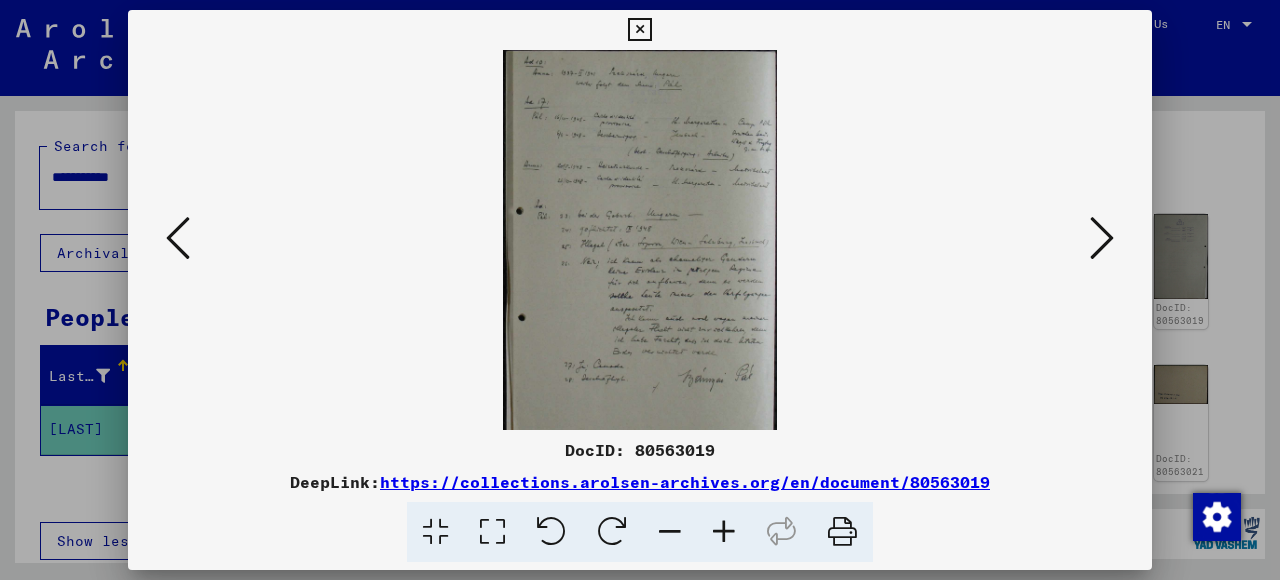 click at bounding box center (724, 532) 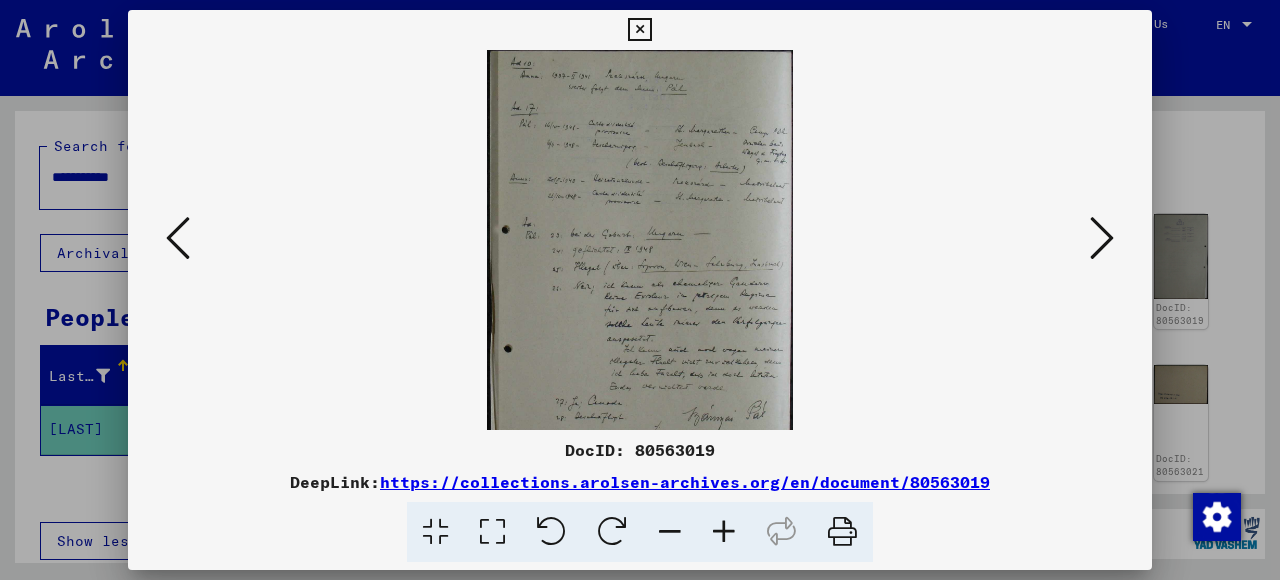 click at bounding box center [724, 532] 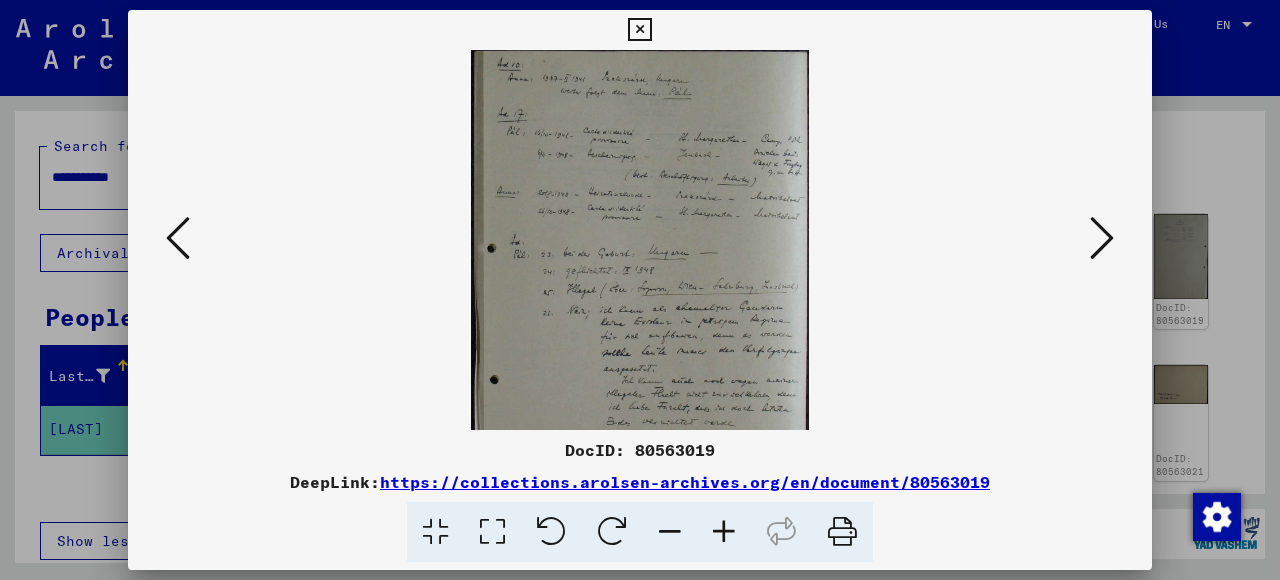 click at bounding box center [724, 532] 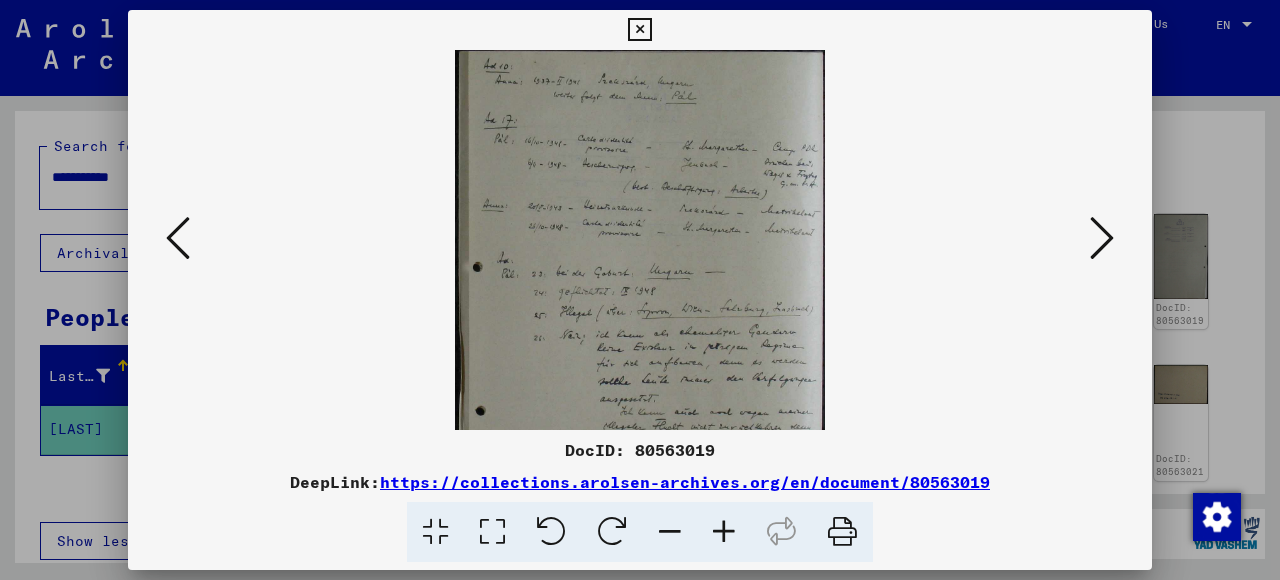 click at bounding box center [724, 532] 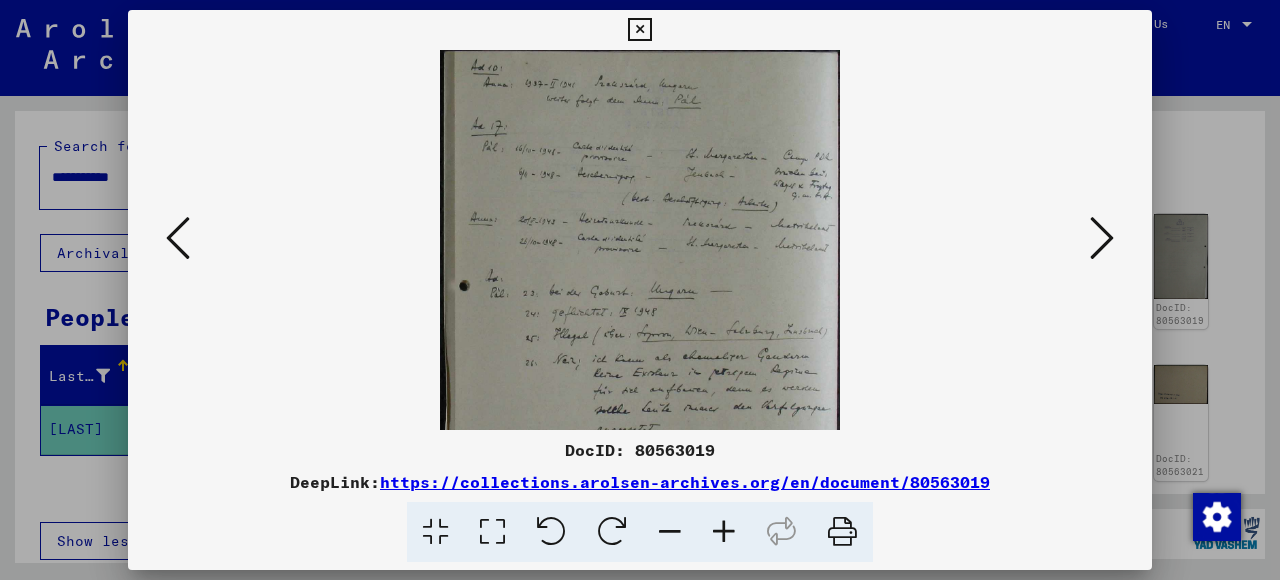 click at bounding box center (724, 532) 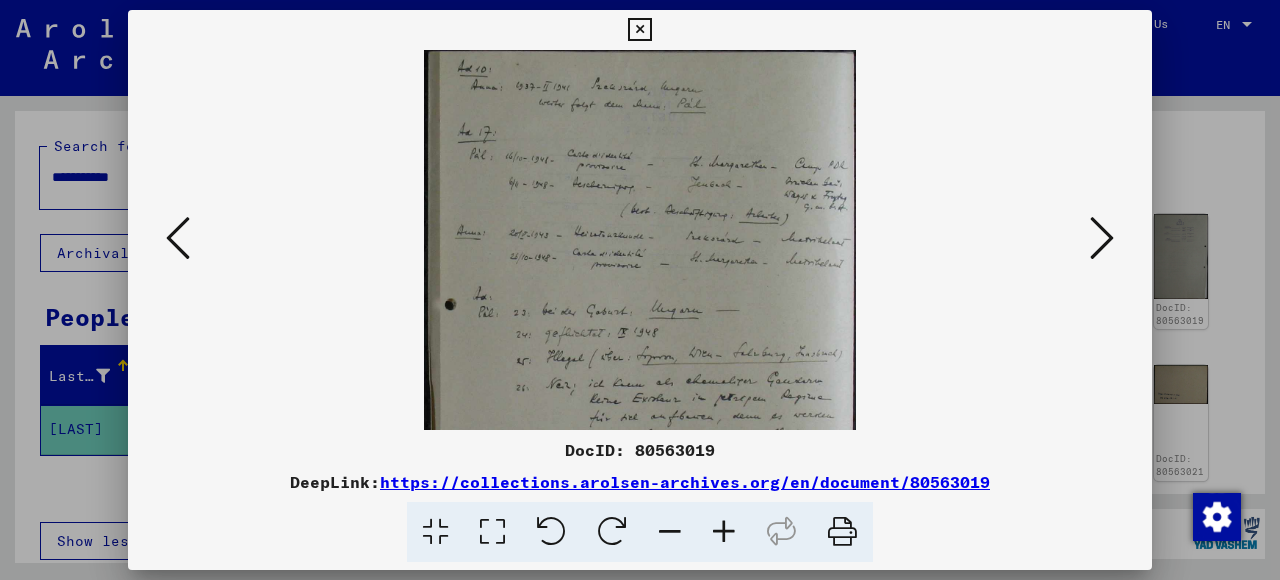 click at bounding box center [724, 532] 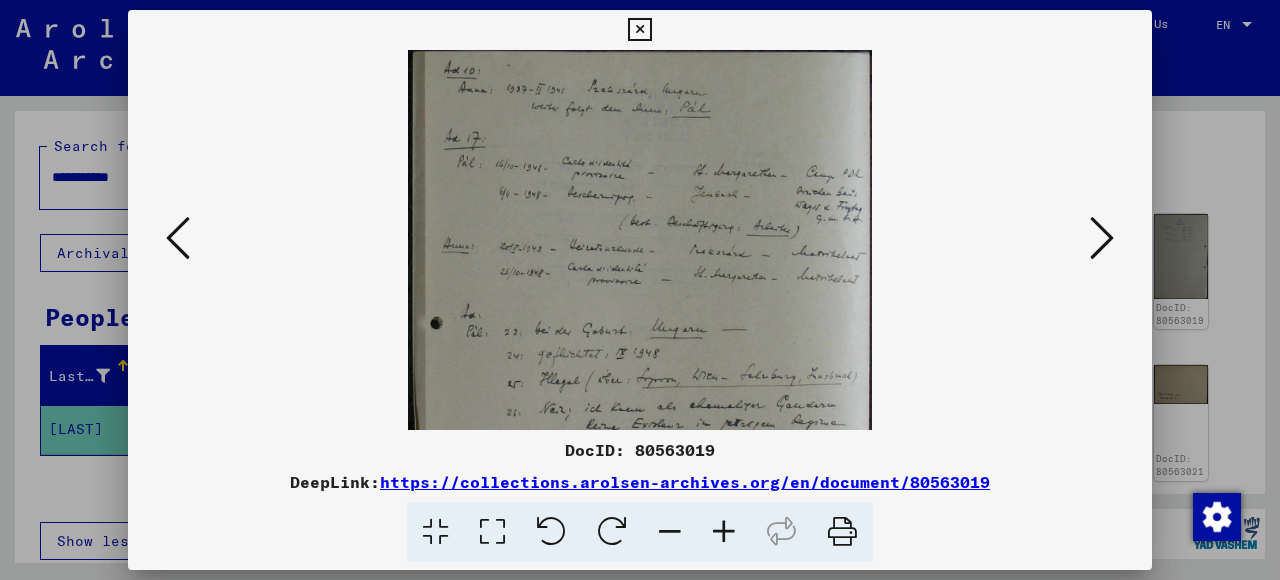 click at bounding box center [724, 532] 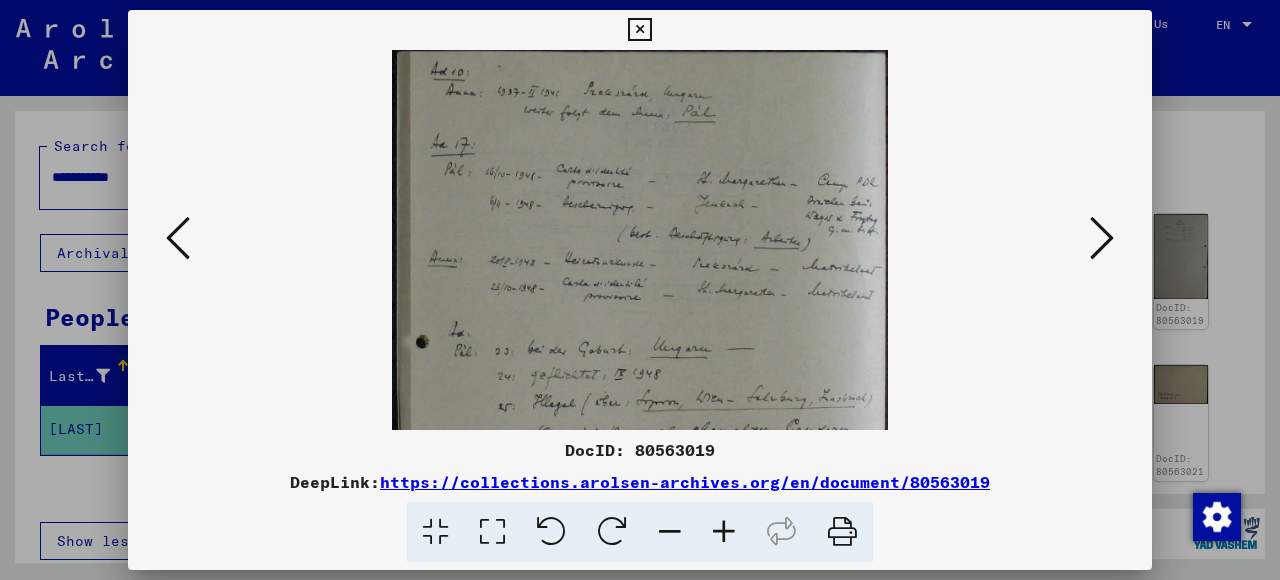 click at bounding box center [724, 532] 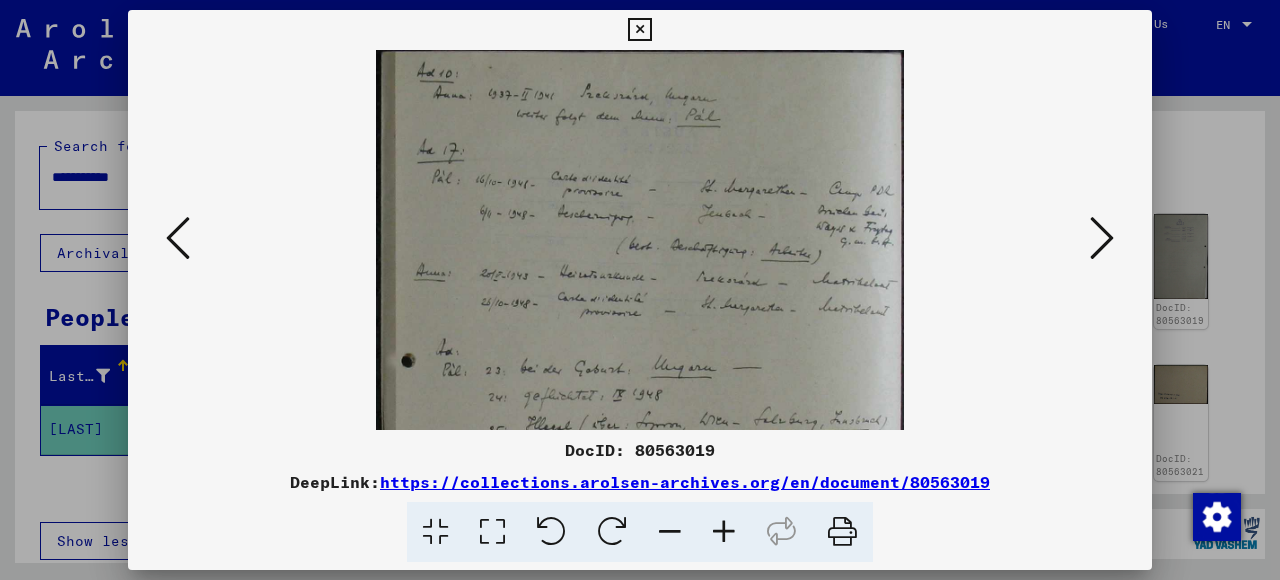 click at bounding box center (724, 532) 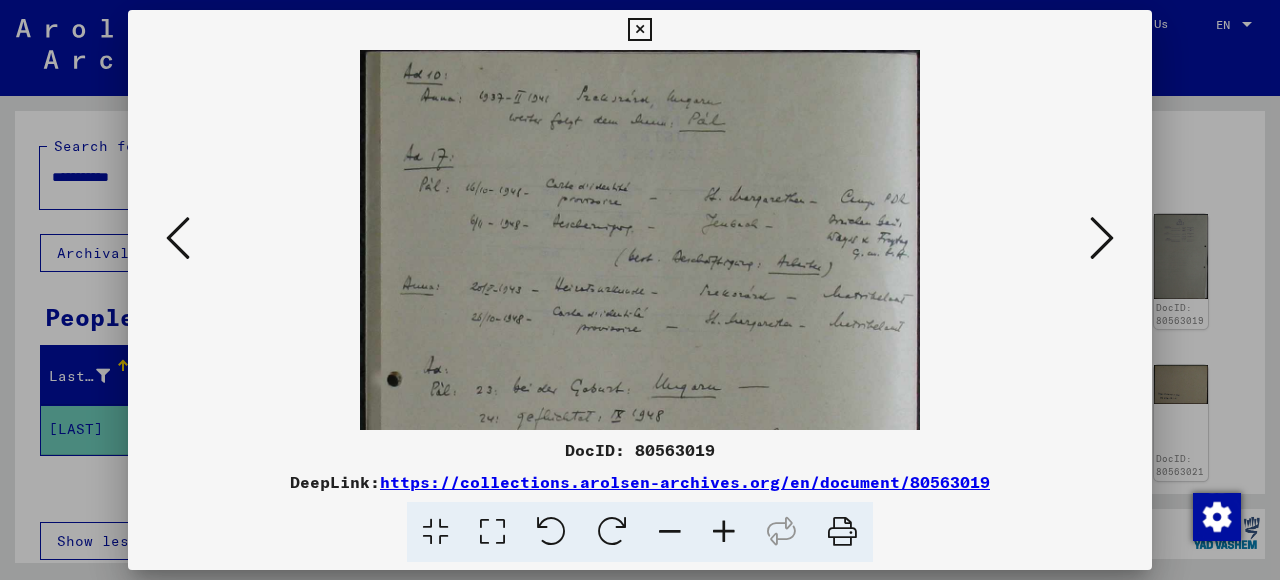 click at bounding box center (724, 532) 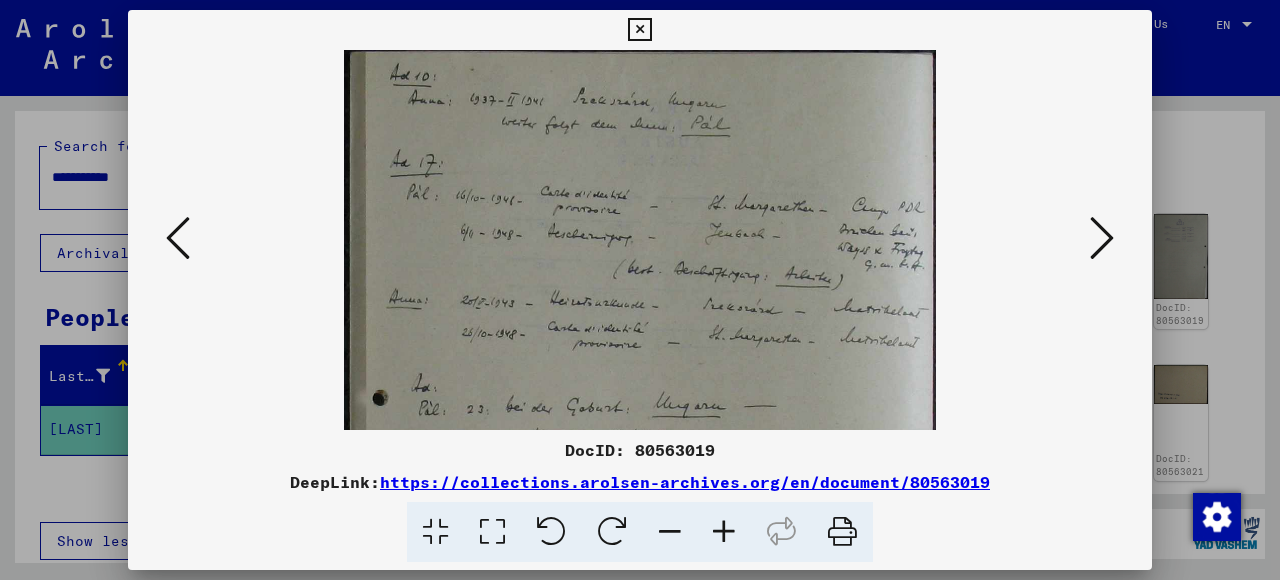 click at bounding box center [724, 532] 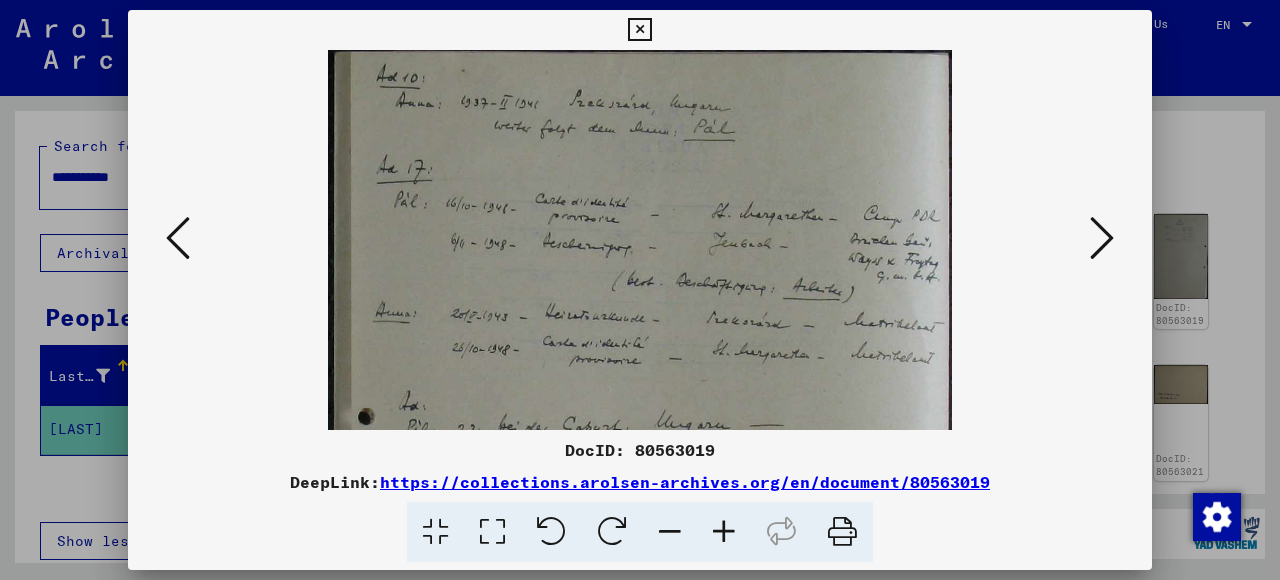 click at bounding box center (724, 532) 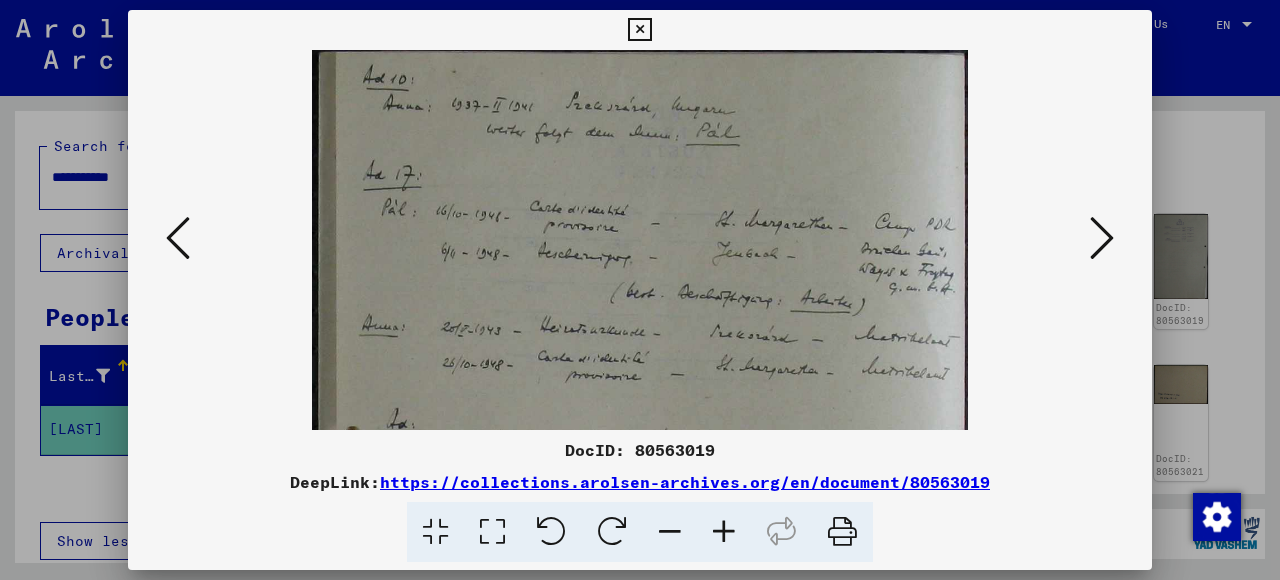 click at bounding box center [724, 532] 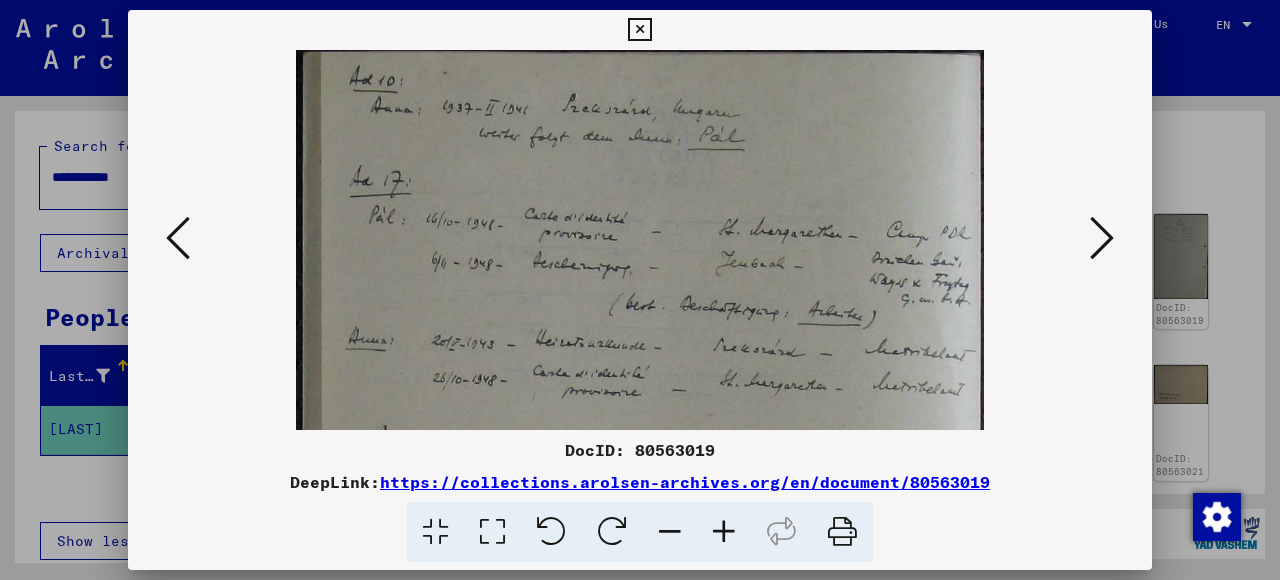 click at bounding box center (724, 532) 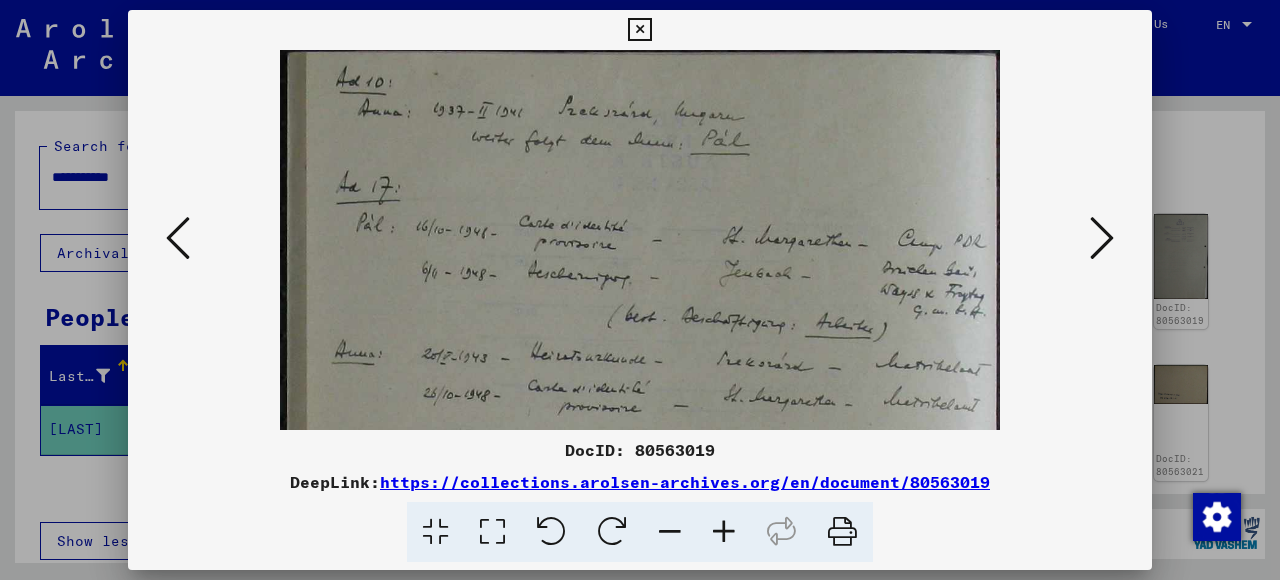 click at bounding box center [1102, 238] 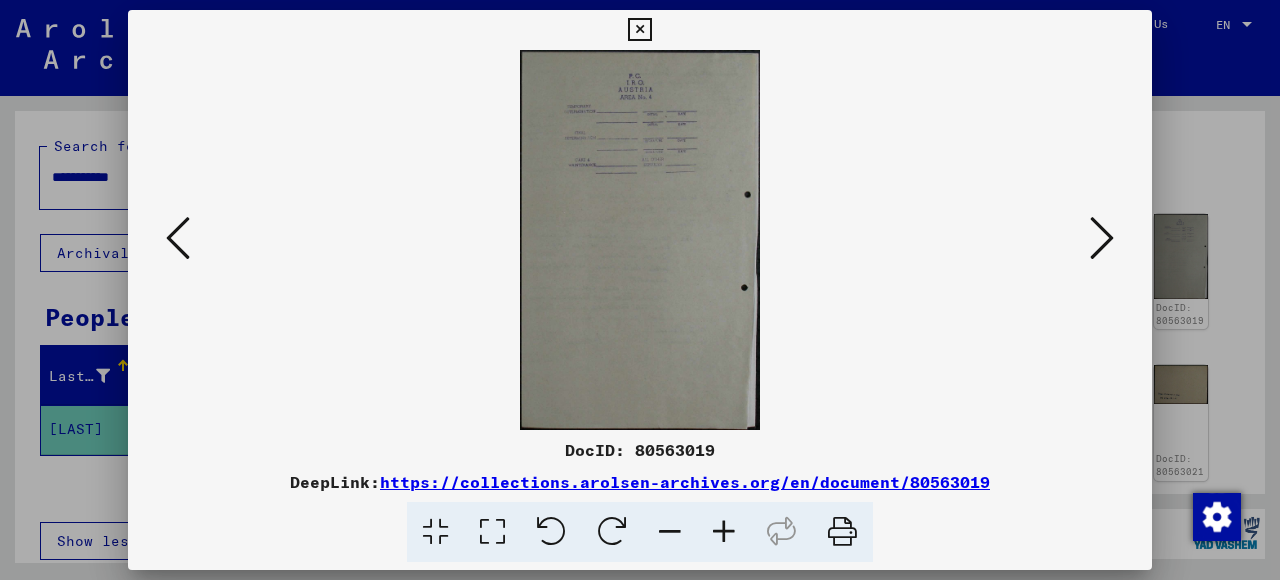 click at bounding box center [724, 532] 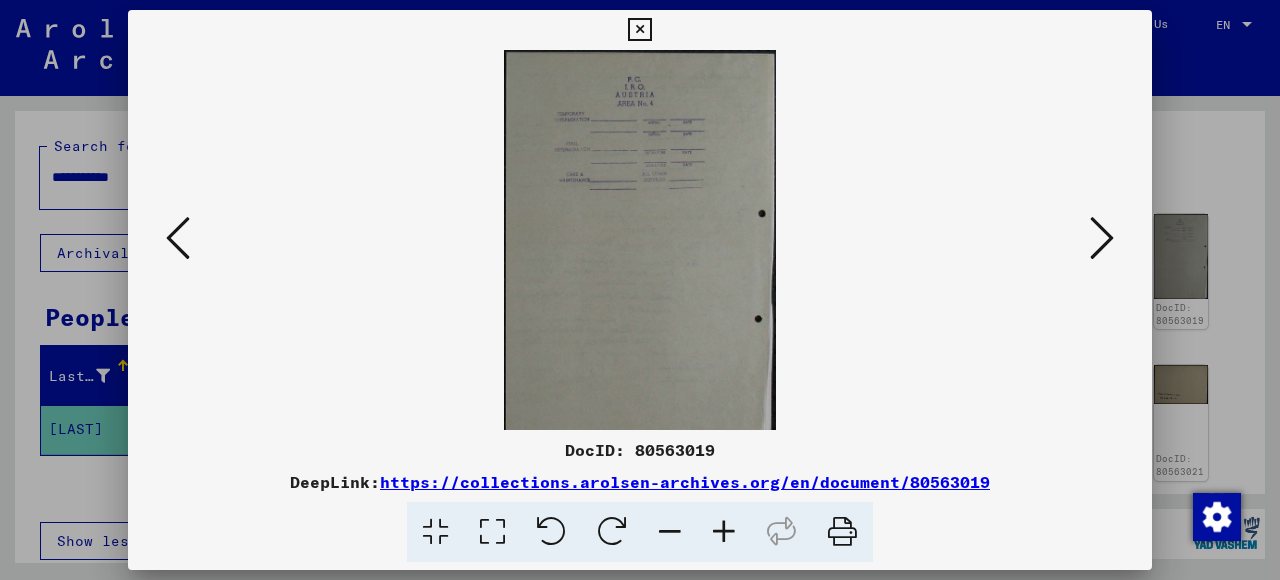 click at bounding box center [724, 532] 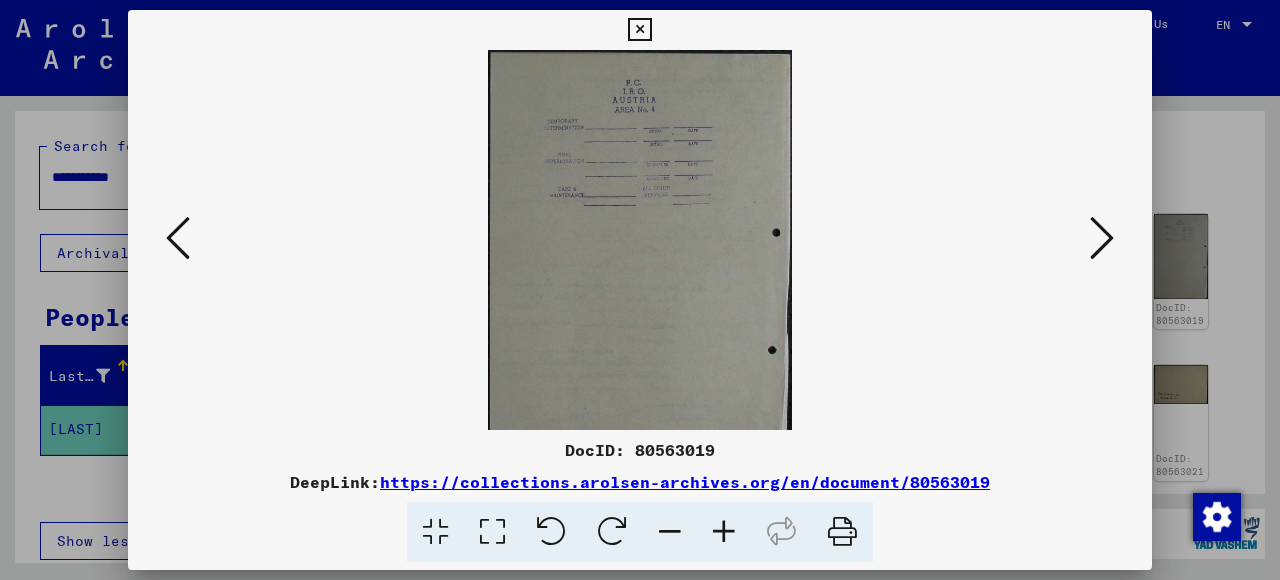 click at bounding box center (724, 532) 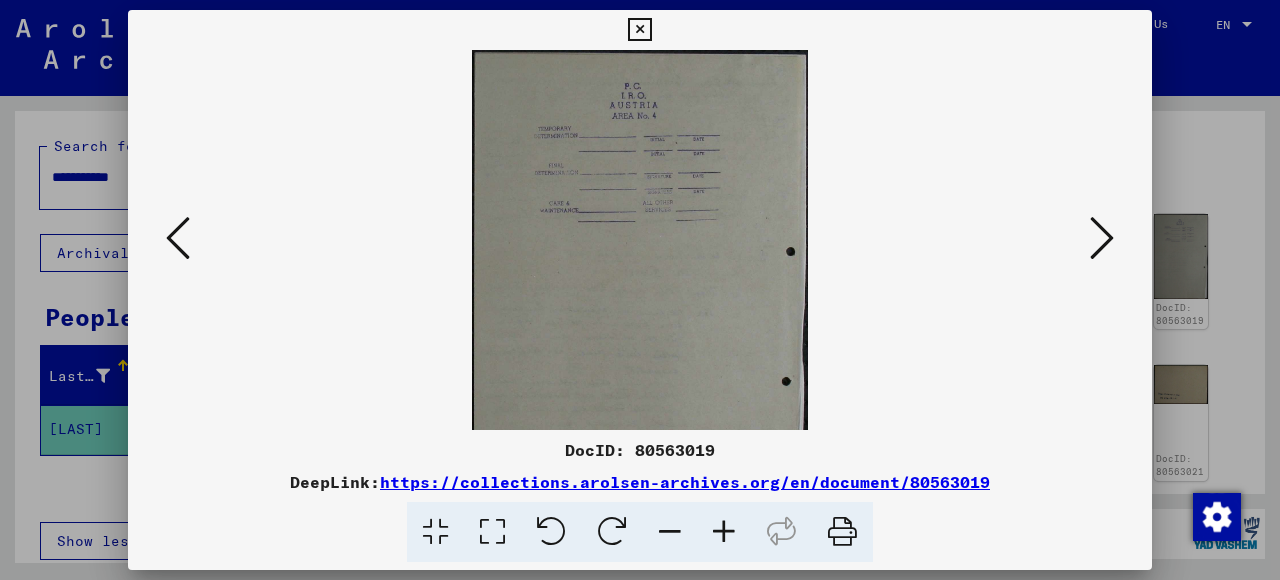 click at bounding box center (724, 532) 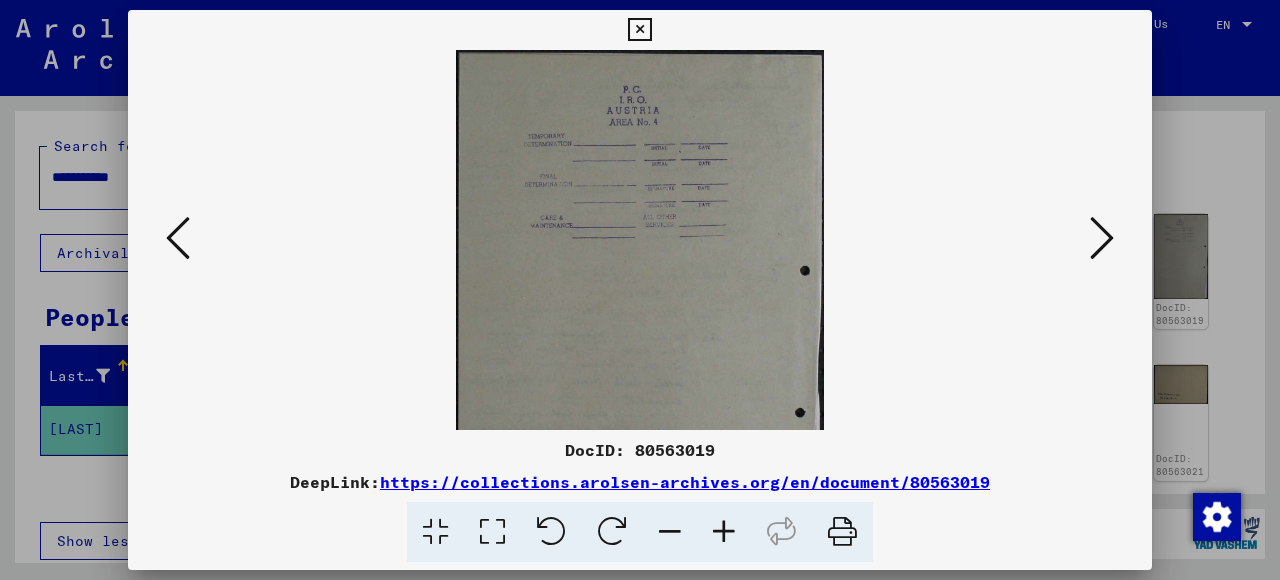 click at bounding box center (724, 532) 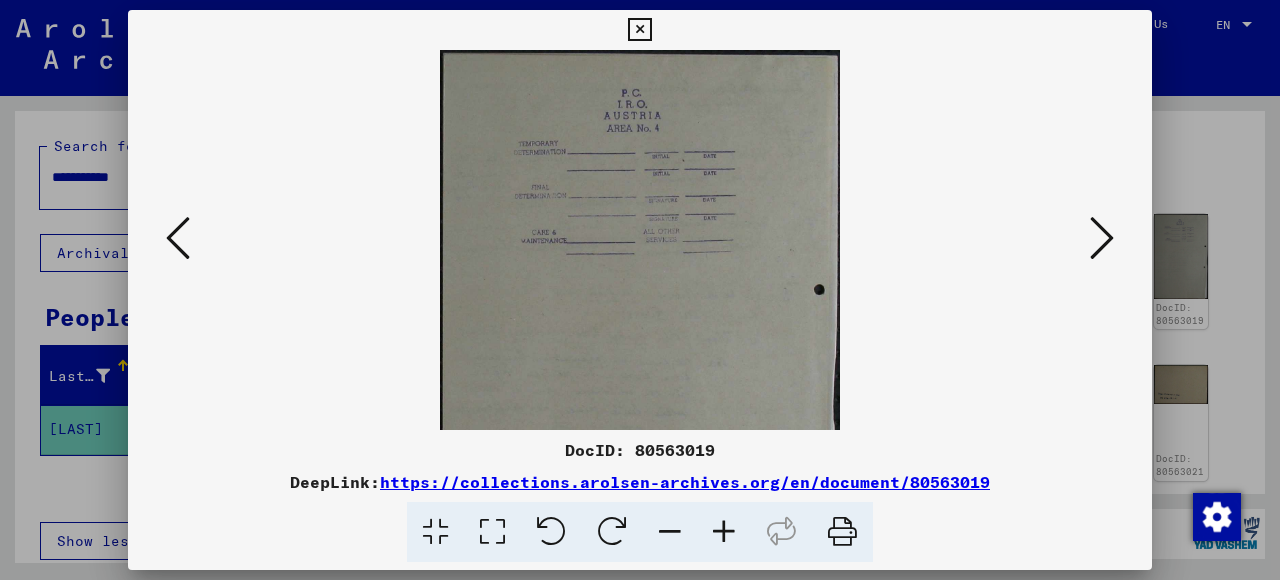 click at bounding box center [724, 532] 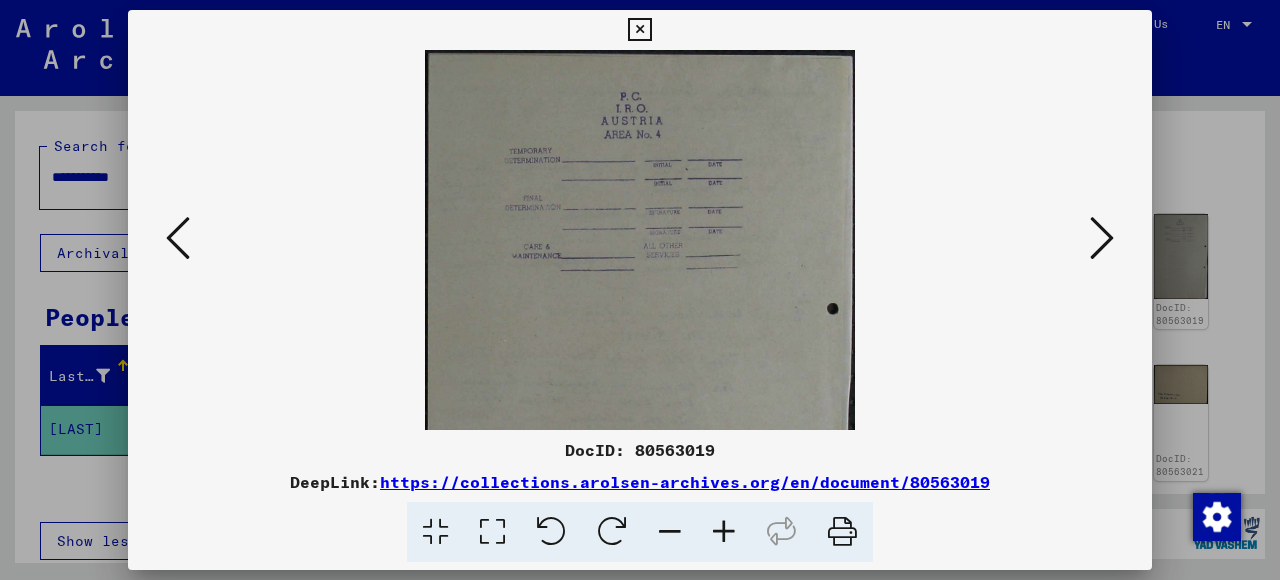 click at bounding box center (724, 532) 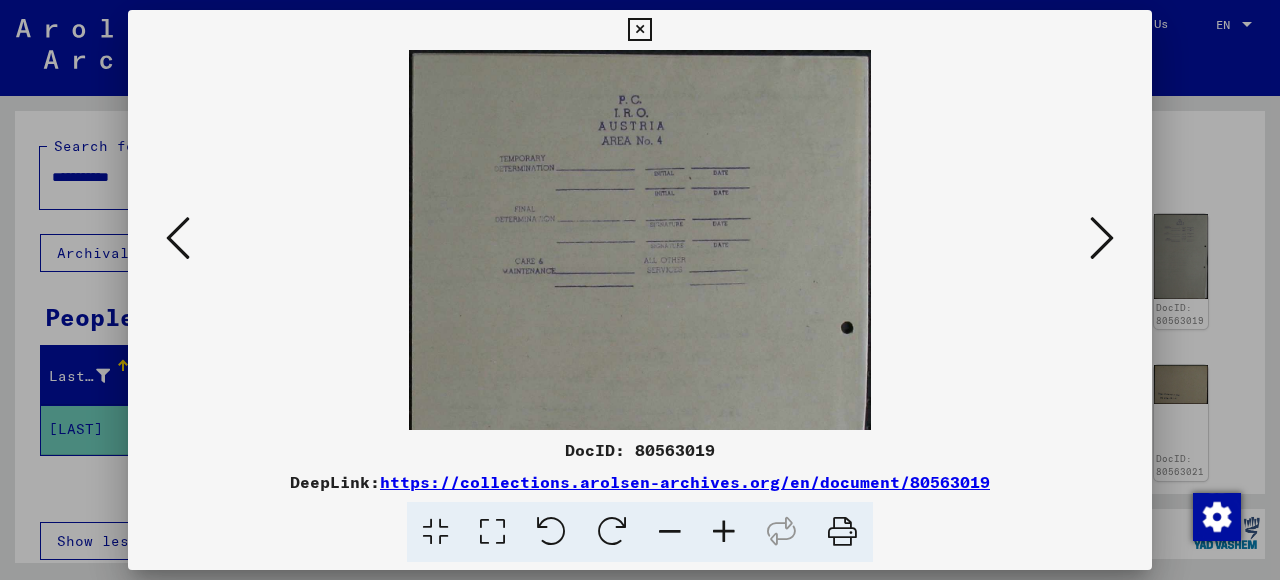 click at bounding box center (724, 532) 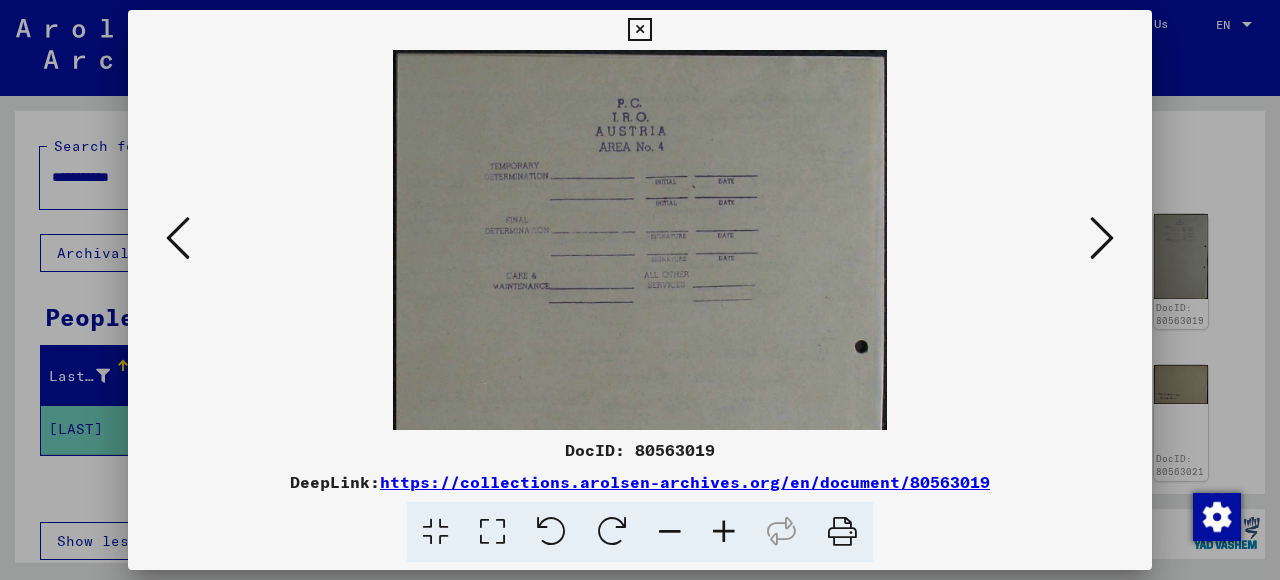 click at bounding box center [724, 532] 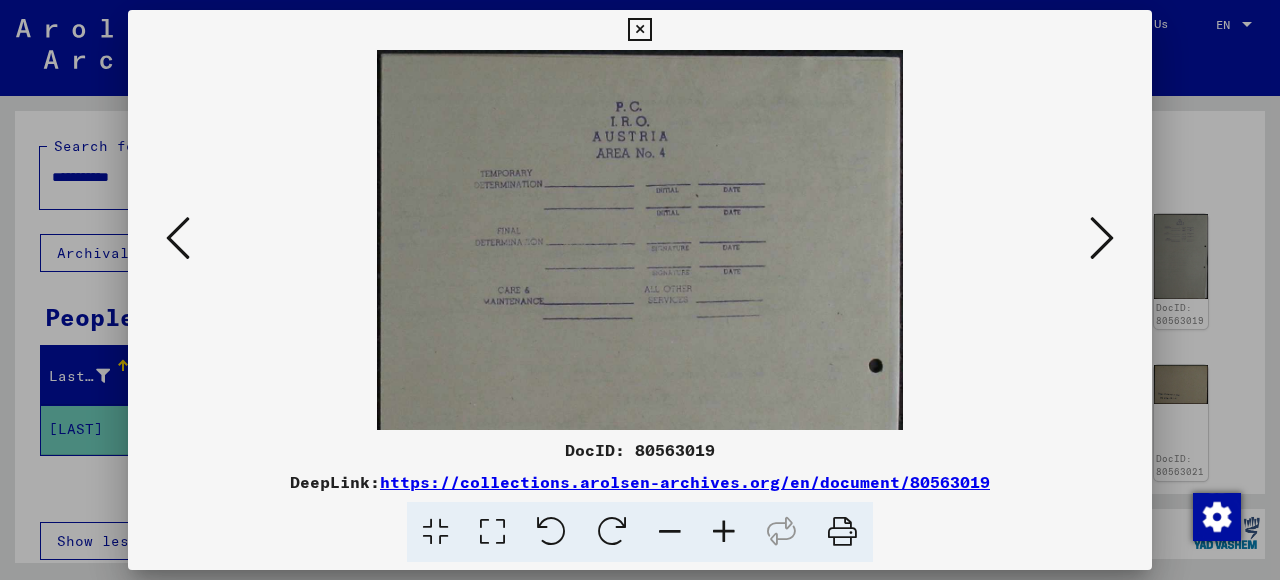 click at bounding box center [724, 532] 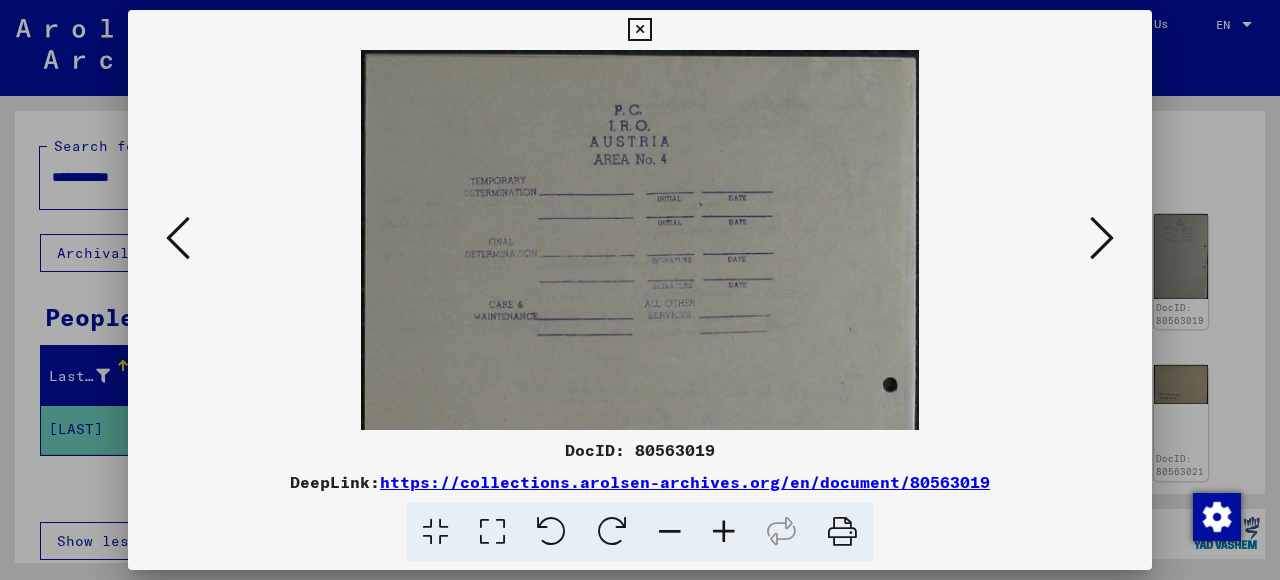 click at bounding box center [724, 532] 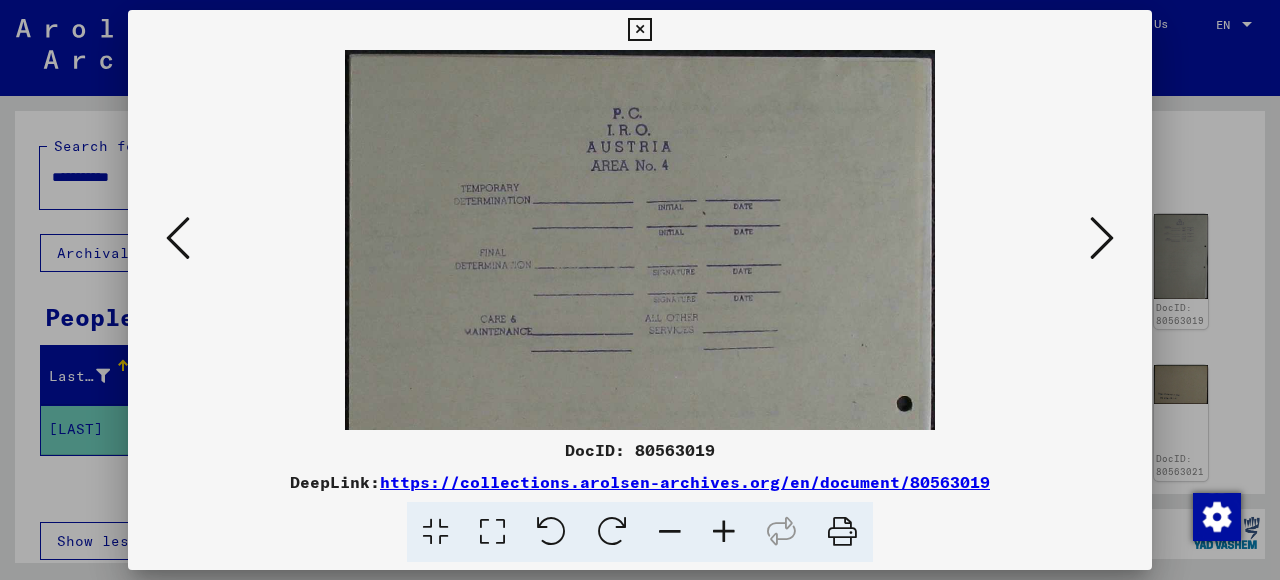 click at bounding box center (724, 532) 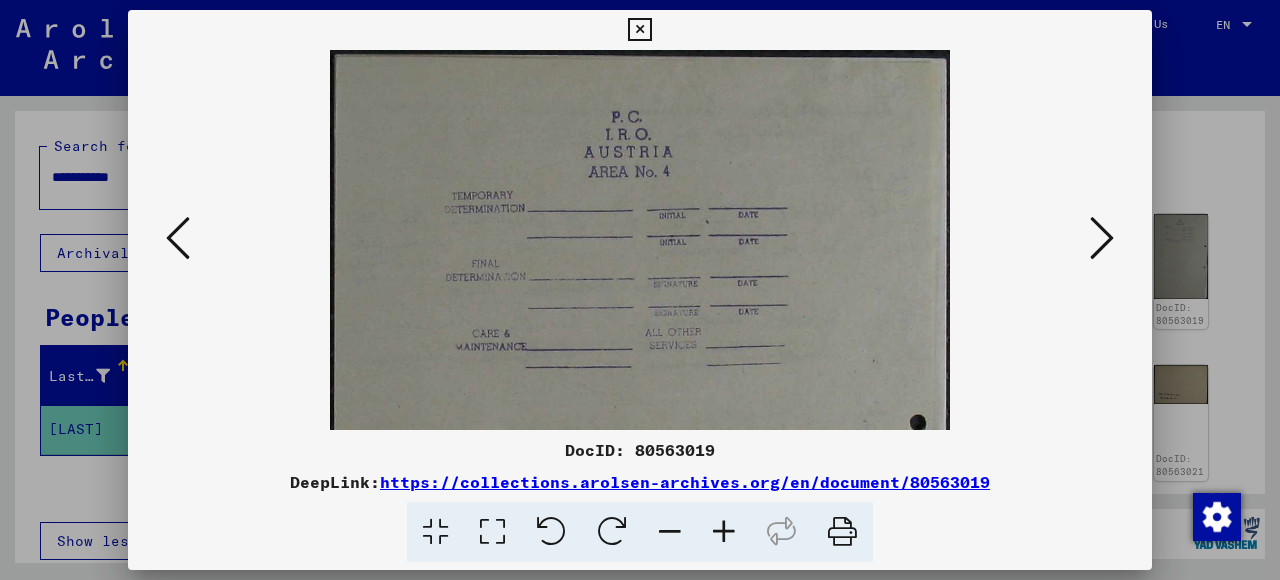 click at bounding box center (724, 532) 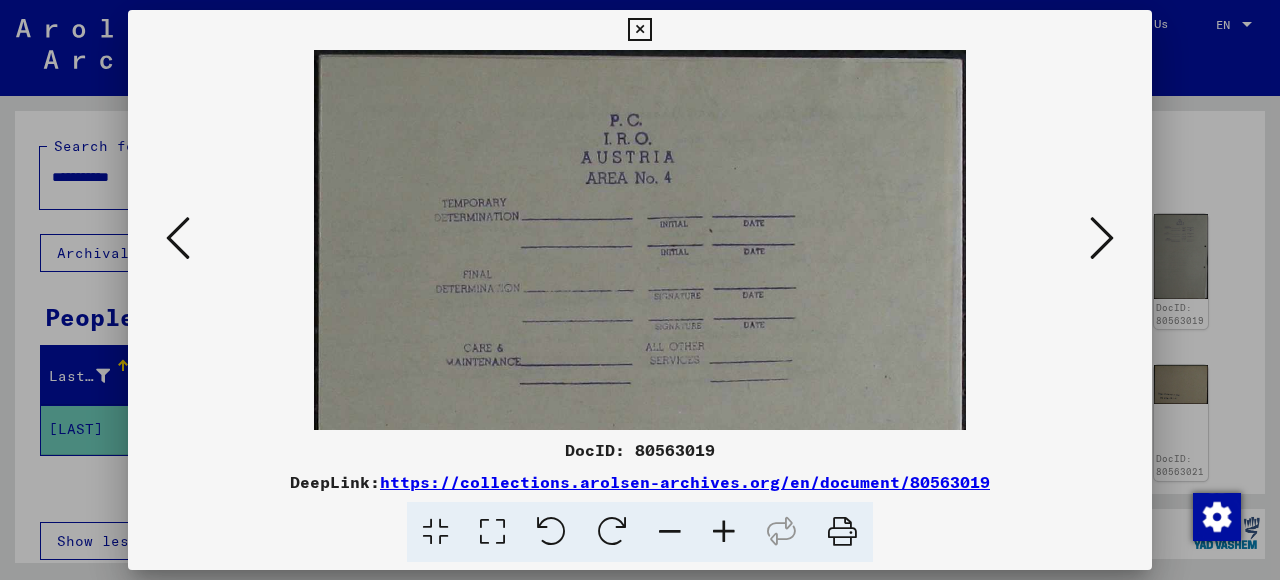 click at bounding box center [724, 532] 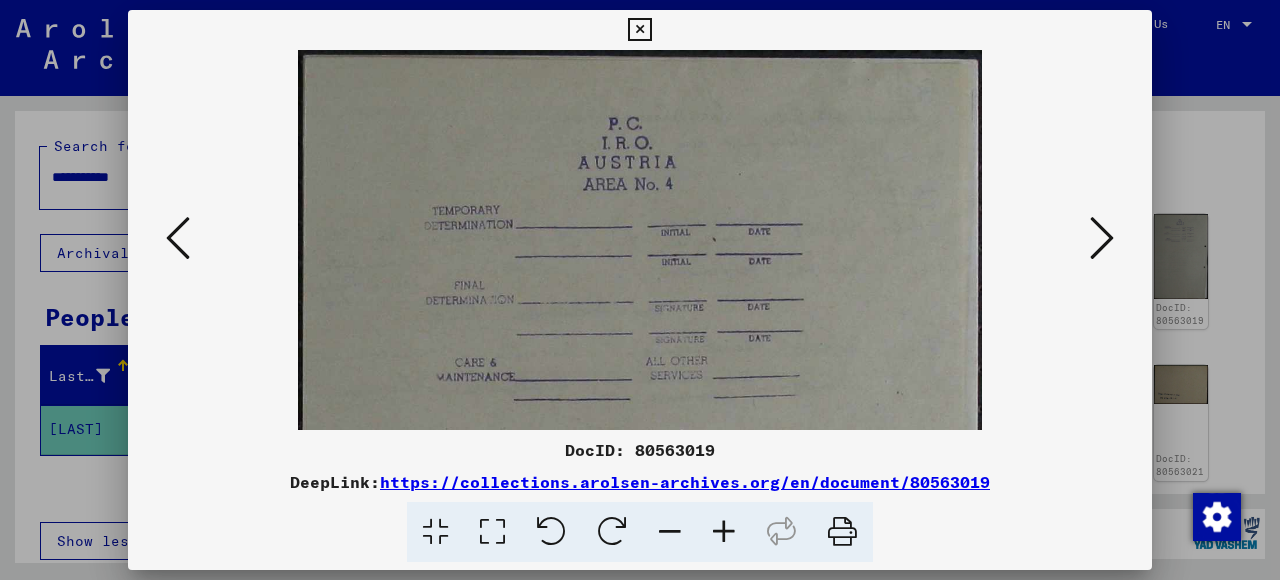 click at bounding box center [1102, 238] 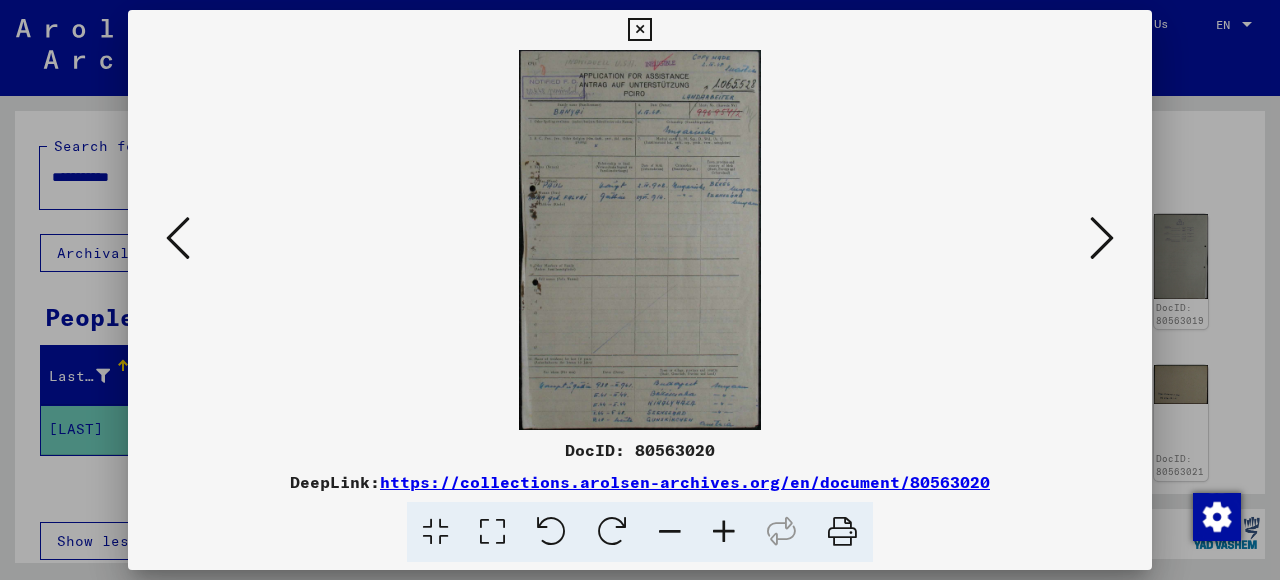 click at bounding box center [724, 532] 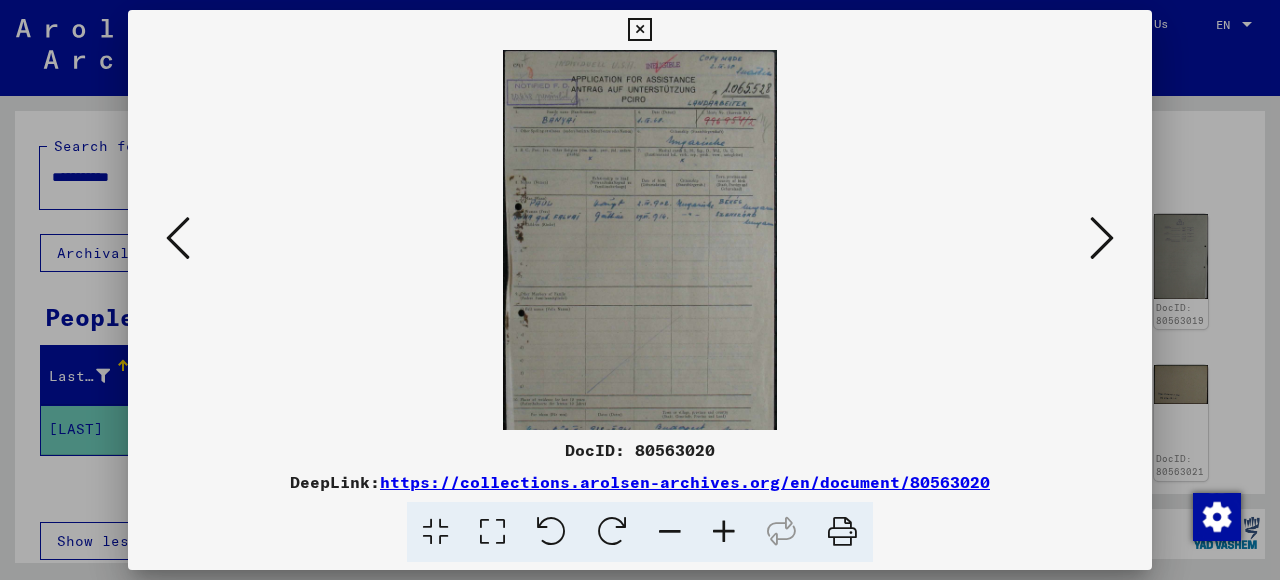 click at bounding box center (724, 532) 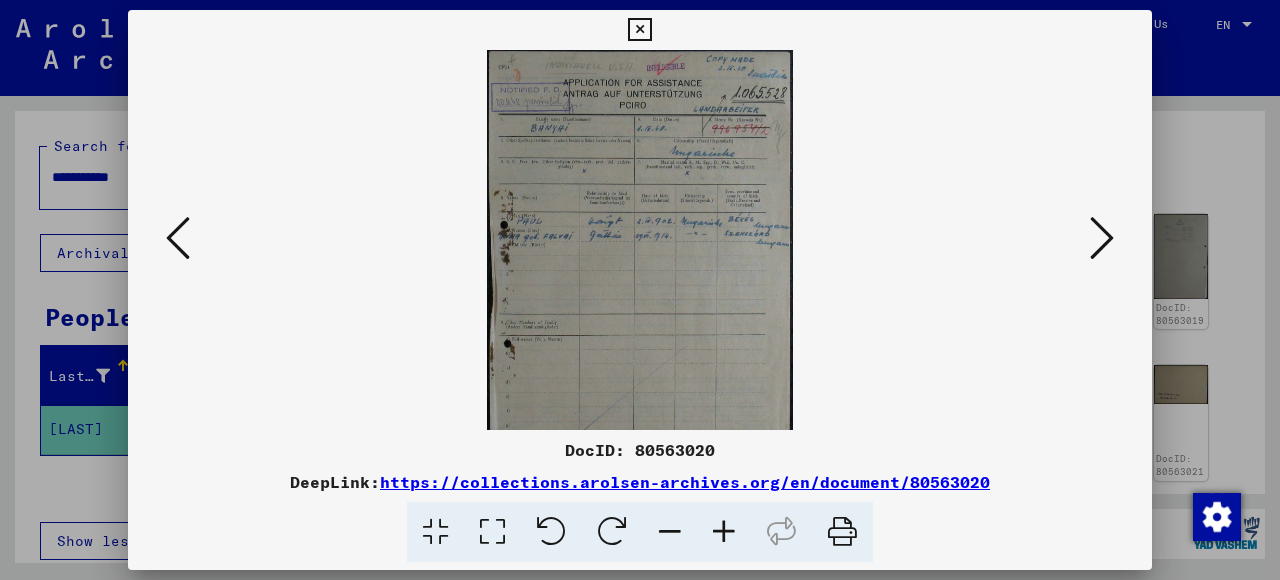 click at bounding box center [724, 532] 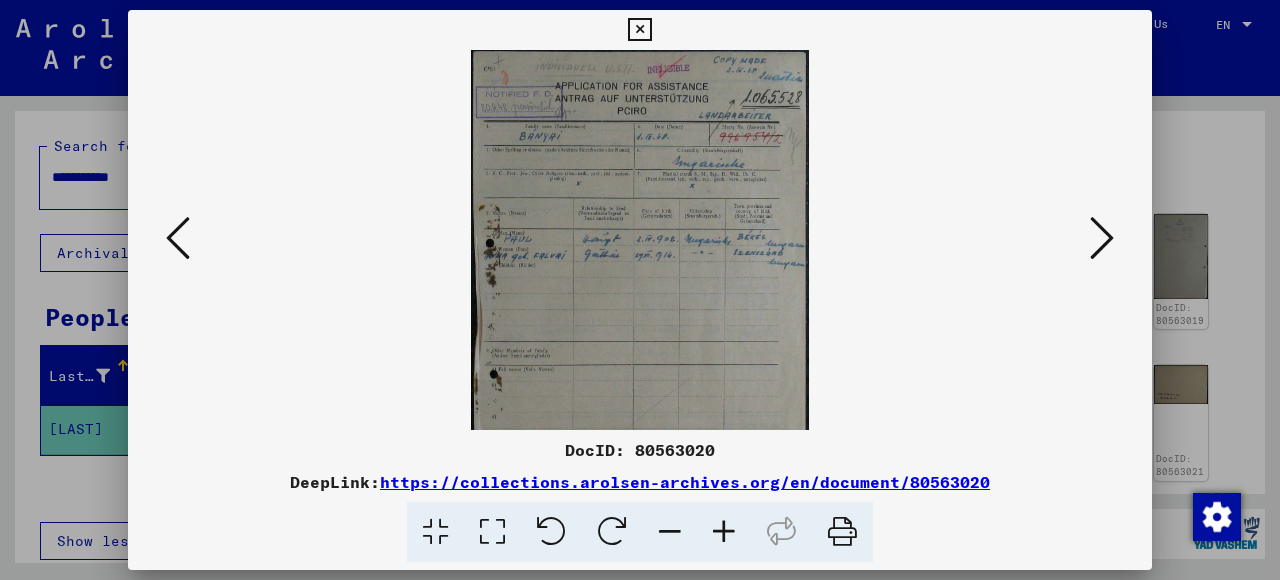 click at bounding box center [724, 532] 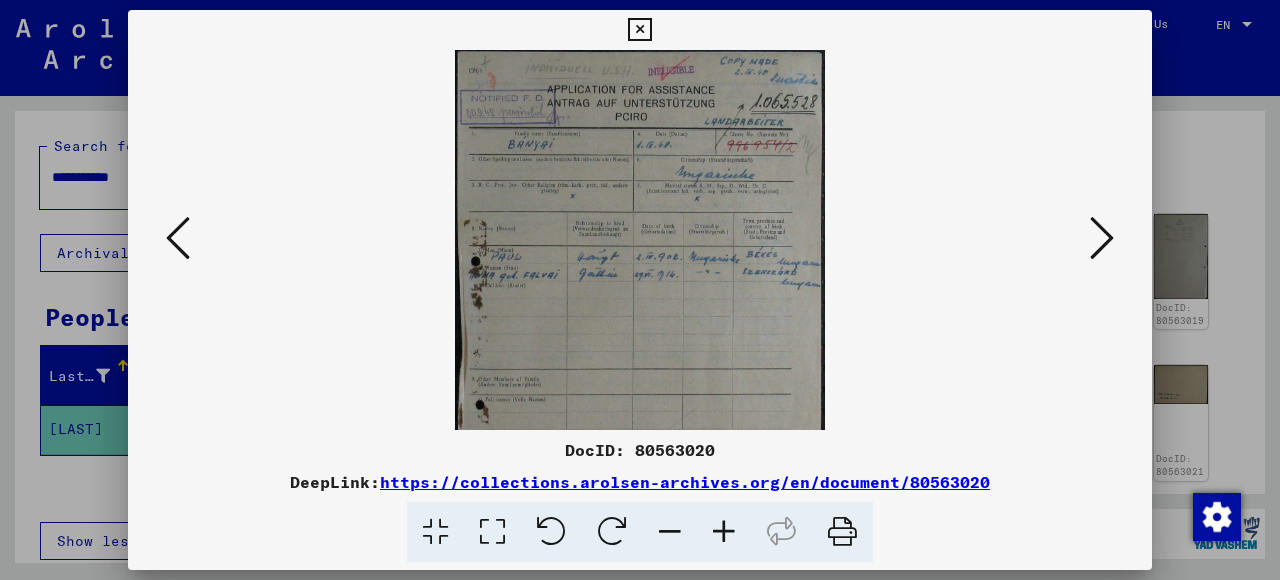 click at bounding box center [724, 532] 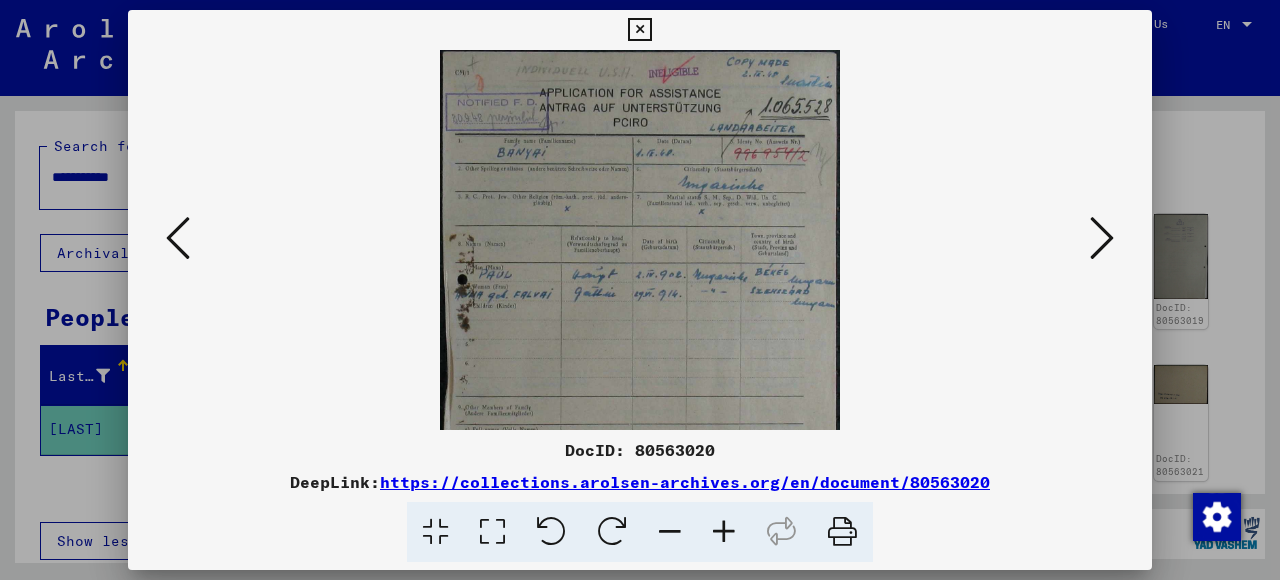 click at bounding box center [724, 532] 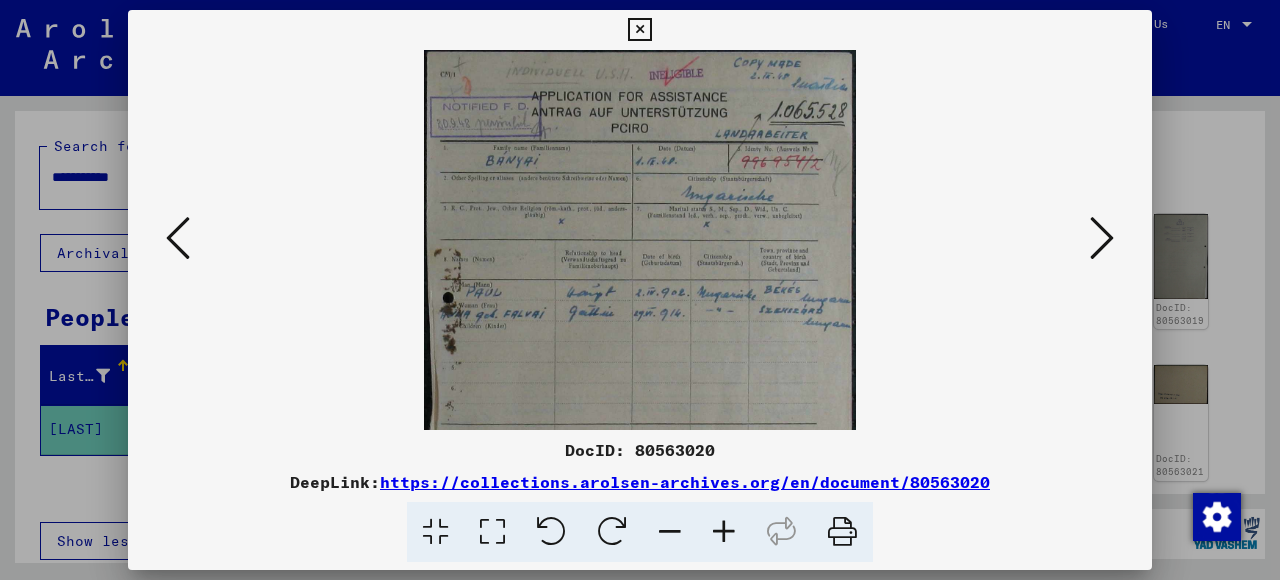 click at bounding box center (724, 532) 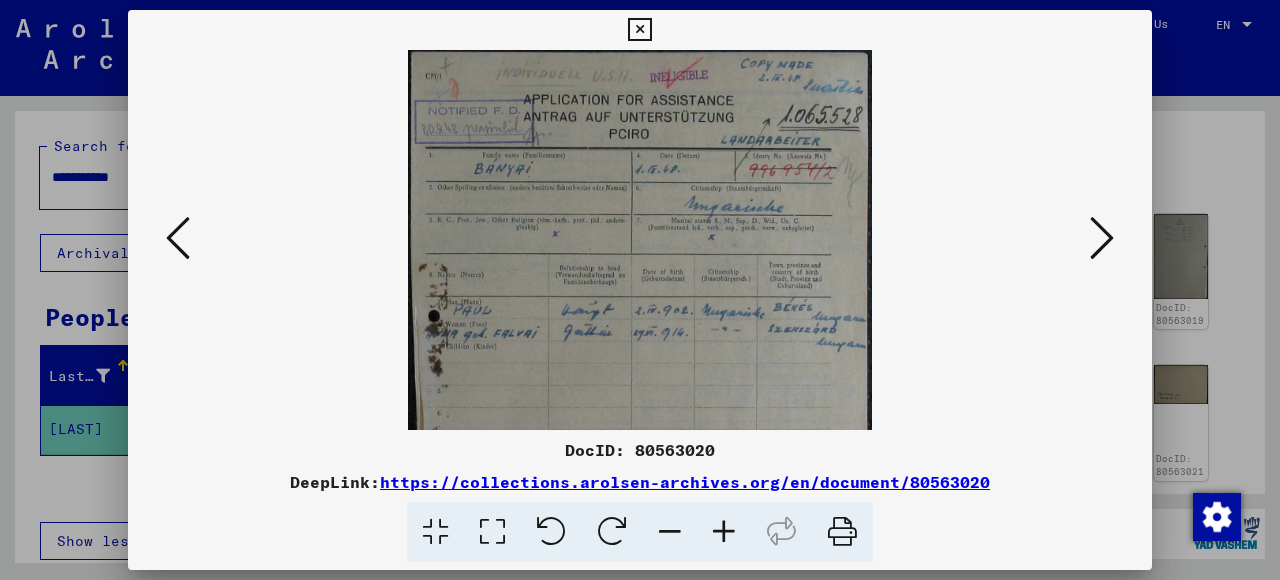 click at bounding box center (724, 532) 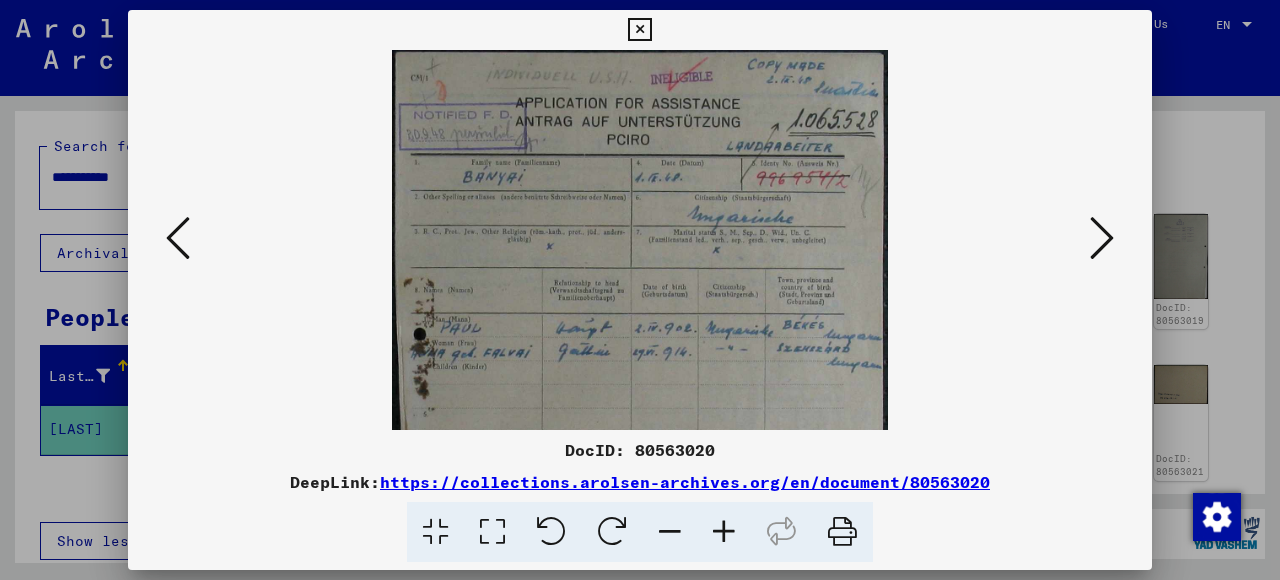 click at bounding box center [724, 532] 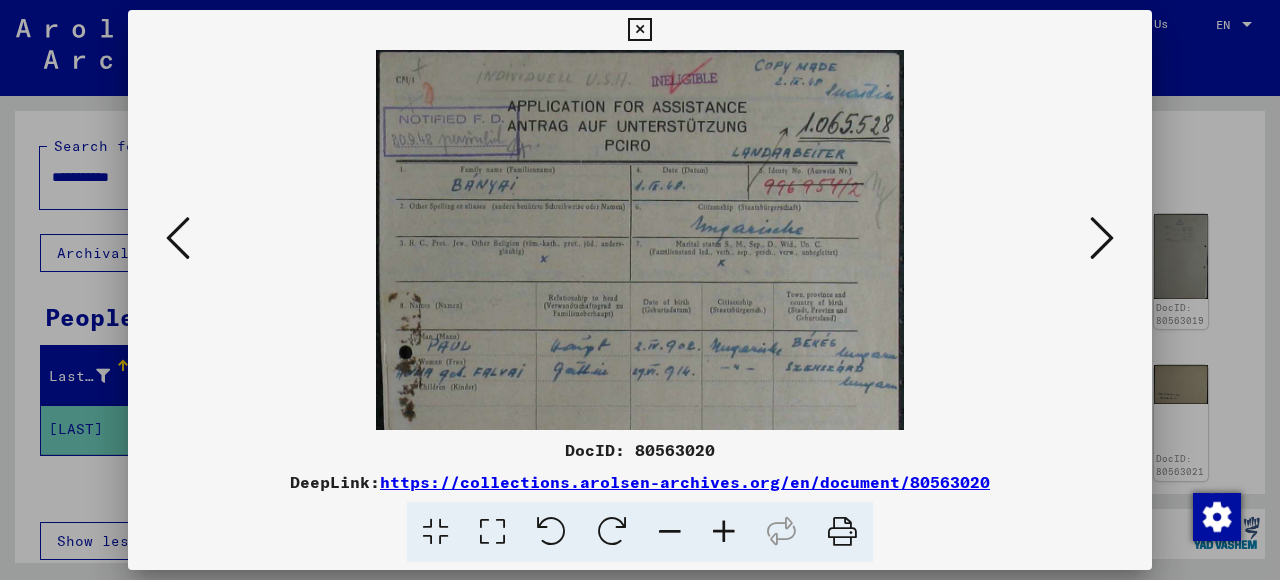 click at bounding box center [724, 532] 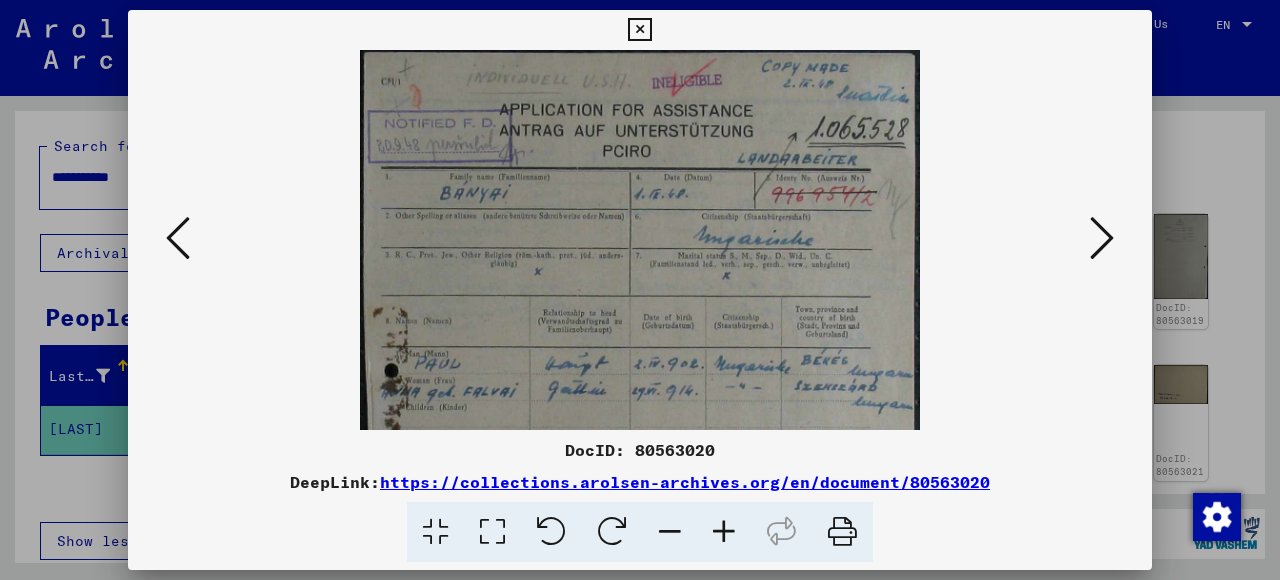 click at bounding box center (724, 532) 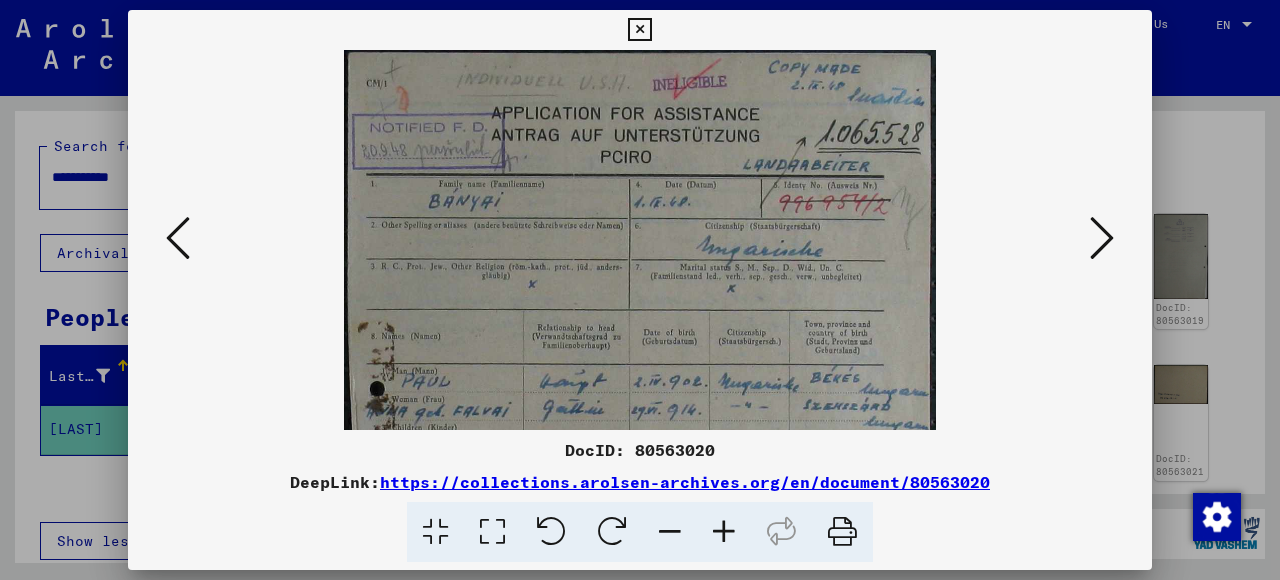 click at bounding box center [724, 532] 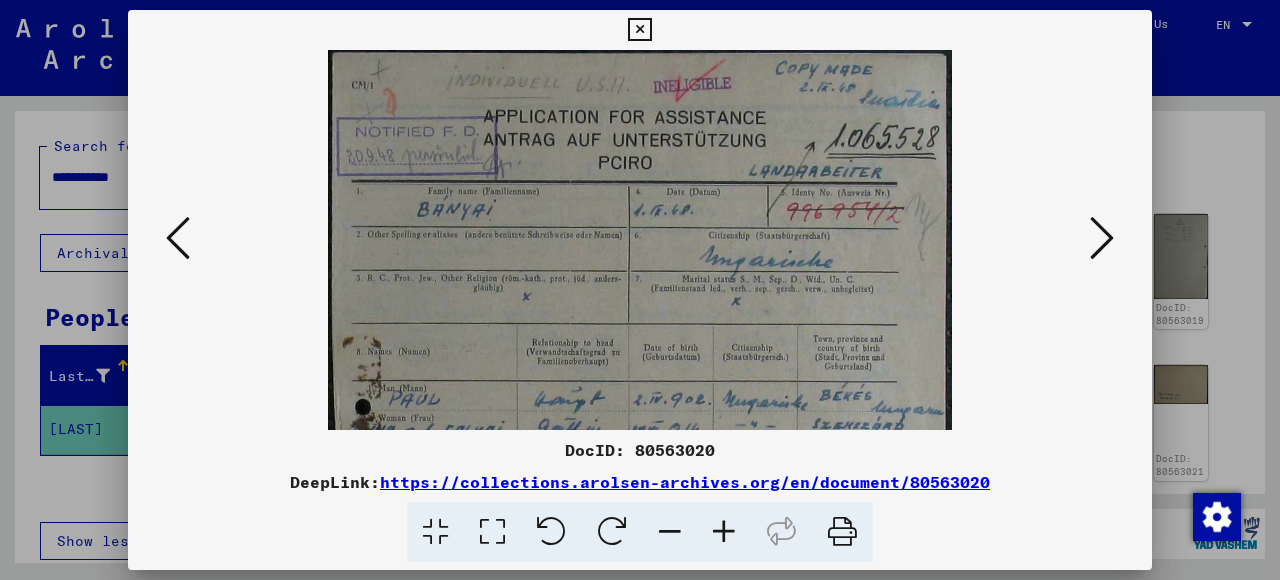 click at bounding box center (724, 532) 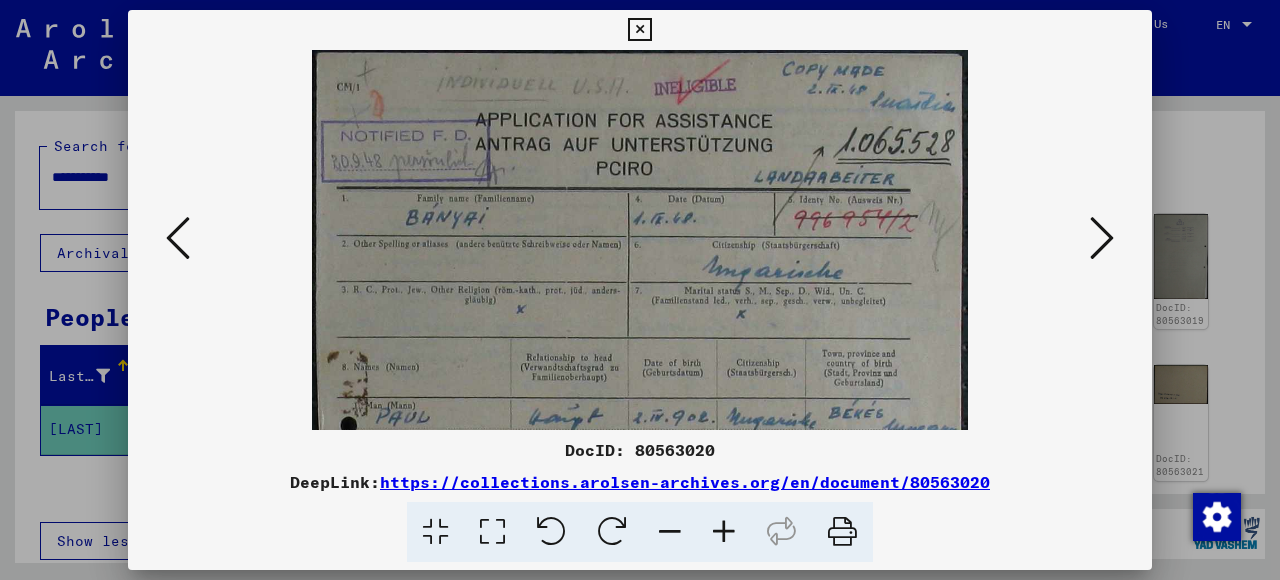 click at bounding box center [724, 532] 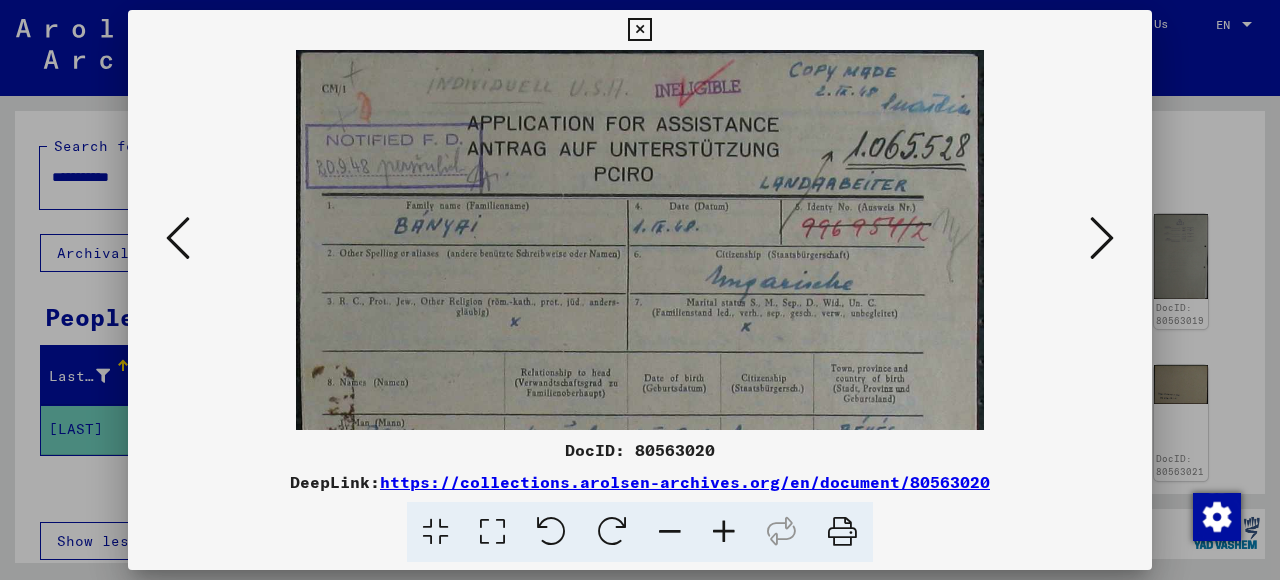 click at bounding box center [1102, 238] 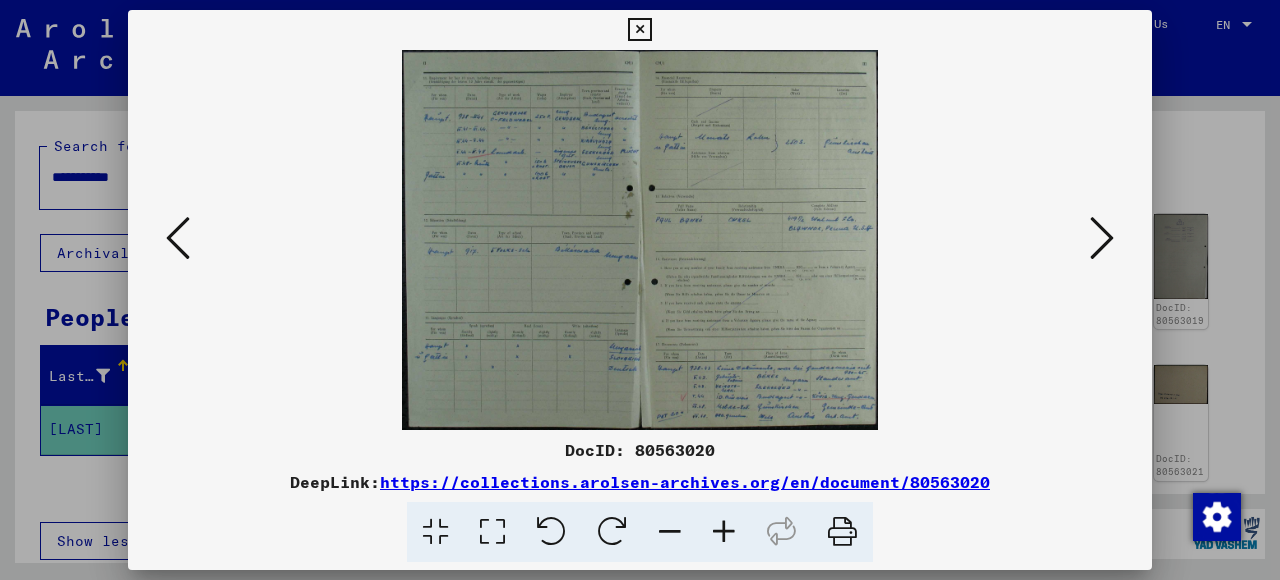 click at bounding box center [724, 532] 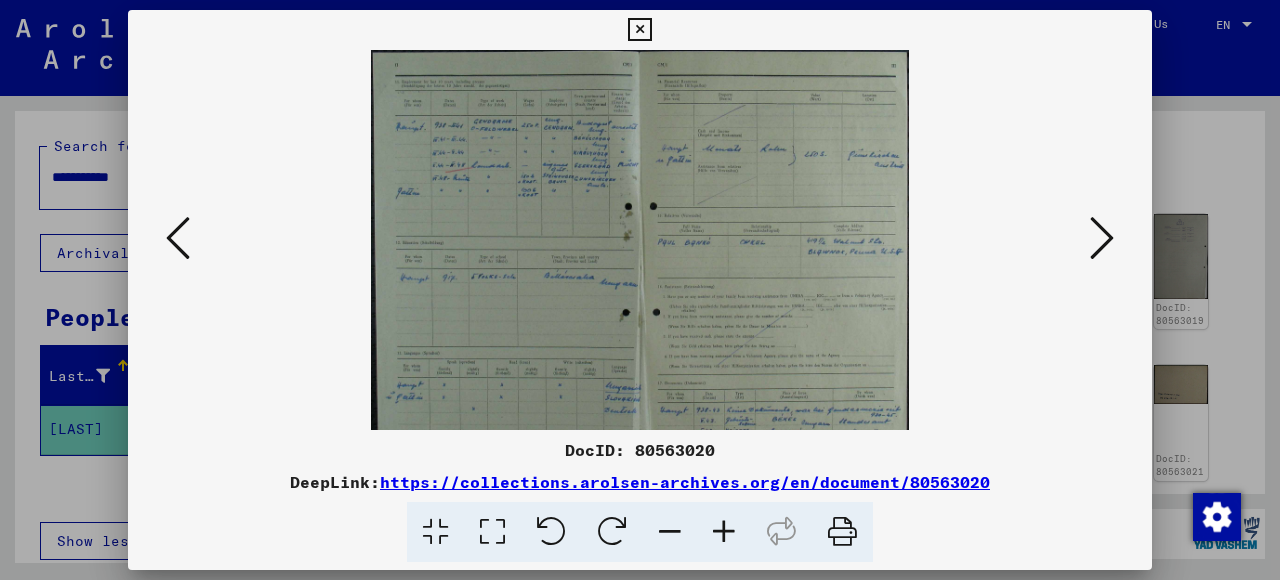 click at bounding box center (724, 532) 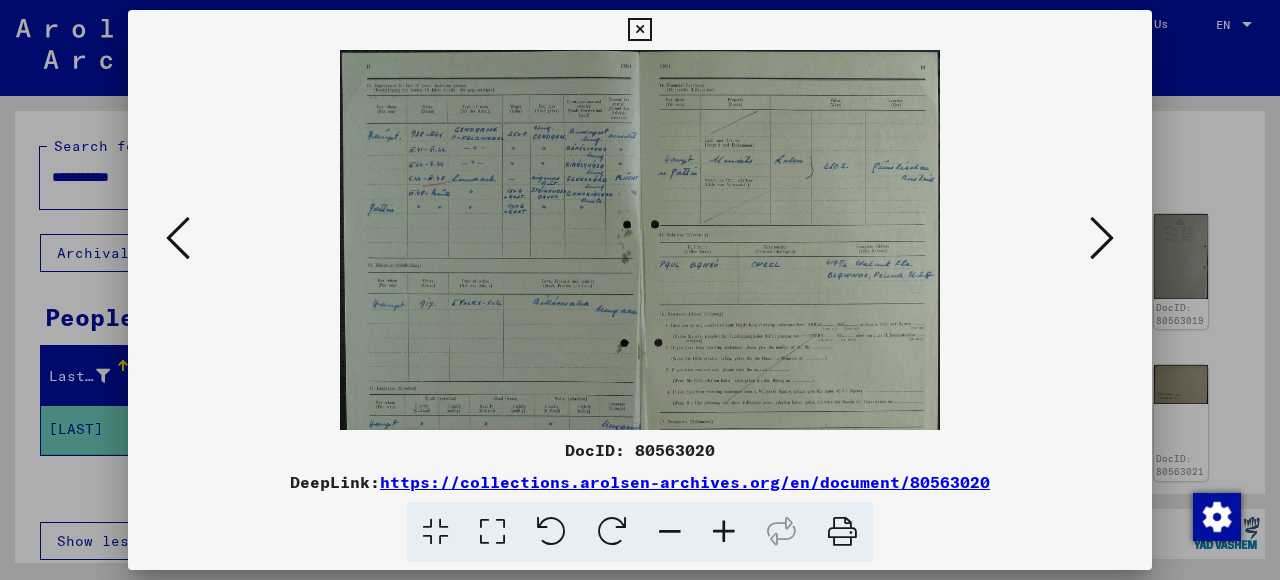 click at bounding box center [724, 532] 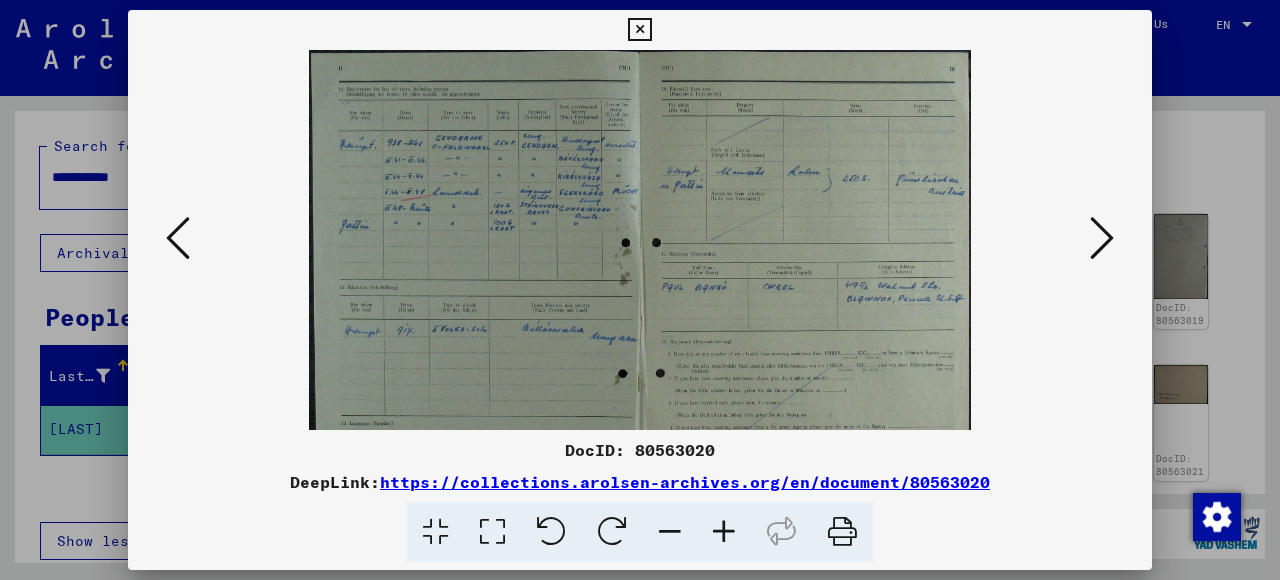 click at bounding box center [724, 532] 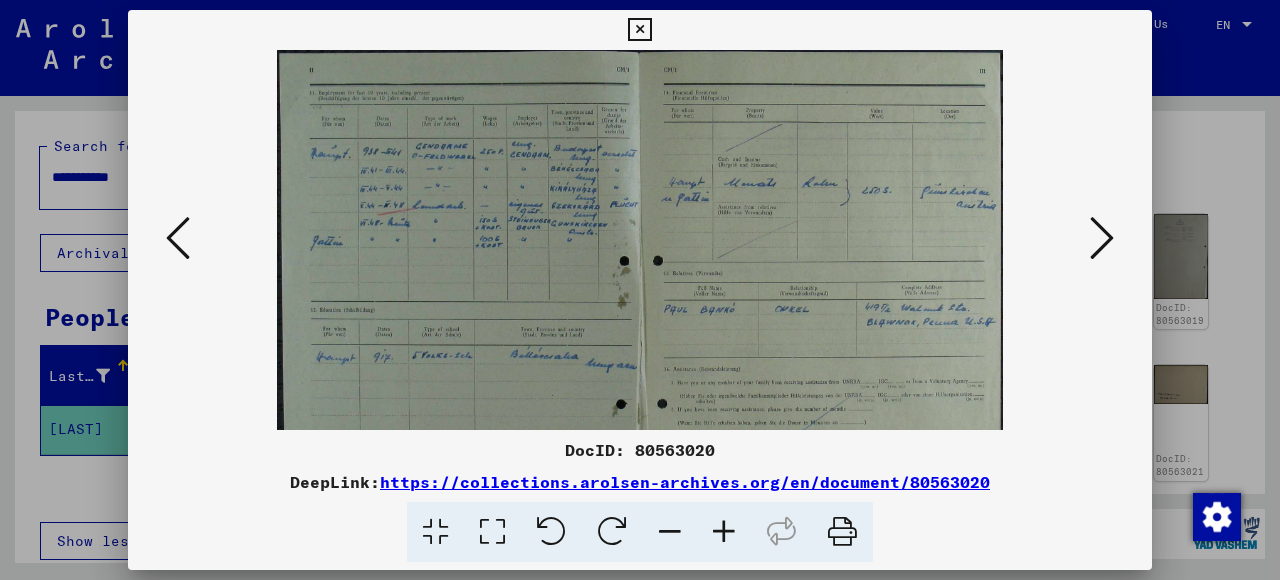 click at bounding box center [724, 532] 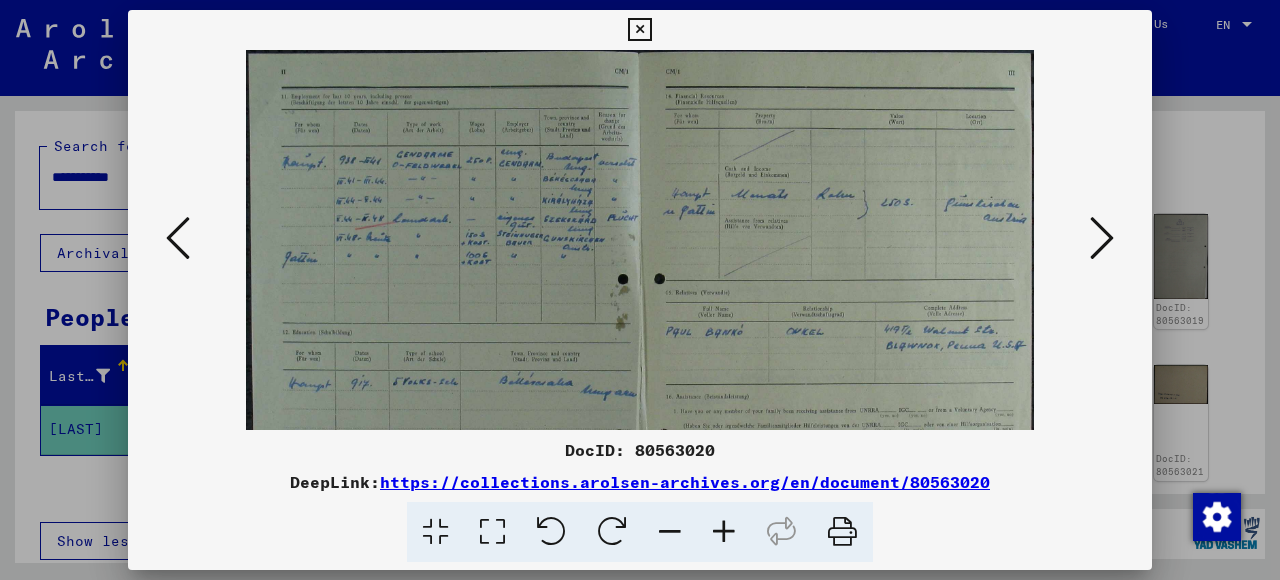 click at bounding box center [724, 532] 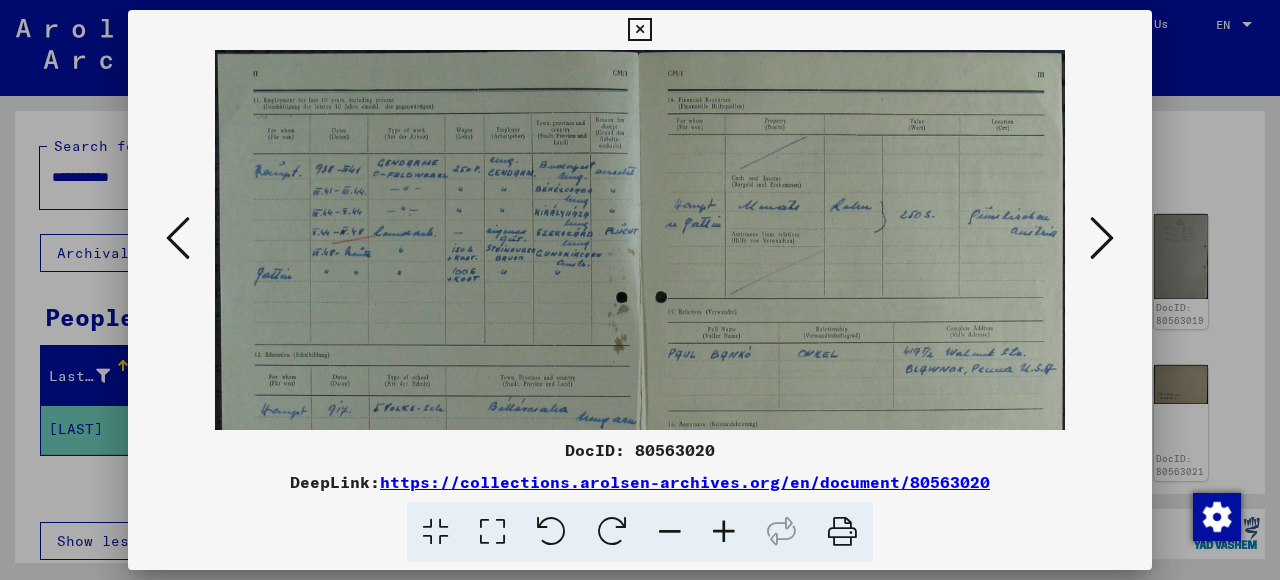 click at bounding box center (724, 532) 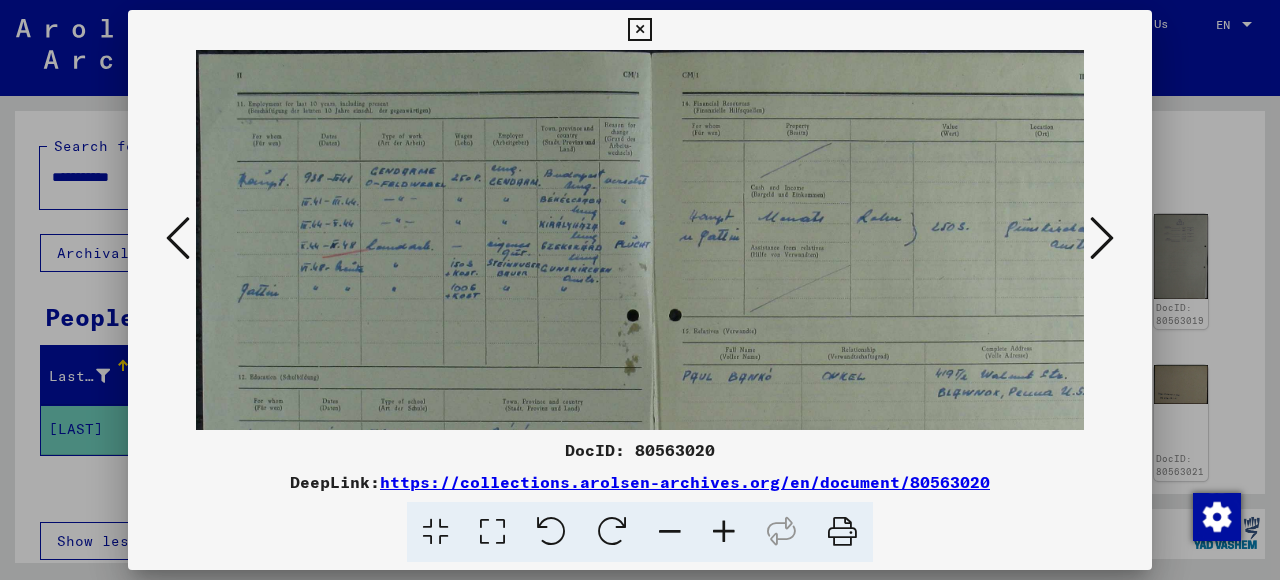 click at bounding box center [724, 532] 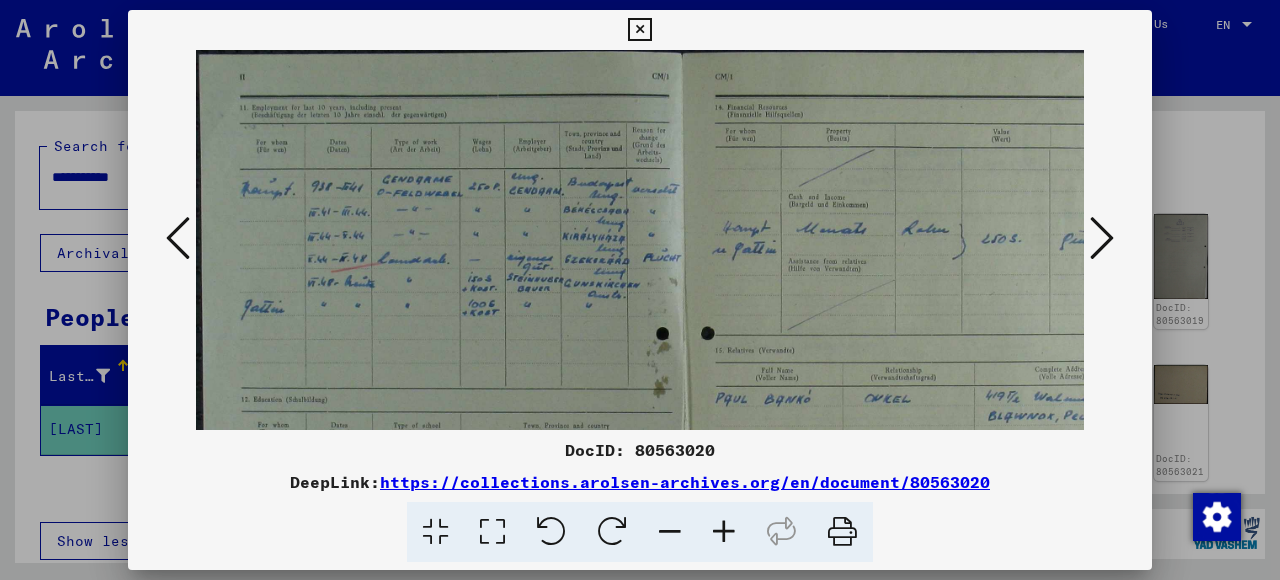 click at bounding box center [1102, 238] 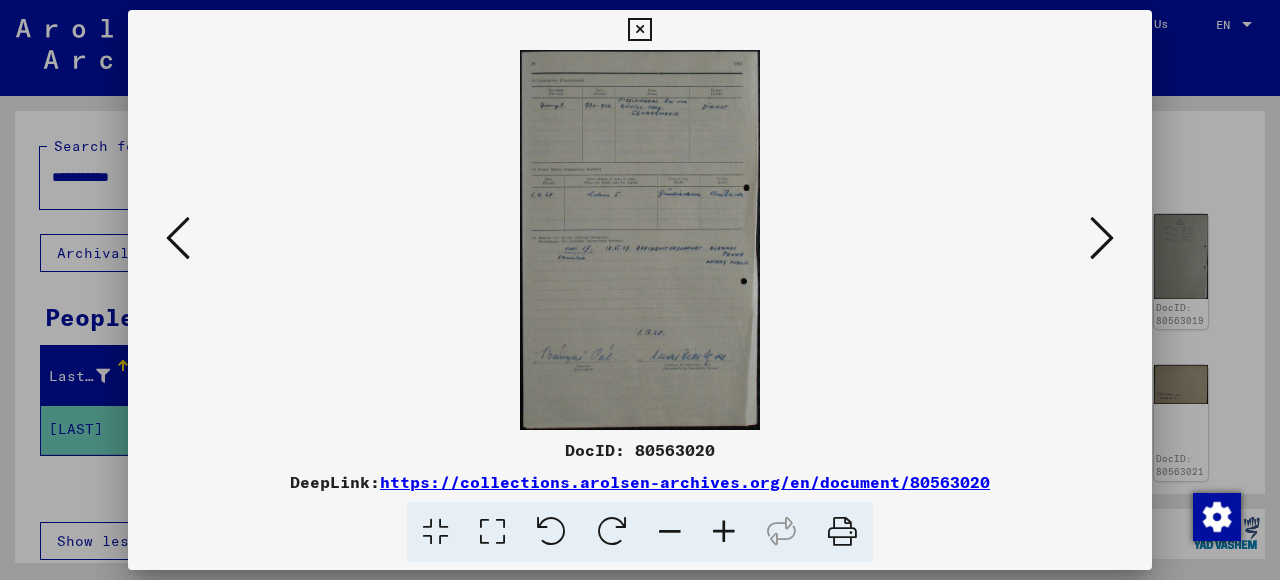 click at bounding box center (724, 532) 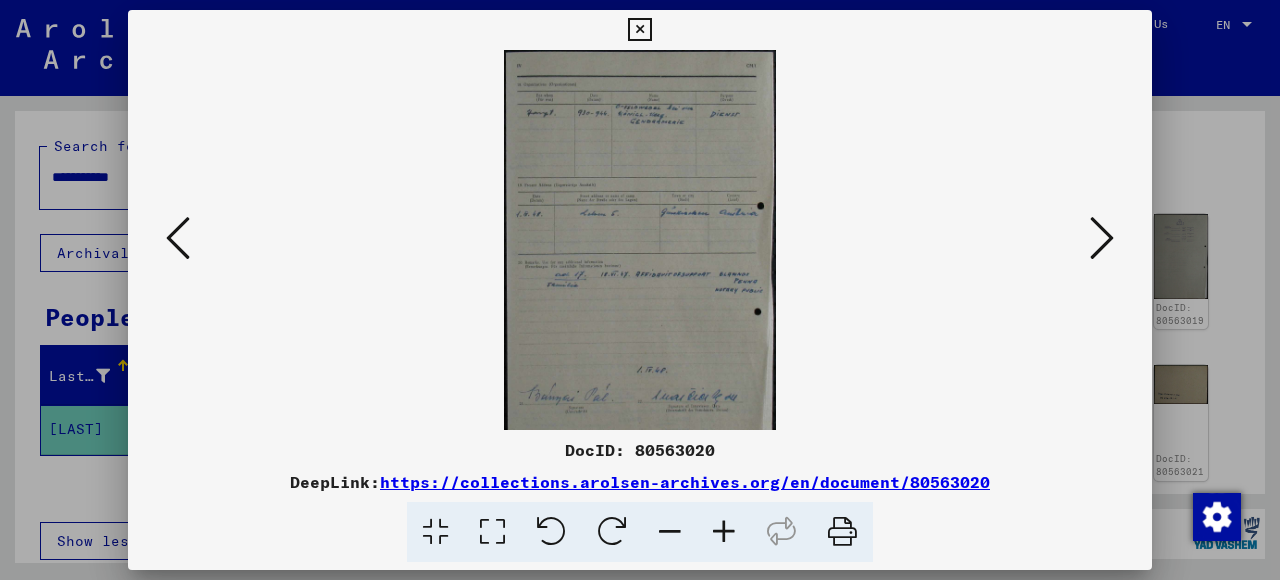 click at bounding box center (724, 532) 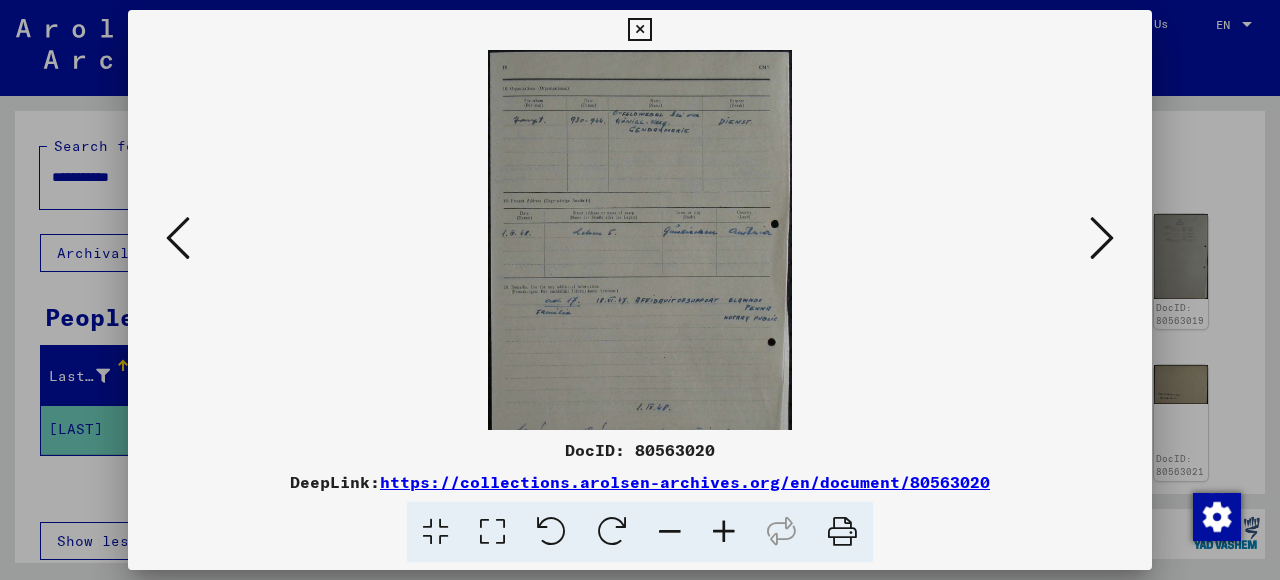 click at bounding box center [724, 532] 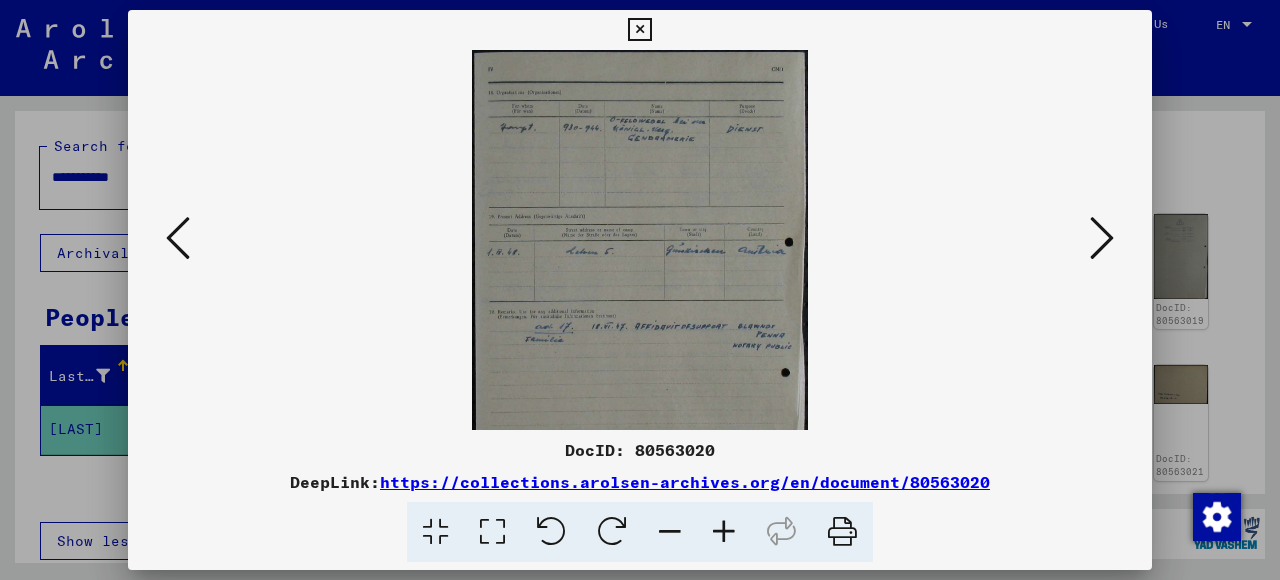 click at bounding box center [724, 532] 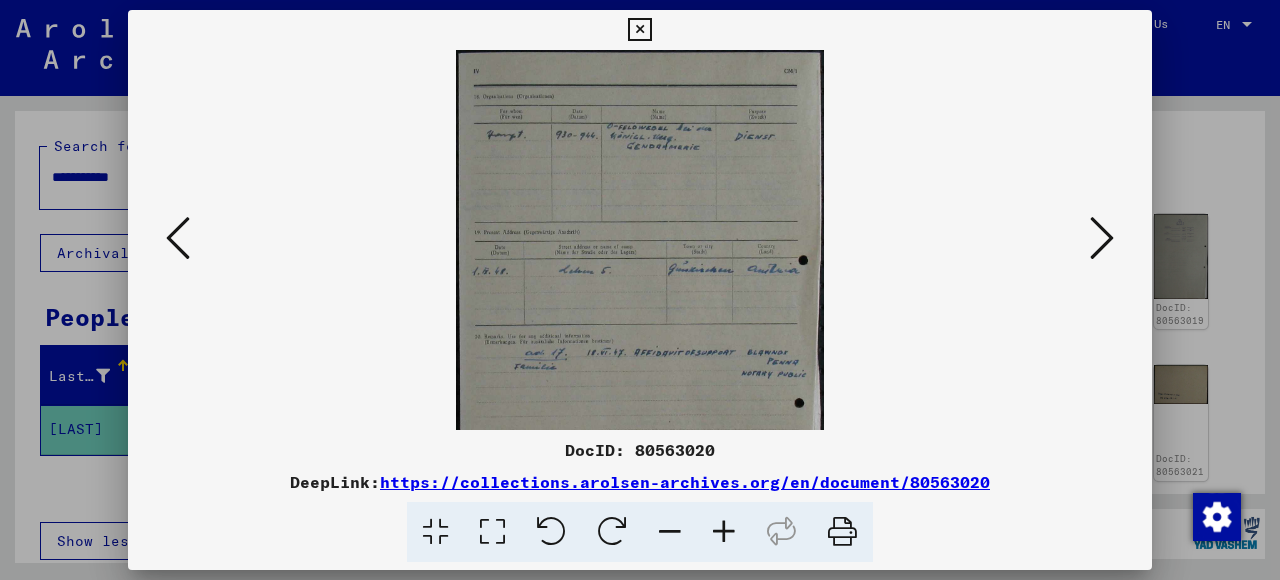 click at bounding box center [724, 532] 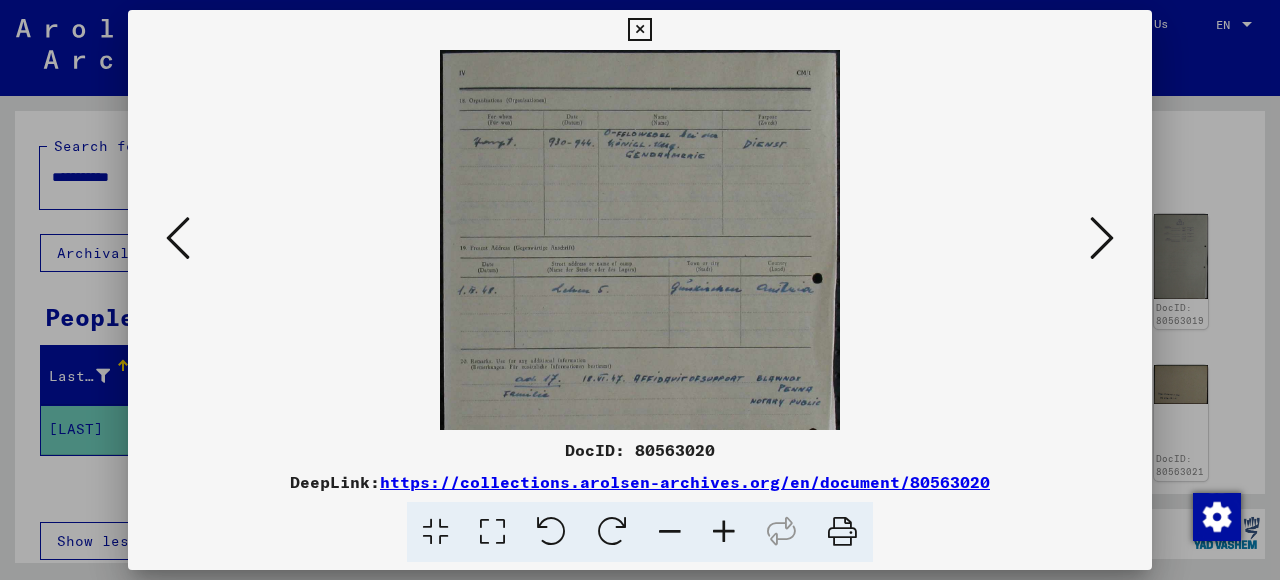 click at bounding box center [724, 532] 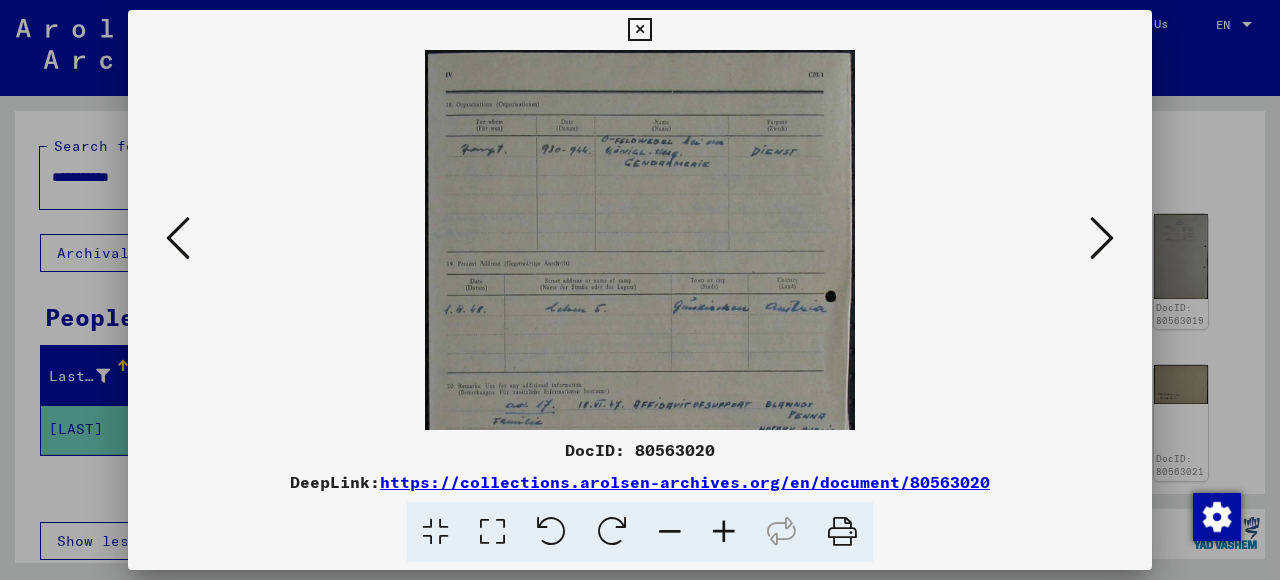 click at bounding box center (724, 532) 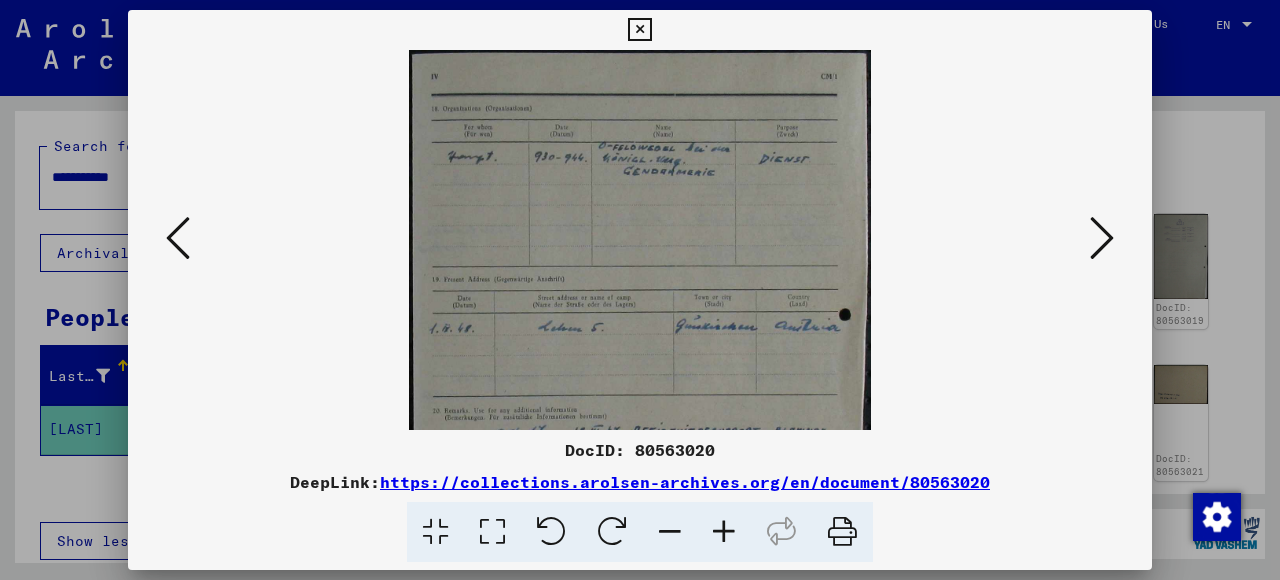 click at bounding box center (724, 532) 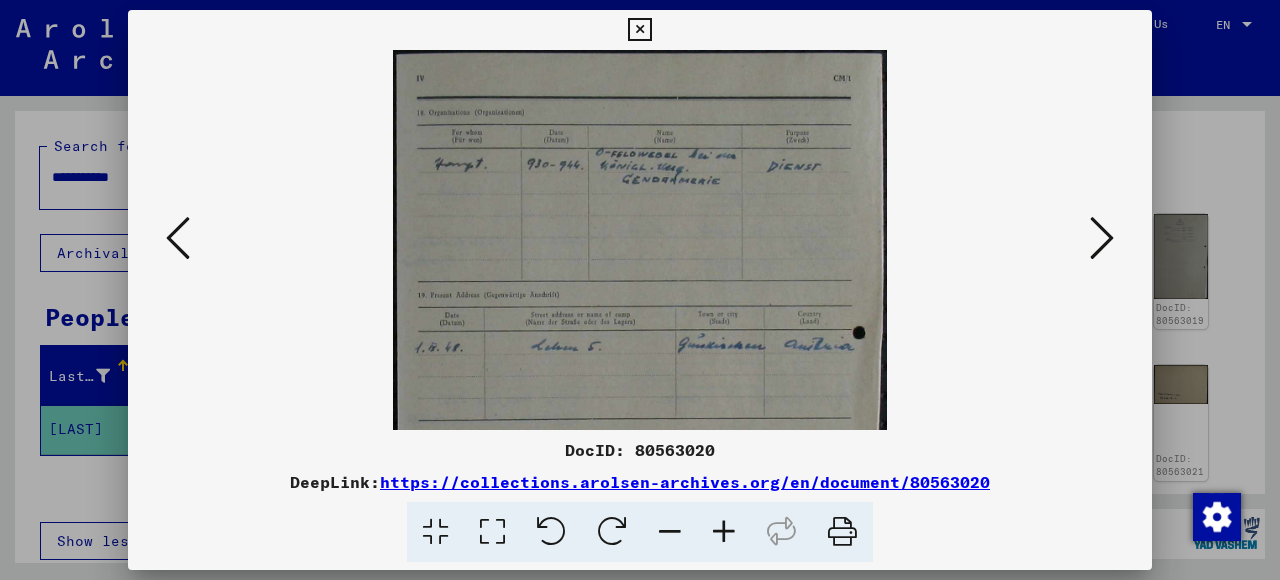 click at bounding box center [724, 532] 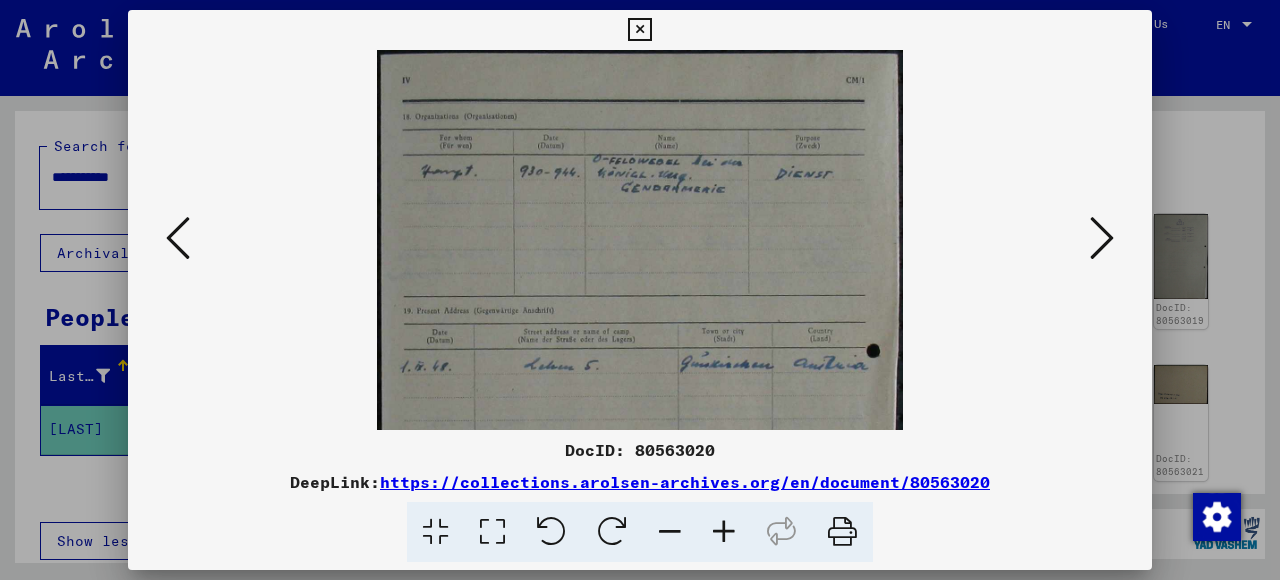 click at bounding box center [724, 532] 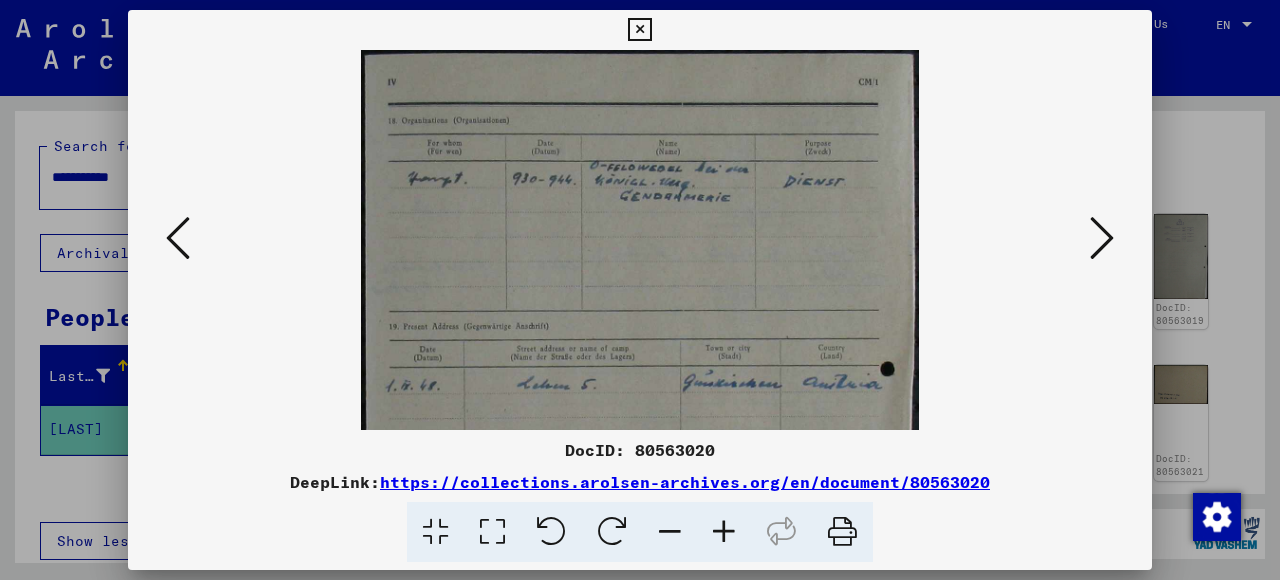 click at bounding box center [724, 532] 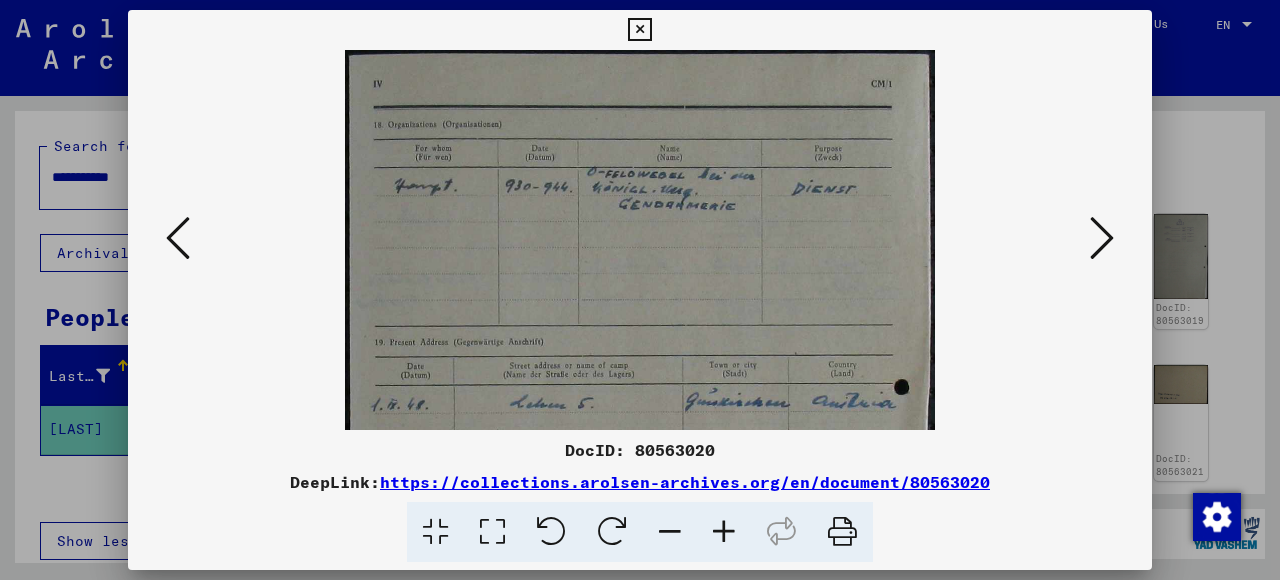click at bounding box center (724, 532) 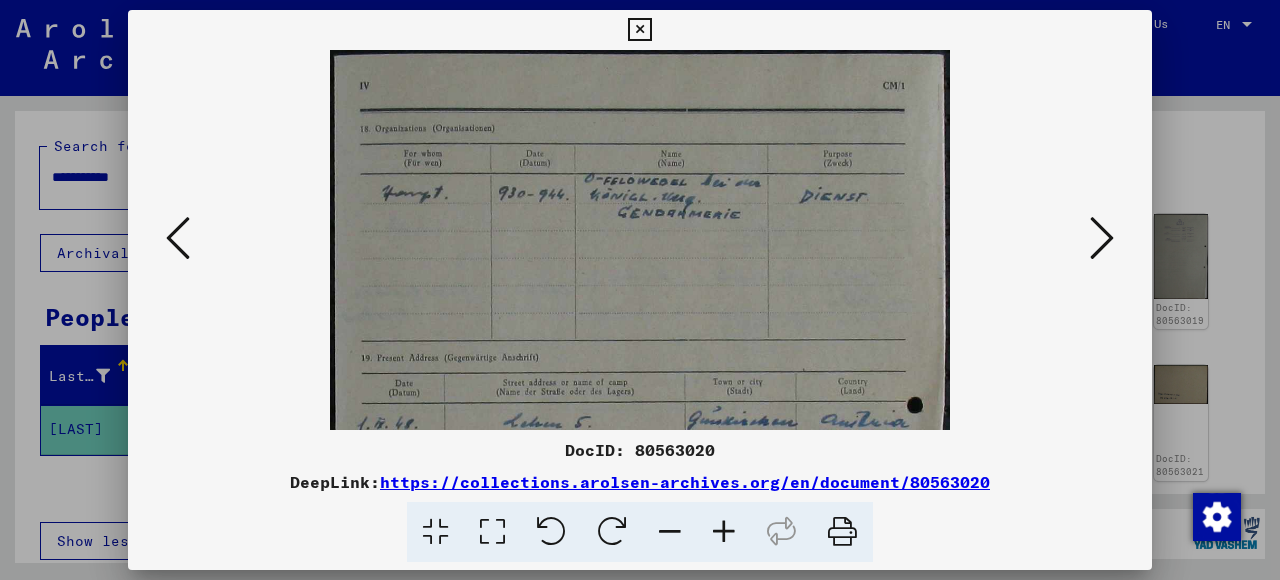click at bounding box center [724, 532] 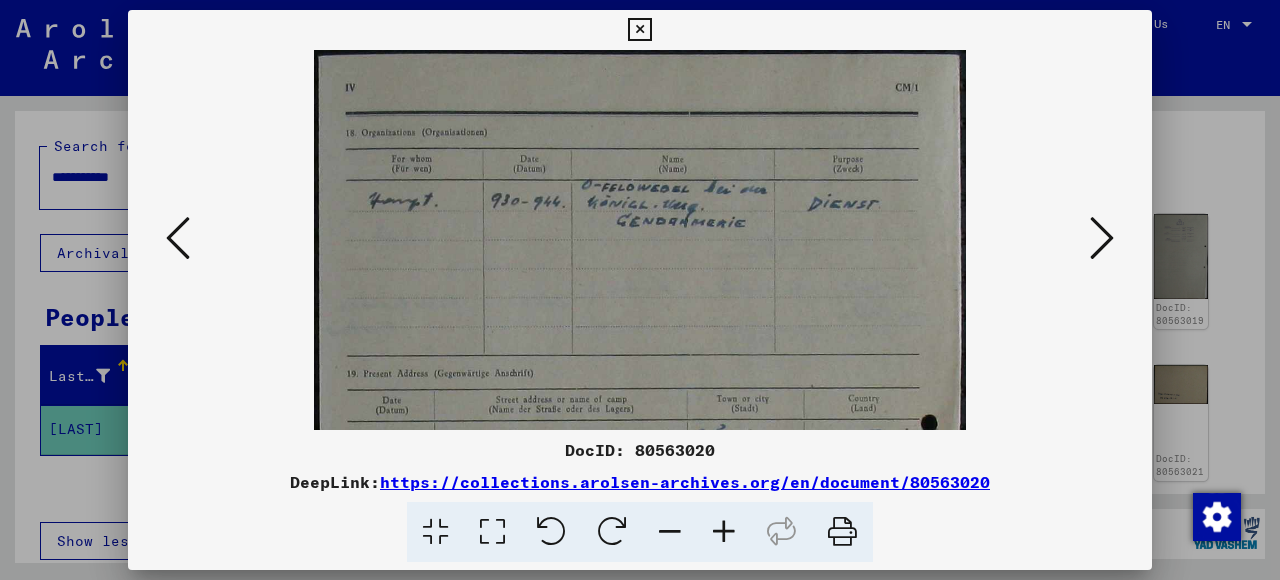 click at bounding box center (724, 532) 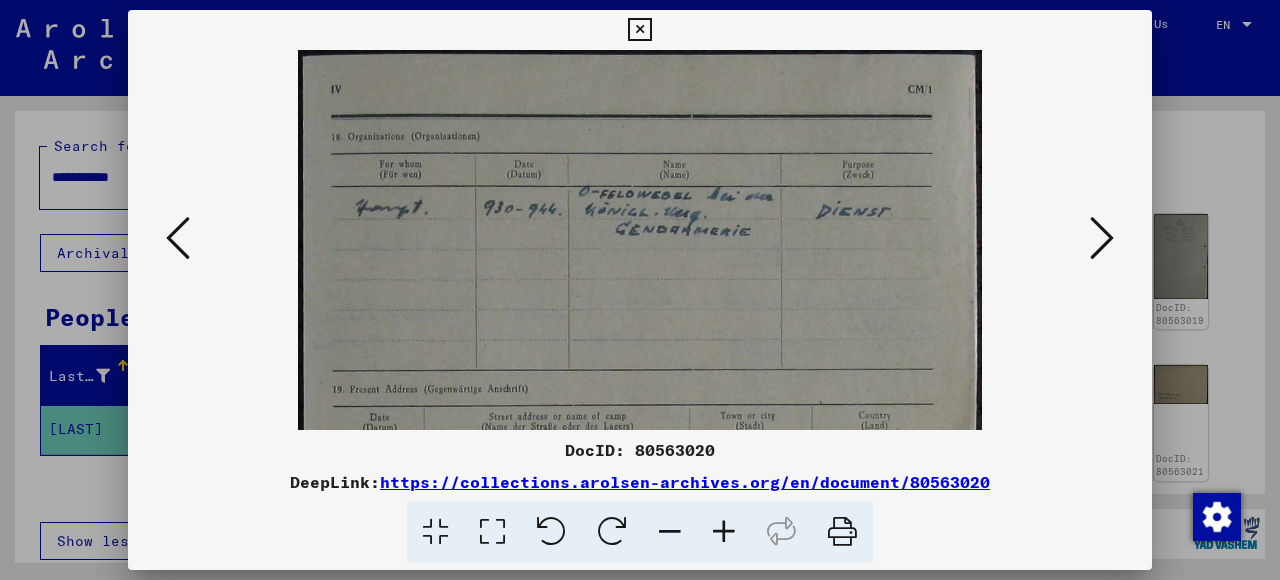 click at bounding box center [1102, 238] 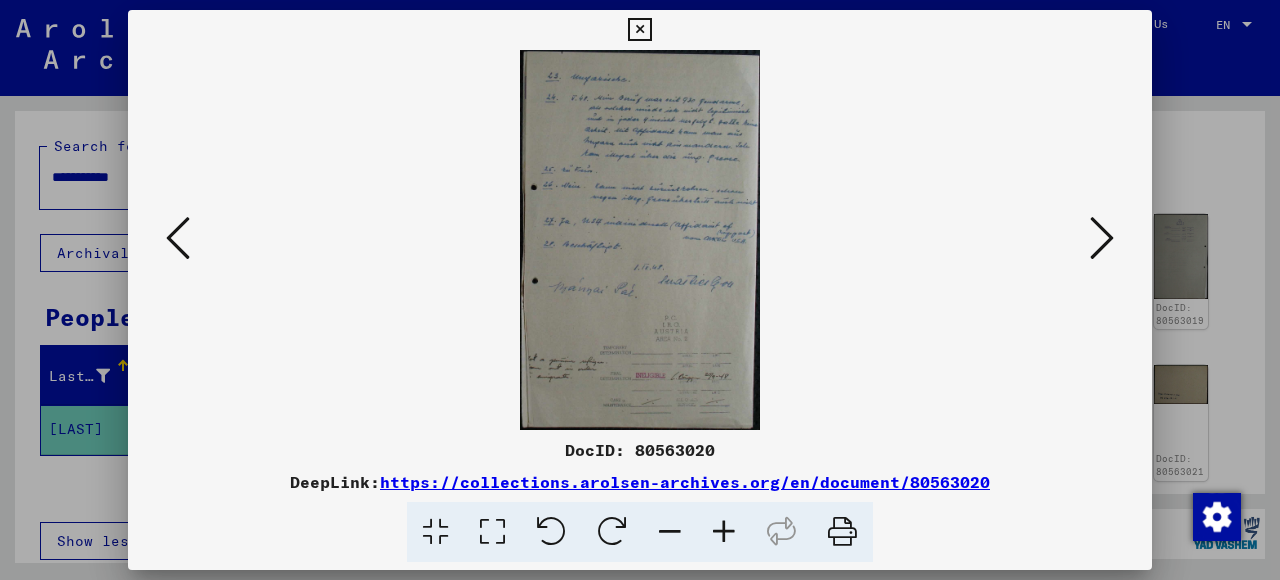click at bounding box center (724, 532) 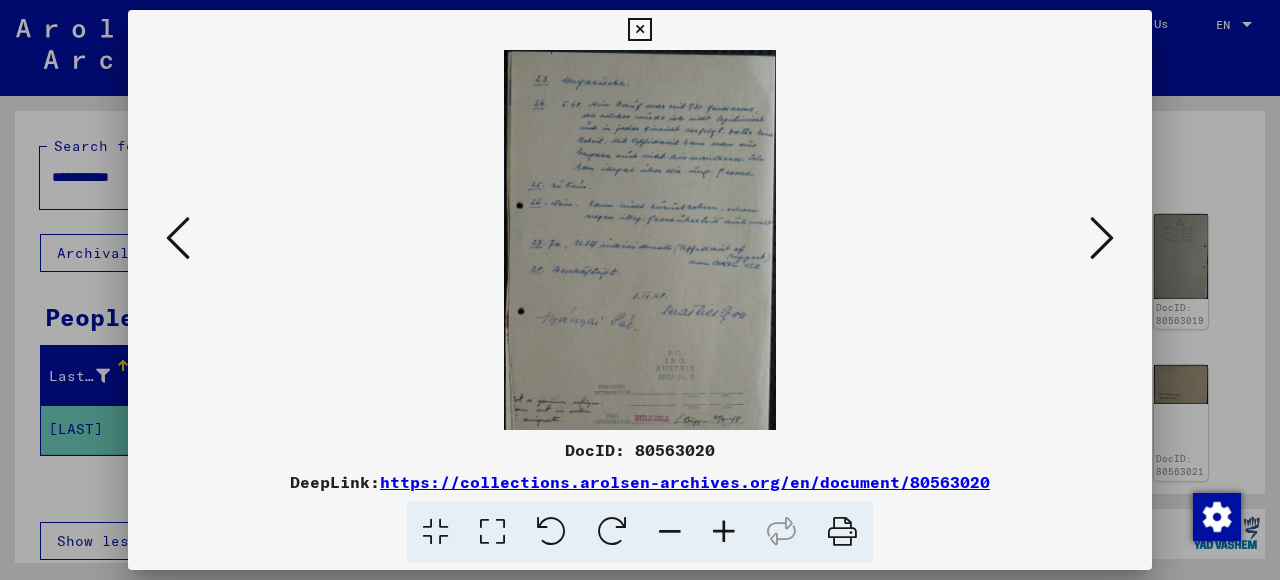 click at bounding box center [724, 532] 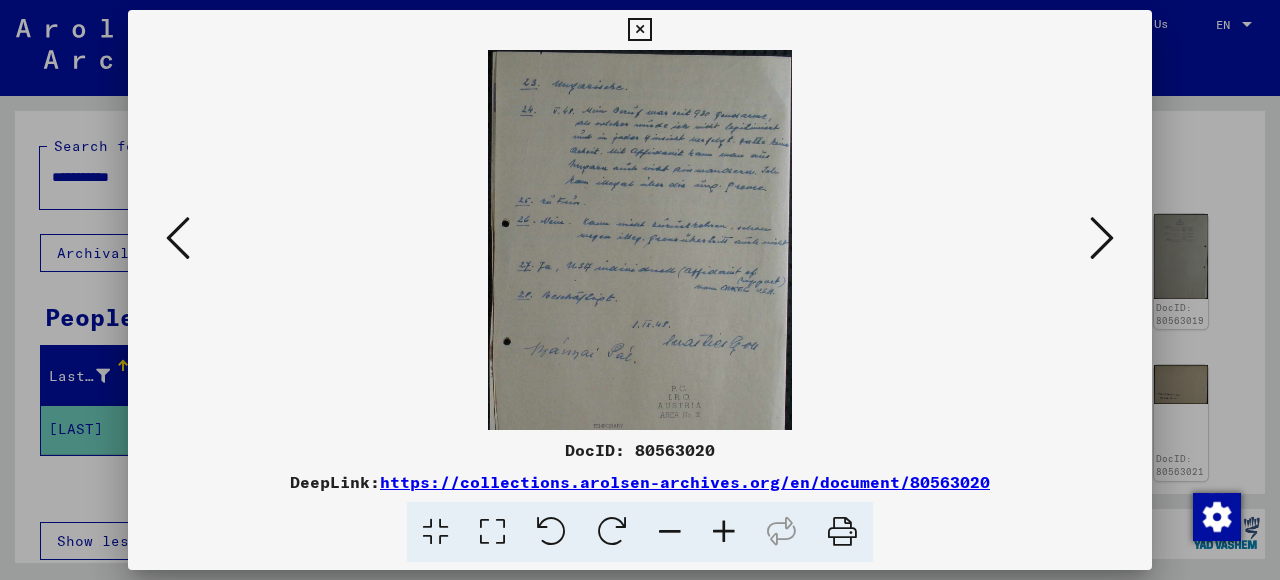 click at bounding box center [724, 532] 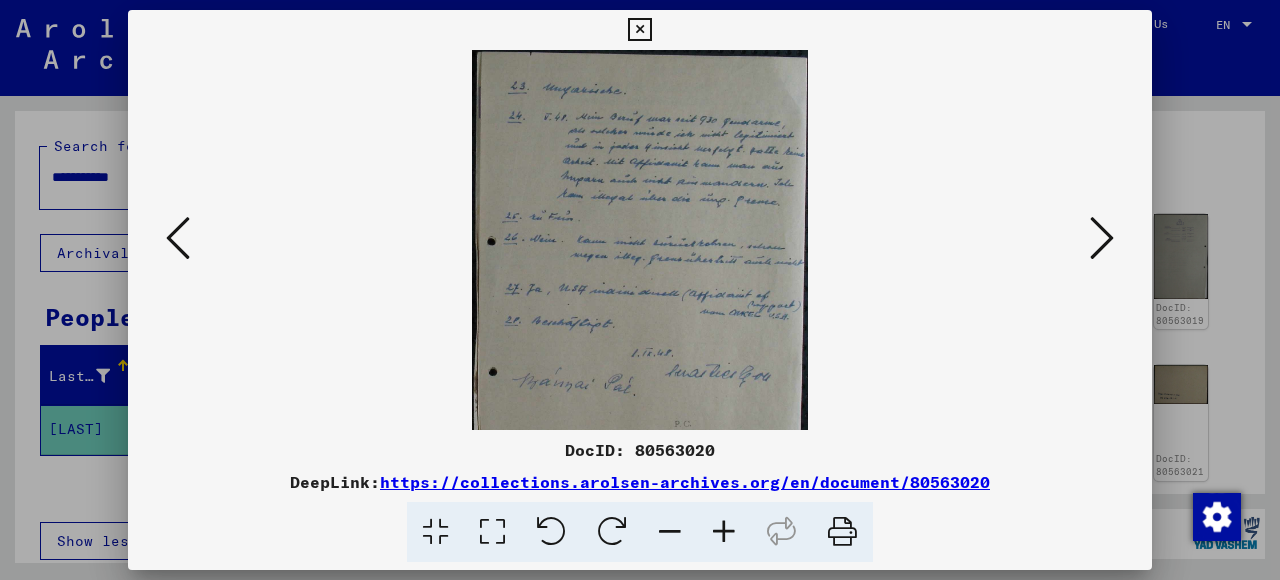 click at bounding box center (724, 532) 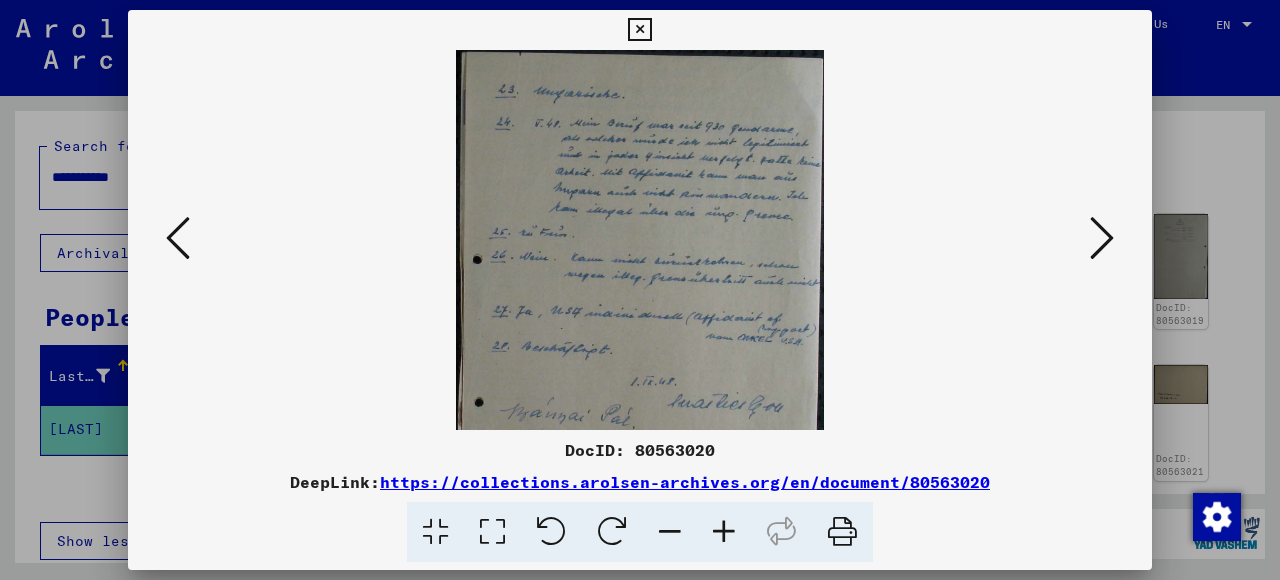 click at bounding box center [724, 532] 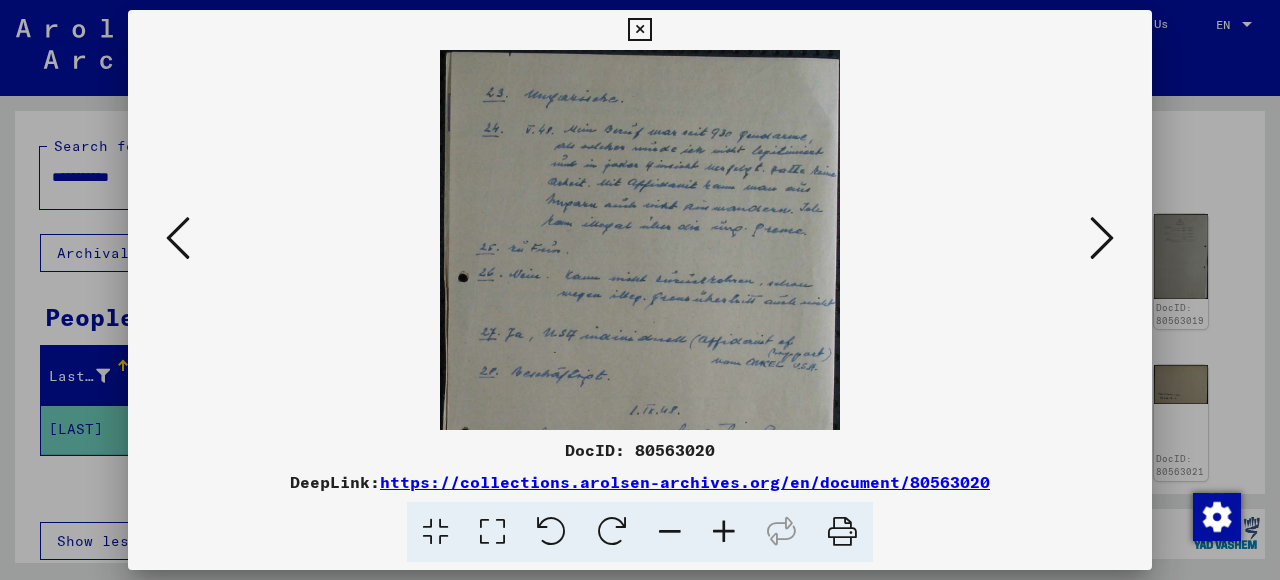 click at bounding box center (724, 532) 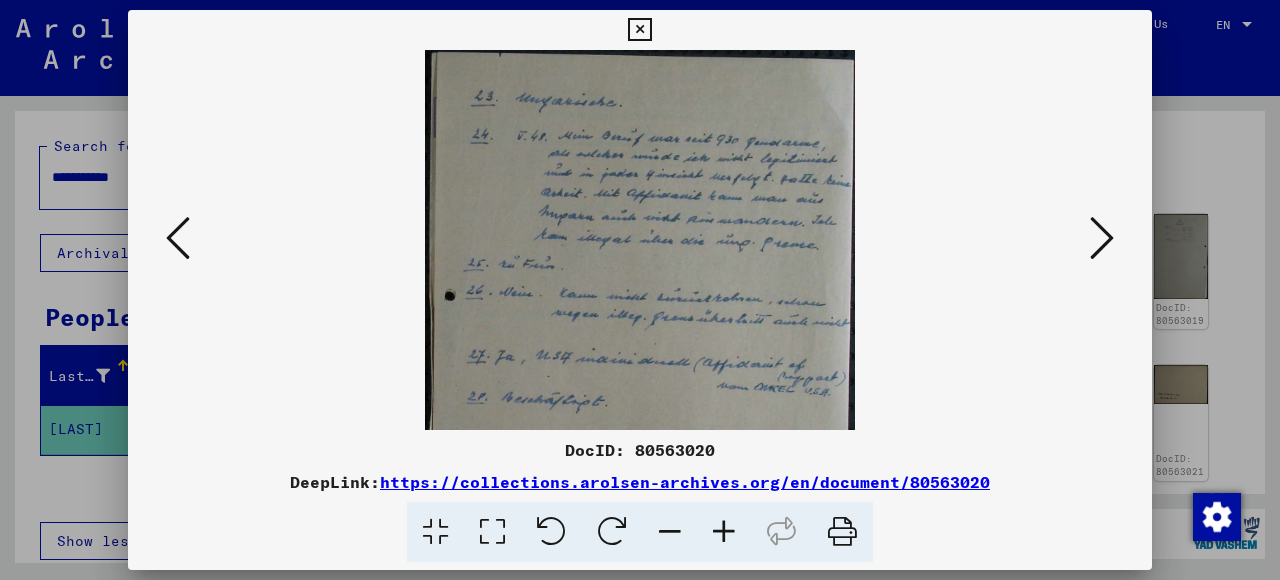click at bounding box center (724, 532) 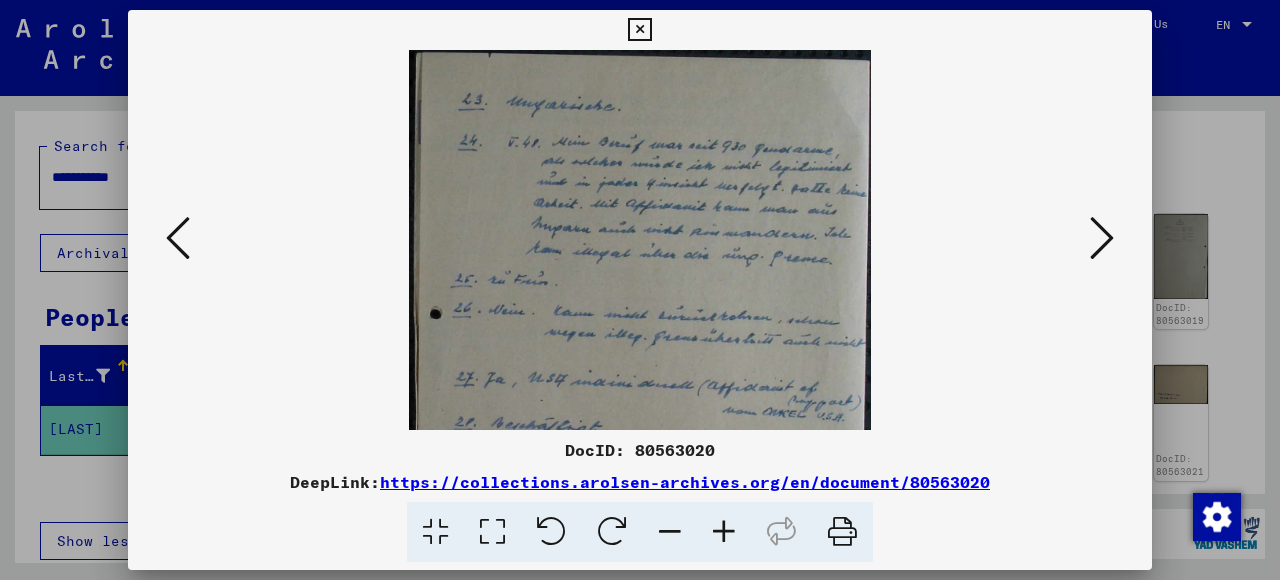 click at bounding box center [724, 532] 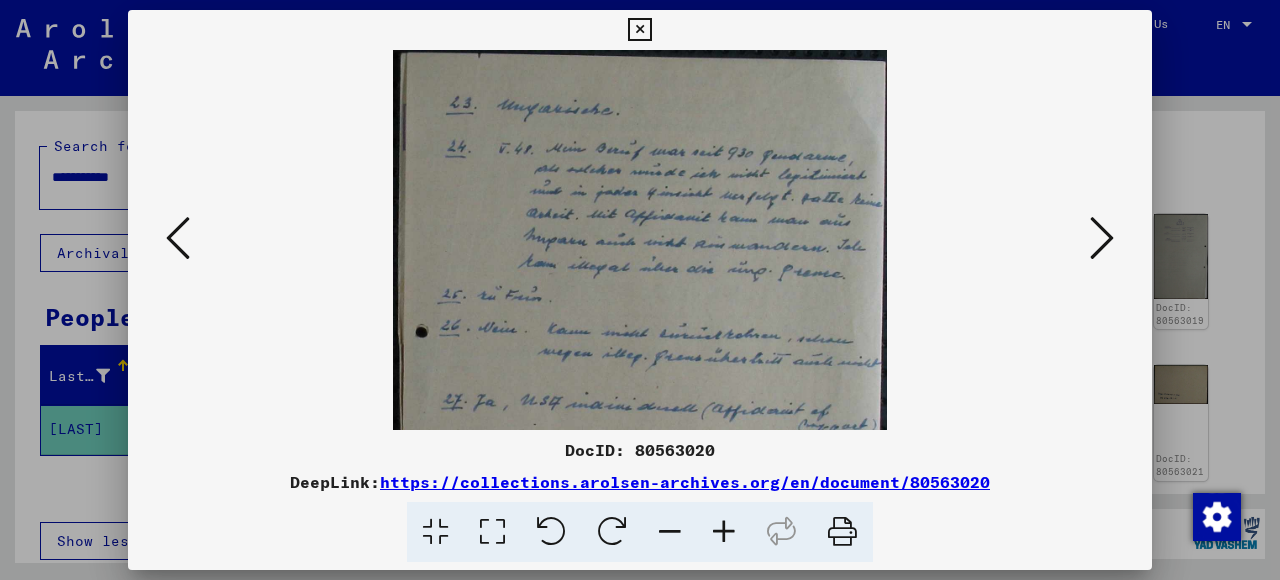click at bounding box center (724, 532) 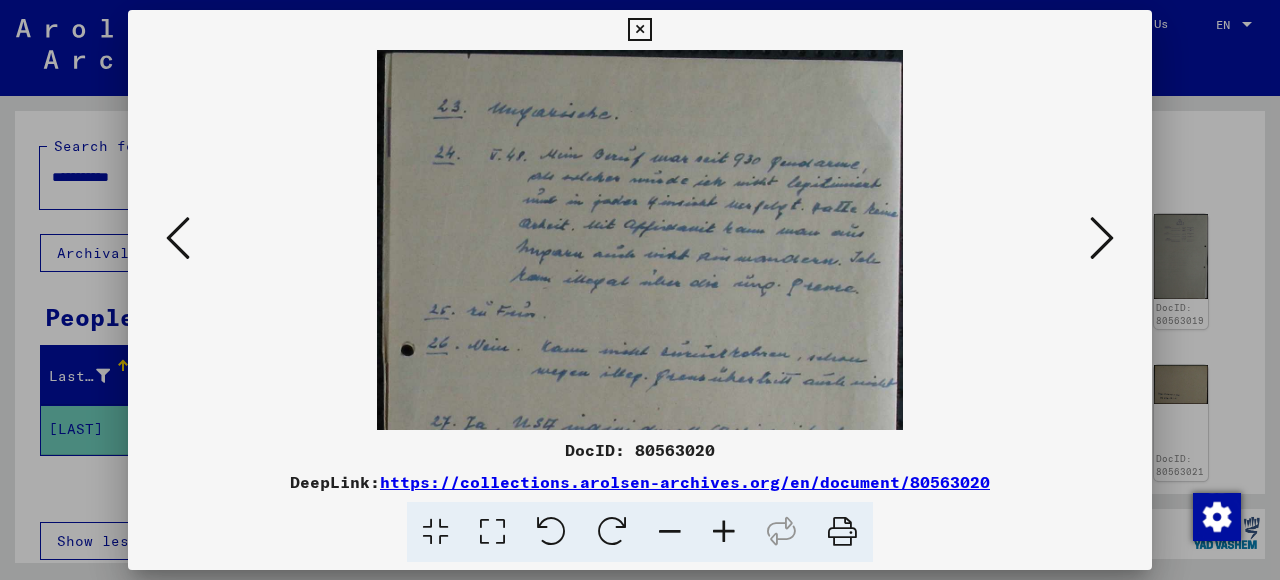 click at bounding box center (724, 532) 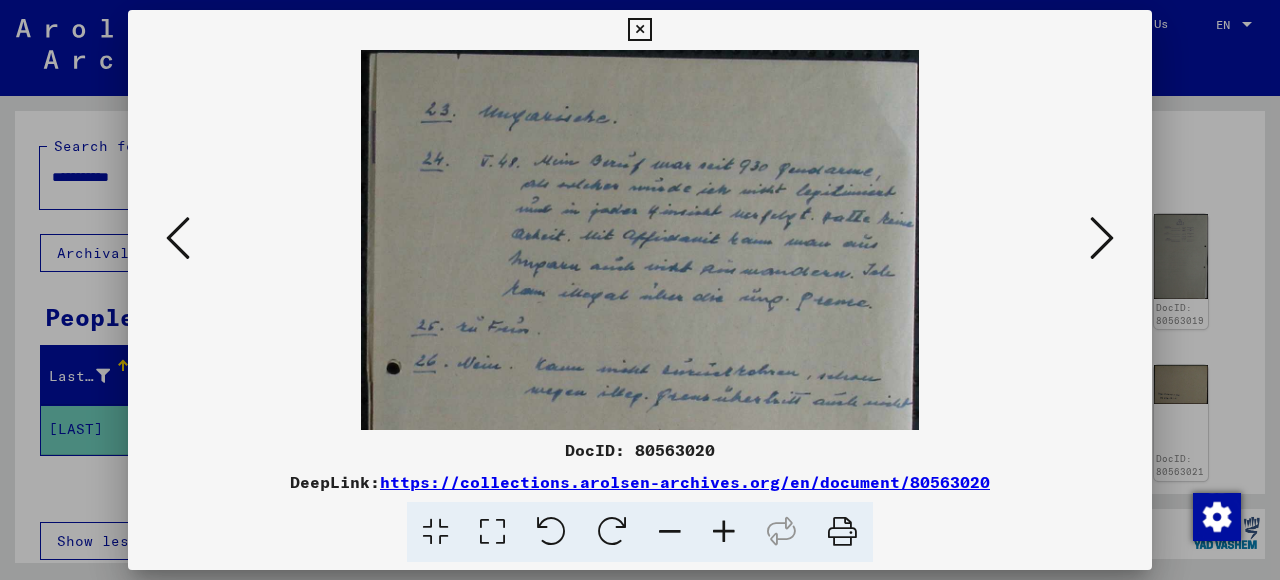 click at bounding box center (724, 532) 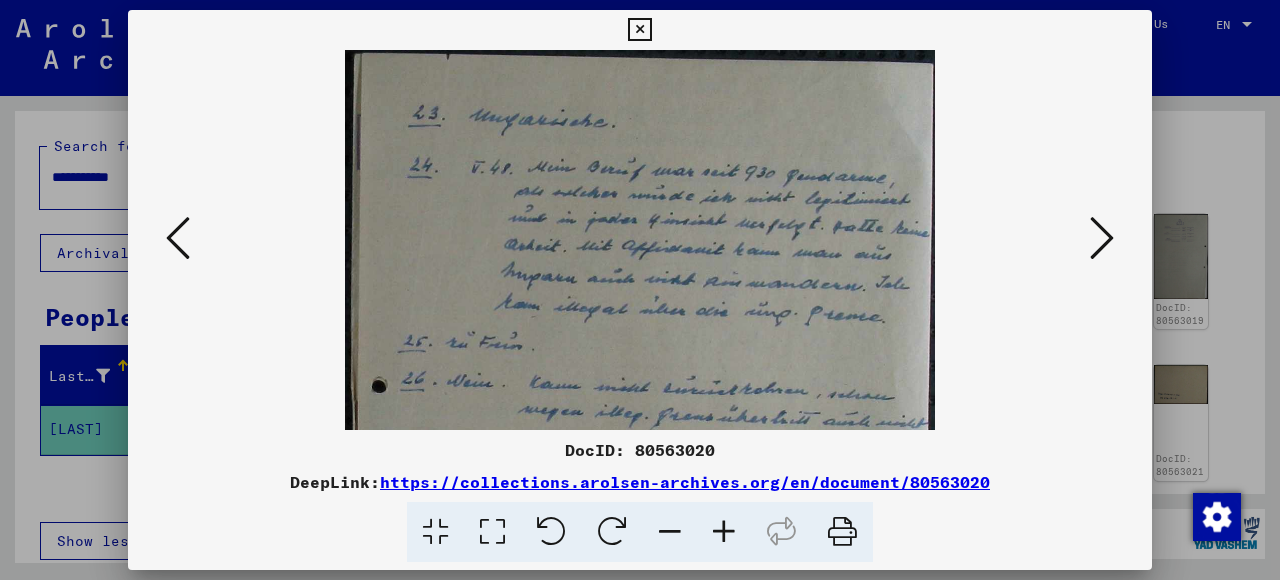 click at bounding box center [724, 532] 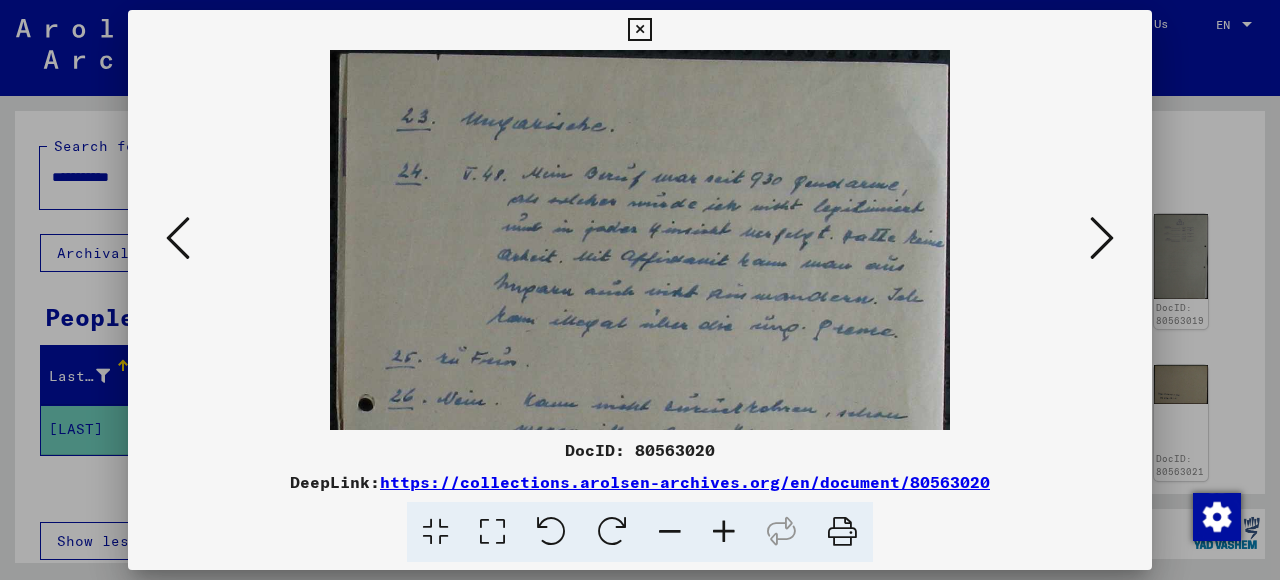 click at bounding box center (724, 532) 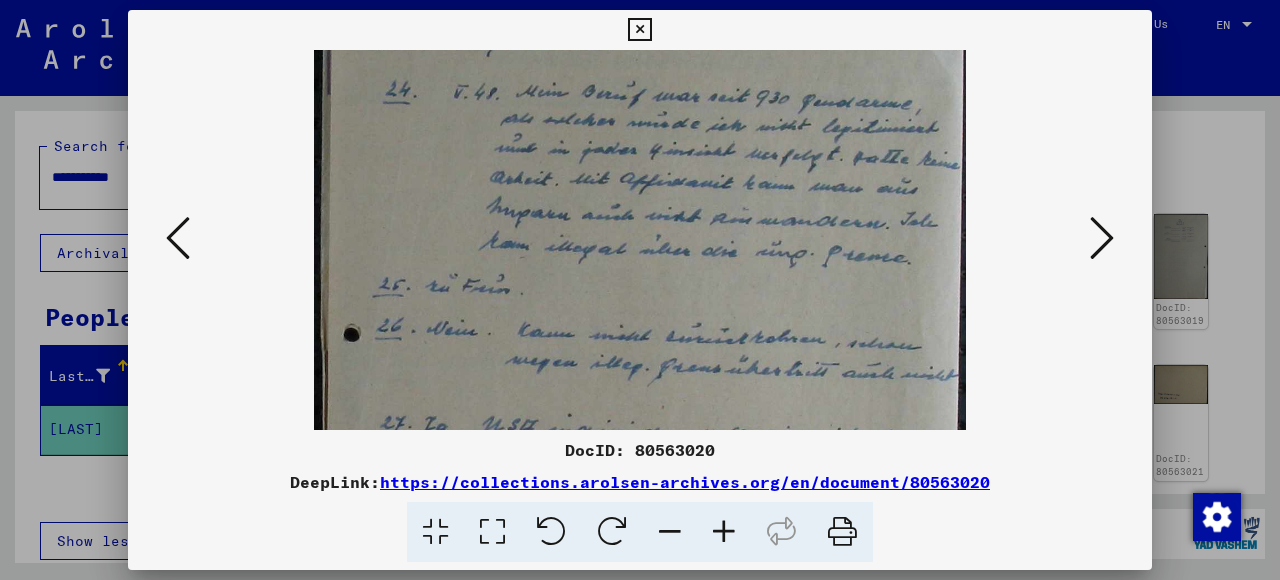 drag, startPoint x: 914, startPoint y: 346, endPoint x: 912, endPoint y: 250, distance: 96.02083 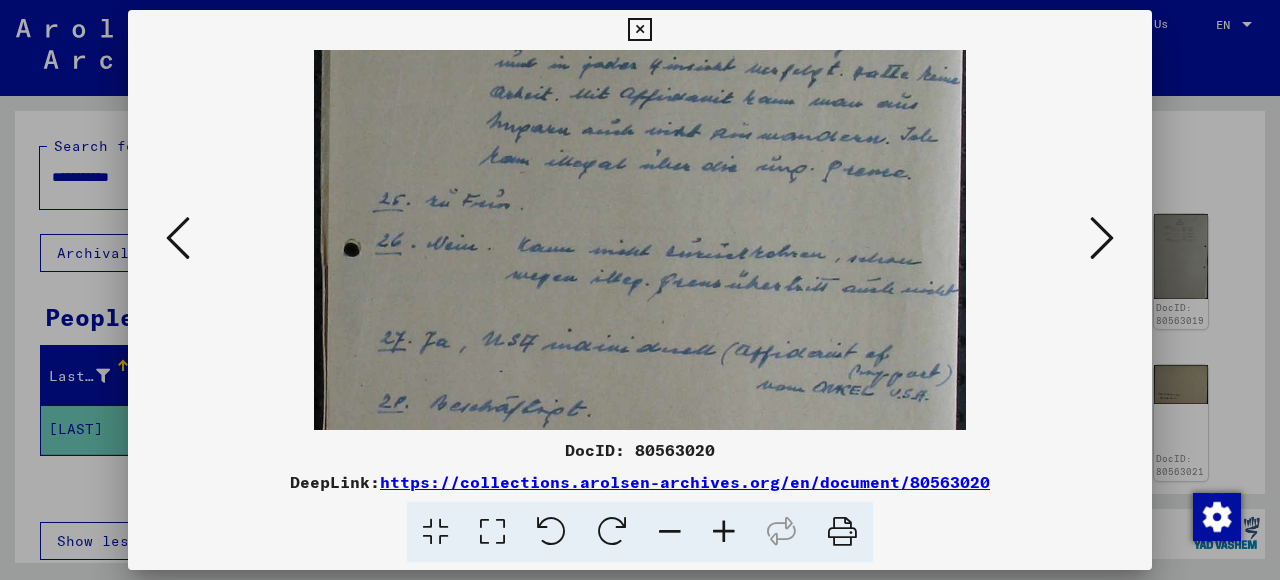 scroll, scrollTop: 192, scrollLeft: 0, axis: vertical 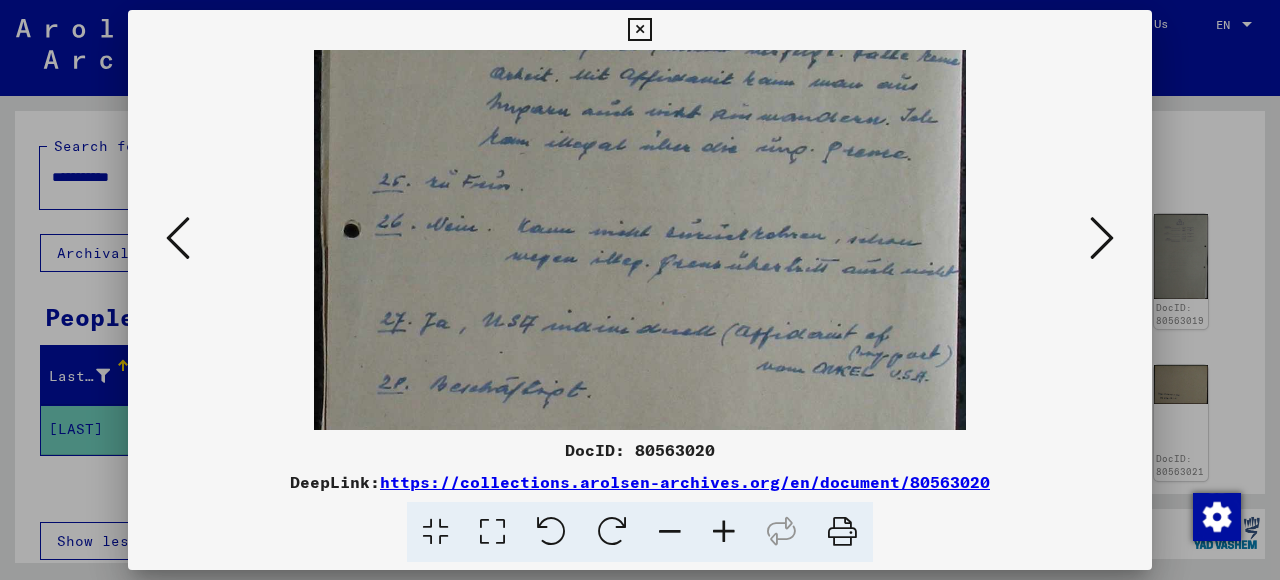 drag, startPoint x: 824, startPoint y: 330, endPoint x: 813, endPoint y: 226, distance: 104.58012 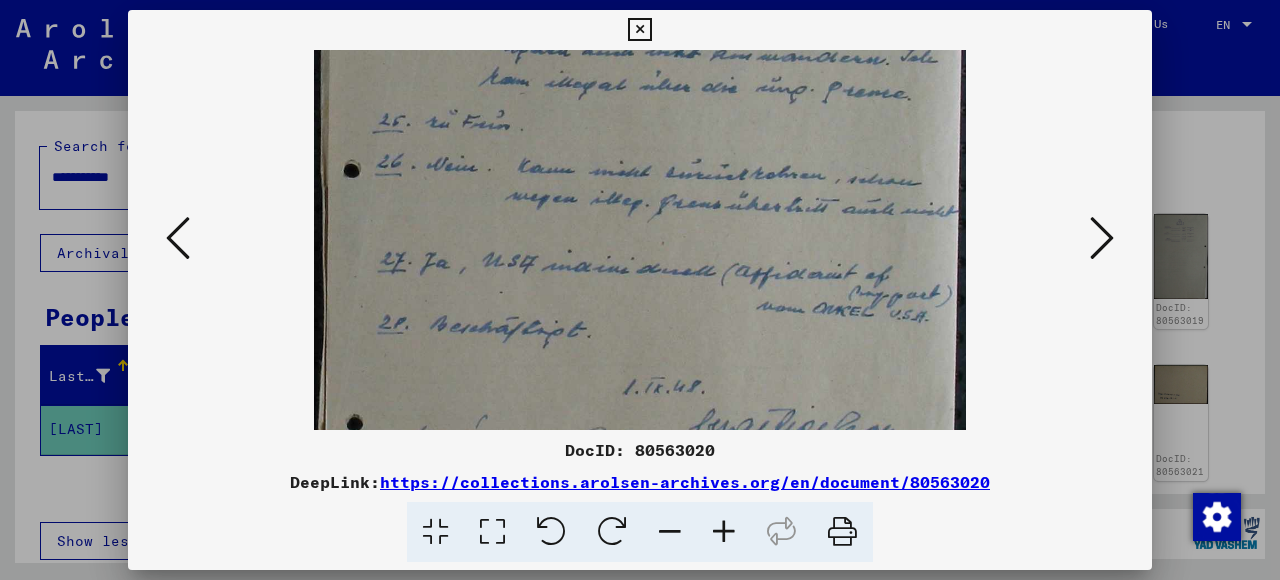drag, startPoint x: 792, startPoint y: 314, endPoint x: 818, endPoint y: 252, distance: 67.23094 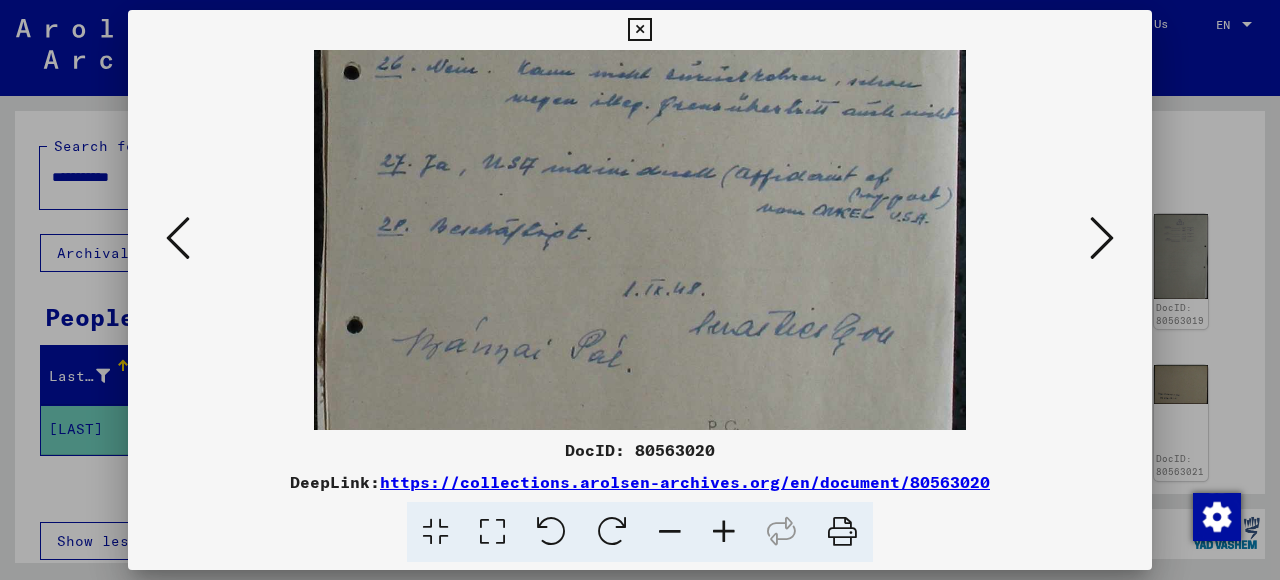 drag, startPoint x: 807, startPoint y: 312, endPoint x: 811, endPoint y: 212, distance: 100.07997 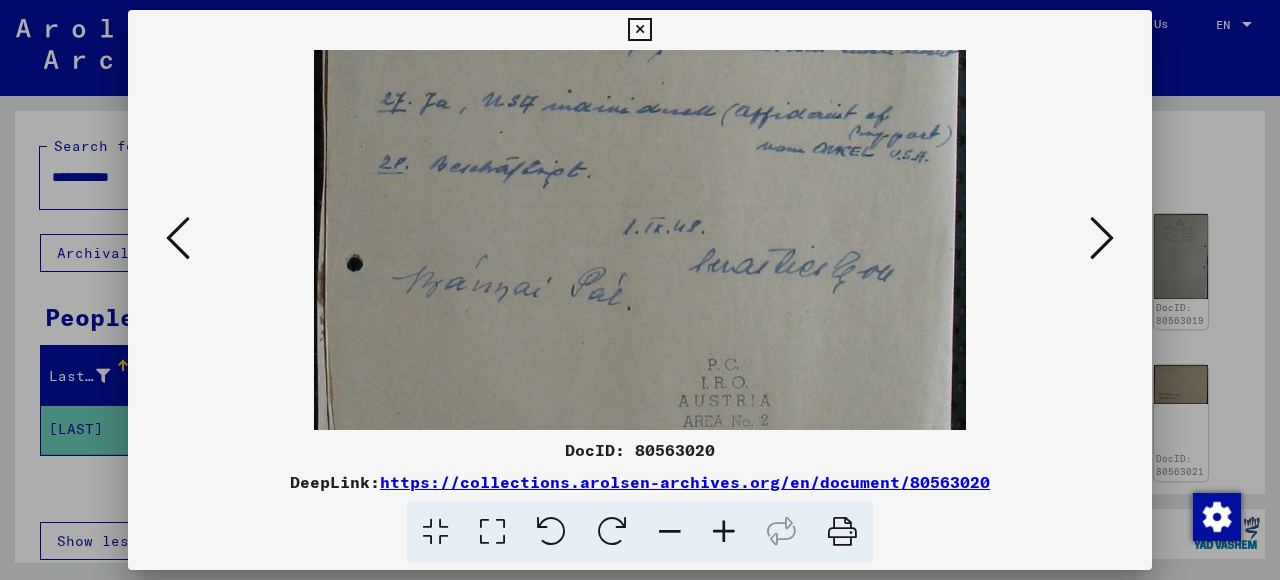 drag, startPoint x: 762, startPoint y: 301, endPoint x: 768, endPoint y: 237, distance: 64.28063 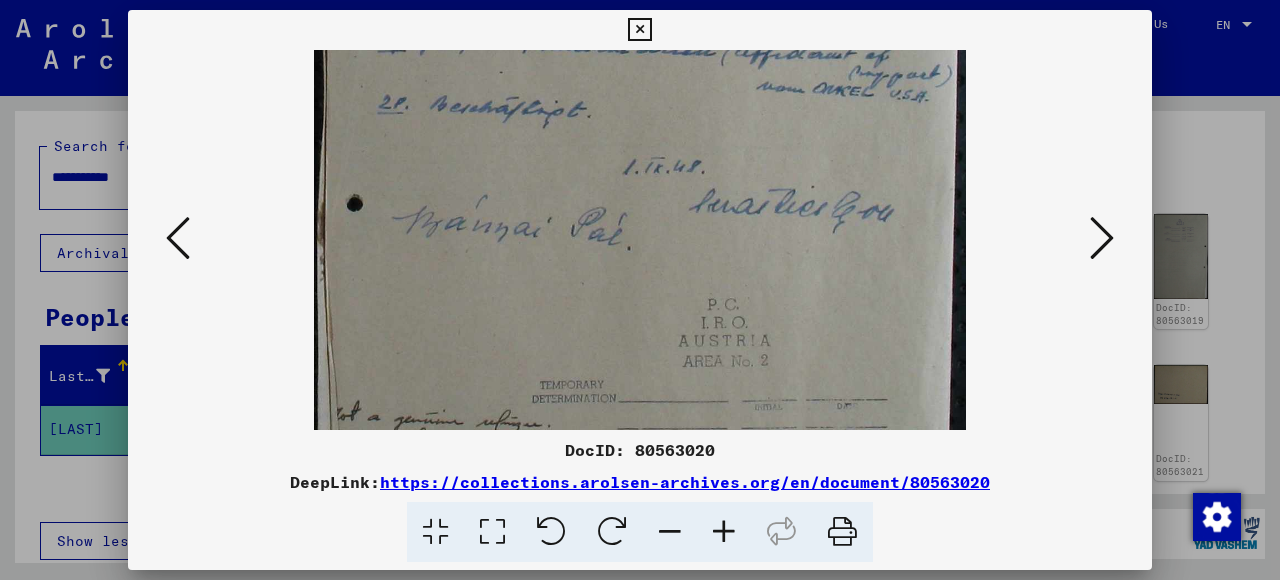 scroll, scrollTop: 500, scrollLeft: 0, axis: vertical 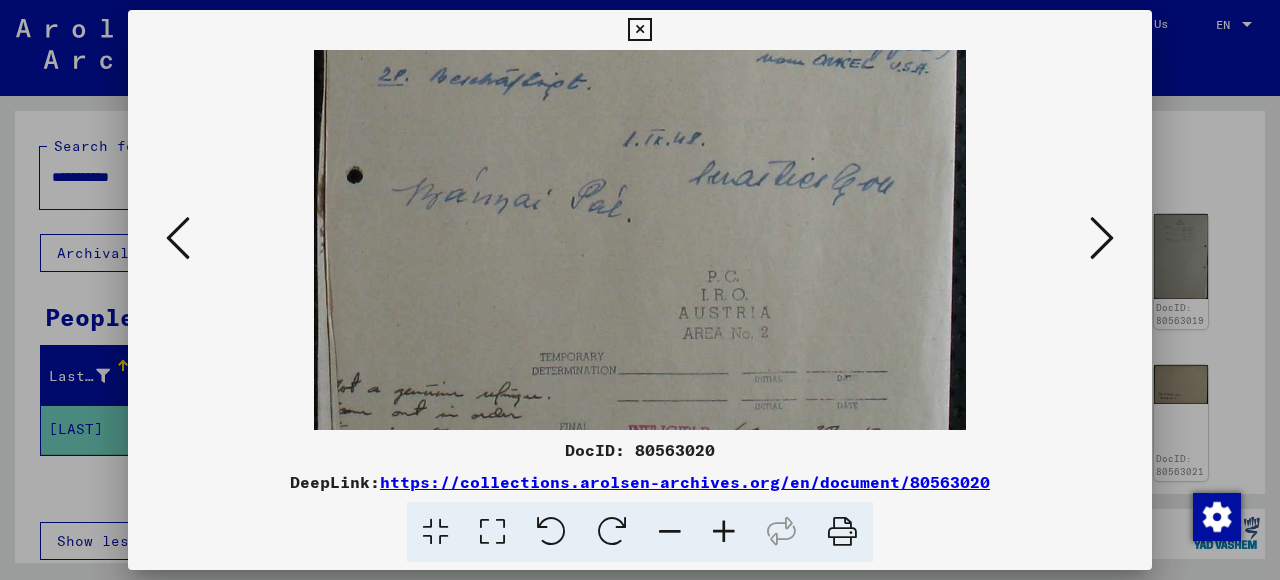 drag, startPoint x: 776, startPoint y: 340, endPoint x: 782, endPoint y: 250, distance: 90.199776 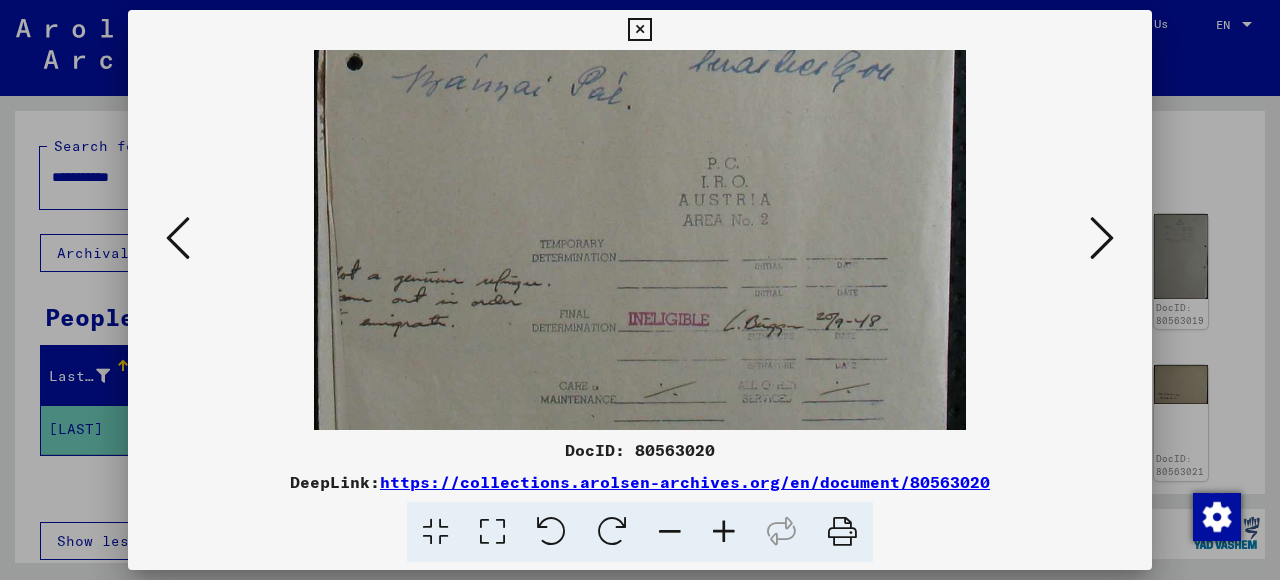 scroll, scrollTop: 616, scrollLeft: 0, axis: vertical 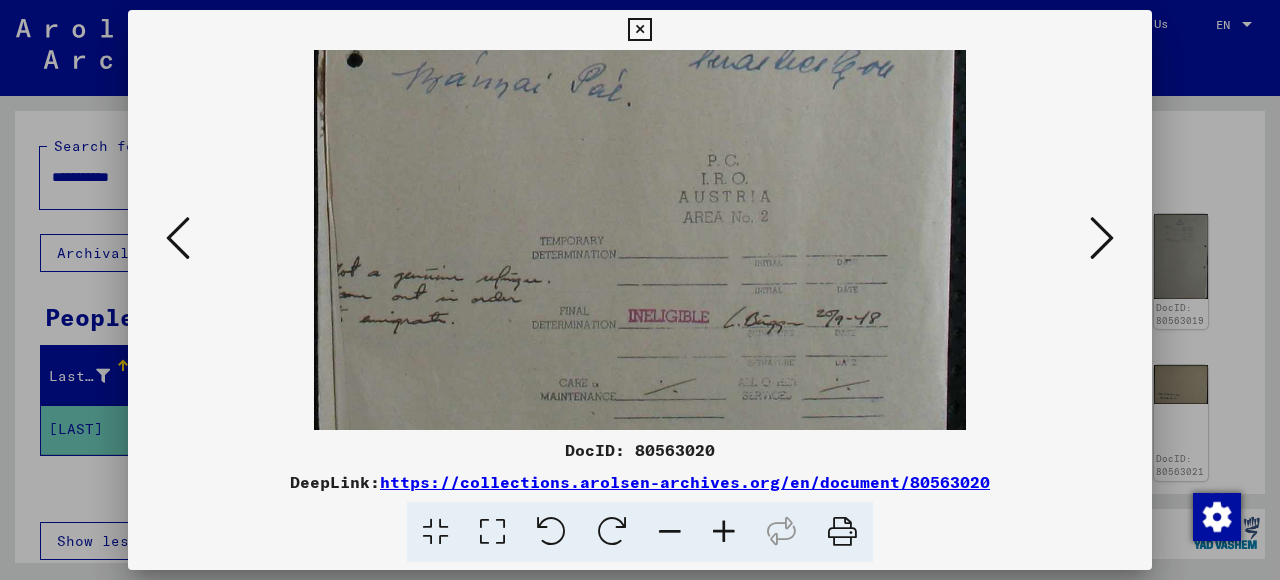 drag, startPoint x: 776, startPoint y: 321, endPoint x: 796, endPoint y: 205, distance: 117.71151 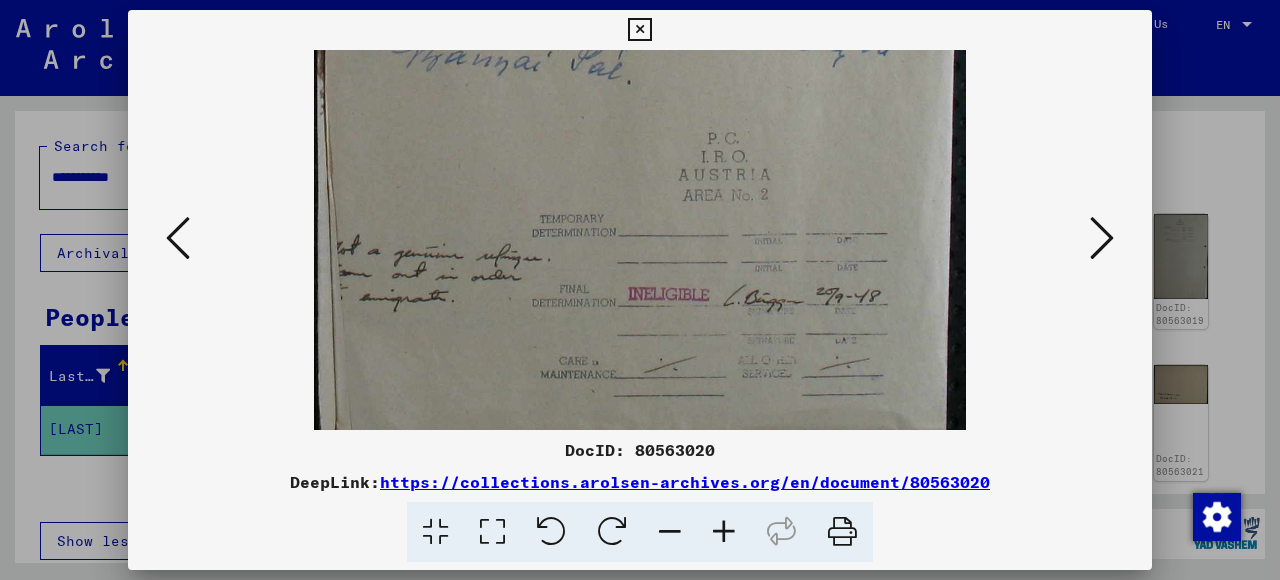scroll, scrollTop: 650, scrollLeft: 0, axis: vertical 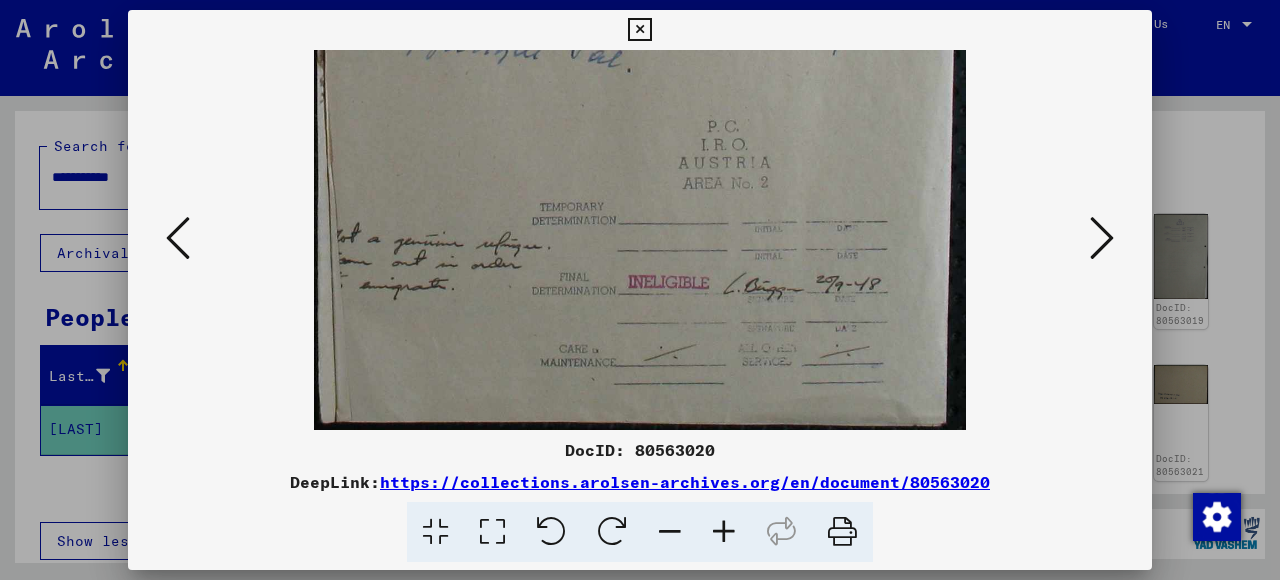 drag, startPoint x: 702, startPoint y: 270, endPoint x: 810, endPoint y: 172, distance: 145.83553 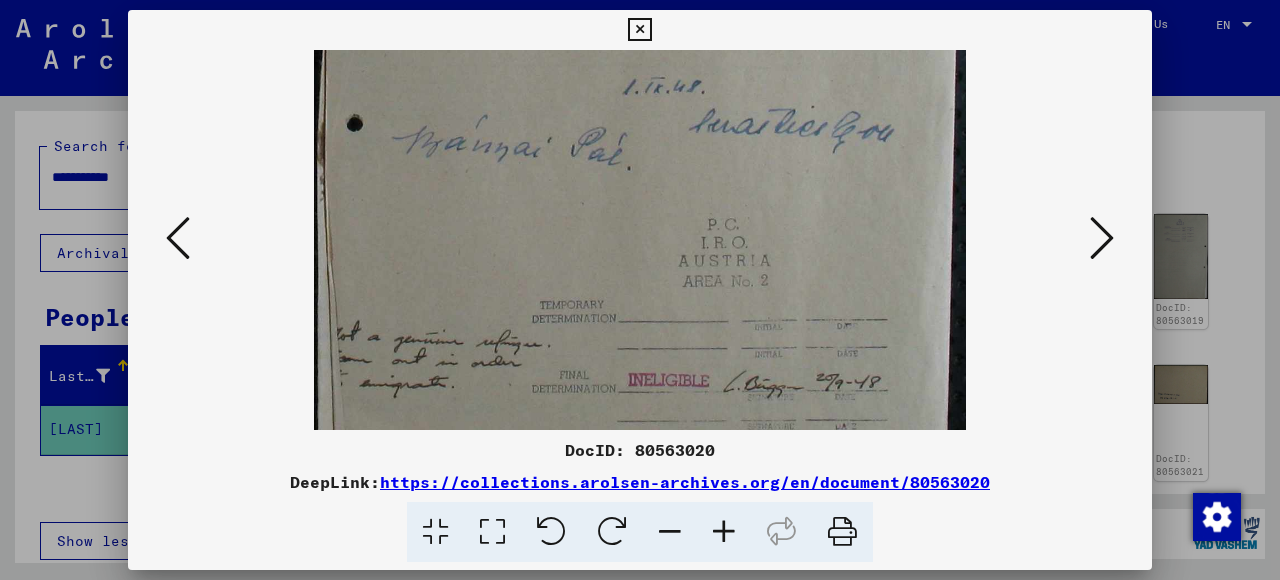 drag, startPoint x: 801, startPoint y: 177, endPoint x: 823, endPoint y: 302, distance: 126.921234 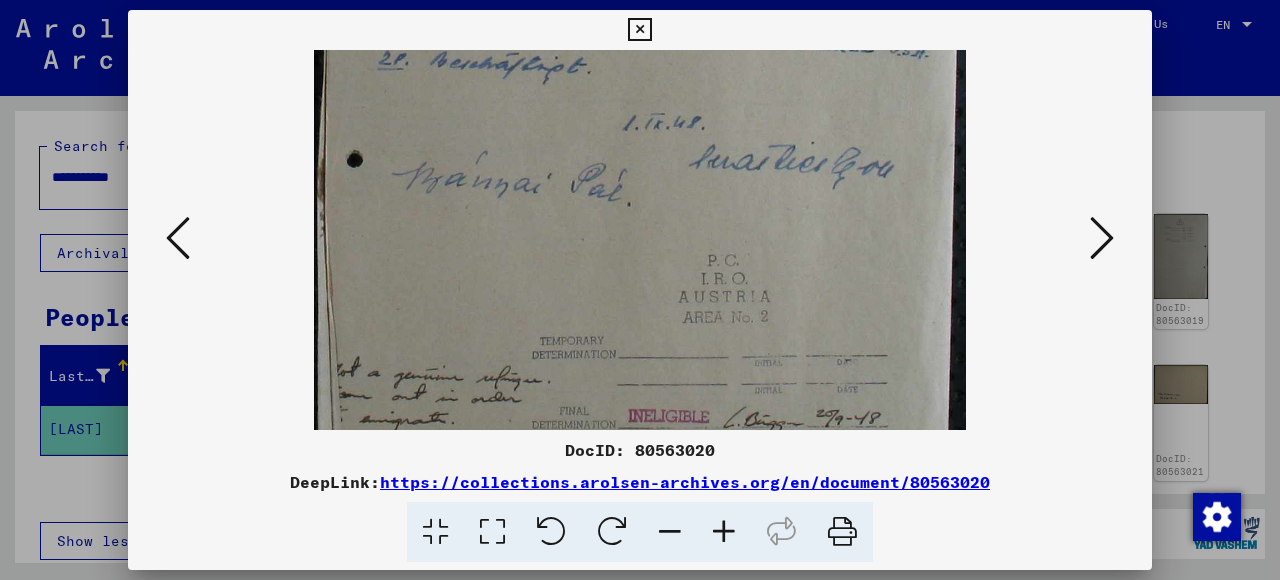 scroll, scrollTop: 500, scrollLeft: 0, axis: vertical 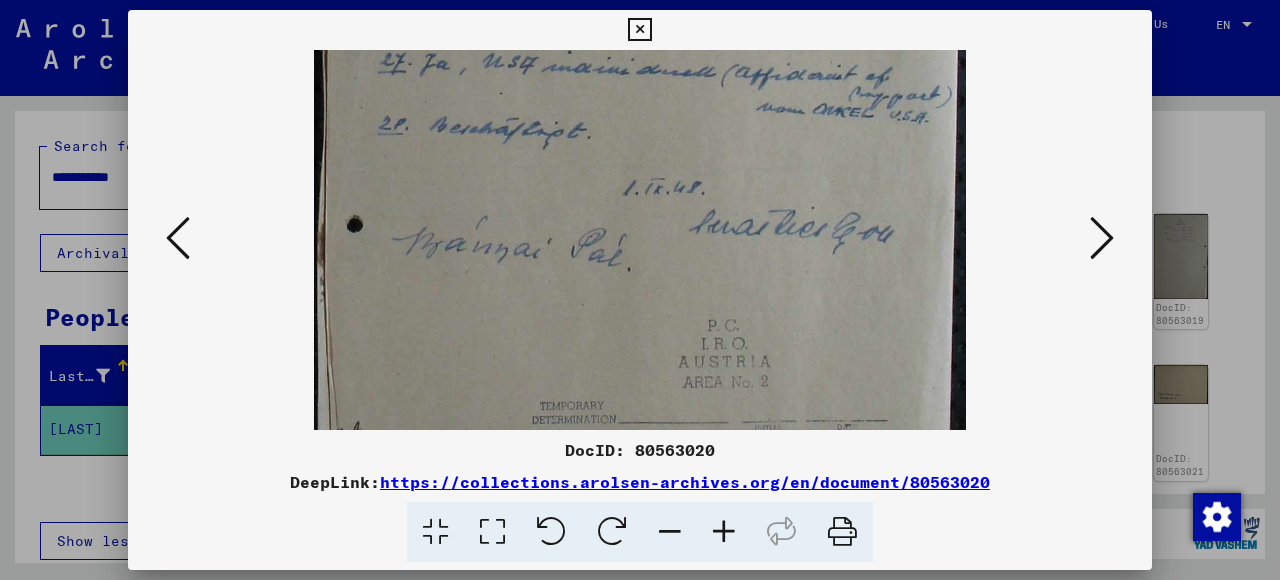 drag, startPoint x: 749, startPoint y: 202, endPoint x: 756, endPoint y: 262, distance: 60.40695 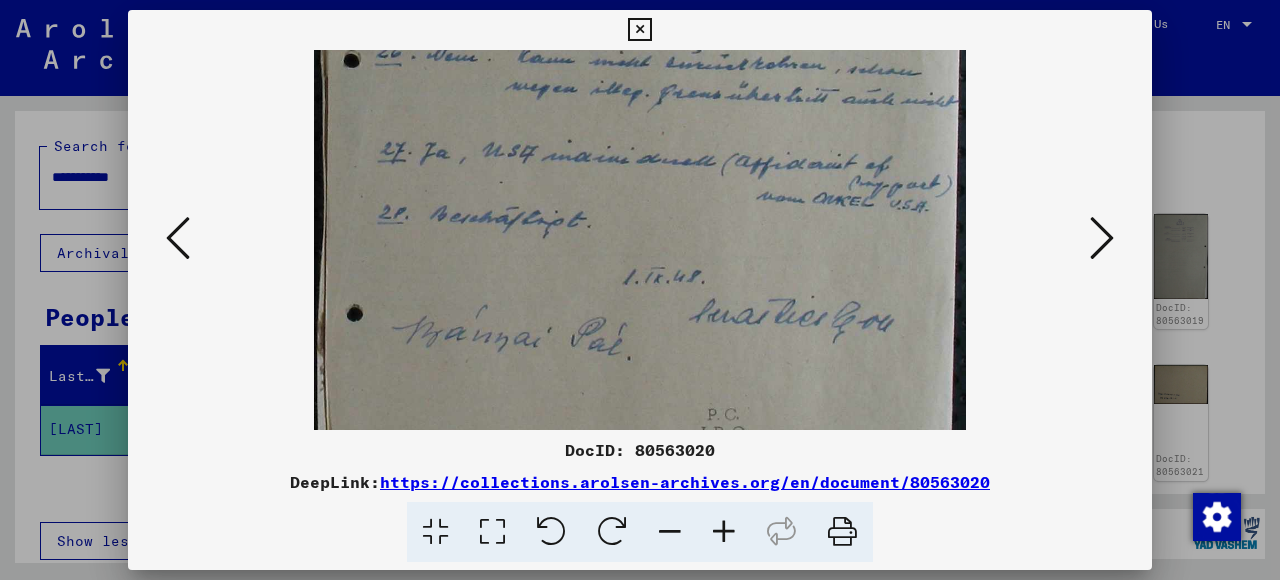 drag, startPoint x: 766, startPoint y: 182, endPoint x: 776, endPoint y: 265, distance: 83.60024 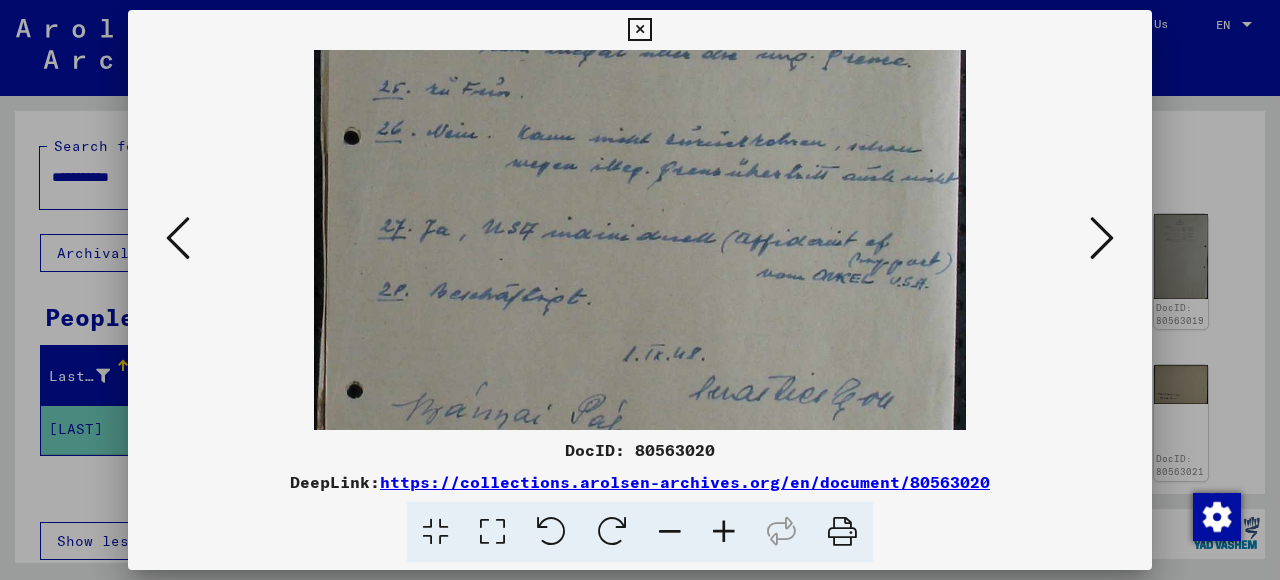 drag, startPoint x: 735, startPoint y: 184, endPoint x: 748, endPoint y: 262, distance: 79.07591 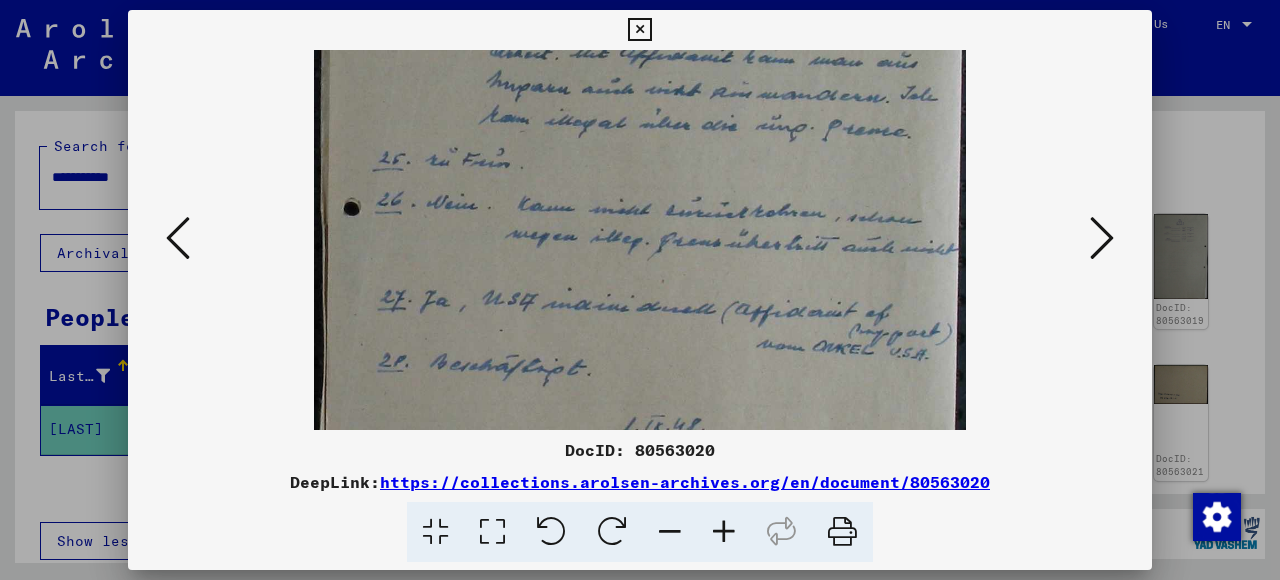 drag, startPoint x: 742, startPoint y: 199, endPoint x: 747, endPoint y: 266, distance: 67.18631 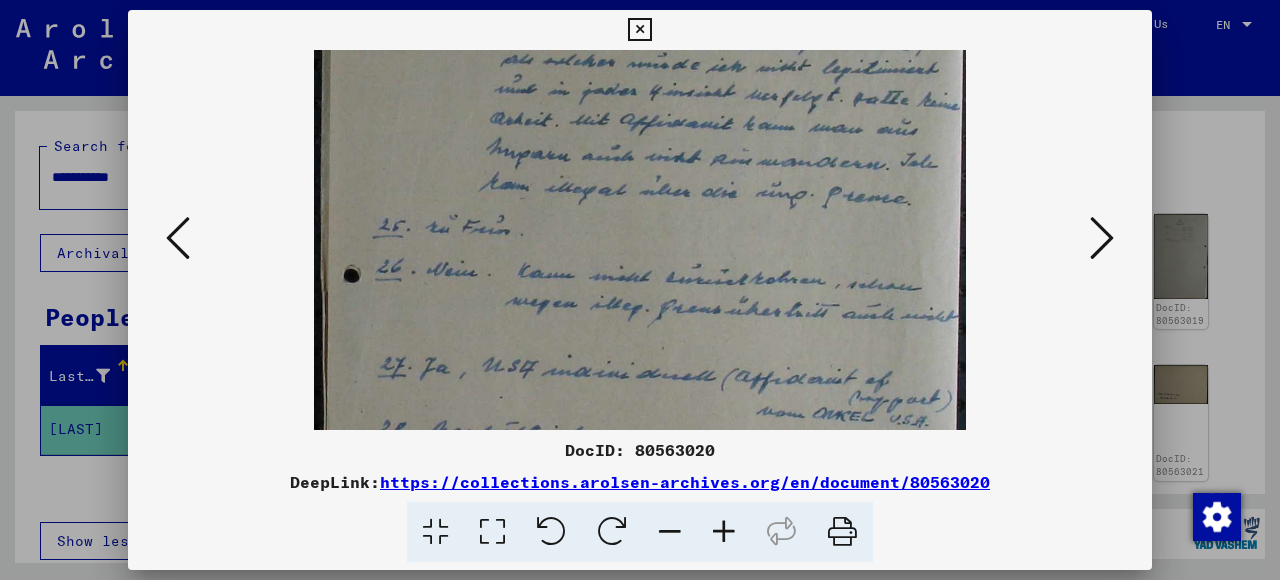 drag, startPoint x: 748, startPoint y: 191, endPoint x: 750, endPoint y: 256, distance: 65.03076 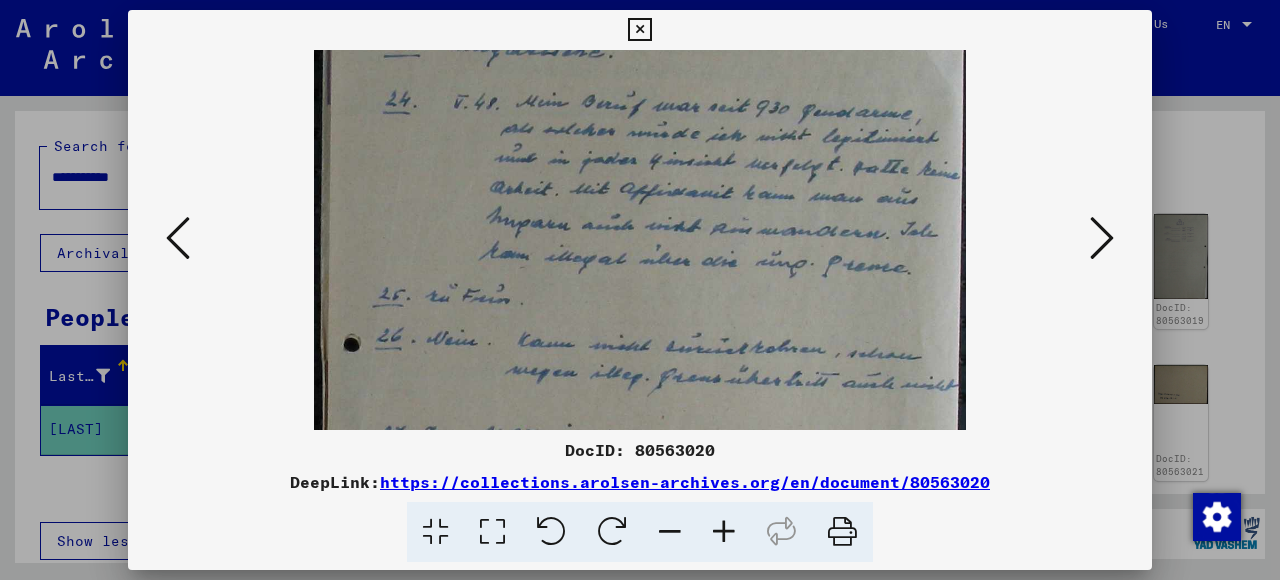 drag, startPoint x: 750, startPoint y: 178, endPoint x: 756, endPoint y: 244, distance: 66.27216 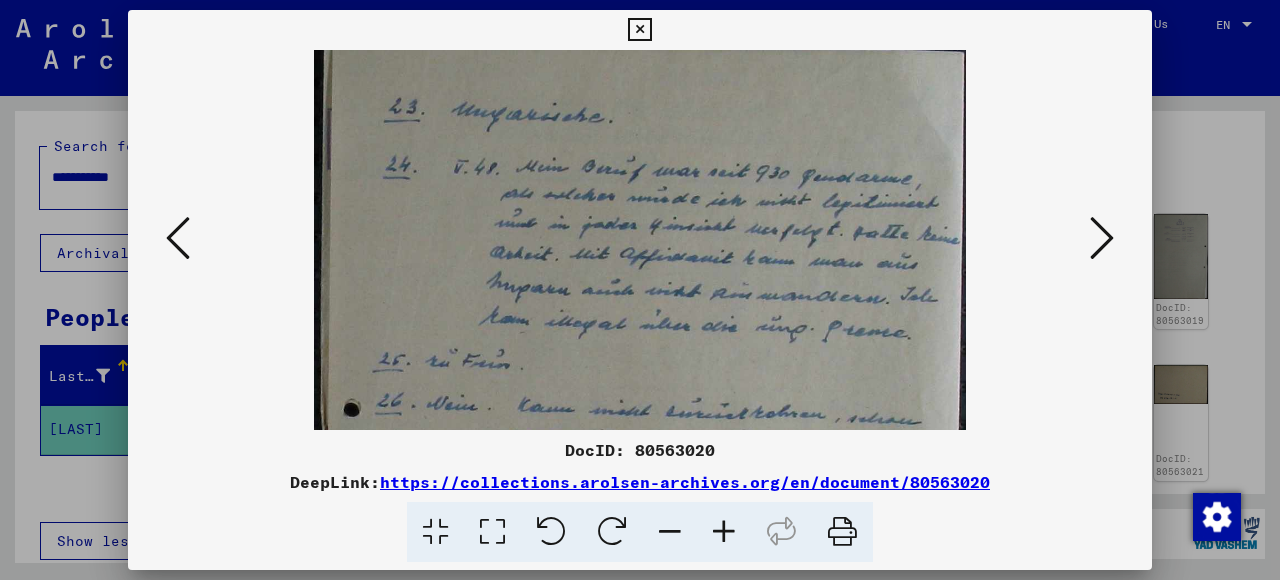 scroll, scrollTop: 0, scrollLeft: 0, axis: both 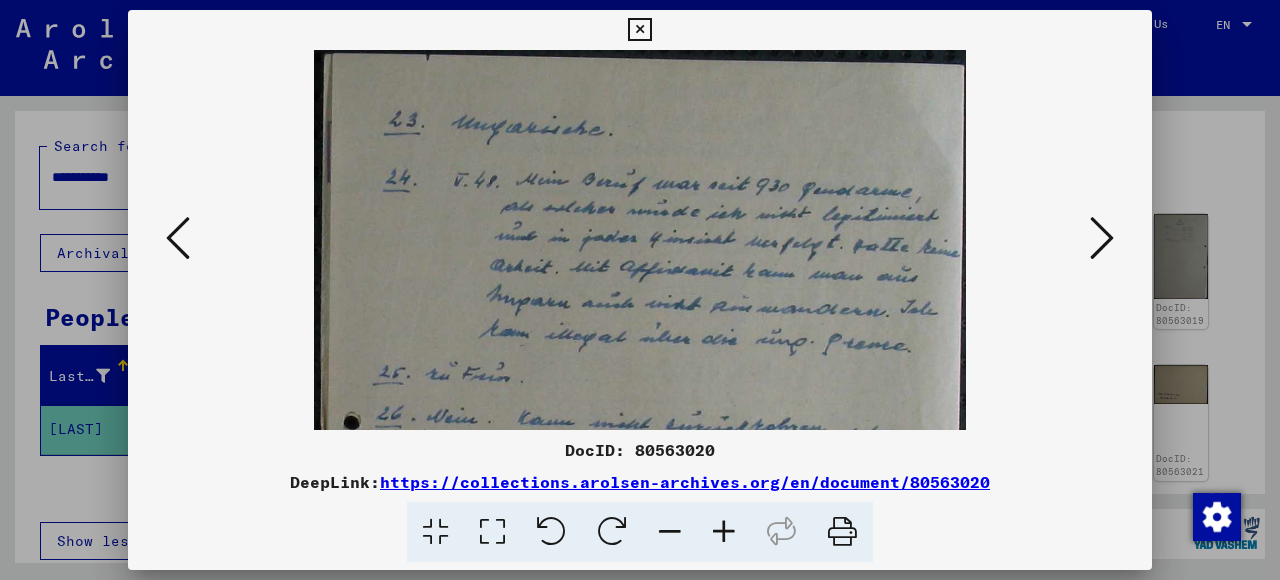 drag, startPoint x: 758, startPoint y: 158, endPoint x: 759, endPoint y: 240, distance: 82.006096 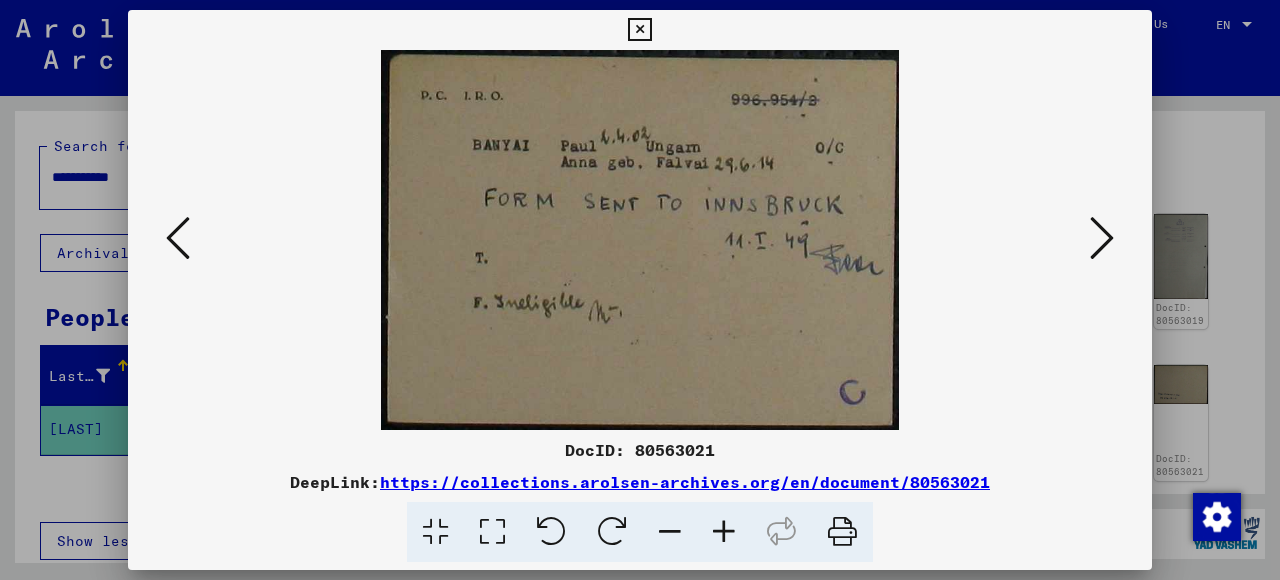 click at bounding box center (1102, 238) 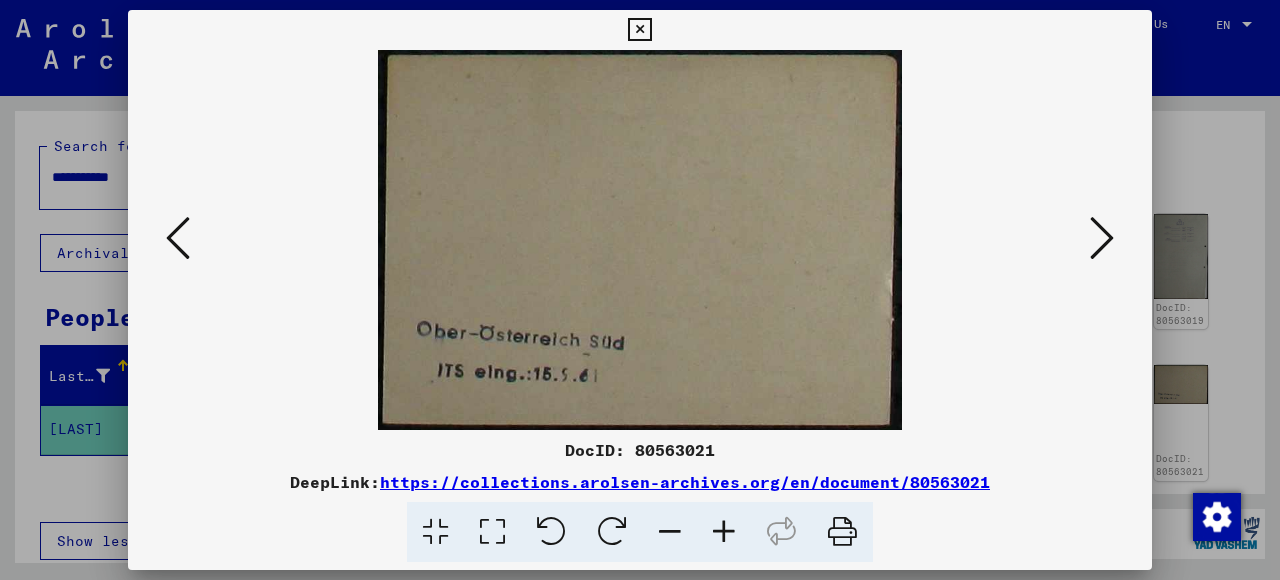 click at bounding box center [1102, 238] 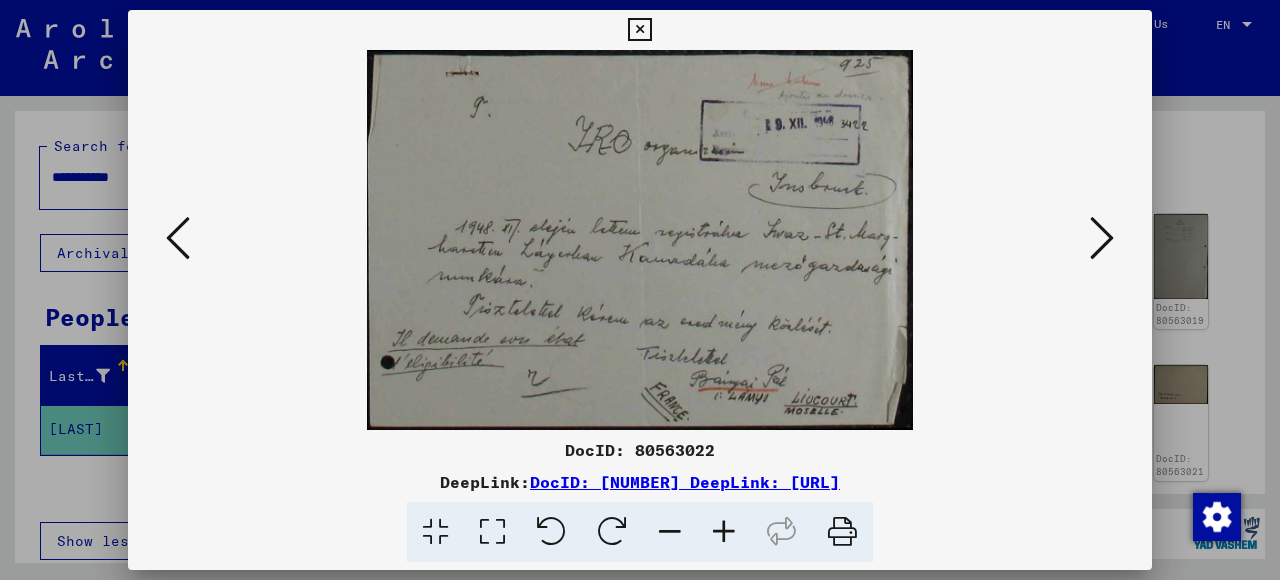 click at bounding box center [1102, 238] 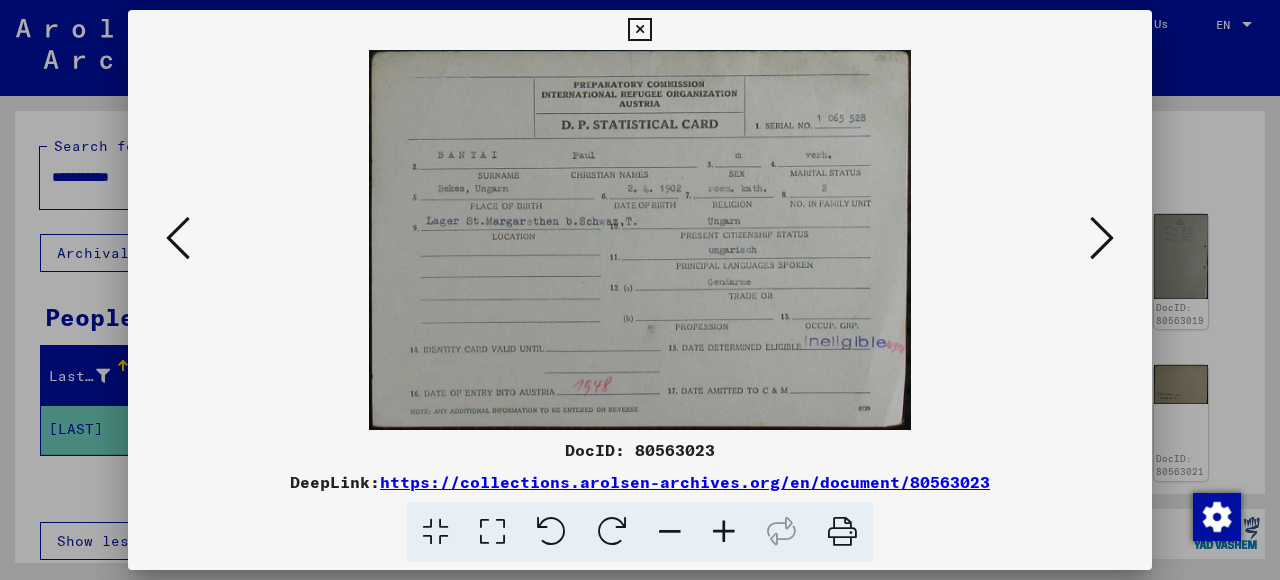 click at bounding box center [1102, 238] 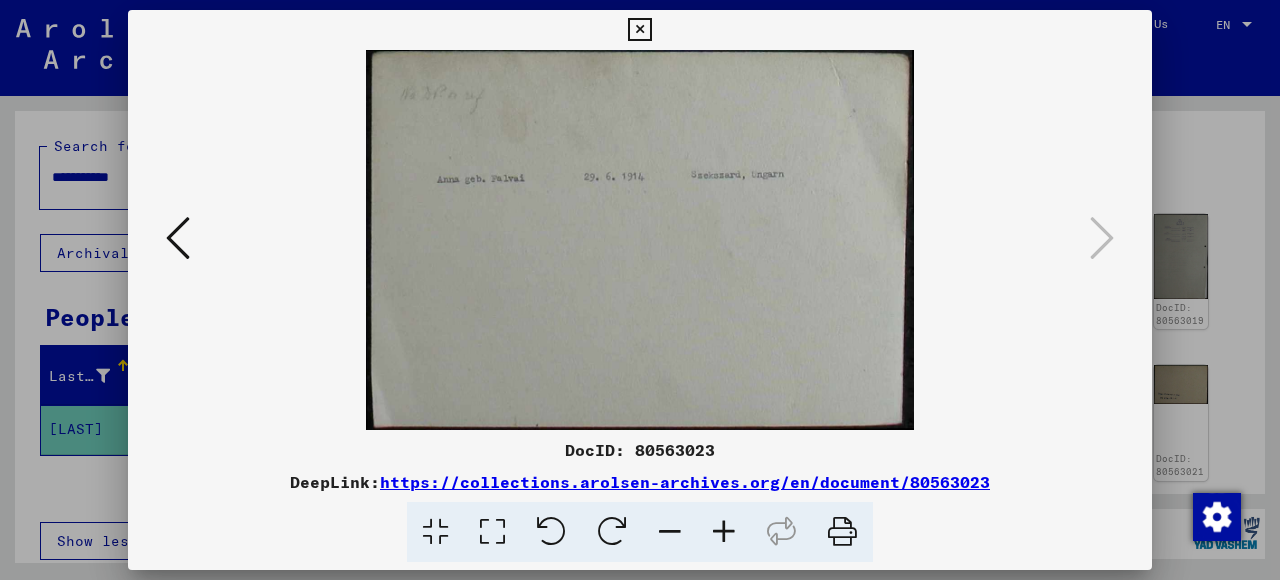 click at bounding box center (1102, 238) 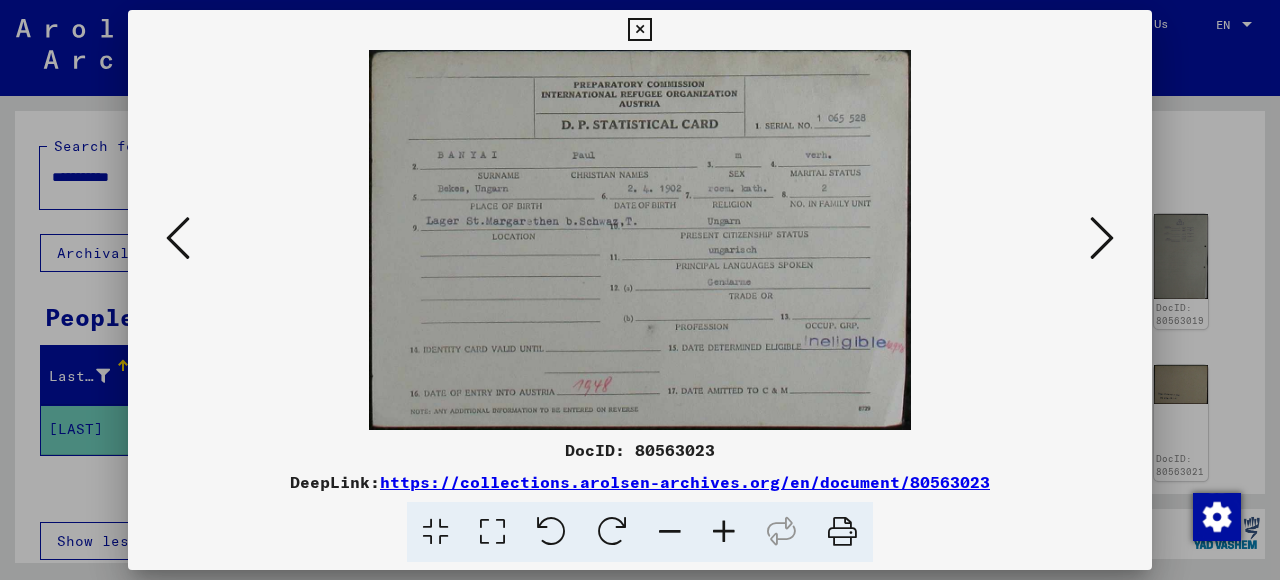 click at bounding box center [178, 238] 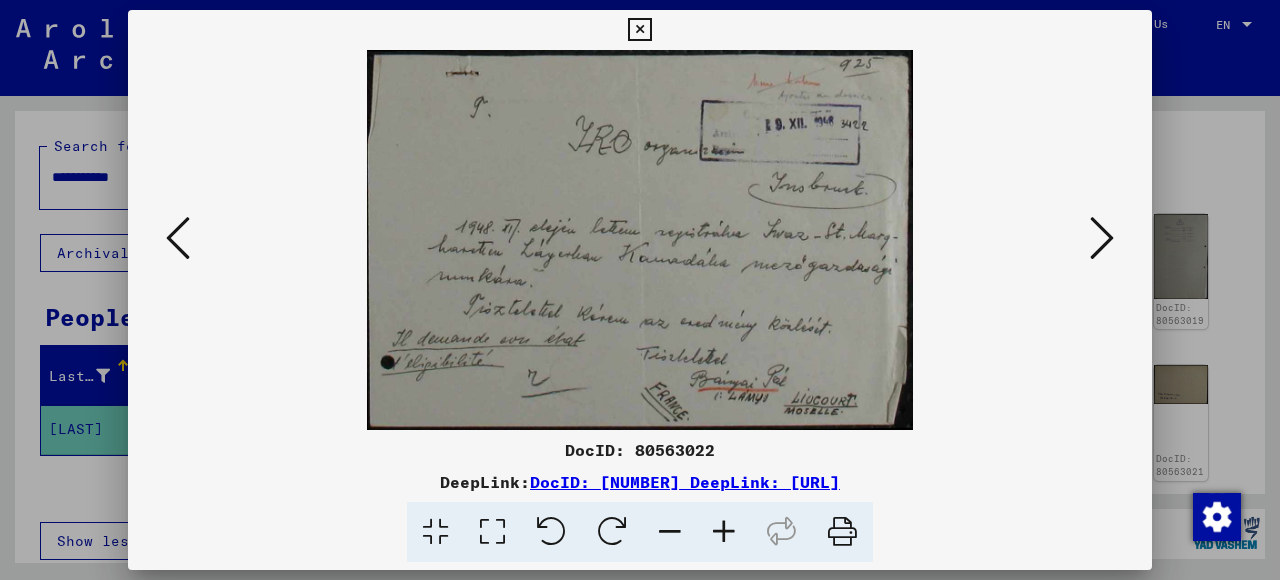 click at bounding box center [178, 238] 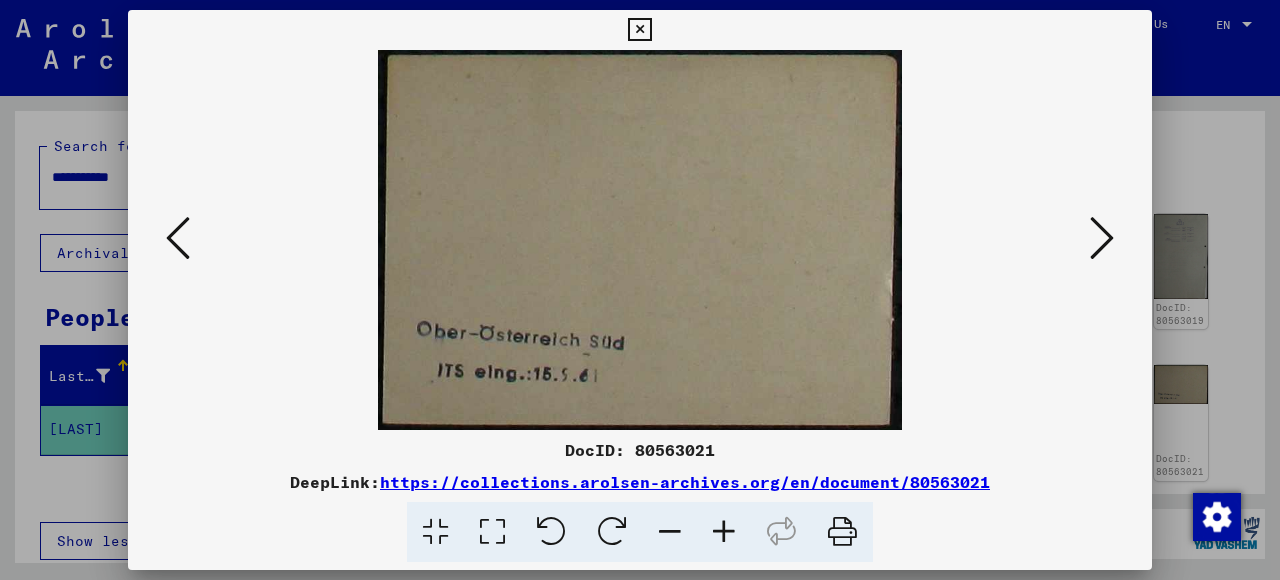 click at bounding box center [178, 238] 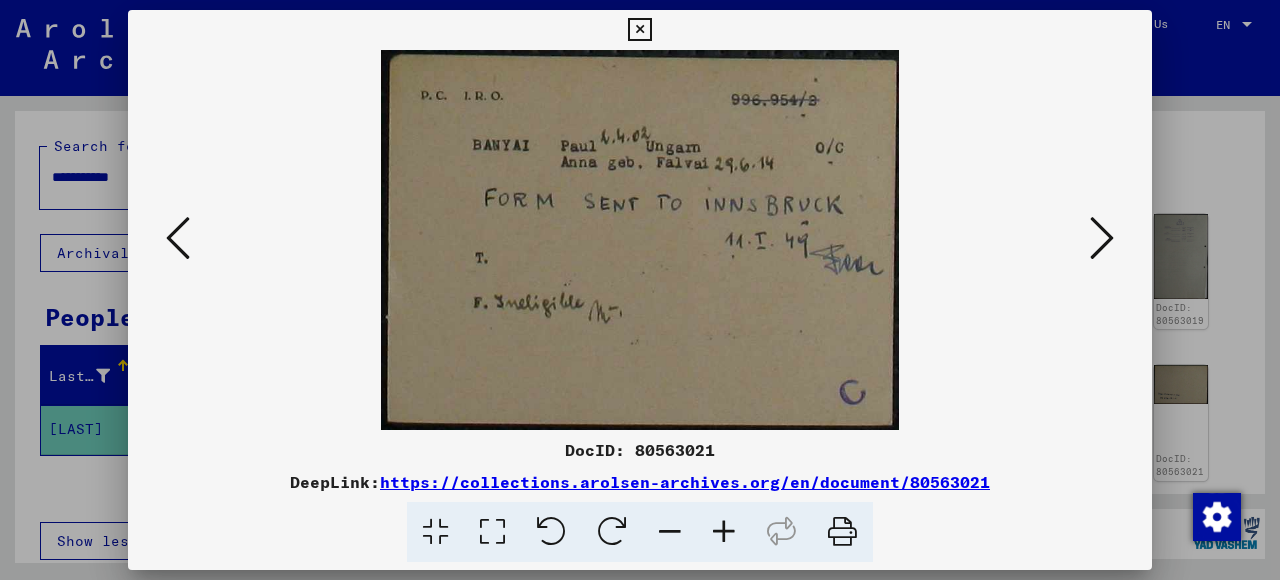 click at bounding box center (178, 238) 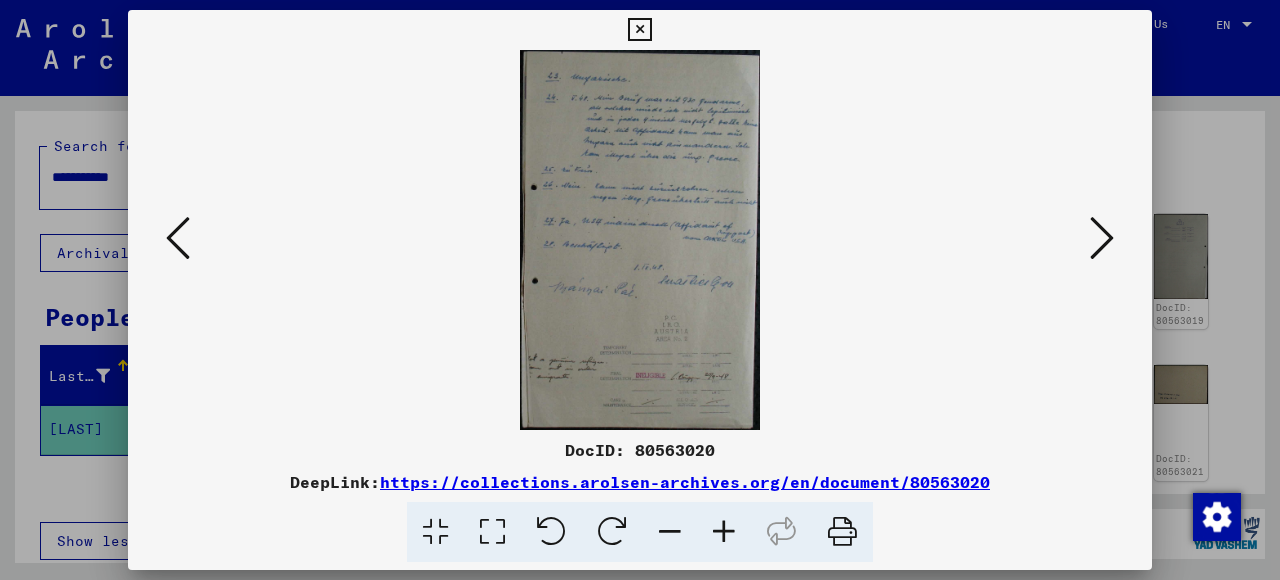 click at bounding box center [178, 238] 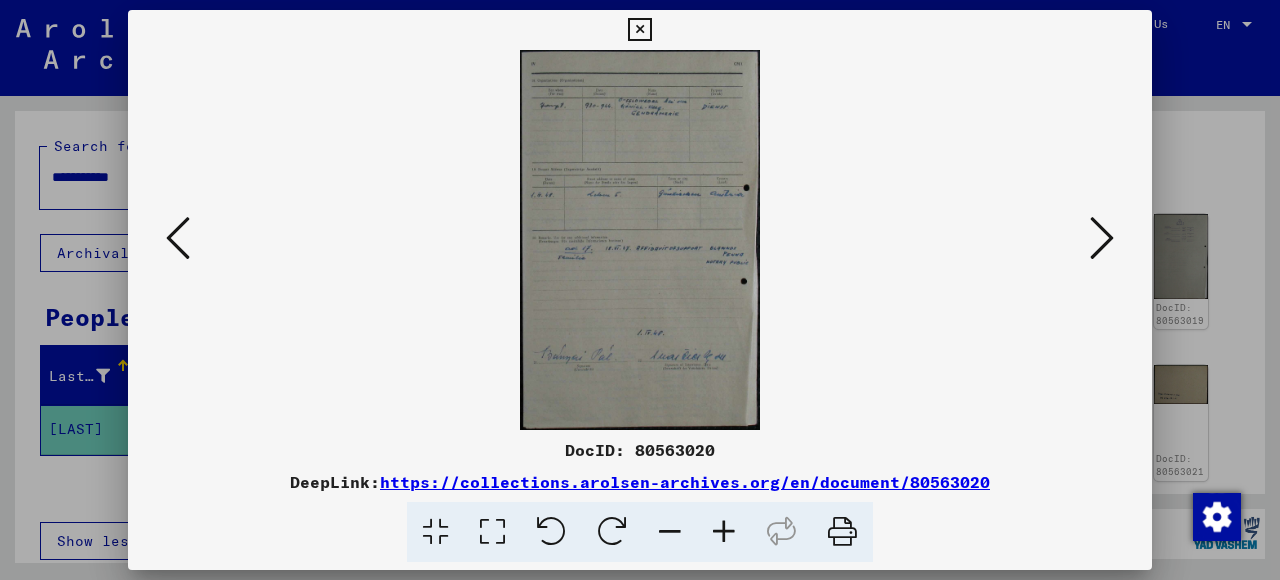 click at bounding box center [178, 238] 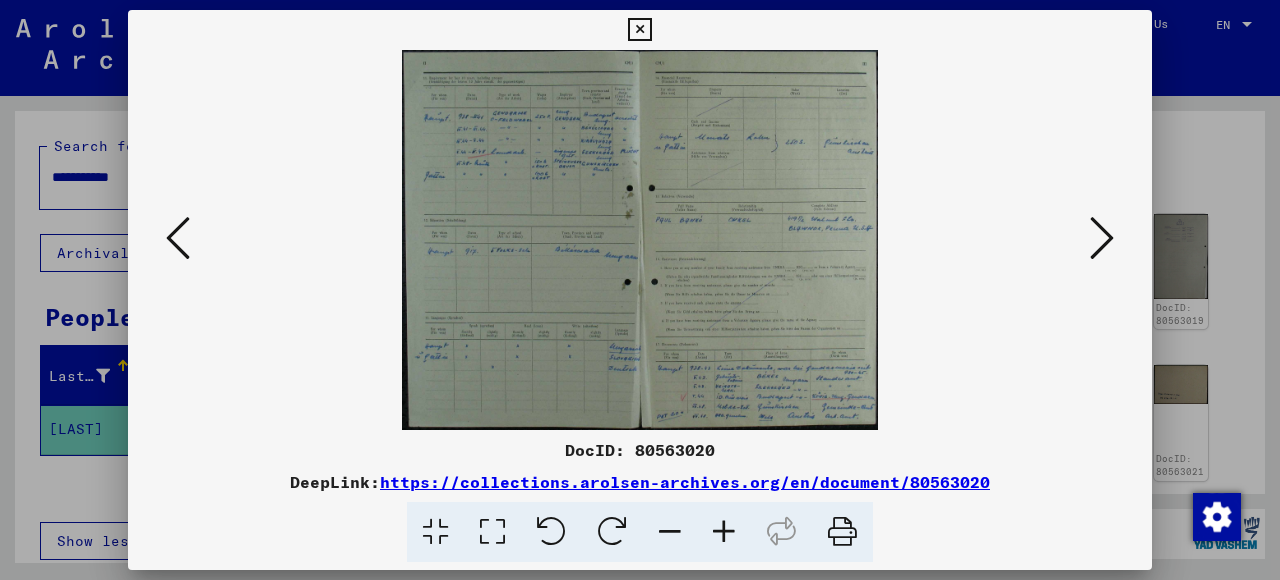 click at bounding box center (724, 532) 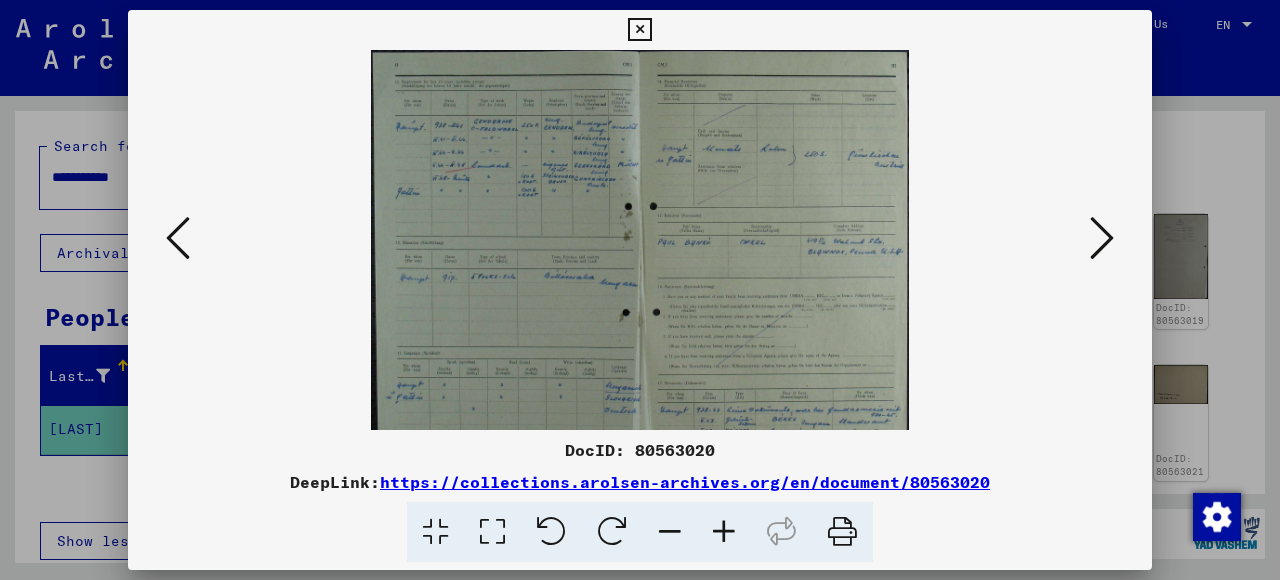 click at bounding box center [724, 532] 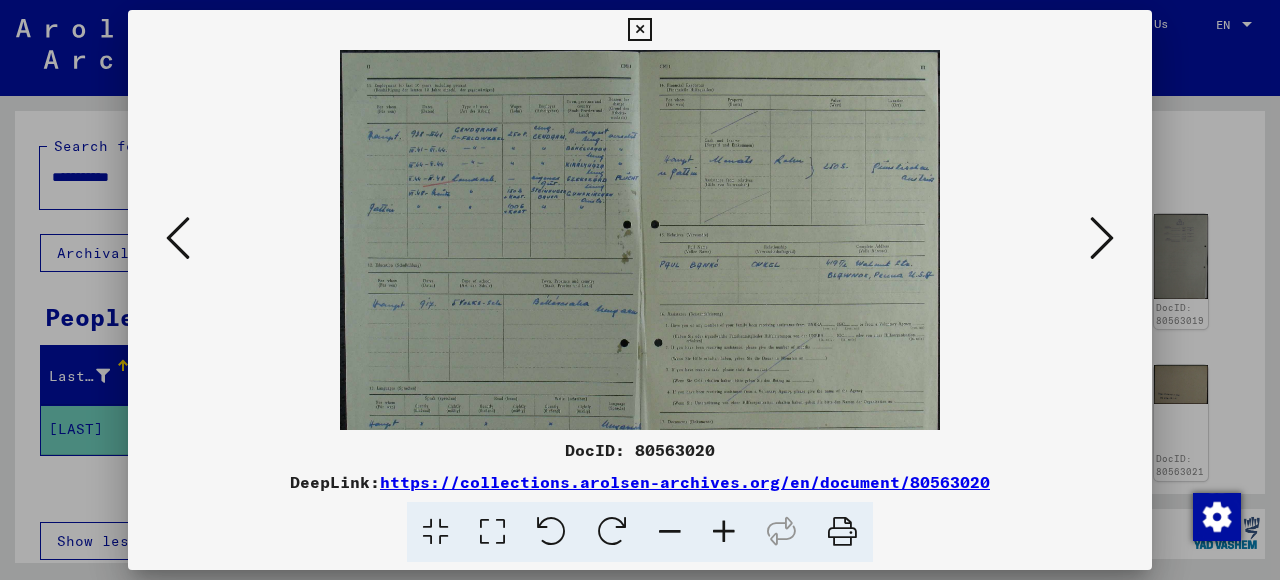 click at bounding box center (724, 532) 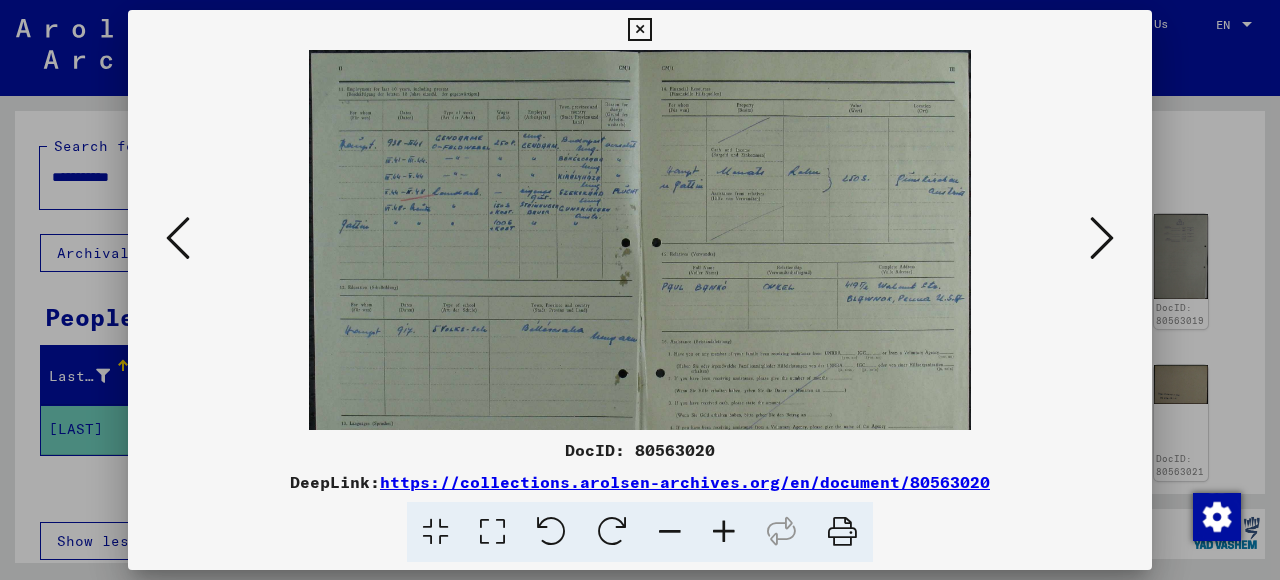 click at bounding box center [724, 532] 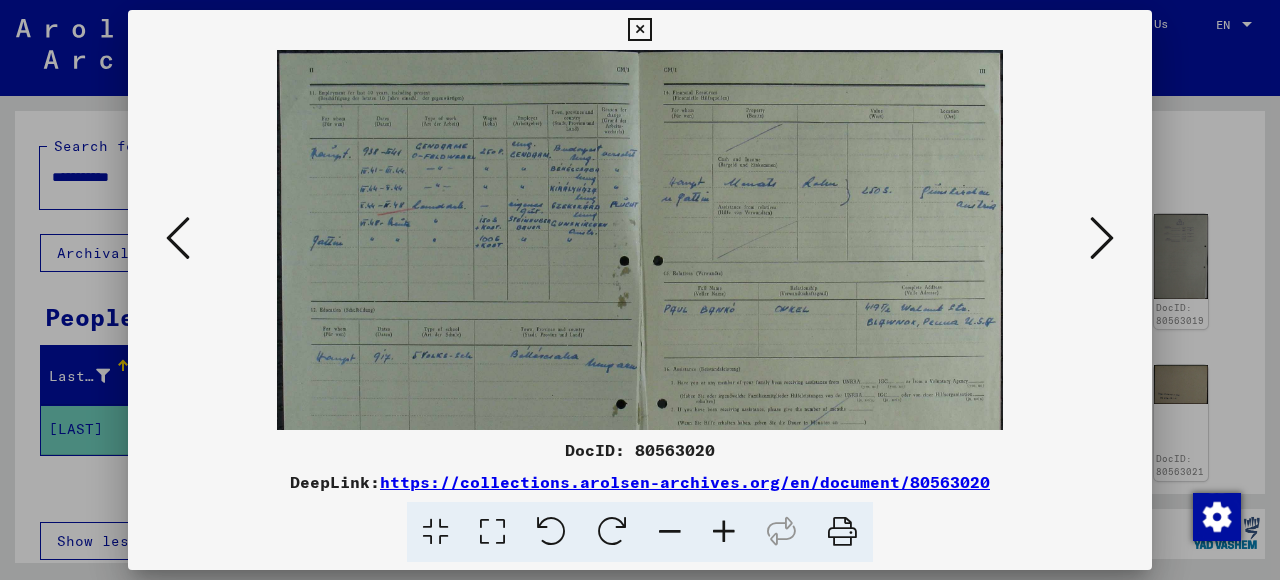 click at bounding box center (724, 532) 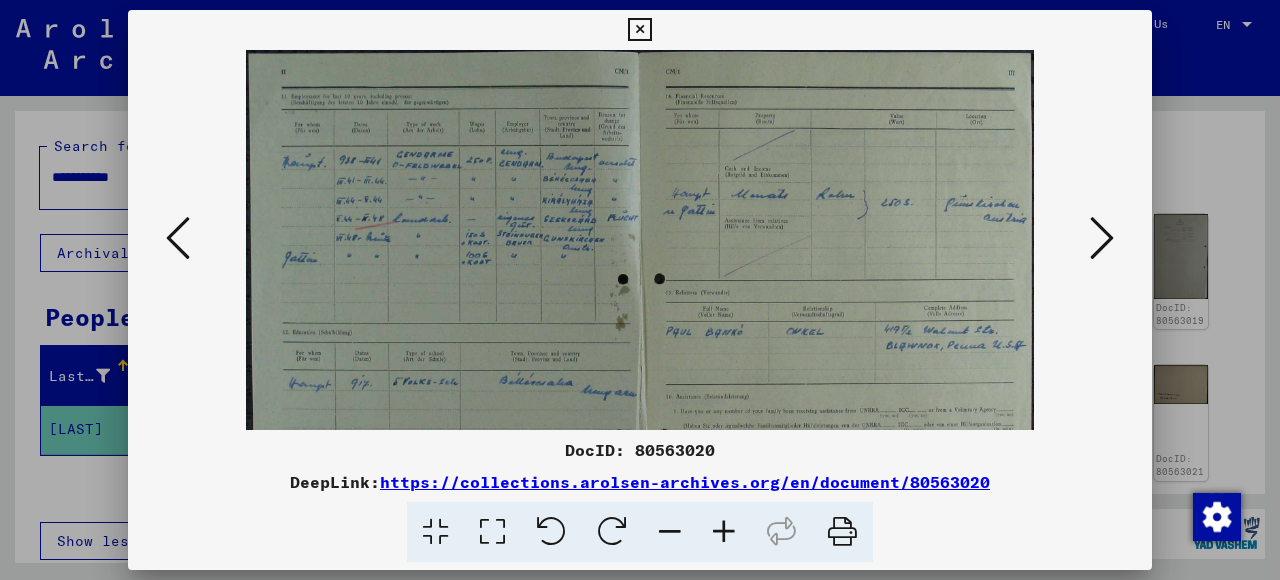 click at bounding box center [724, 532] 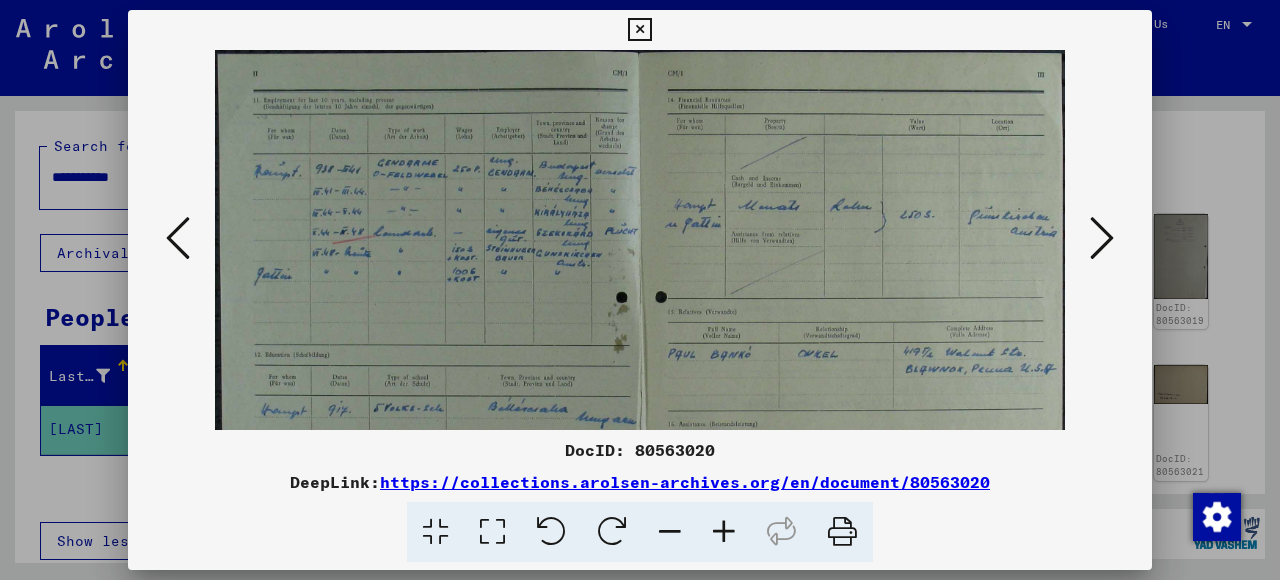 click at bounding box center [724, 532] 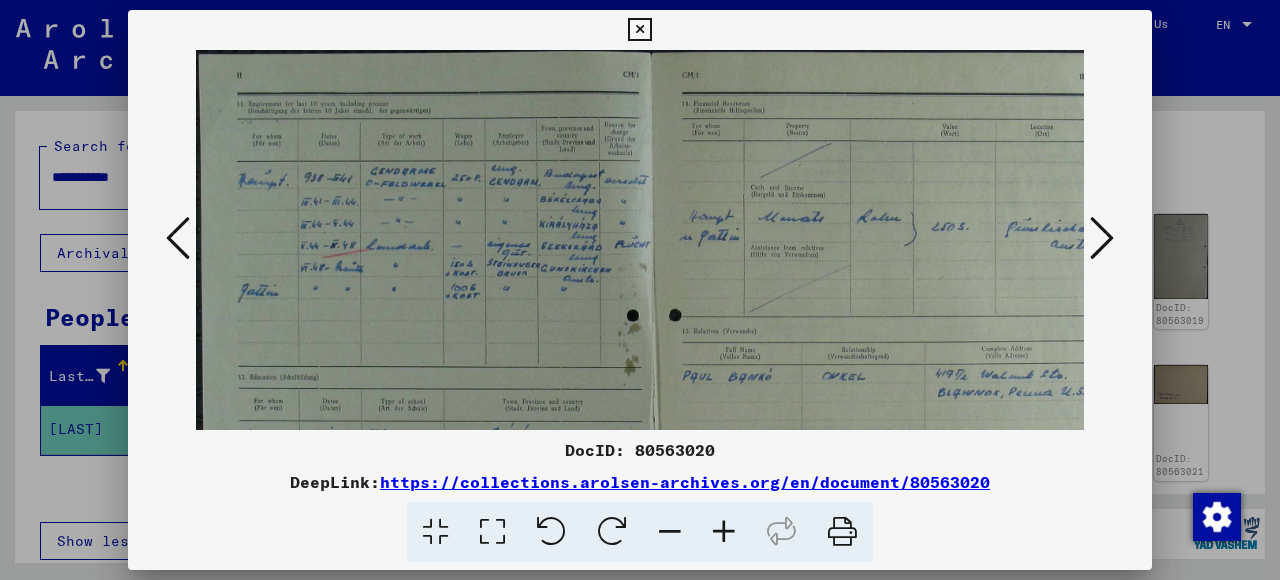 click at bounding box center (724, 532) 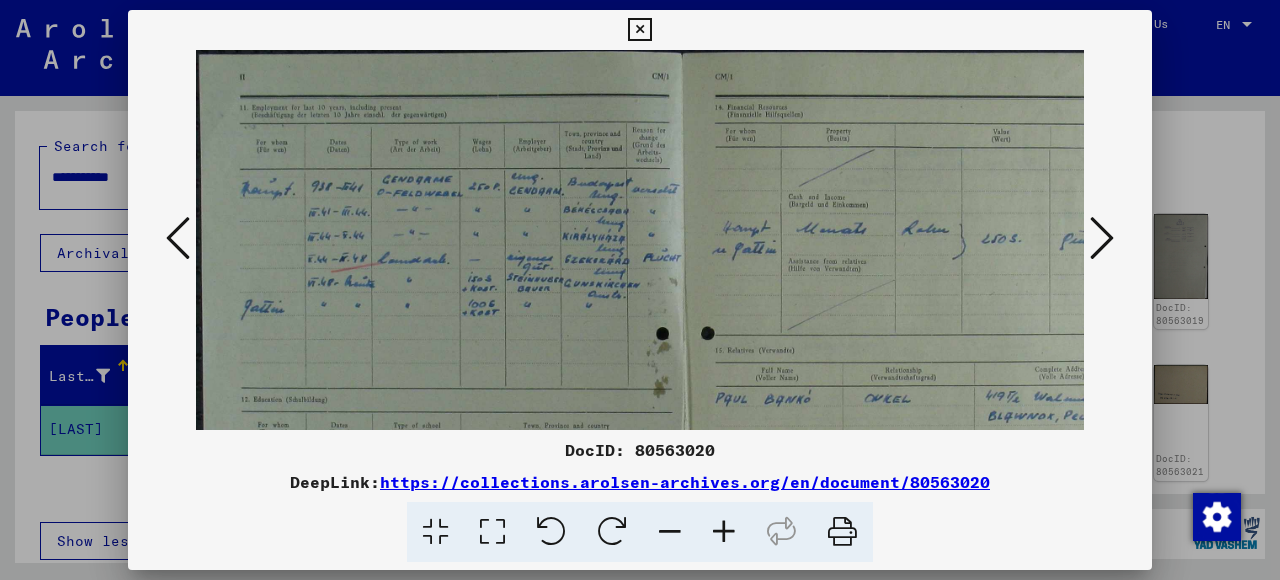 click at bounding box center (842, 532) 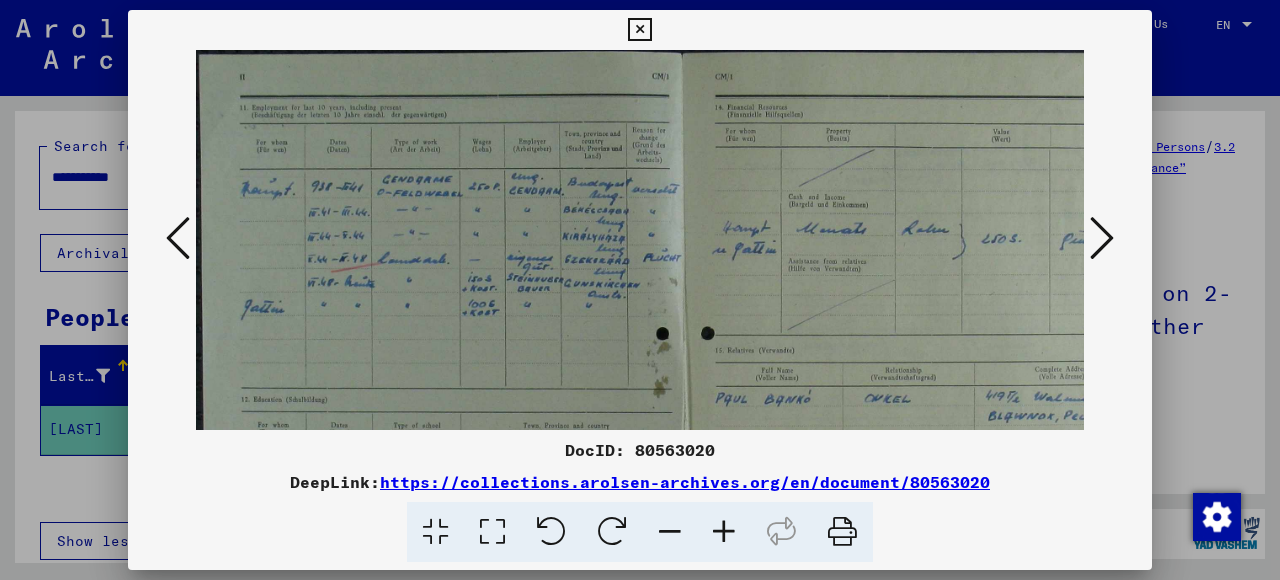 scroll, scrollTop: 0, scrollLeft: 0, axis: both 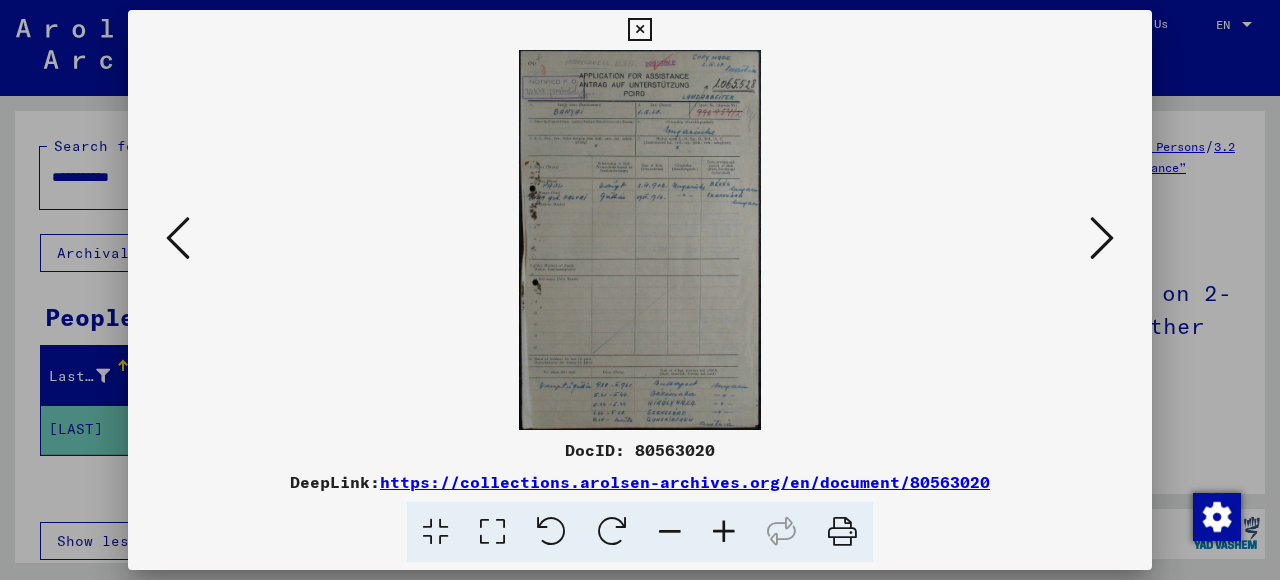click at bounding box center [178, 238] 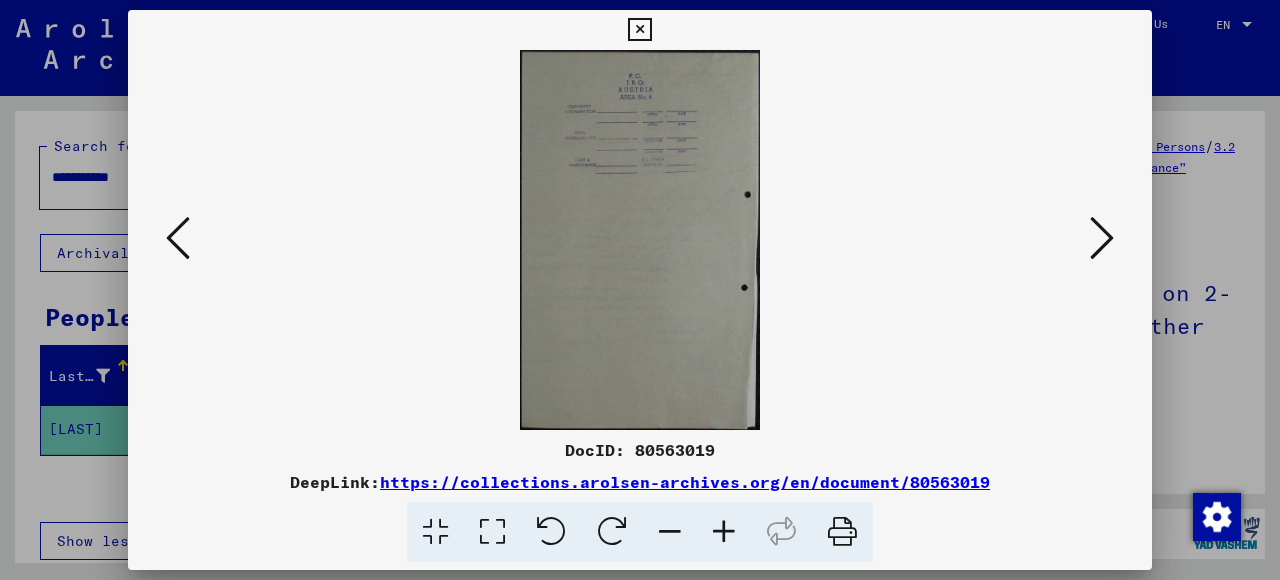 click at bounding box center [178, 238] 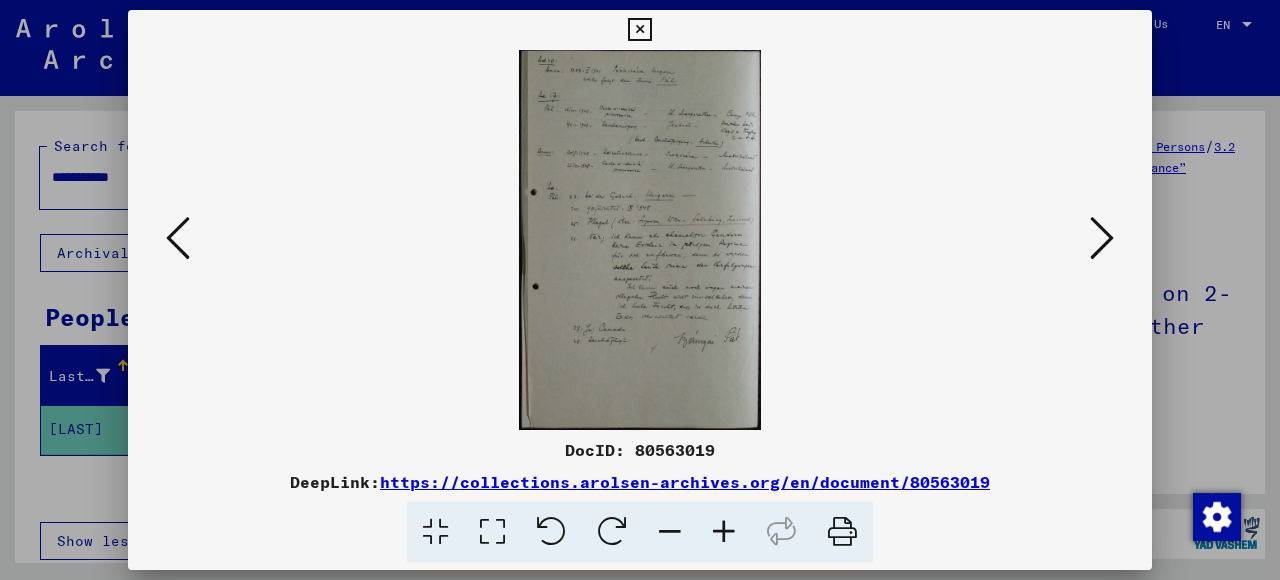 click at bounding box center (640, 240) 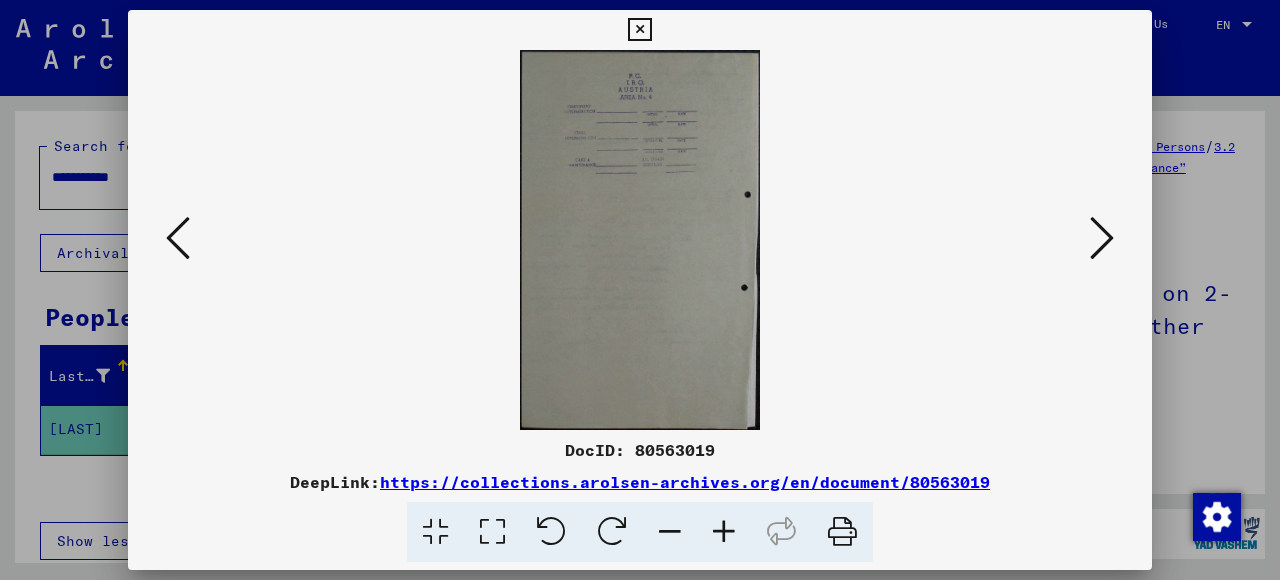 click at bounding box center [178, 238] 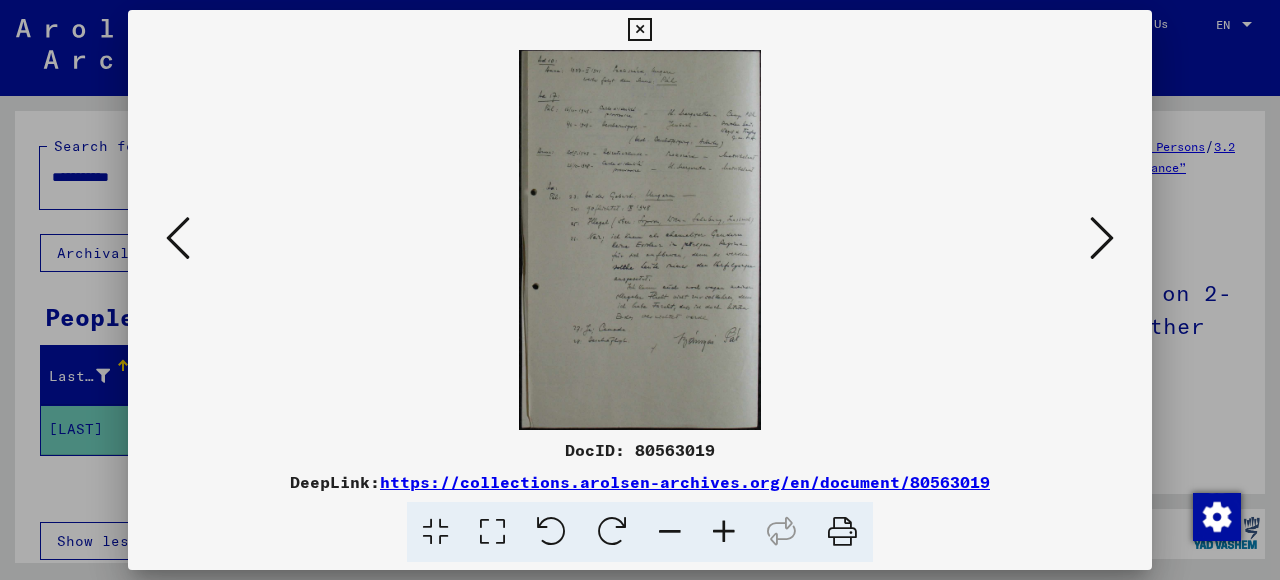 click at bounding box center (842, 532) 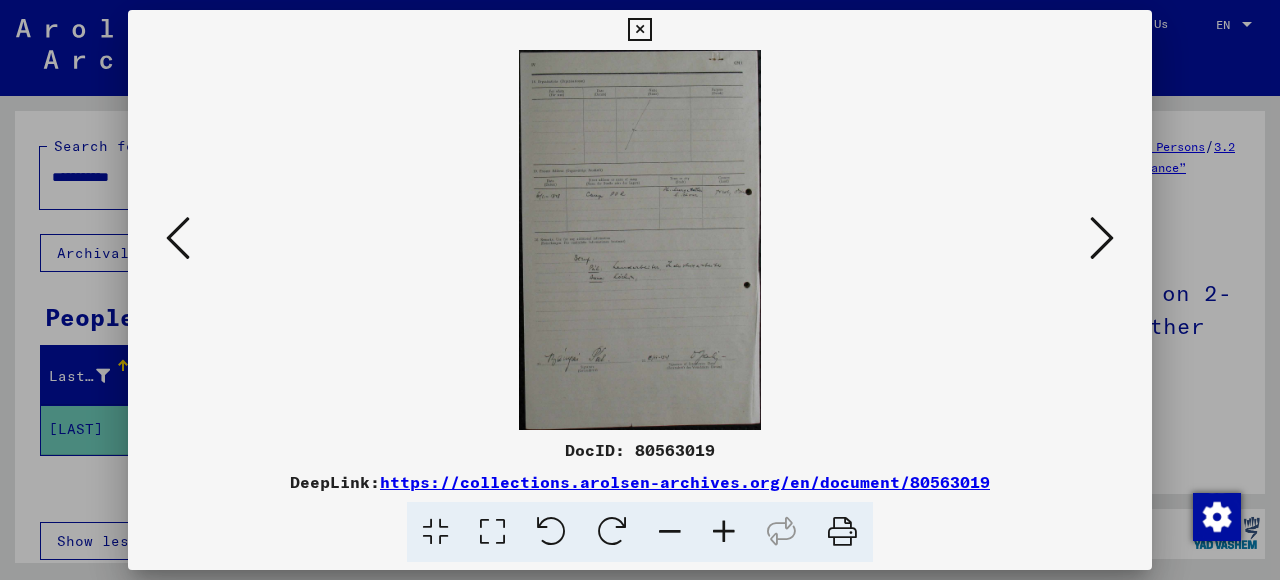 click at bounding box center (178, 238) 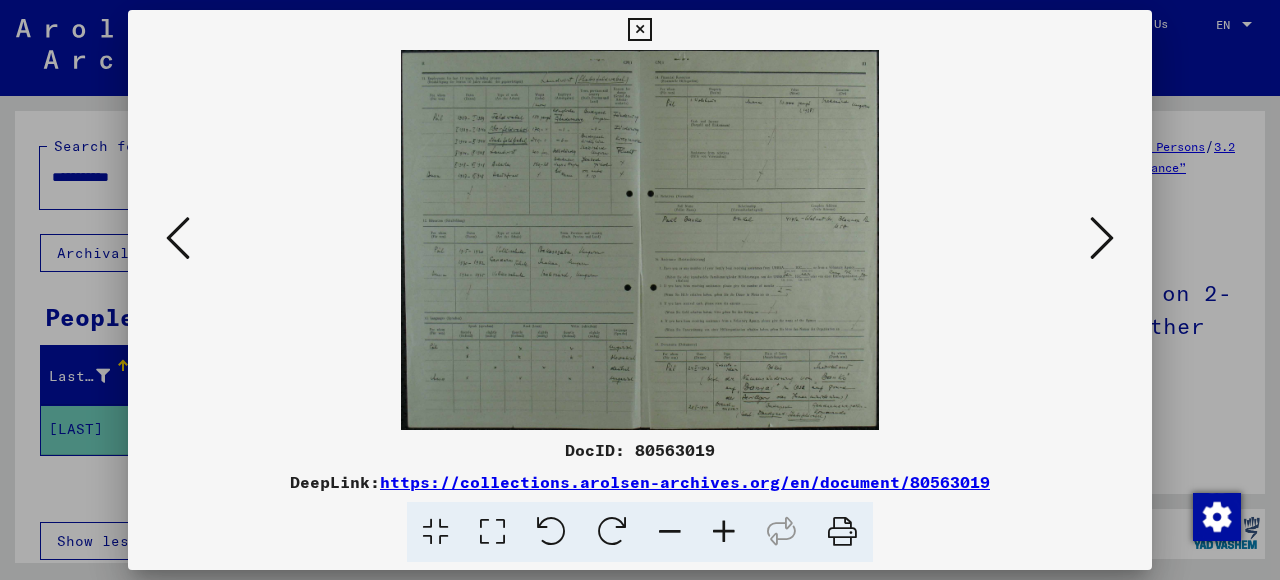 click at bounding box center [178, 238] 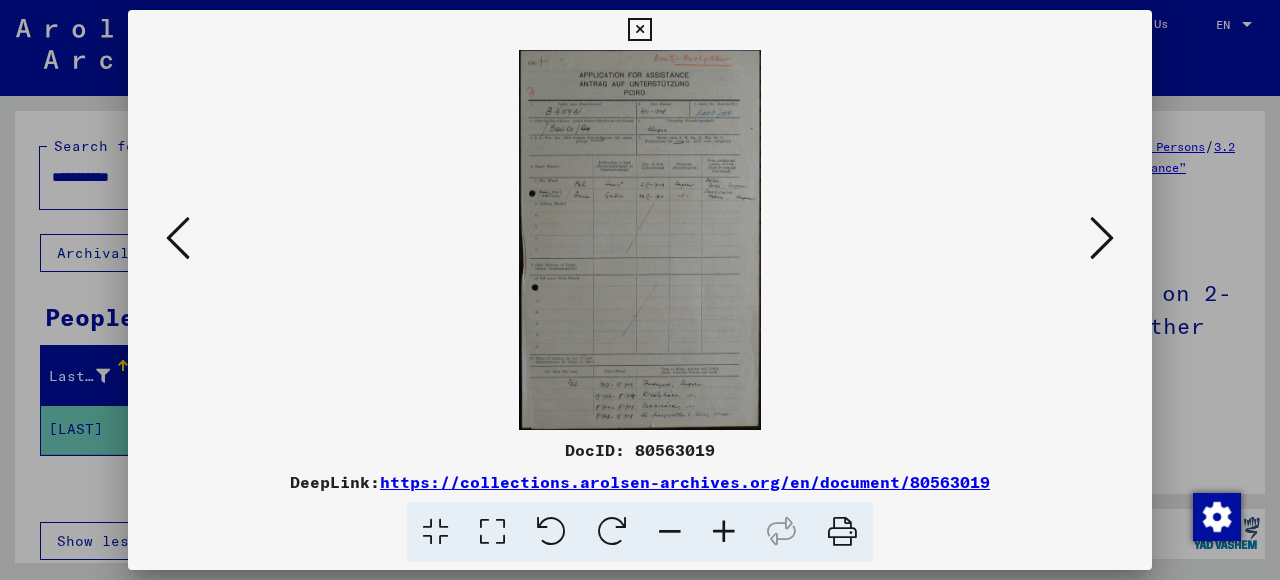 click at bounding box center (178, 238) 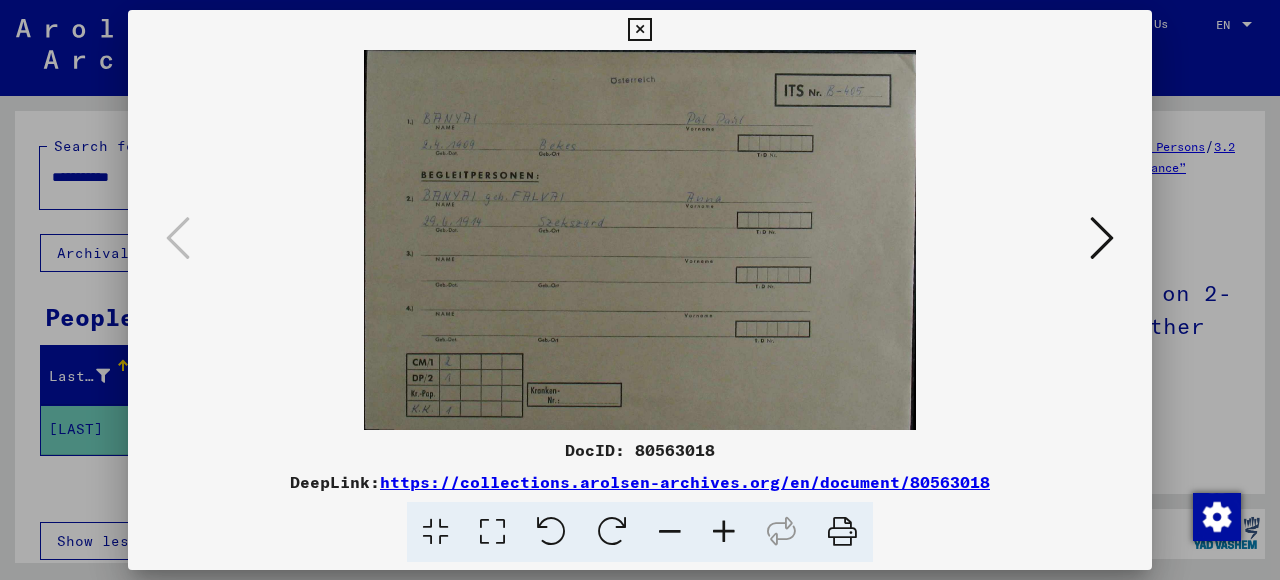 click at bounding box center [178, 238] 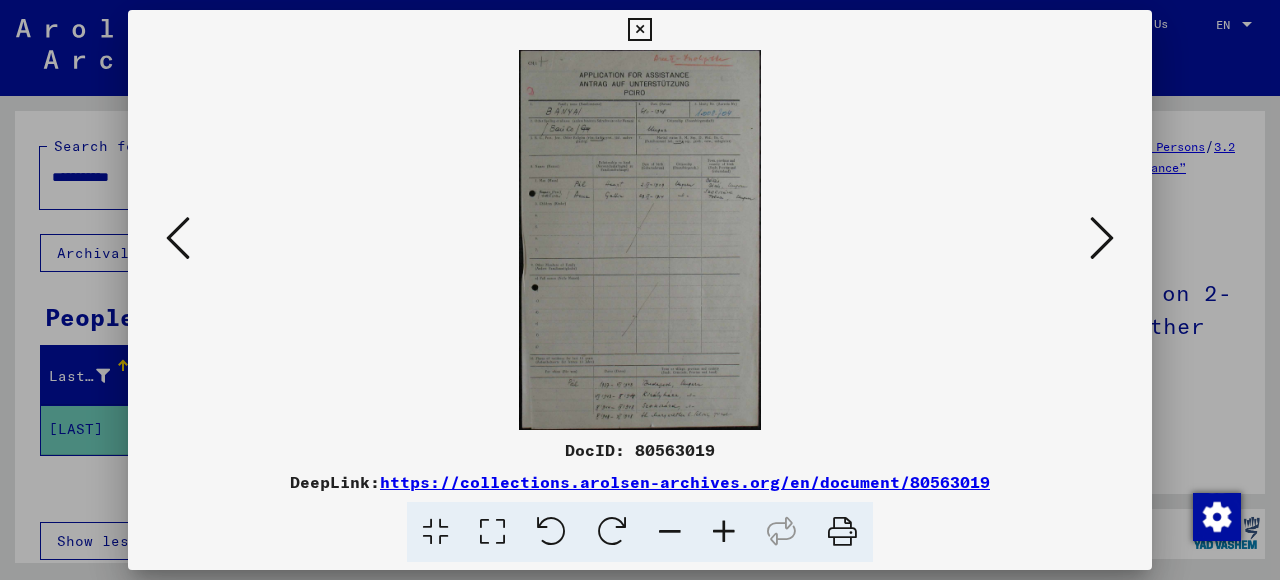 click at bounding box center (1102, 238) 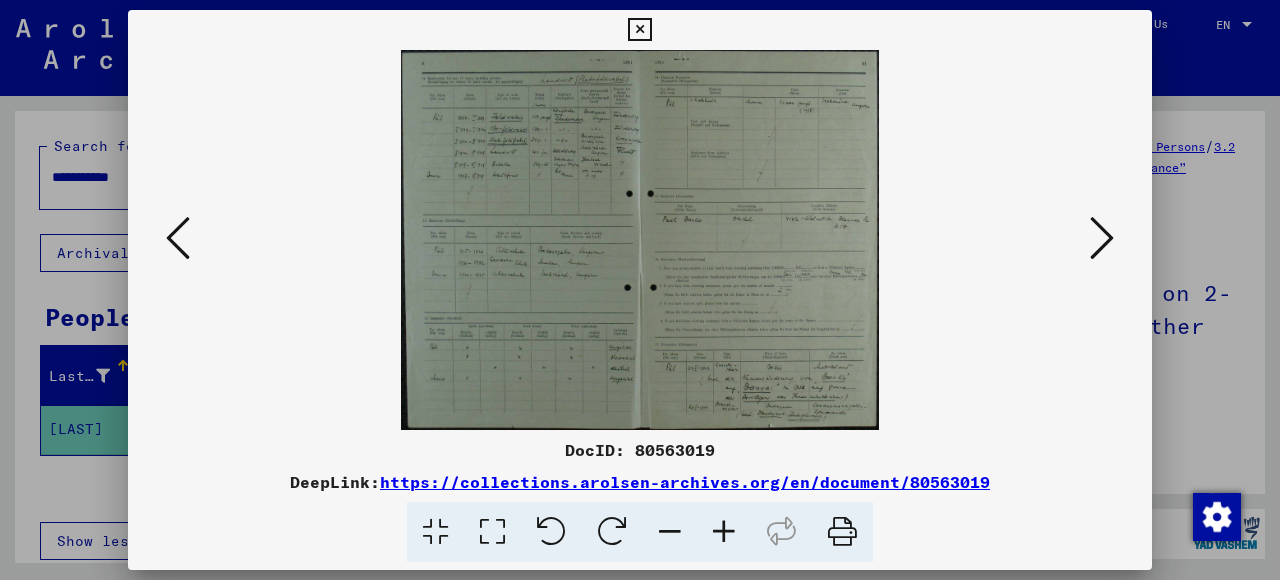 click at bounding box center (1102, 238) 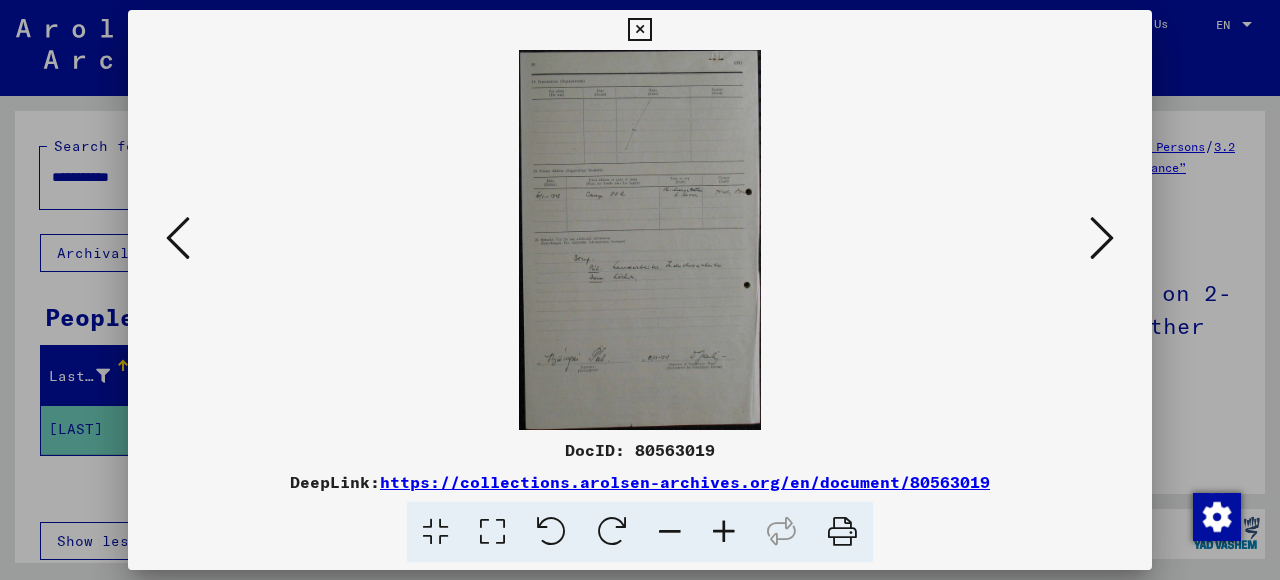 click at bounding box center (1102, 238) 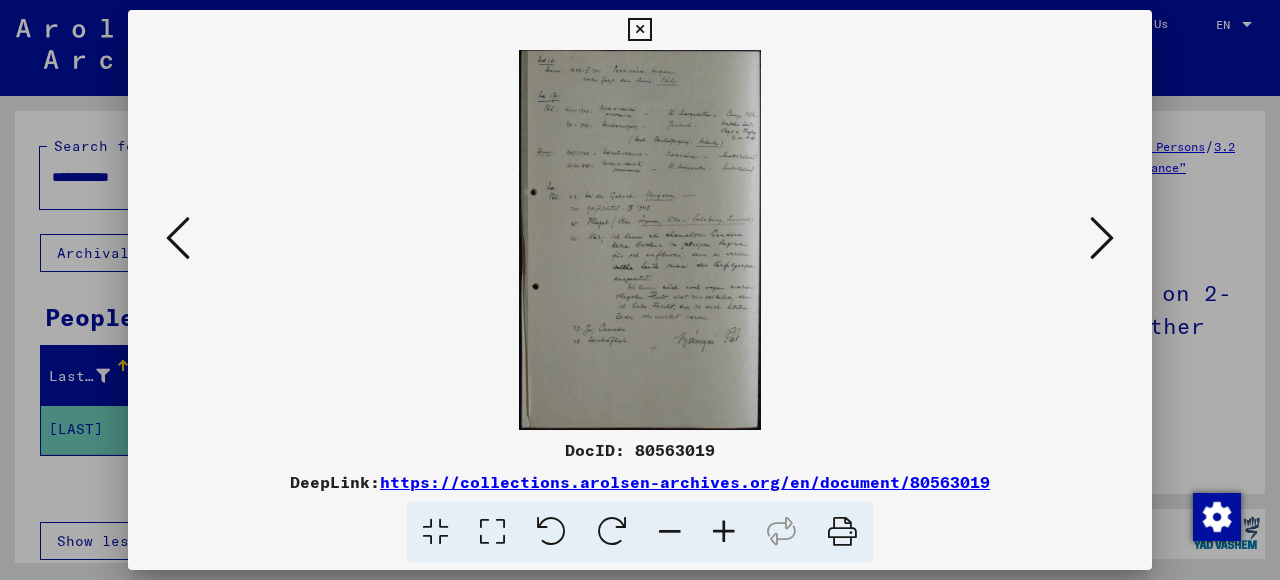 click at bounding box center (639, 30) 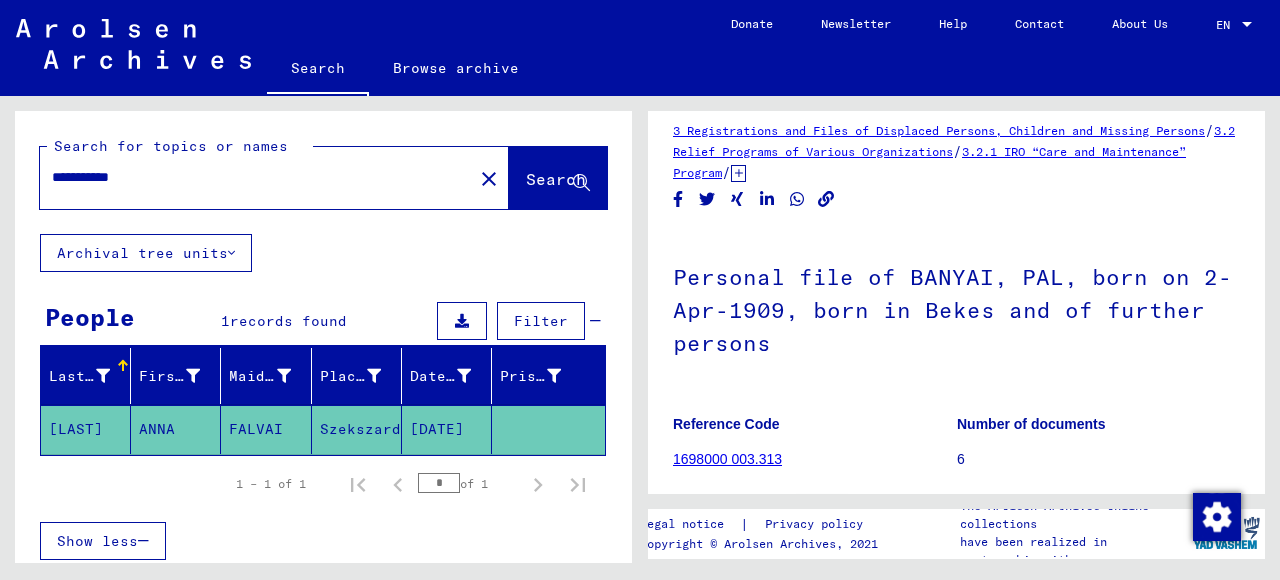 scroll, scrollTop: 0, scrollLeft: 0, axis: both 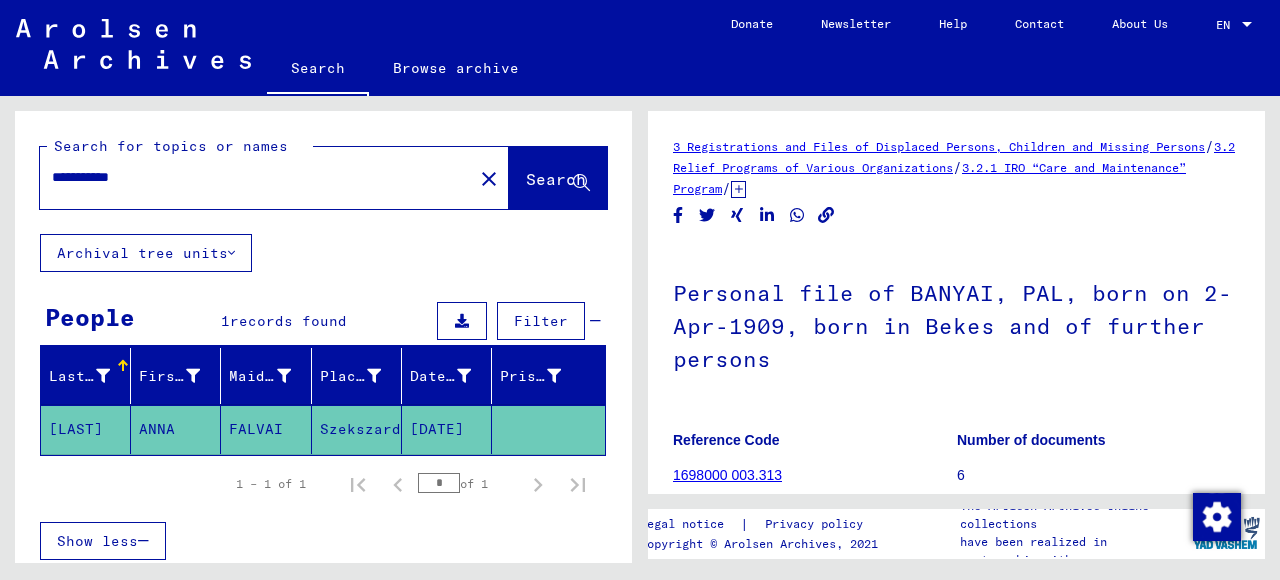 click at bounding box center [121, 363] 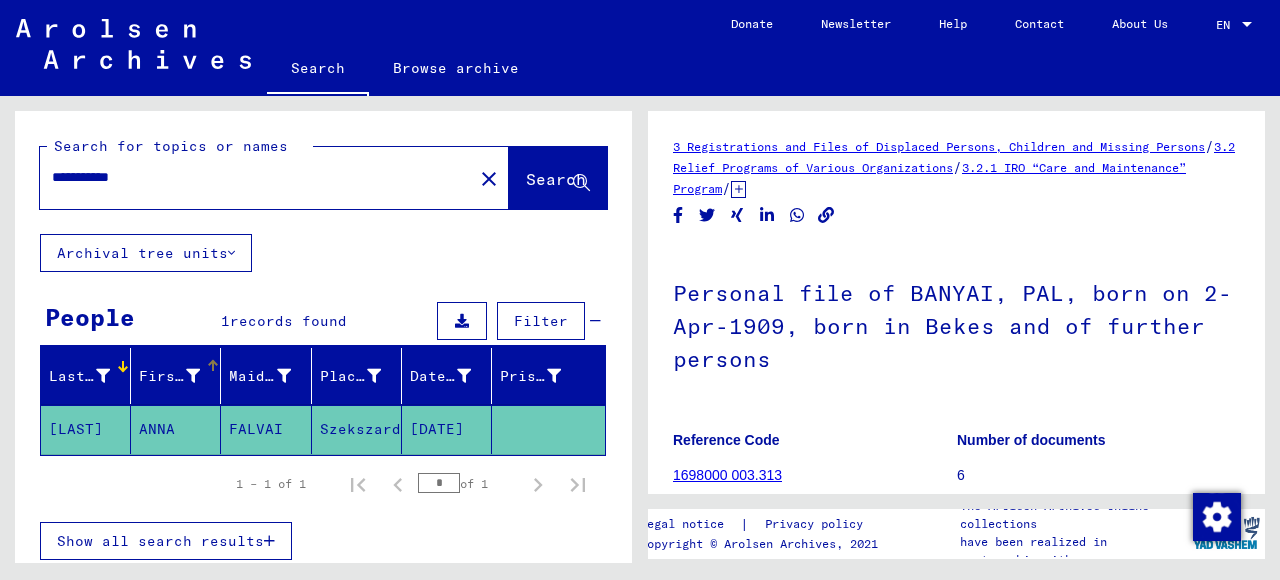click at bounding box center [211, 363] 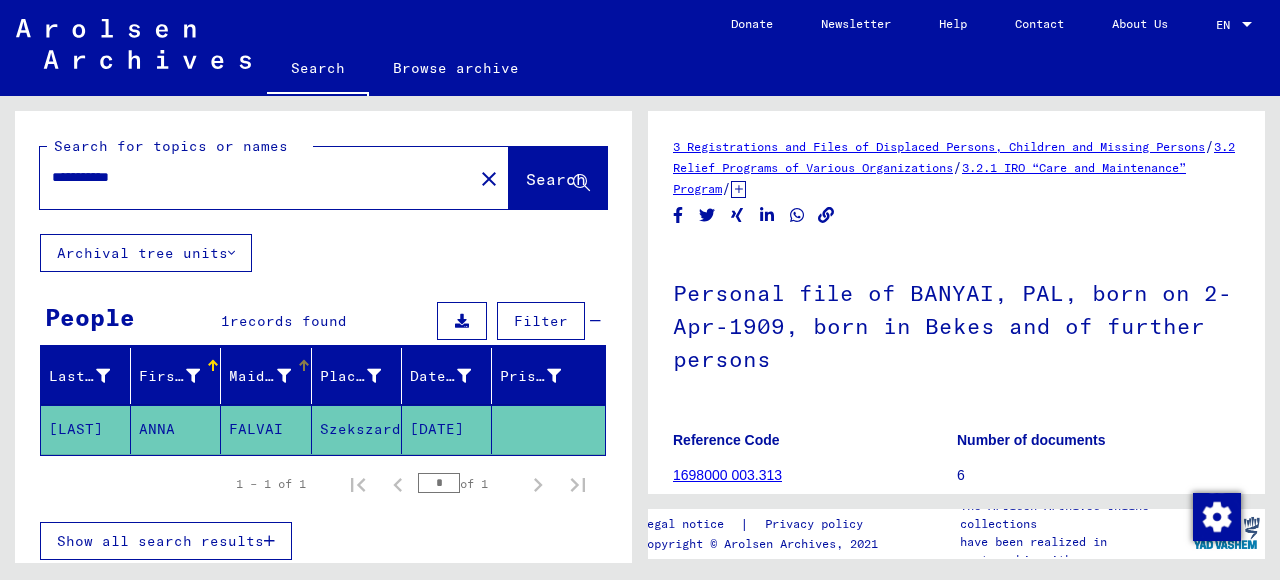 click at bounding box center [304, 366] 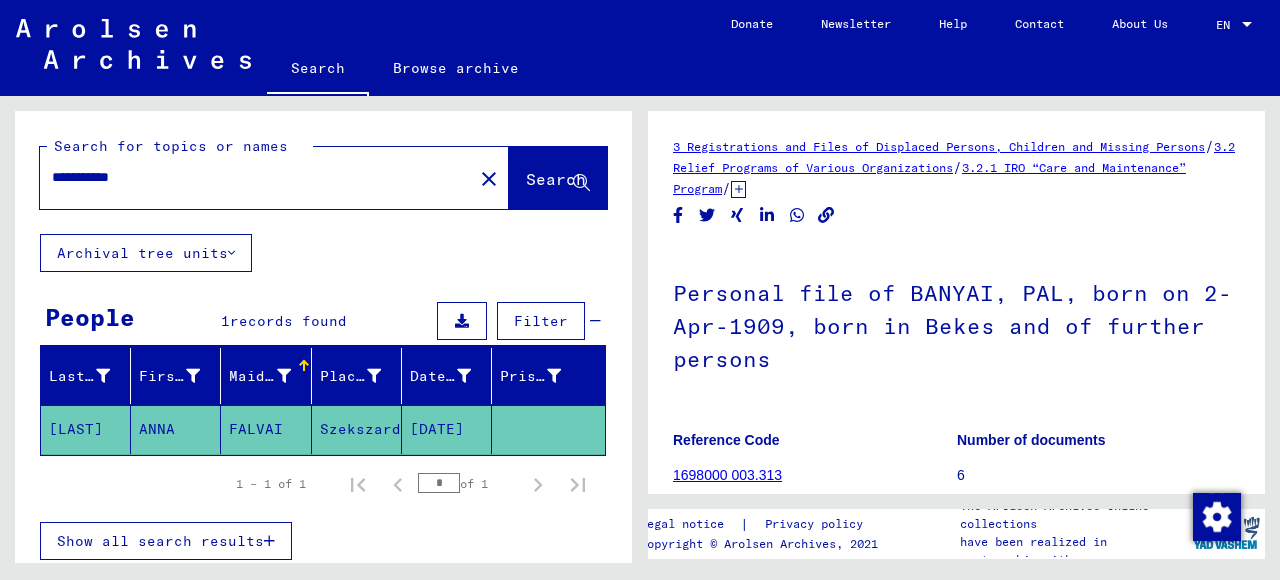 click at bounding box center (284, 376) 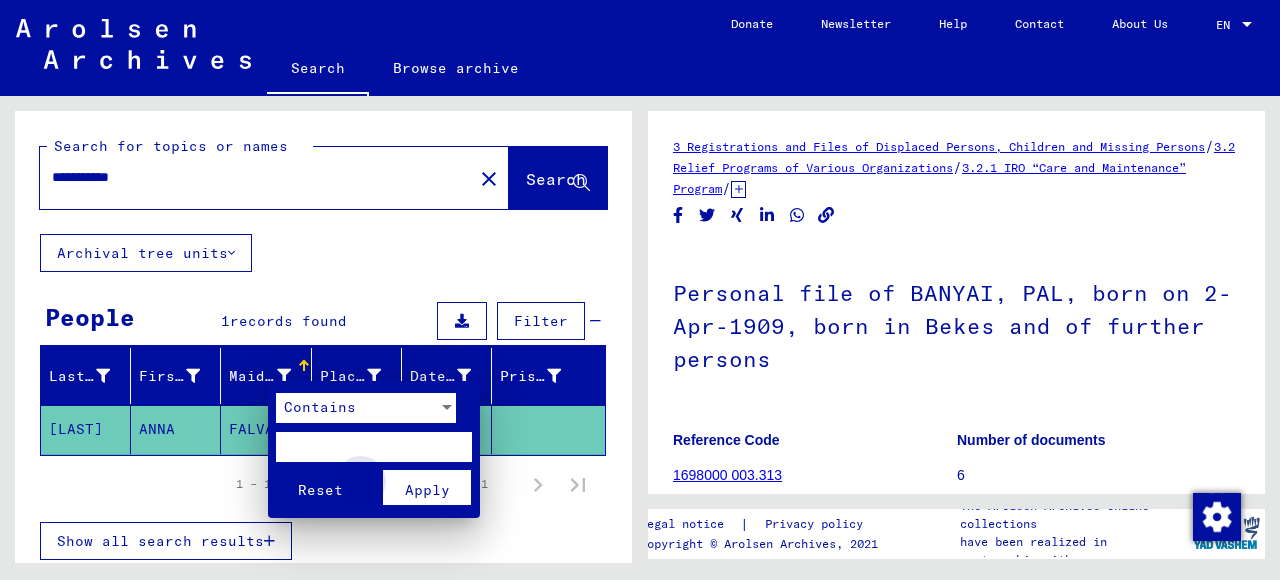 click on "Apply" at bounding box center (427, 490) 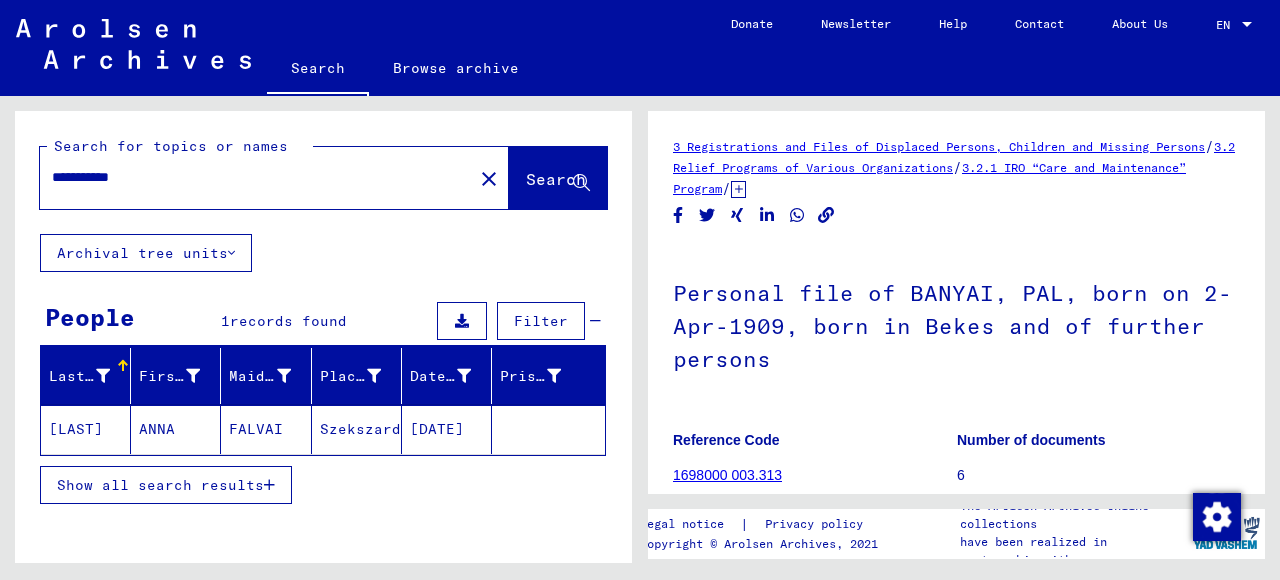 scroll, scrollTop: 84, scrollLeft: 0, axis: vertical 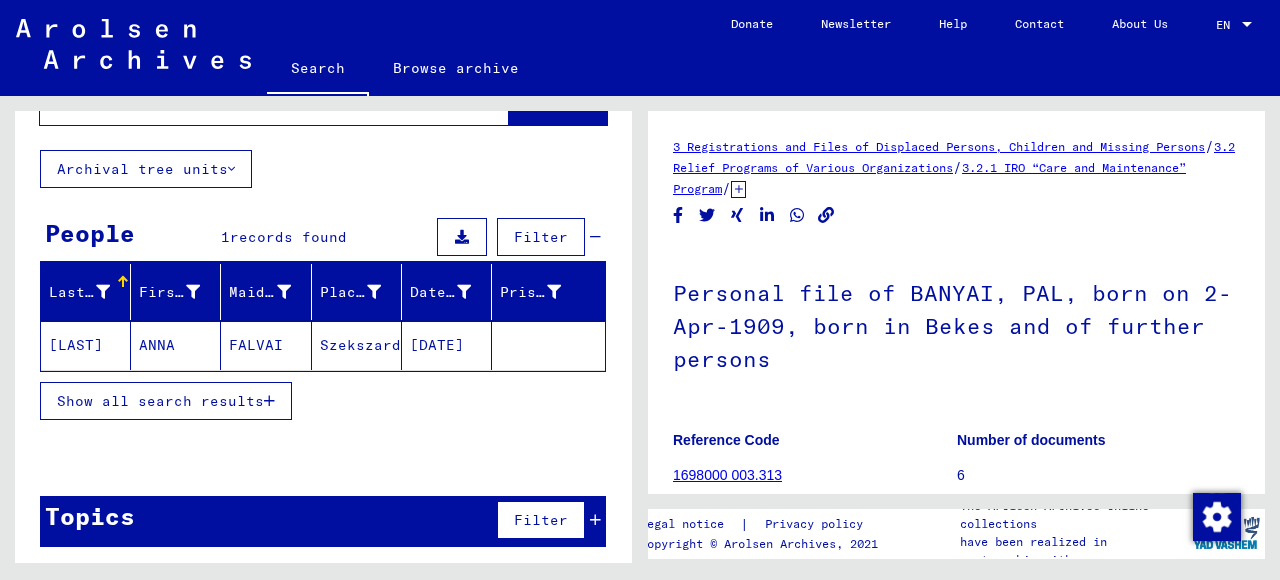 click on "Show all search results" at bounding box center (160, 401) 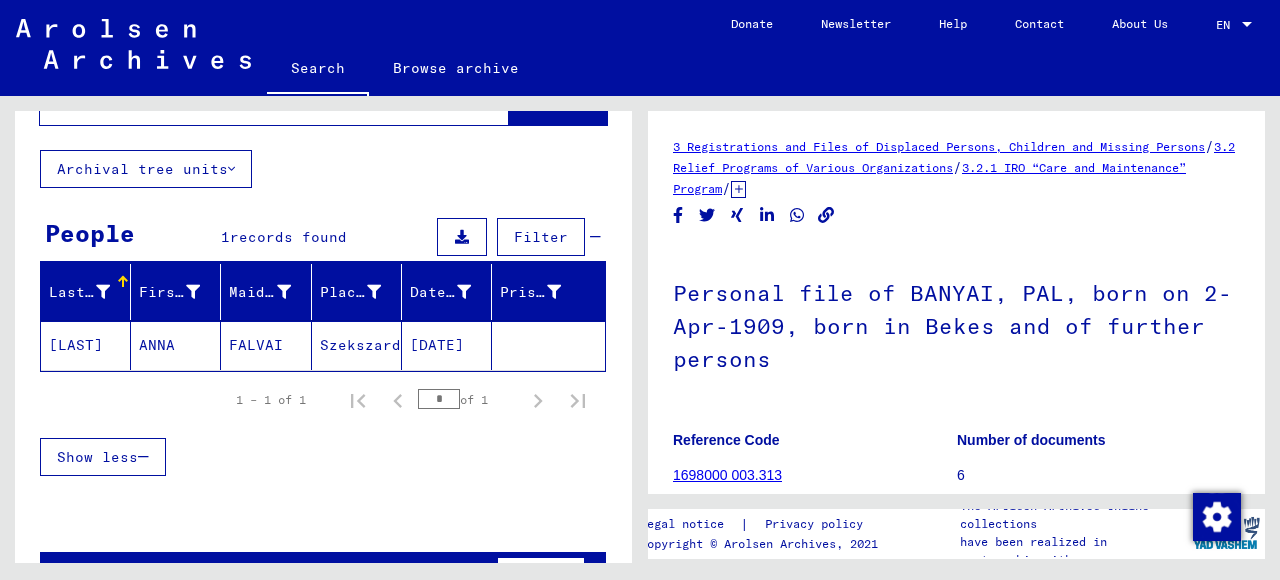 click on "Show less" at bounding box center (97, 457) 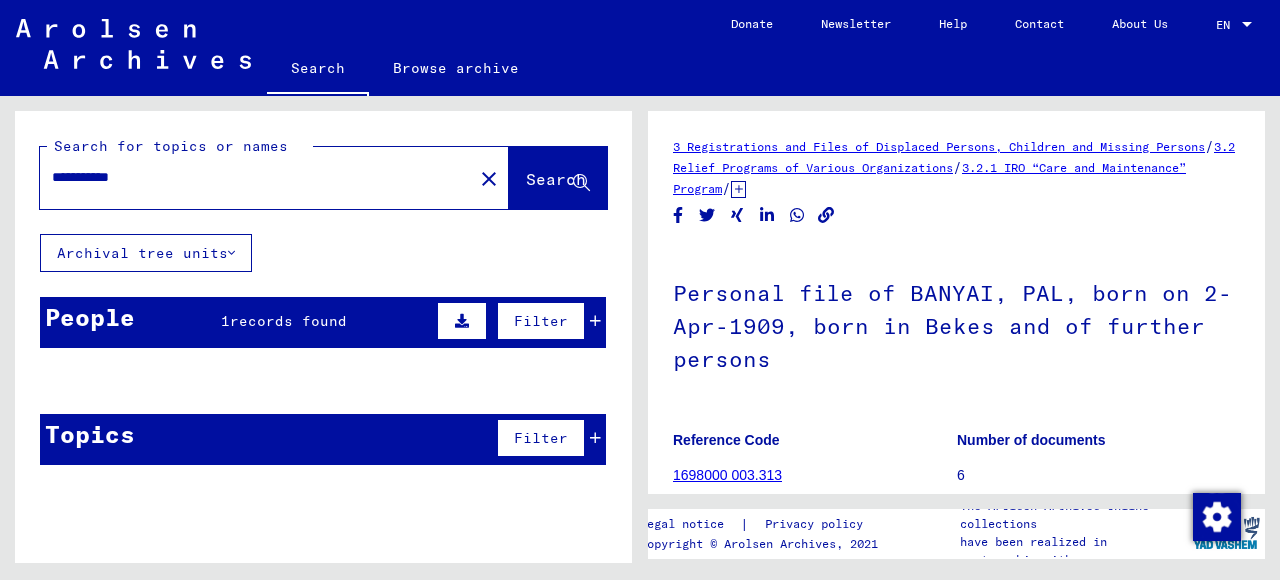 scroll, scrollTop: 0, scrollLeft: 0, axis: both 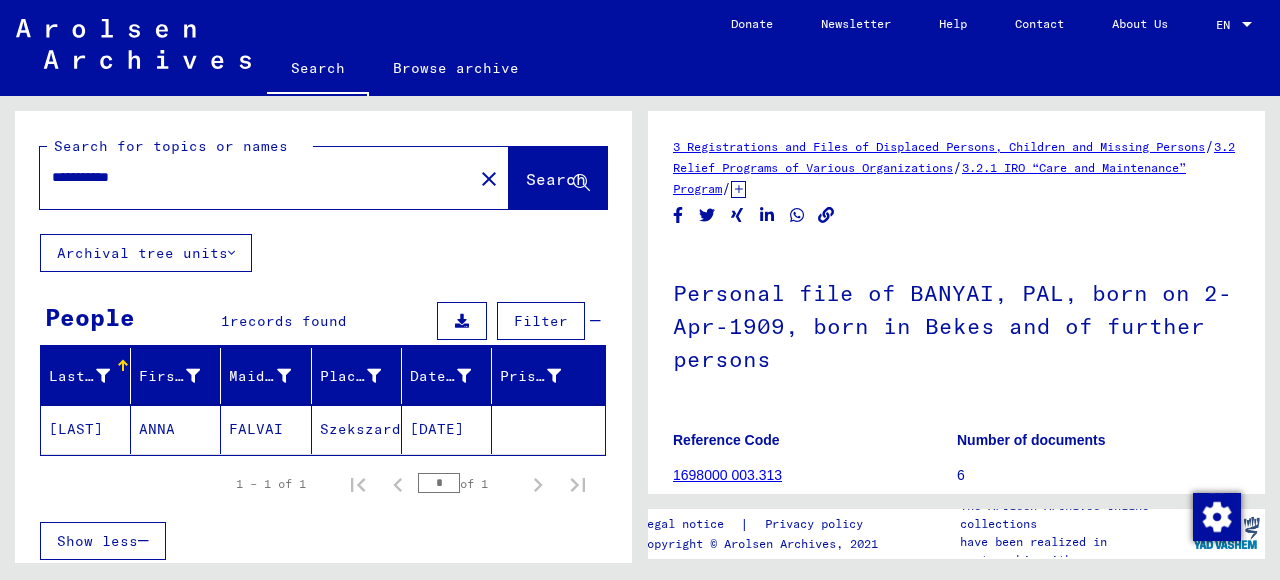 click 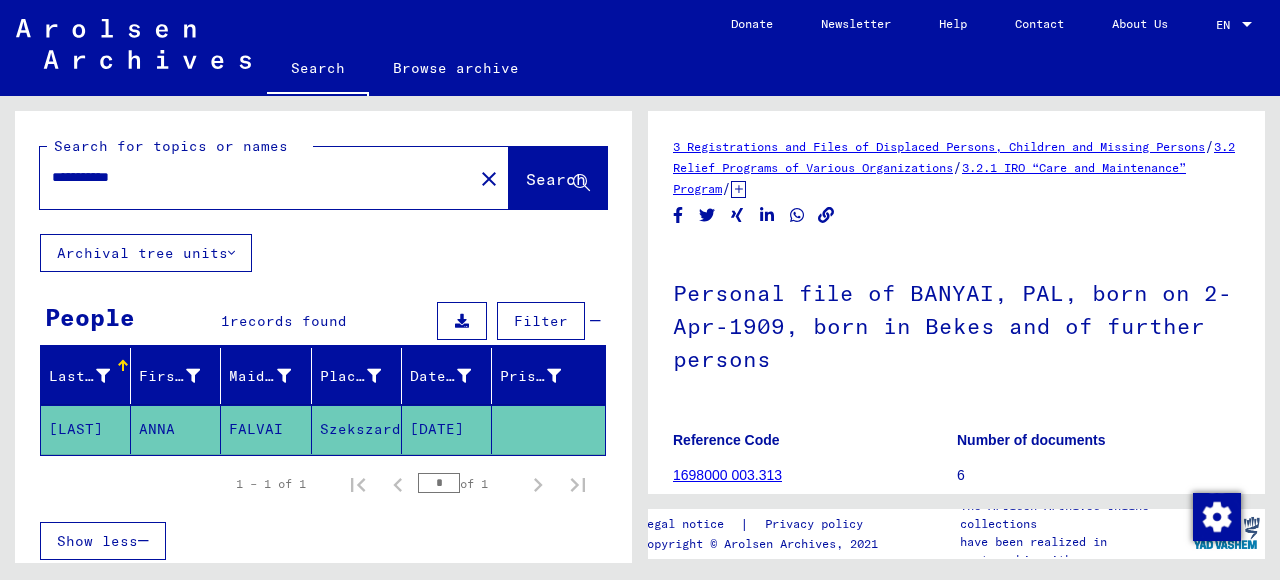 click at bounding box center [462, 321] 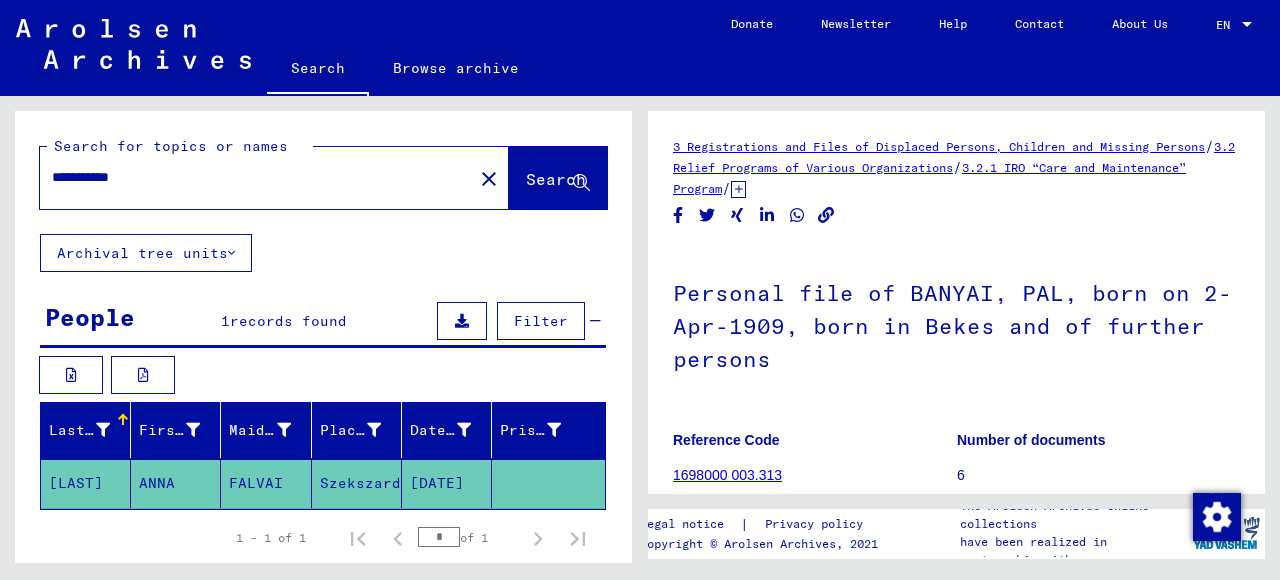 click at bounding box center [462, 321] 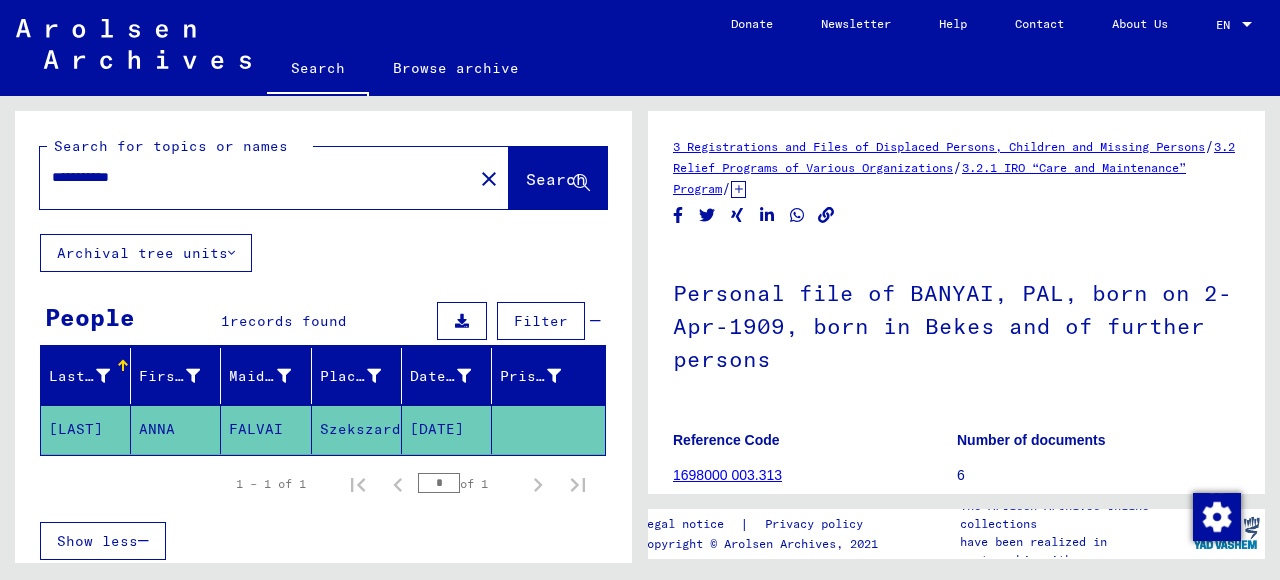 click at bounding box center (462, 321) 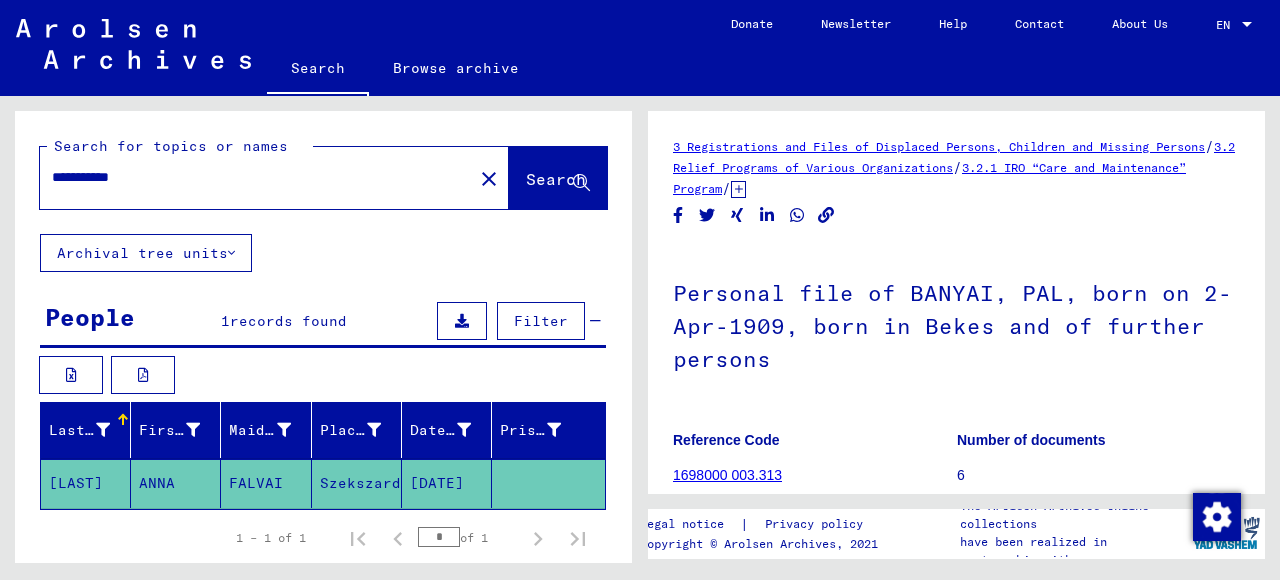 click at bounding box center (462, 321) 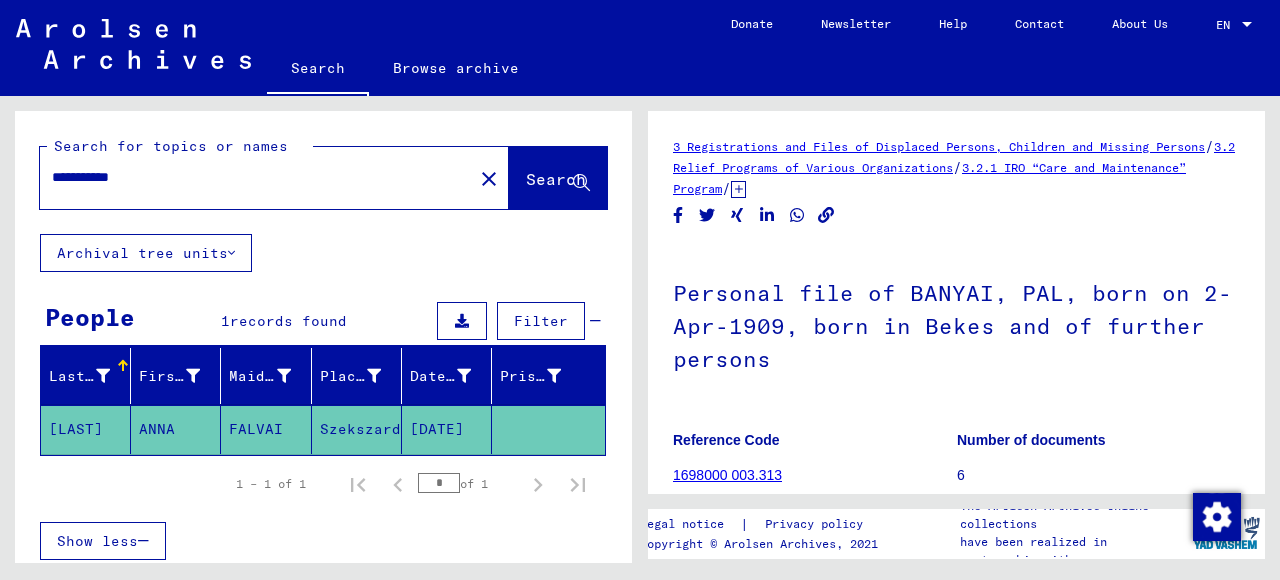 click on "Filter" at bounding box center (541, 321) 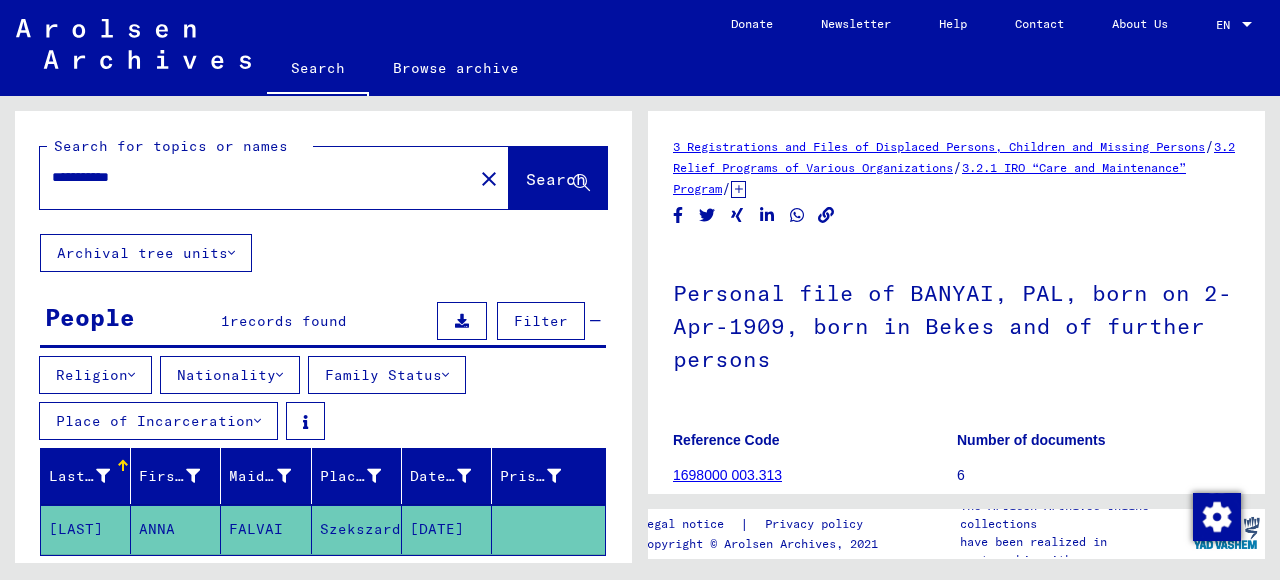 click on "Filter" at bounding box center (541, 321) 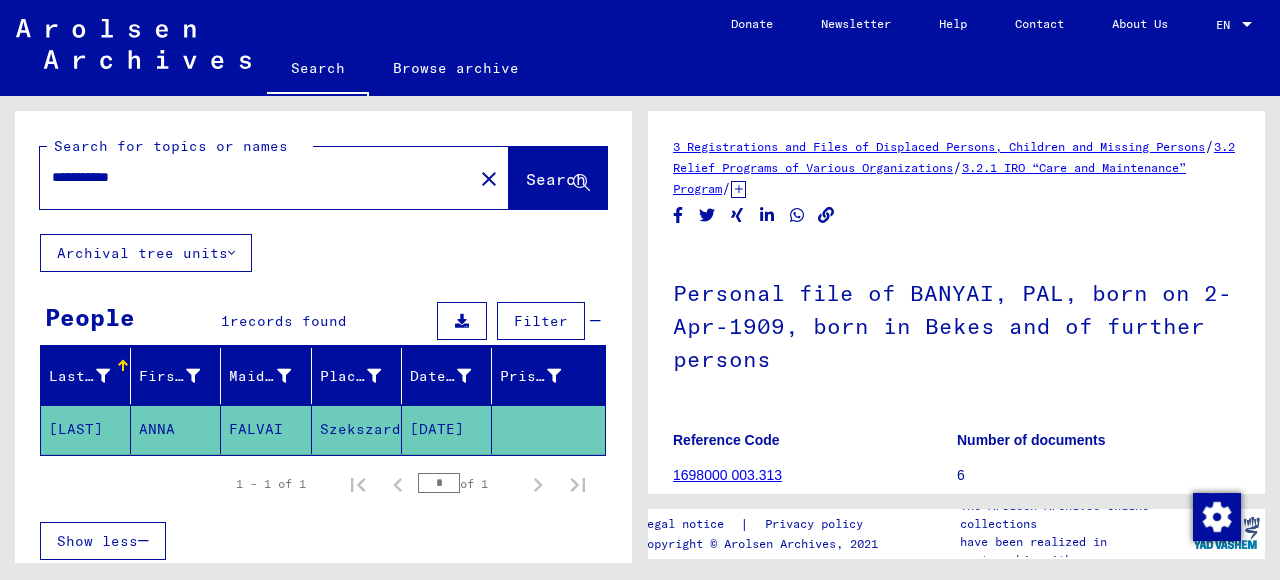 click on "Filter" at bounding box center (541, 321) 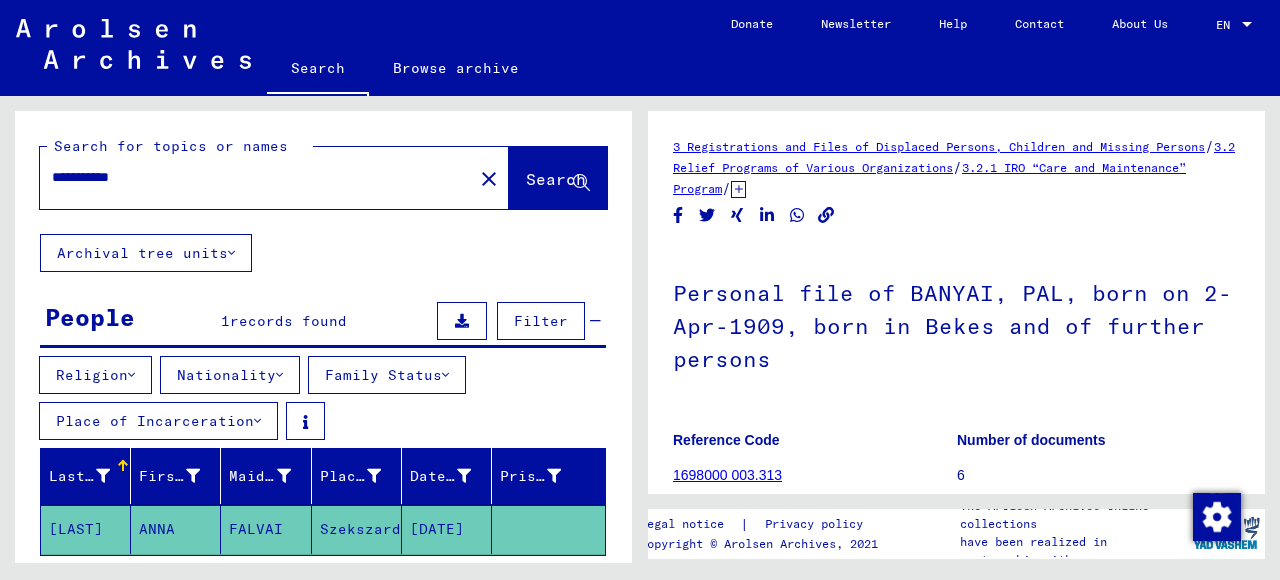click on "Place of Incarceration" at bounding box center [158, 421] 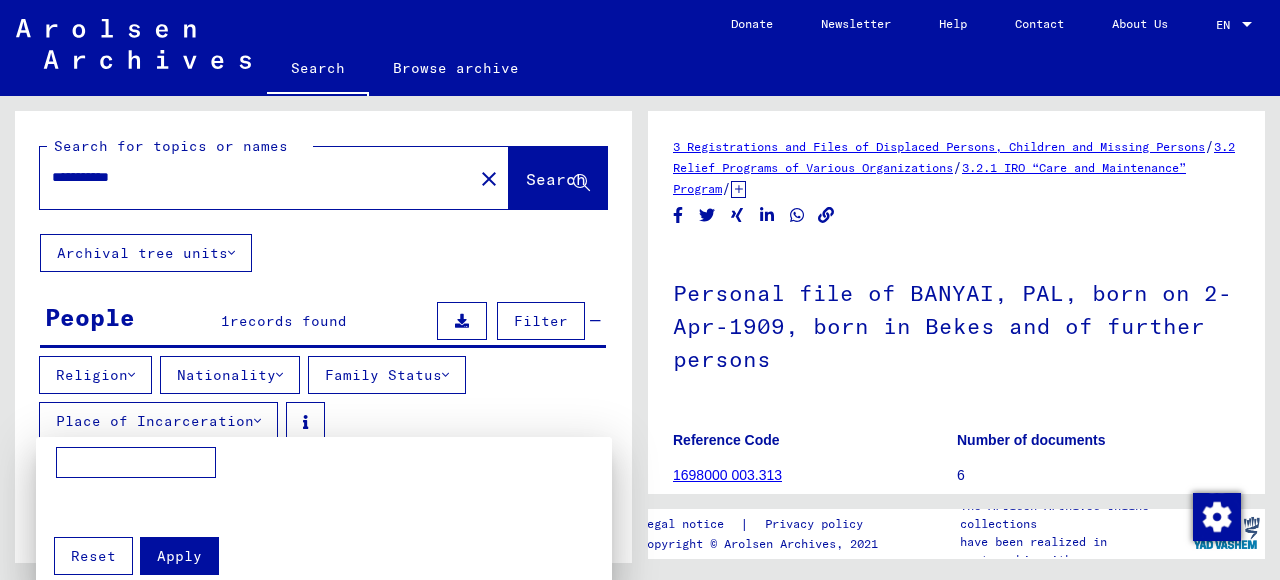 click on "Apply" at bounding box center [179, 556] 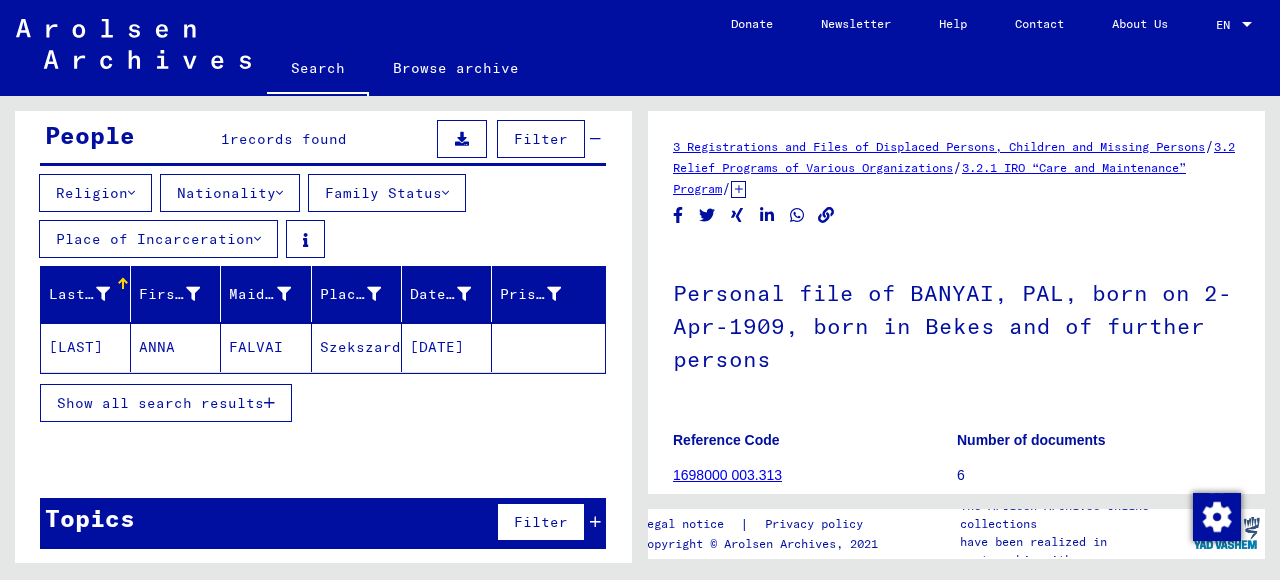 scroll, scrollTop: 182, scrollLeft: 0, axis: vertical 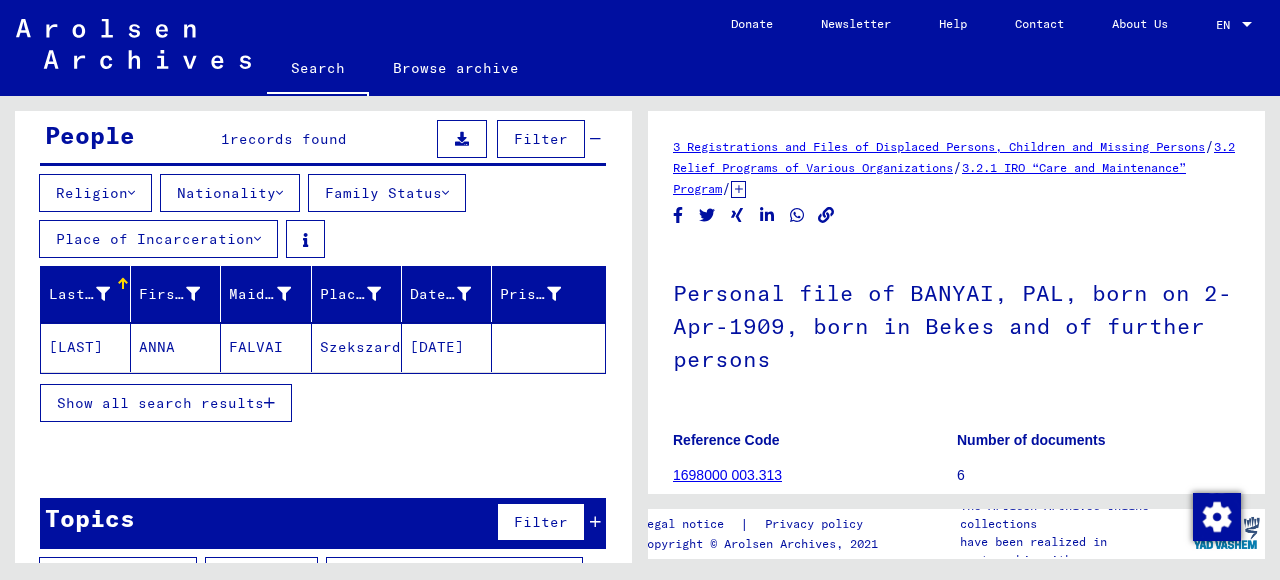 click on "Filter" at bounding box center (541, 522) 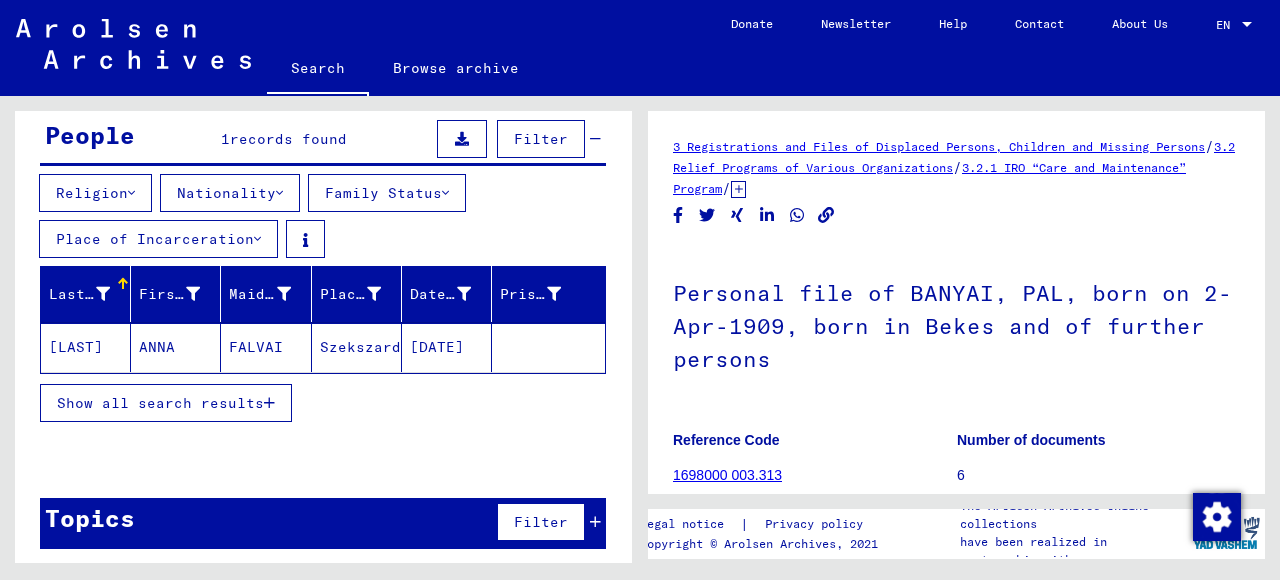 click on "[DATE]" 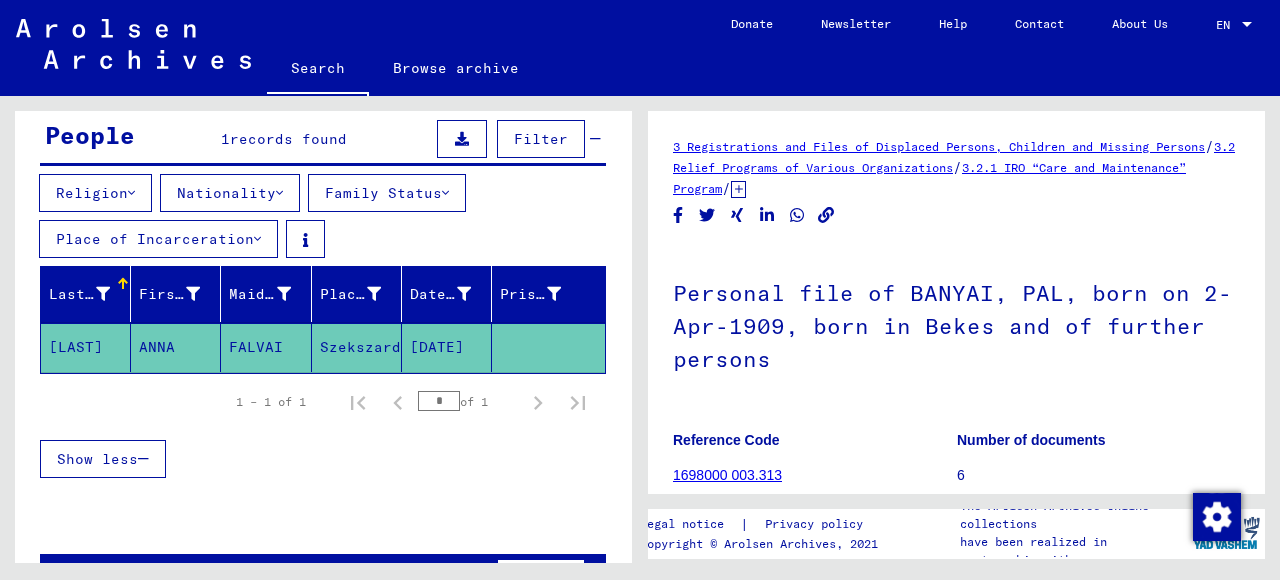click on "[DATE]" 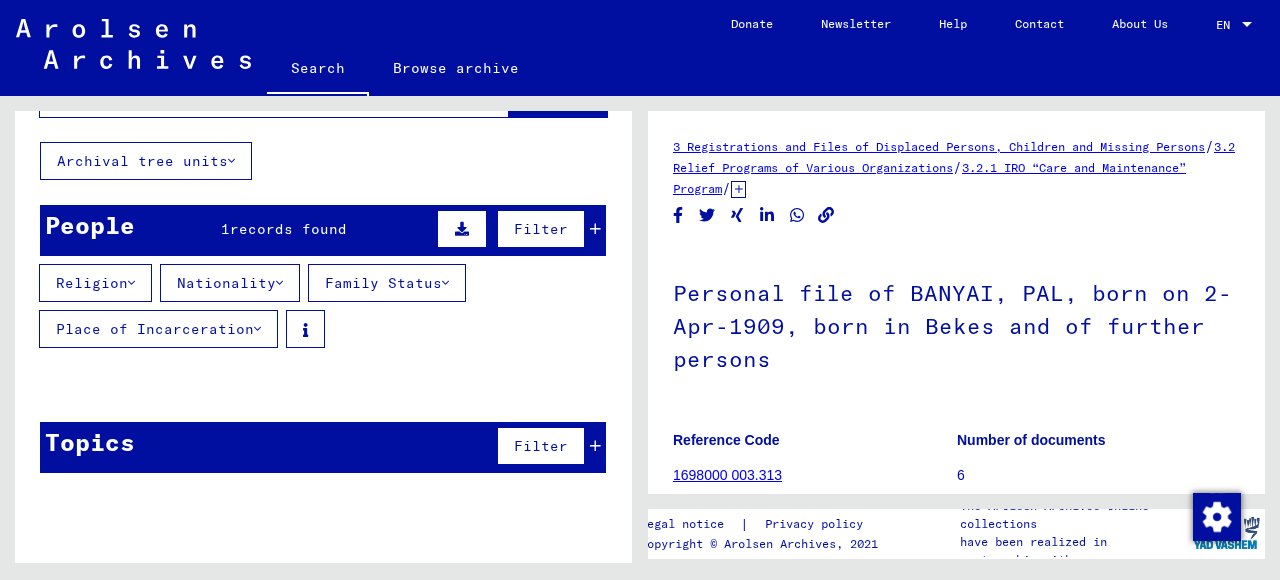 scroll, scrollTop: 86, scrollLeft: 0, axis: vertical 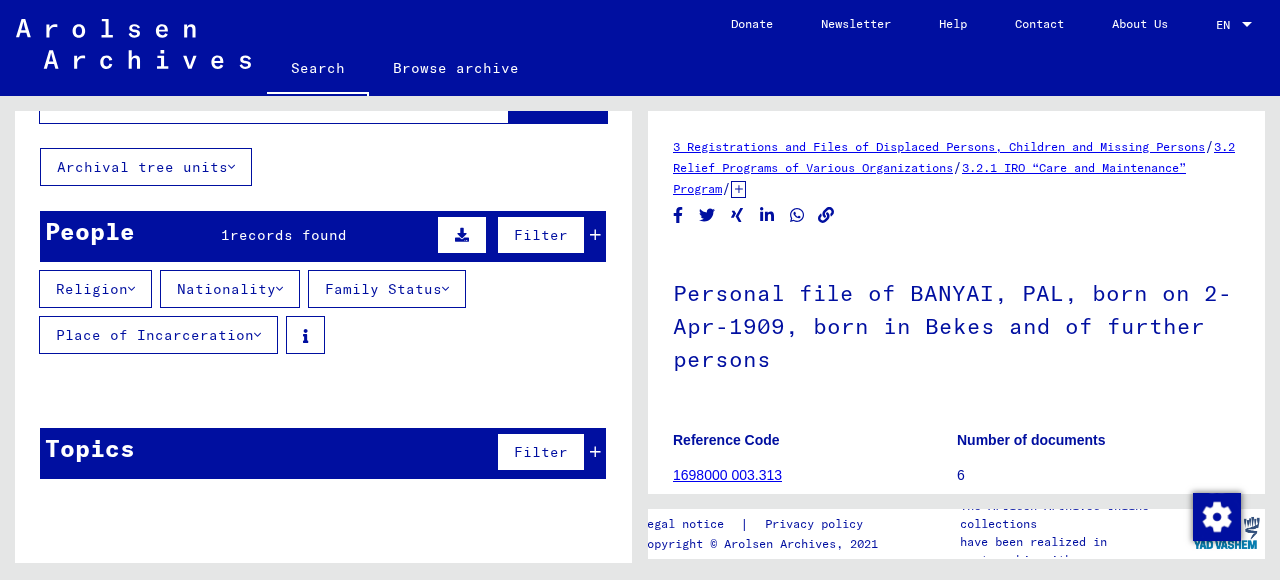 click on "Place of Incarceration" at bounding box center [158, 335] 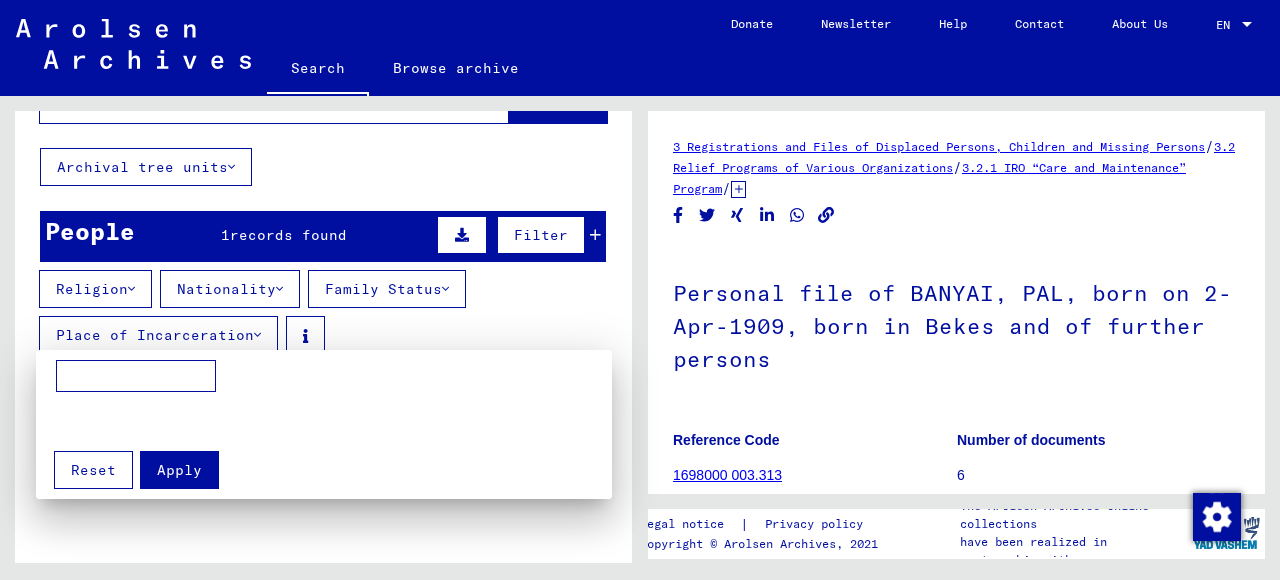 click on "Apply" at bounding box center [179, 470] 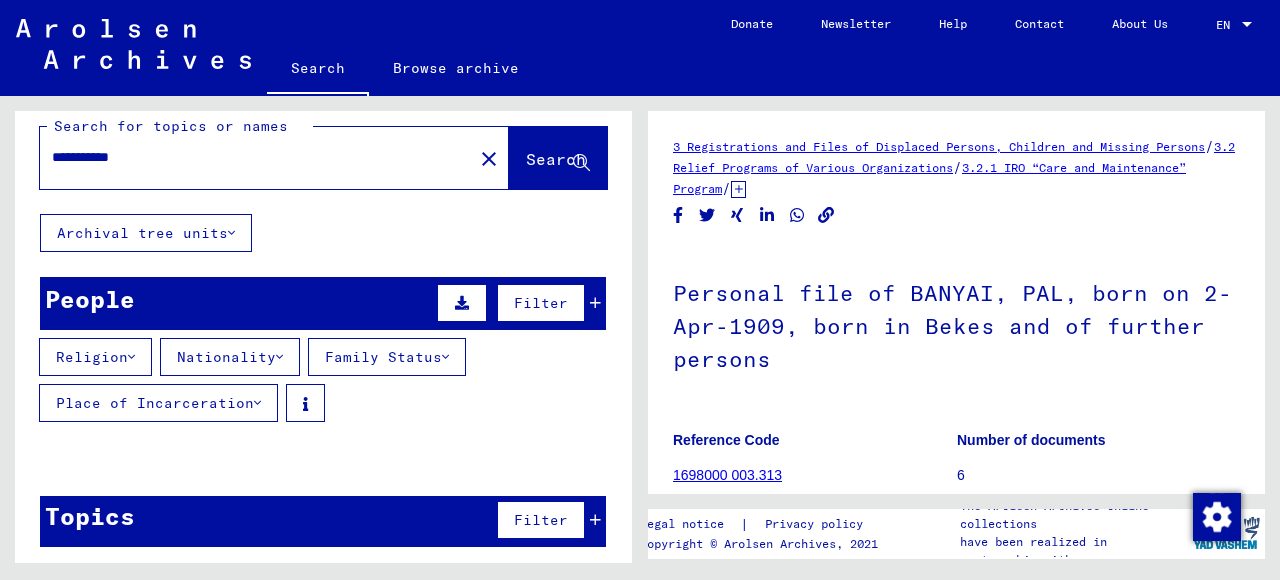 scroll, scrollTop: 30, scrollLeft: 0, axis: vertical 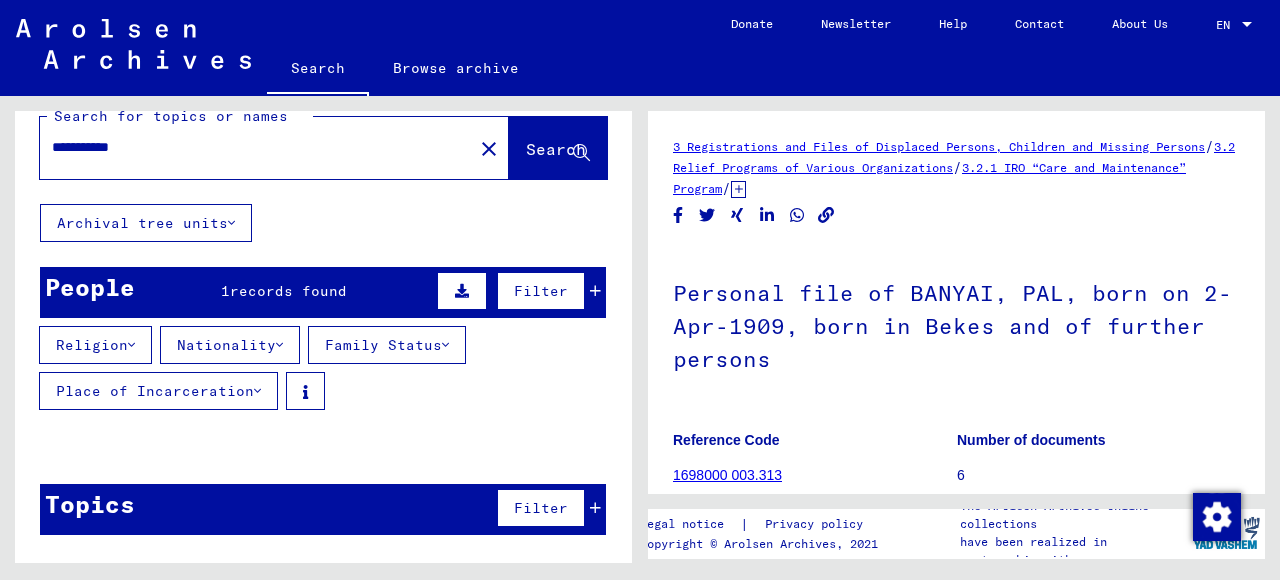 click on "Nationality" at bounding box center (230, 345) 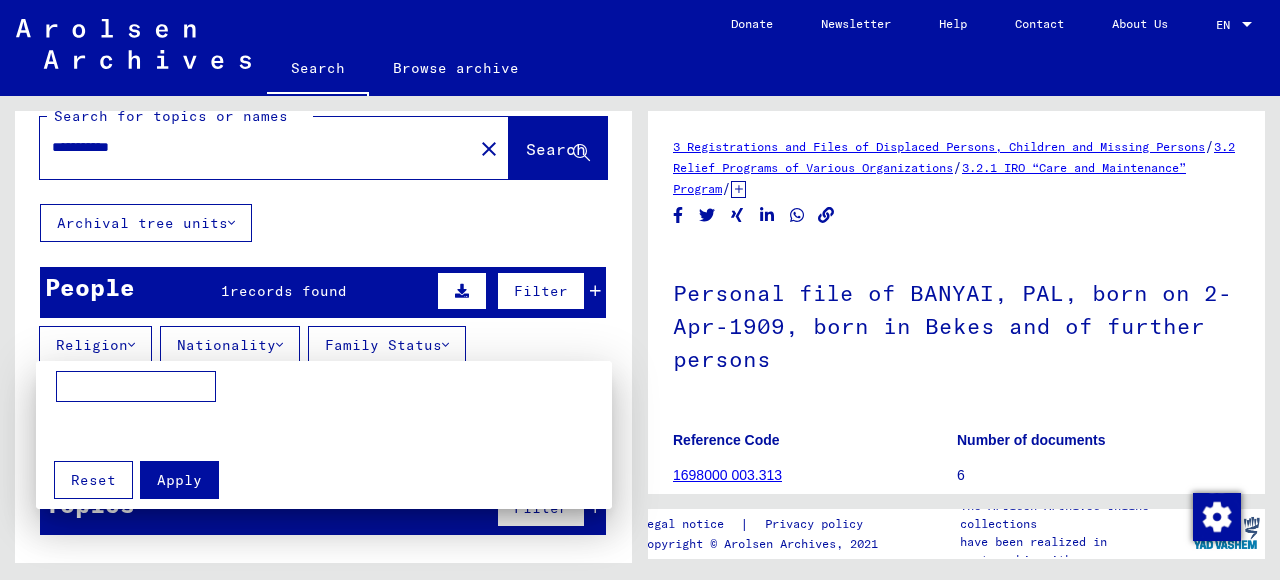 click on "Apply" at bounding box center [179, 480] 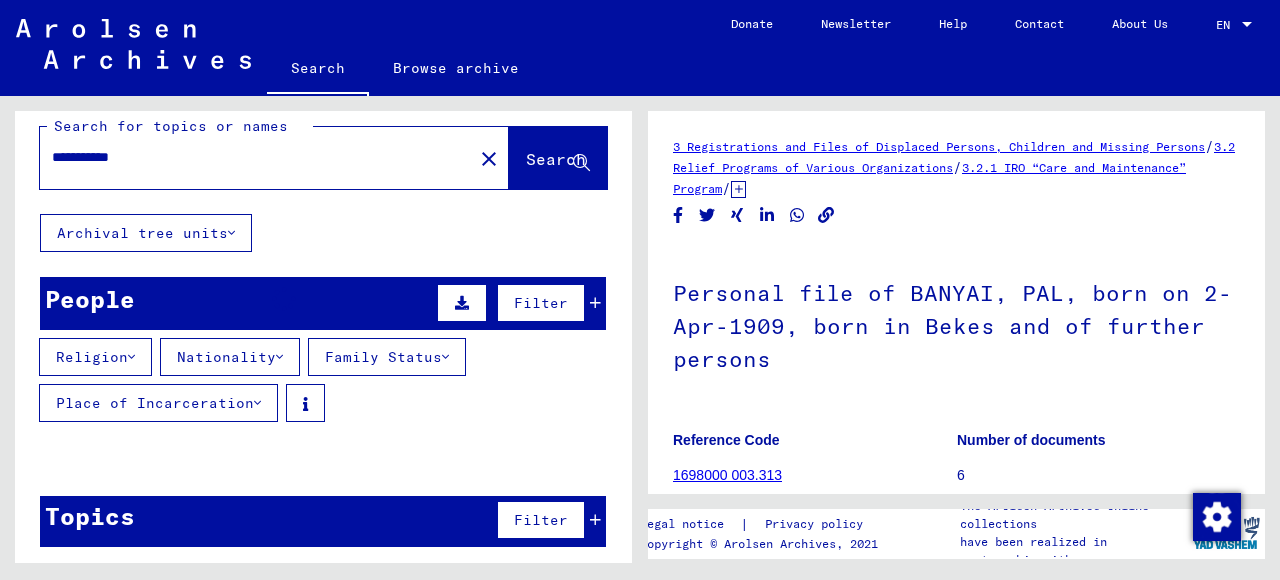scroll, scrollTop: 30, scrollLeft: 0, axis: vertical 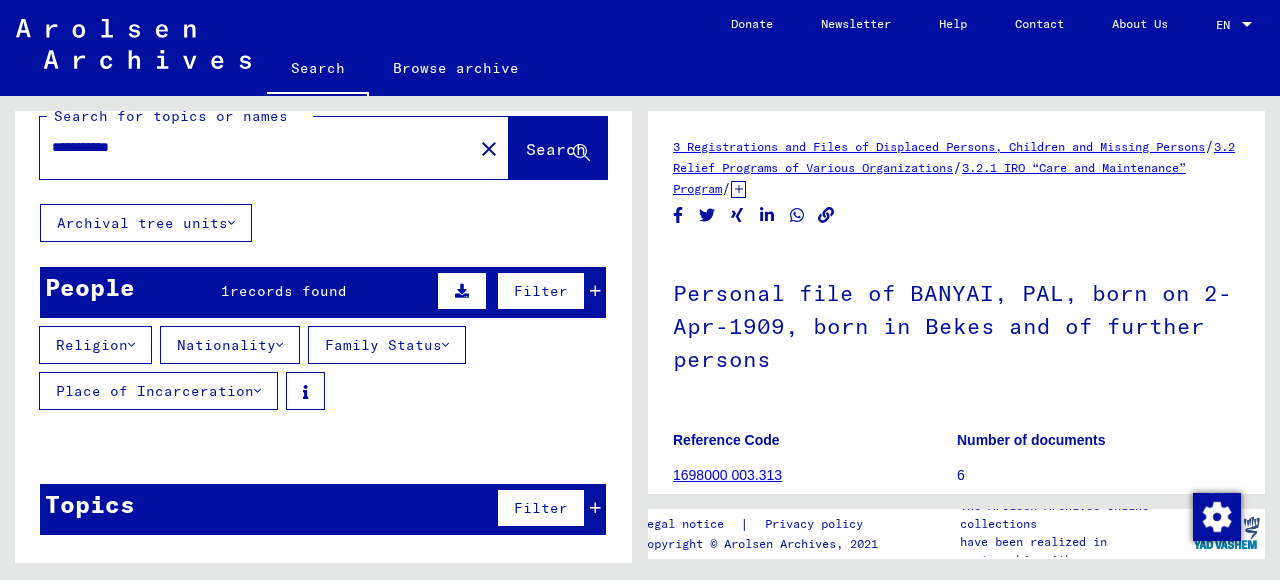 click on "Family Status" at bounding box center (387, 345) 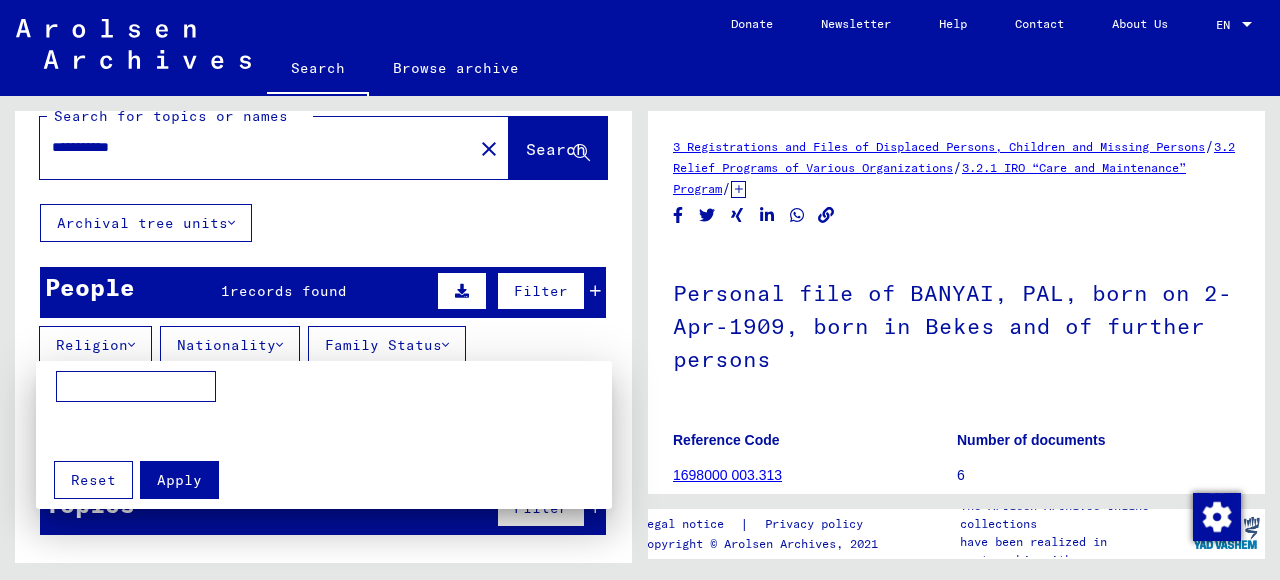 click on "Apply" at bounding box center [179, 480] 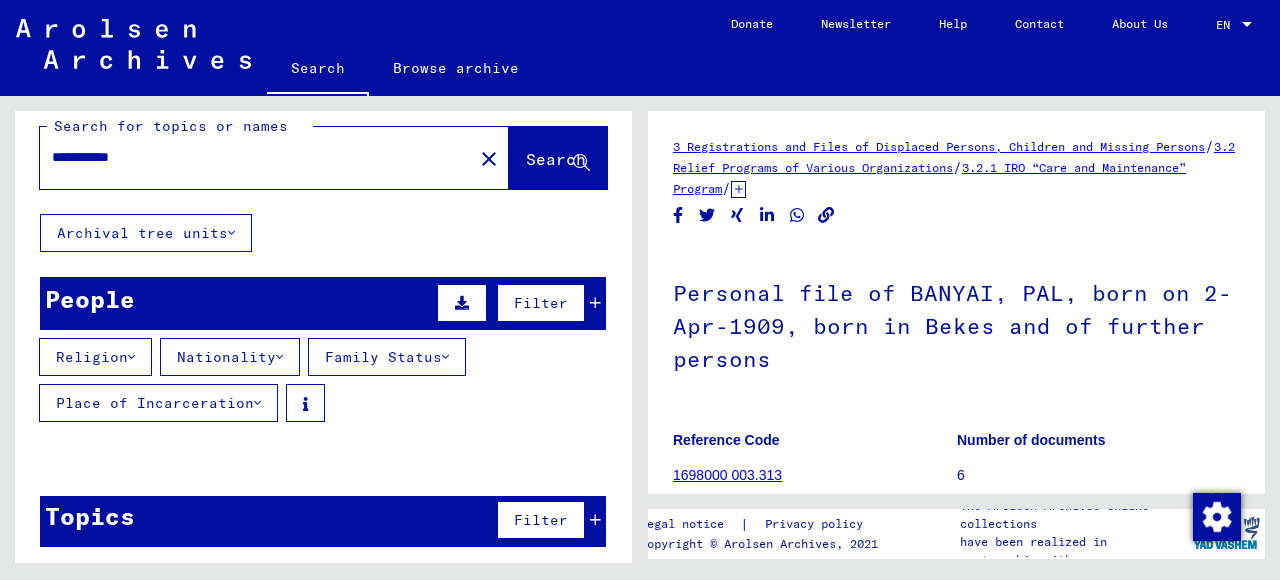 scroll, scrollTop: 30, scrollLeft: 0, axis: vertical 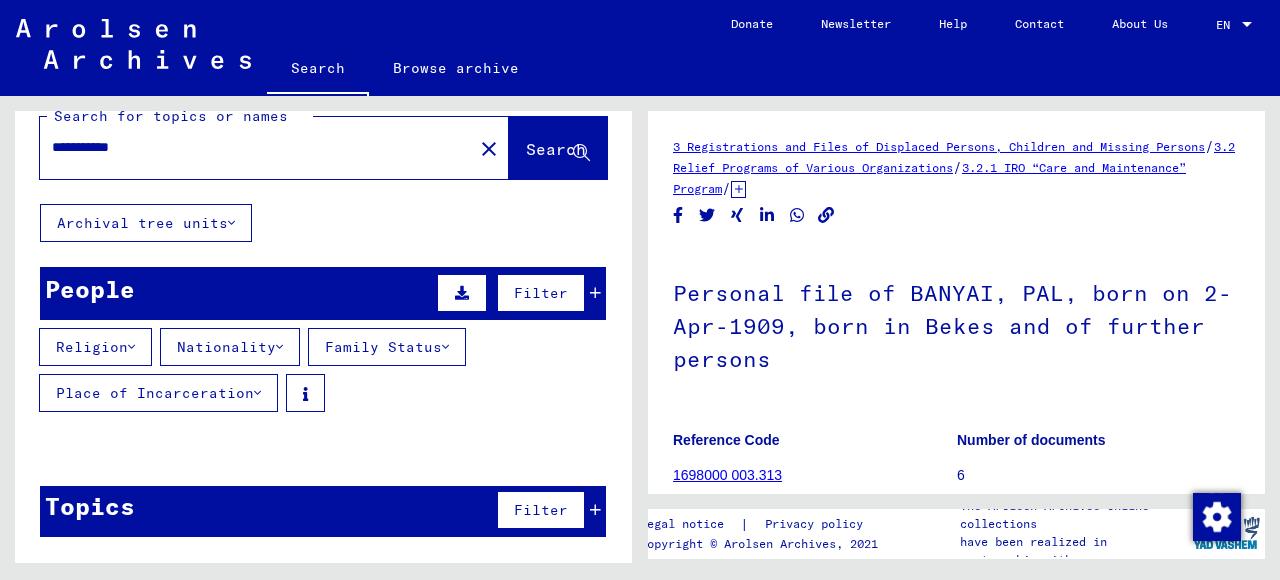 click at bounding box center [462, 293] 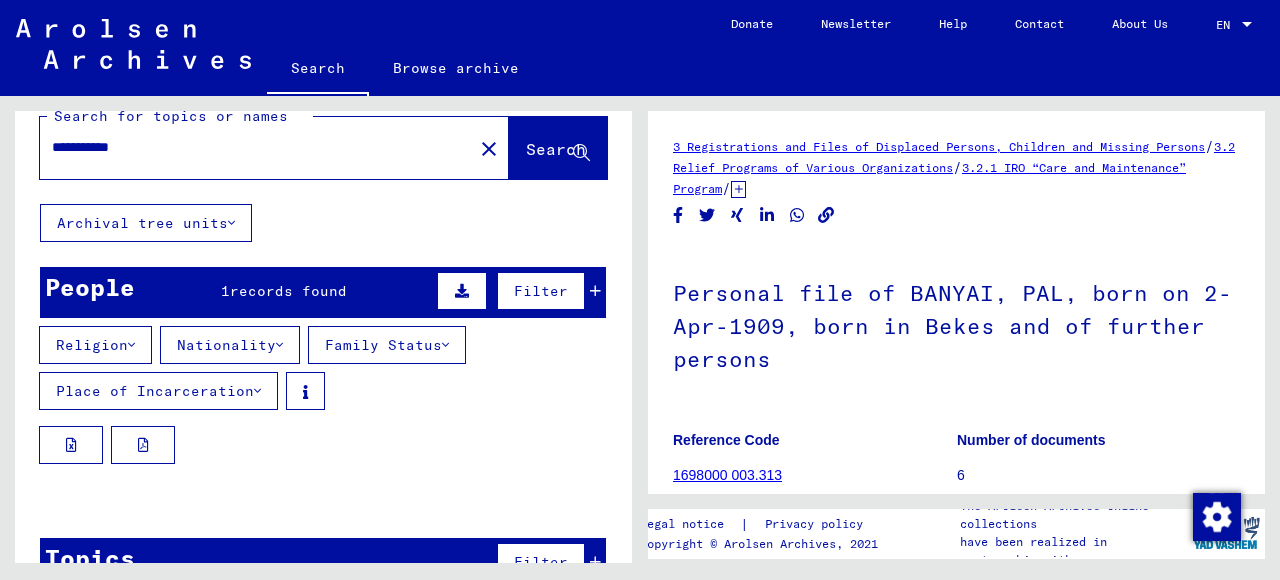 click at bounding box center (462, 291) 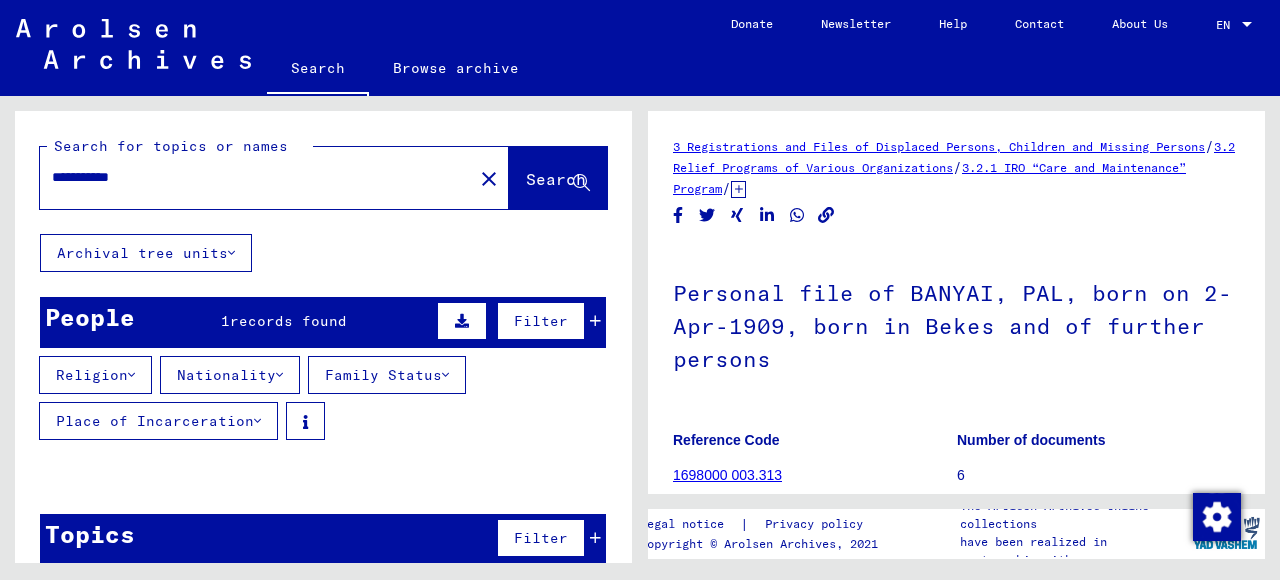 scroll, scrollTop: 0, scrollLeft: 0, axis: both 